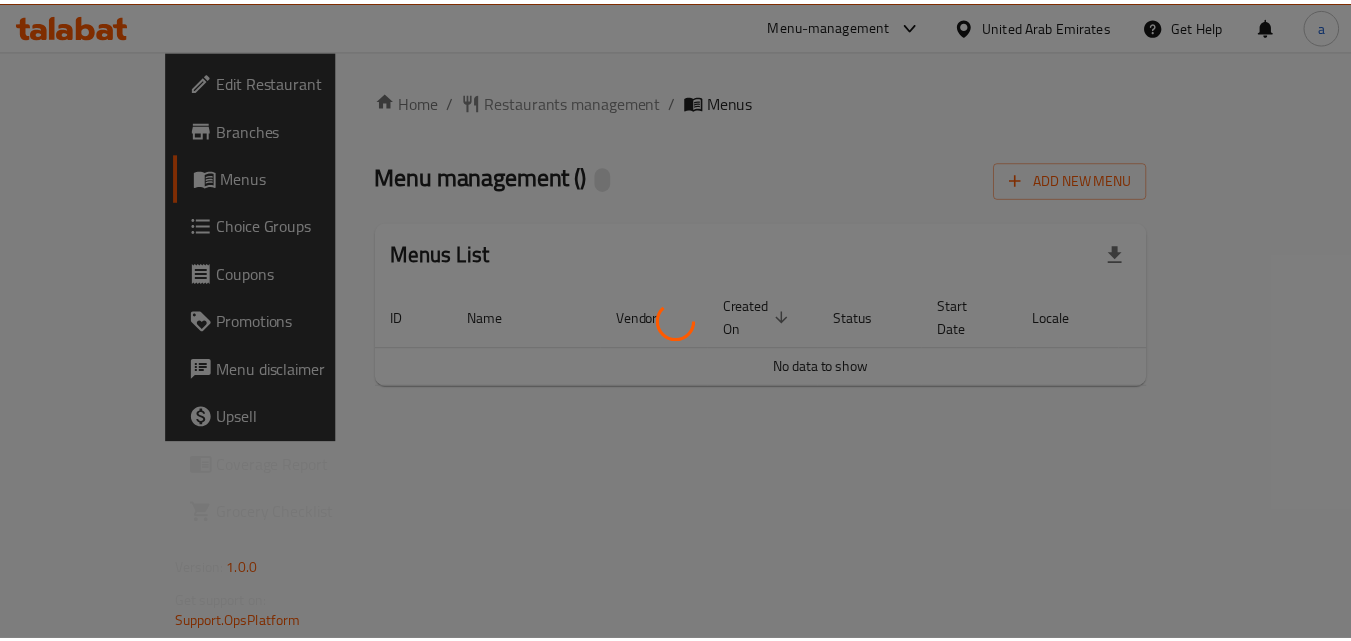 scroll, scrollTop: 0, scrollLeft: 0, axis: both 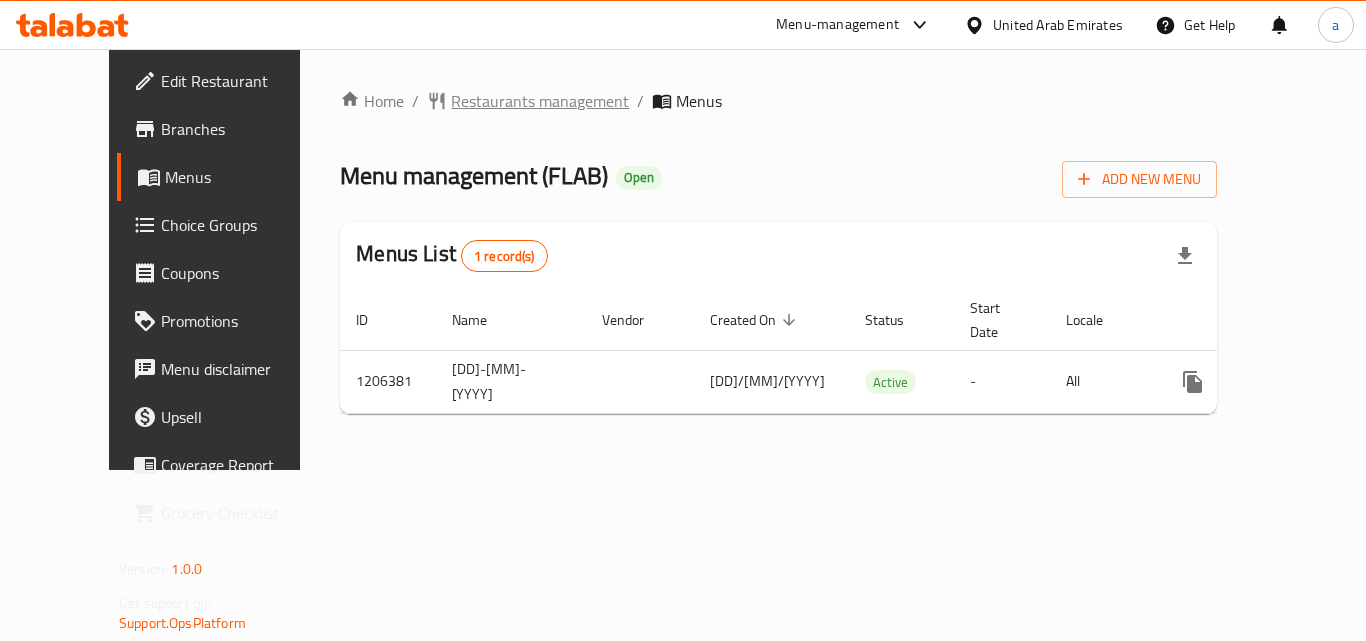 click on "Restaurants management" at bounding box center (540, 101) 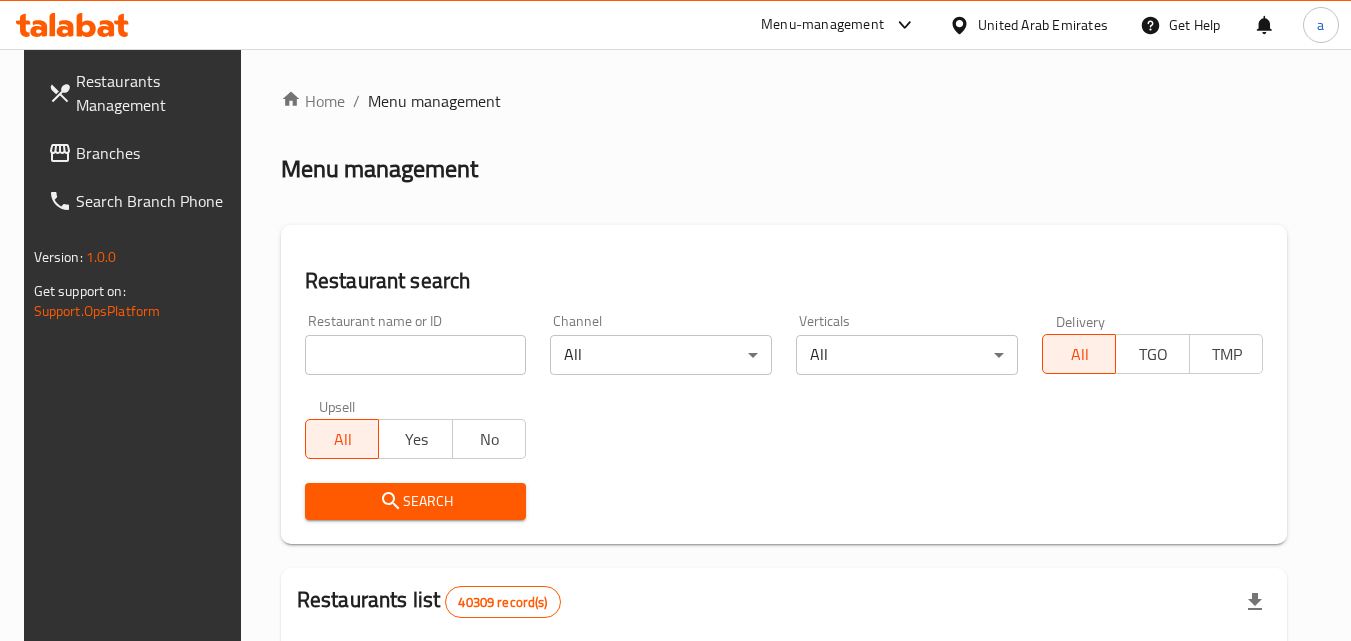click at bounding box center [416, 355] 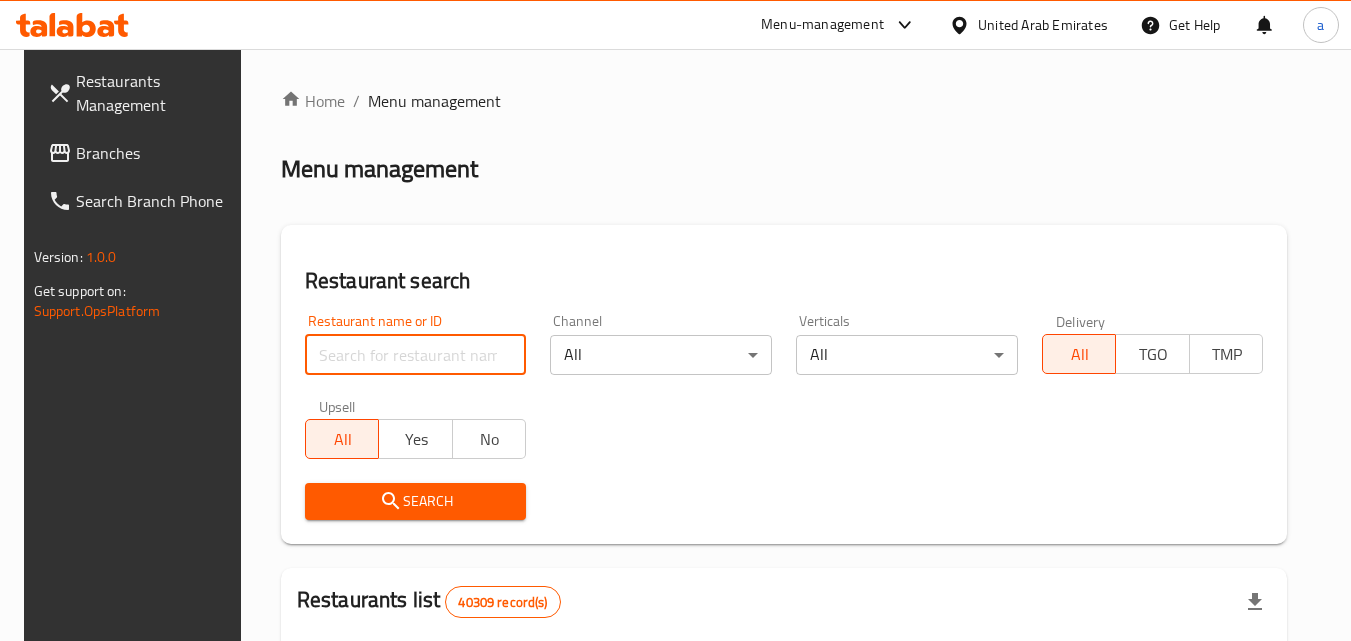paste on "670385" 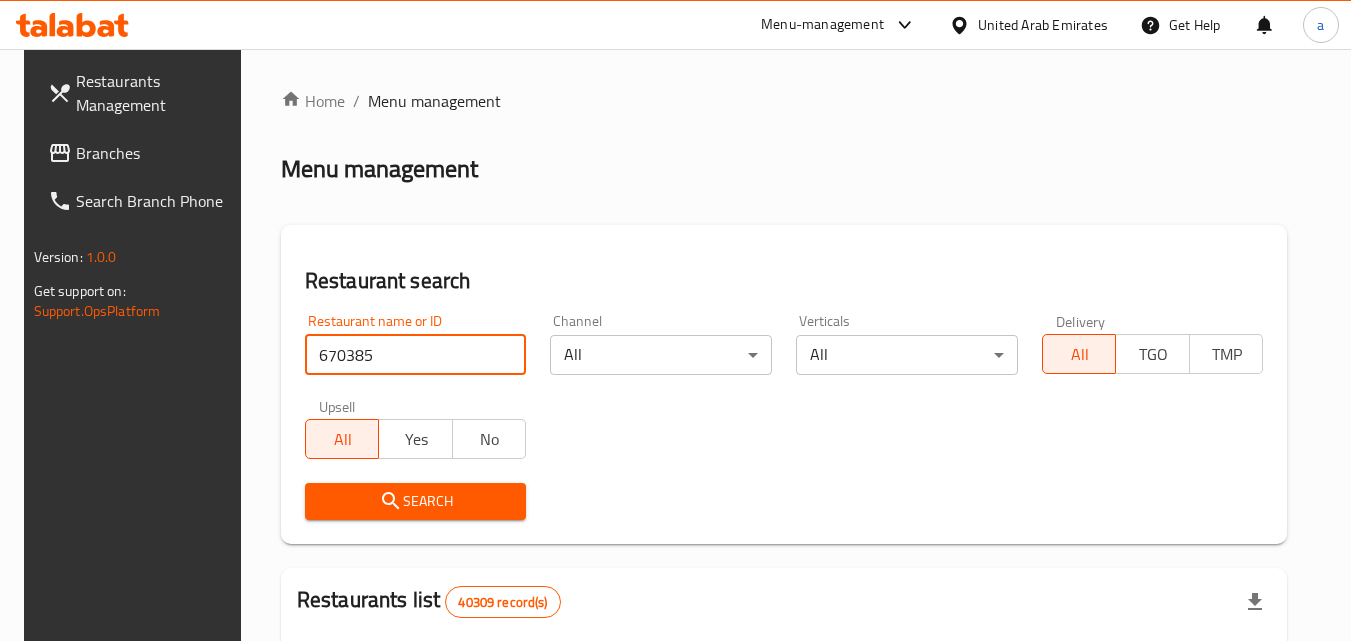 type on "670385" 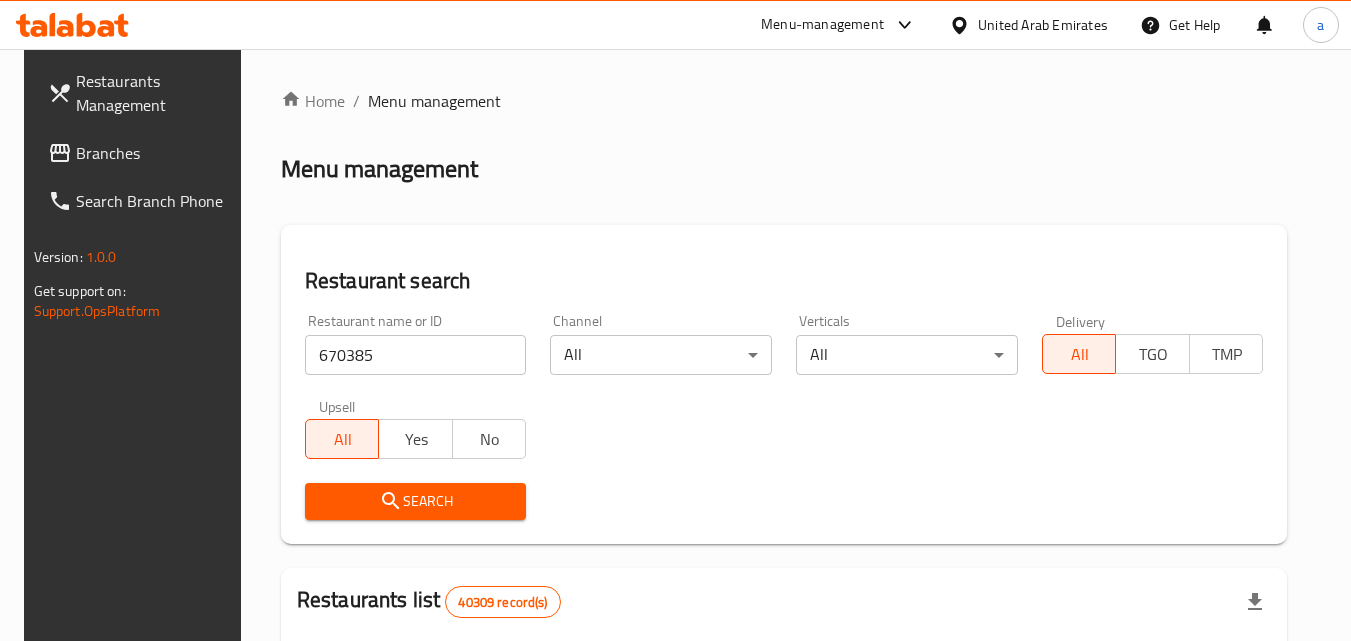 click 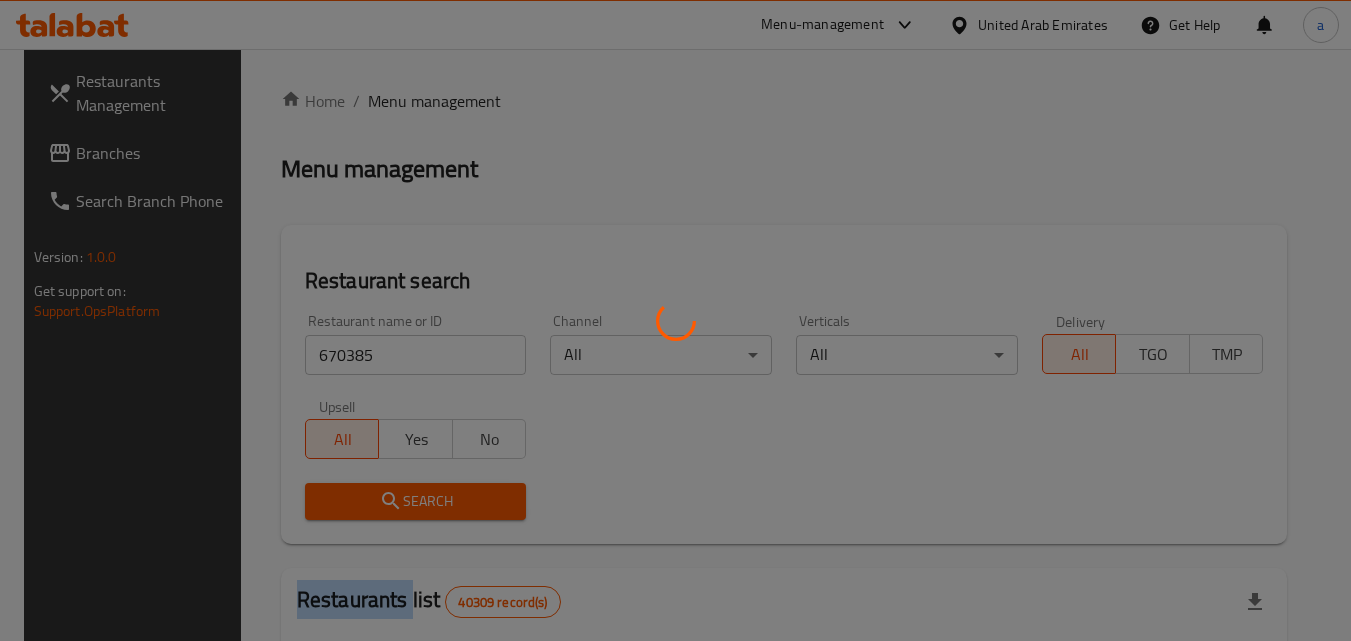 click at bounding box center [675, 320] 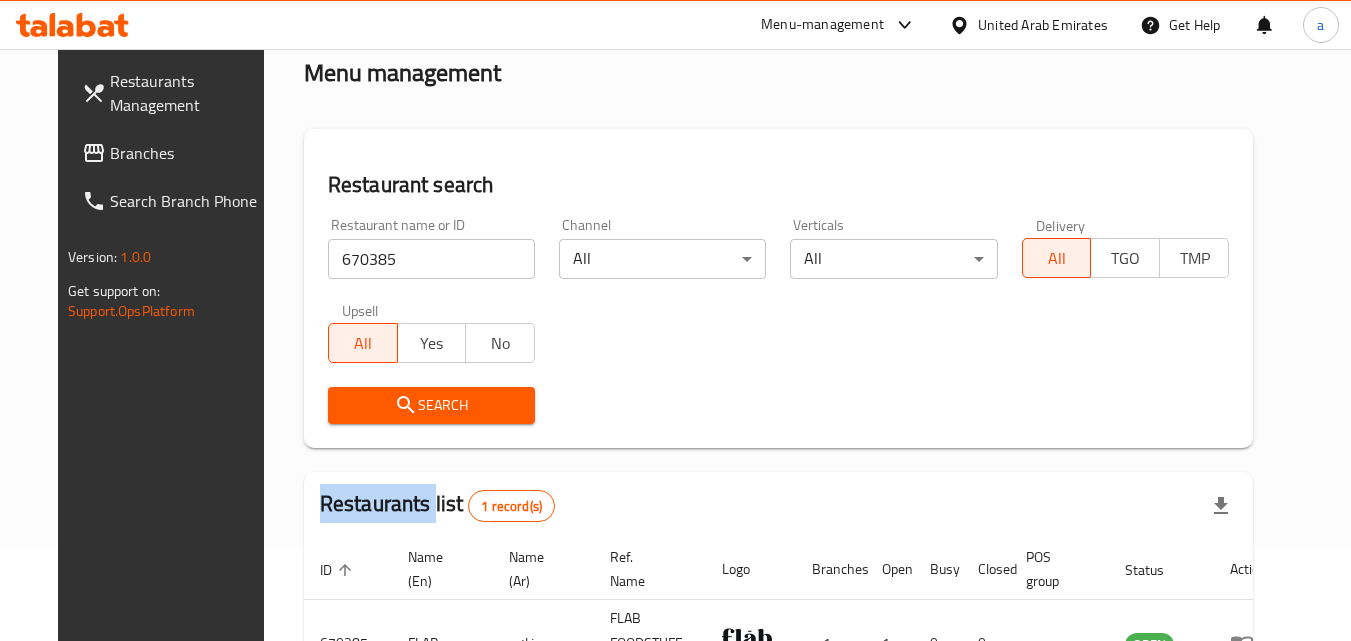 scroll, scrollTop: 200, scrollLeft: 0, axis: vertical 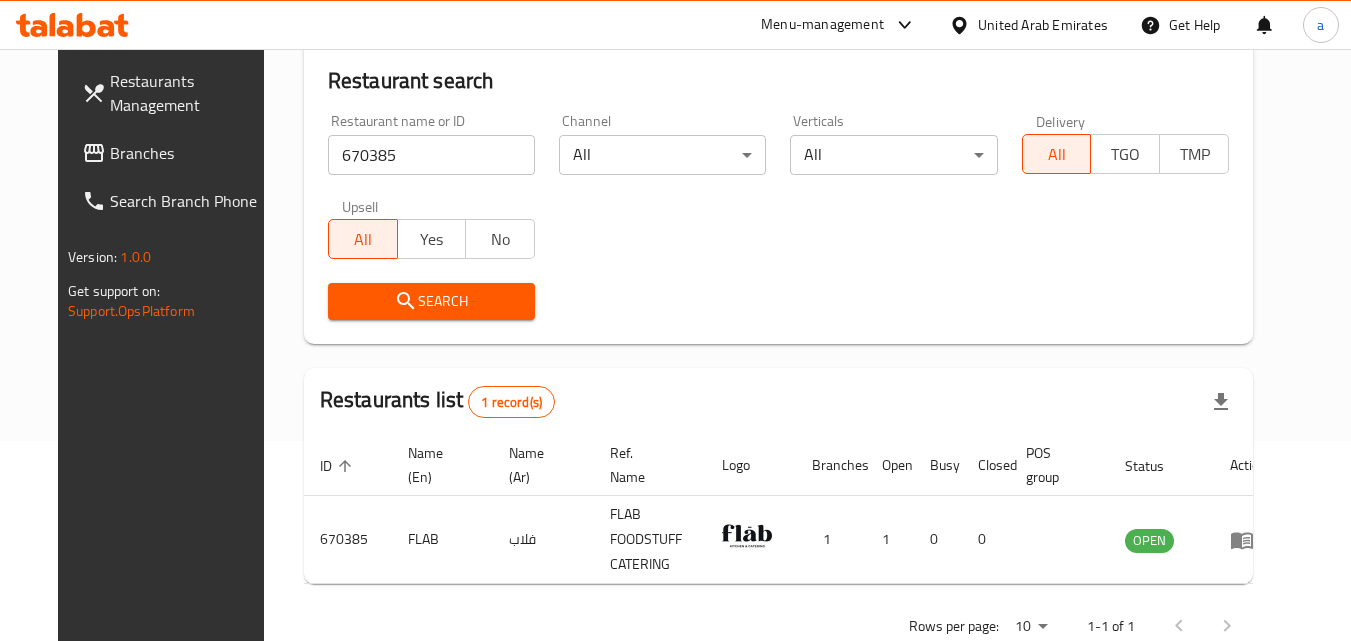 click on "United Arab Emirates" at bounding box center (1043, 25) 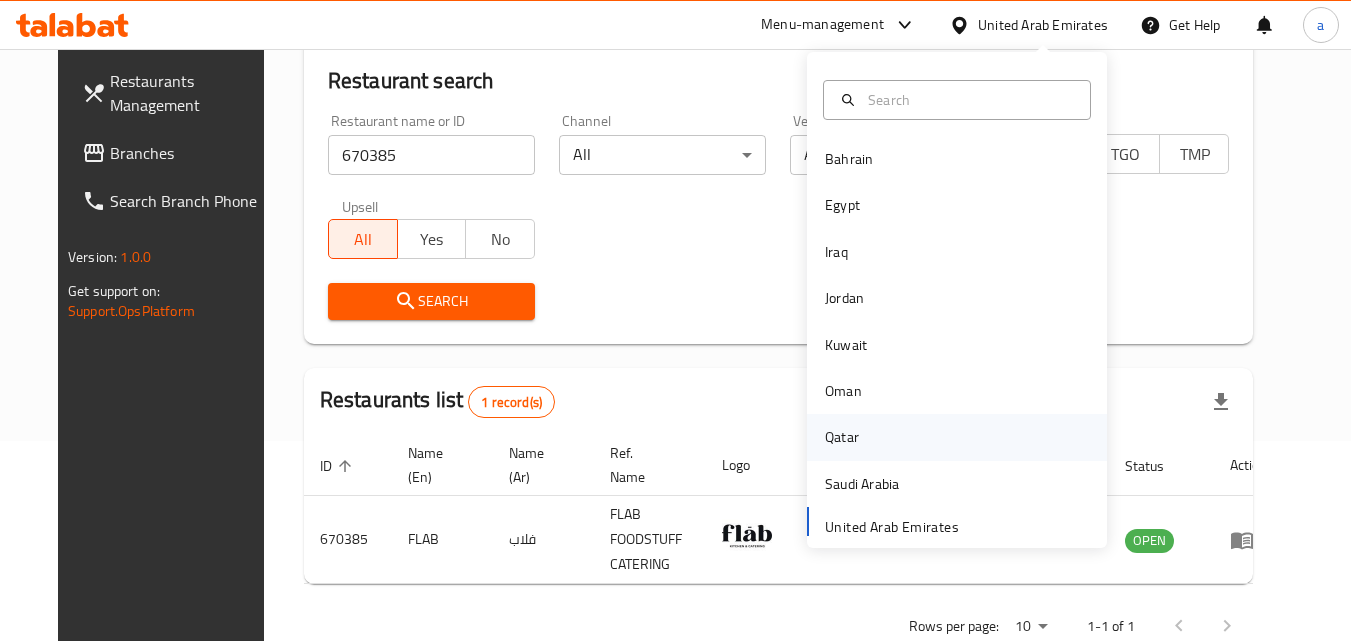 click on "Qatar" at bounding box center [842, 437] 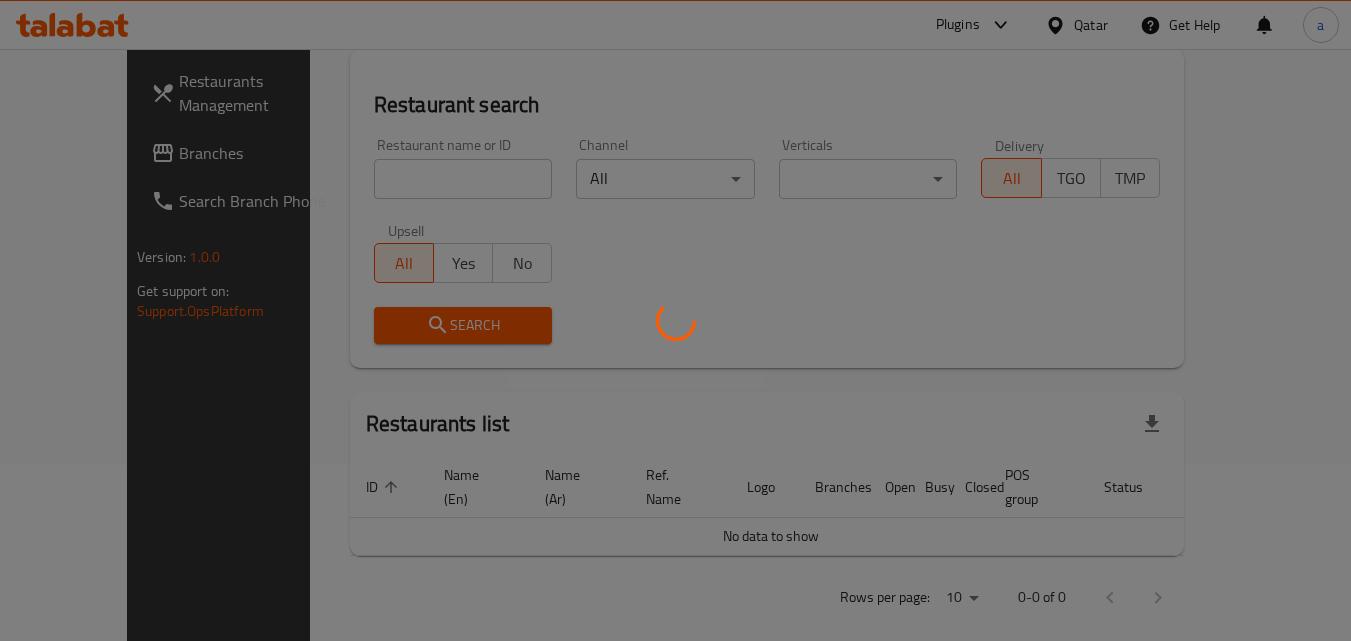 scroll, scrollTop: 200, scrollLeft: 0, axis: vertical 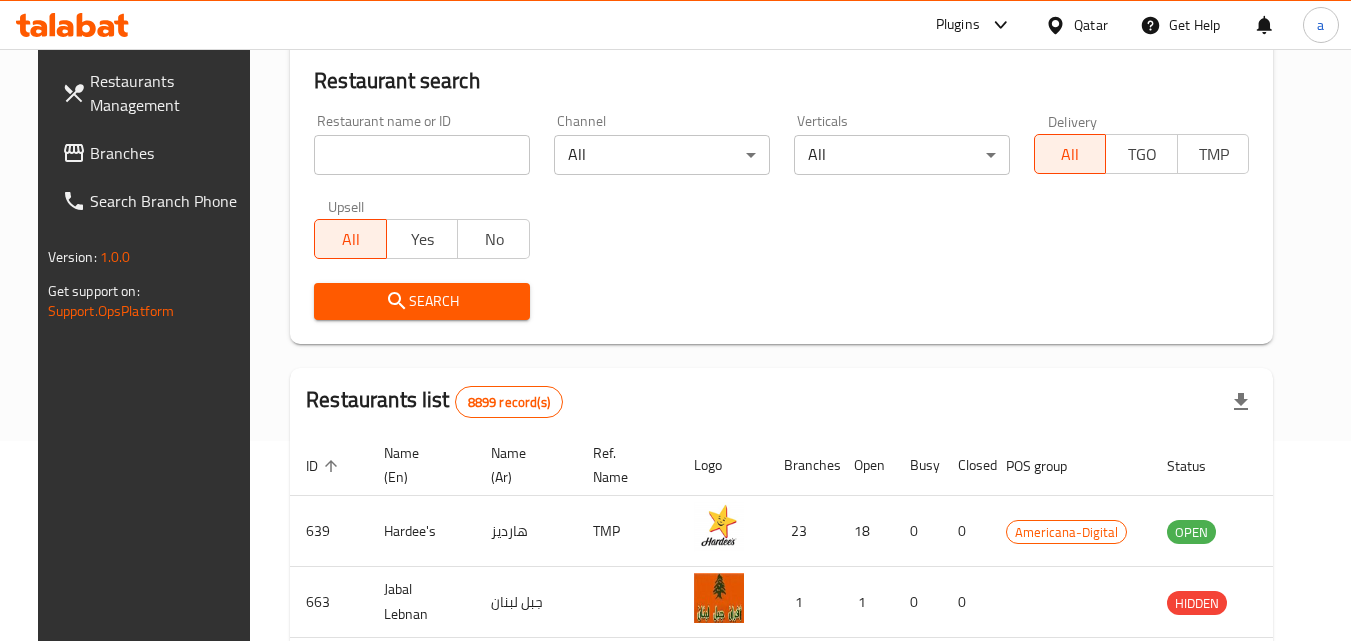 click on "Branches" at bounding box center [169, 153] 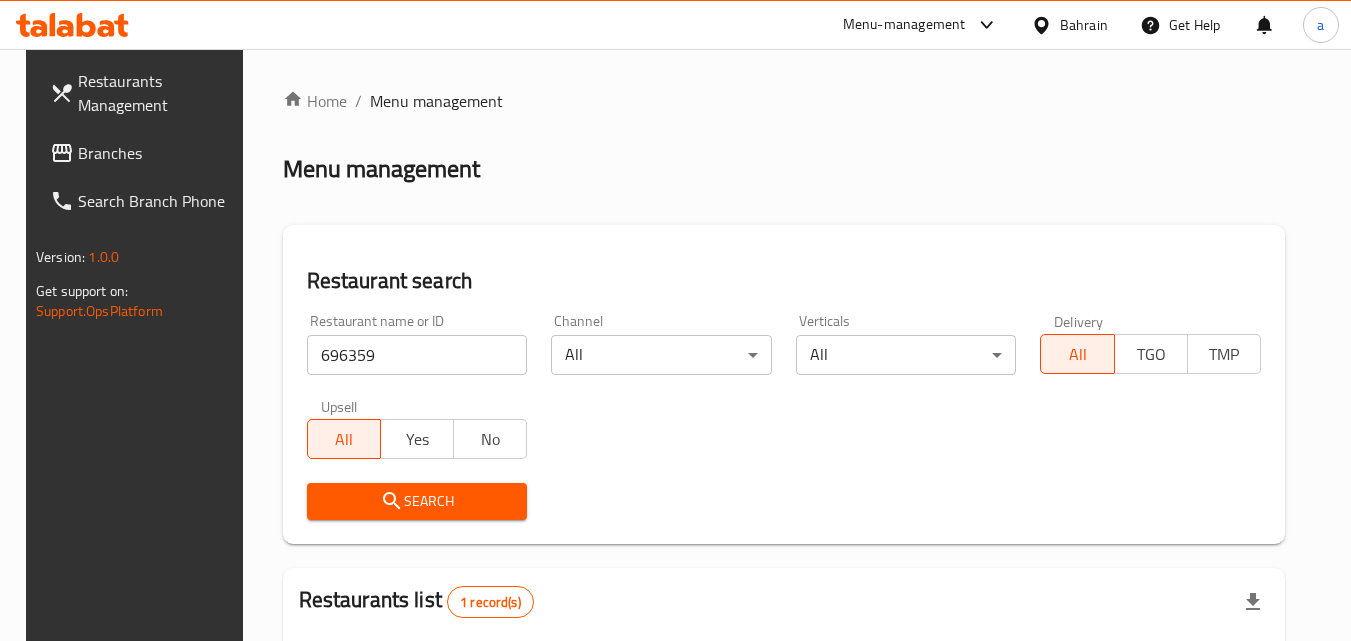 scroll, scrollTop: 51, scrollLeft: 0, axis: vertical 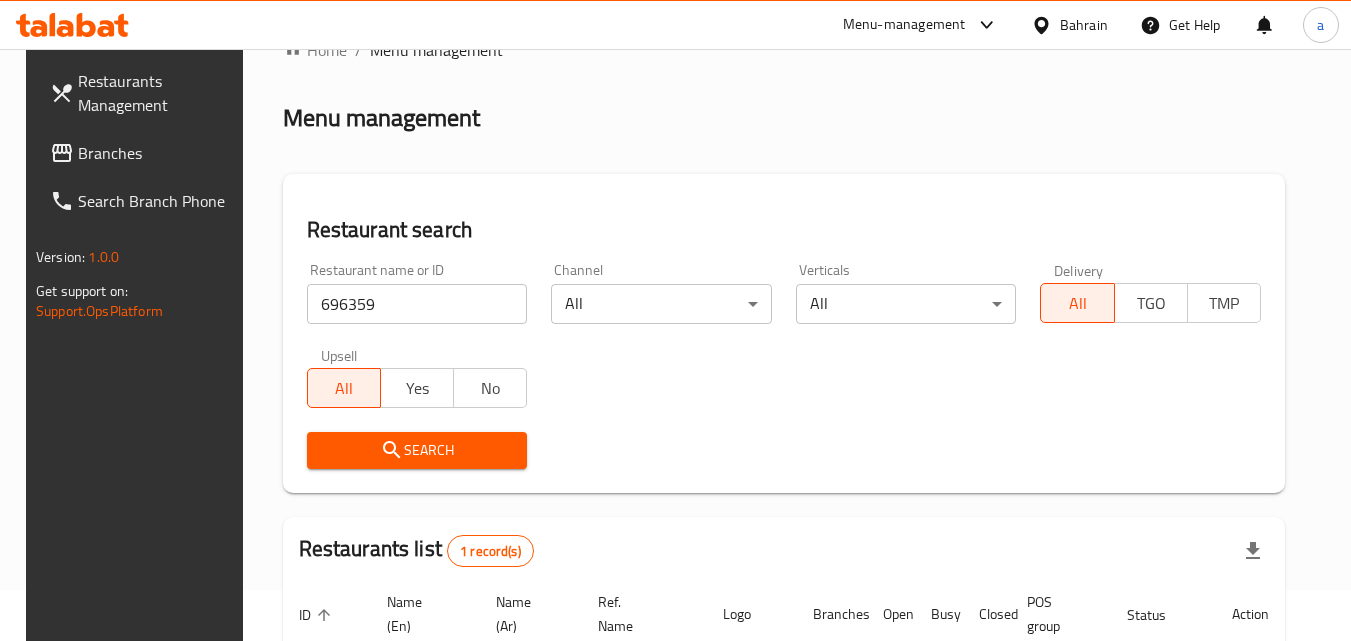 click 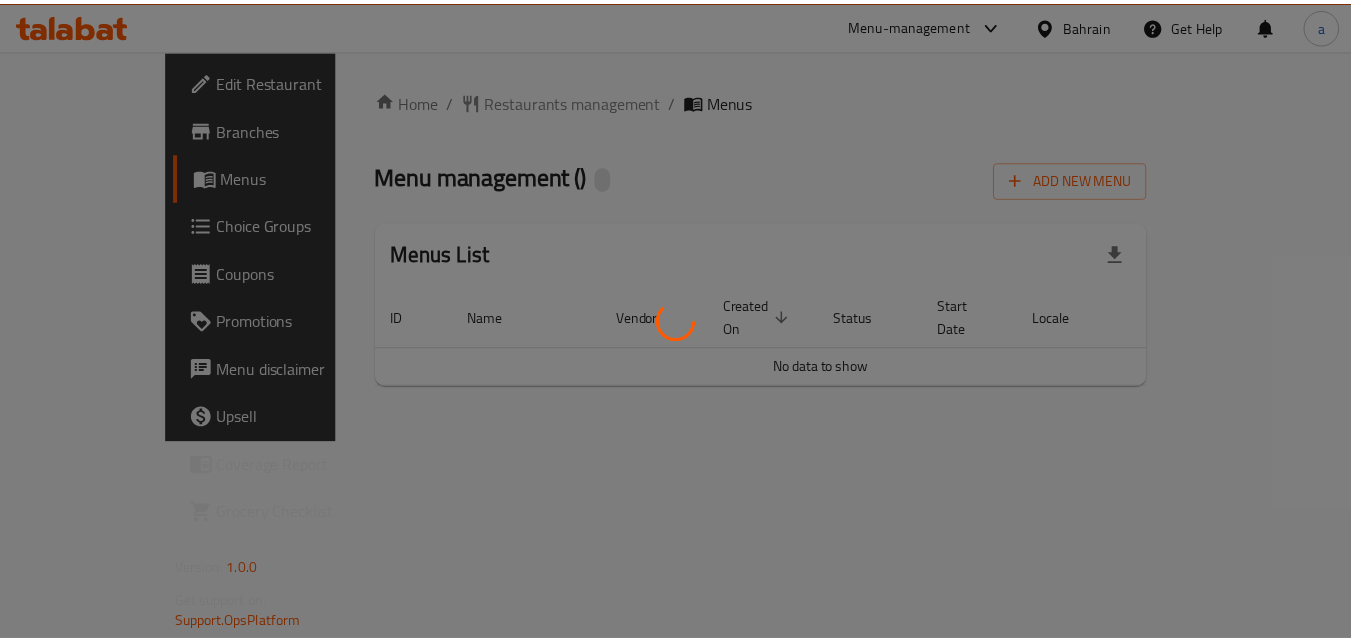 scroll, scrollTop: 0, scrollLeft: 0, axis: both 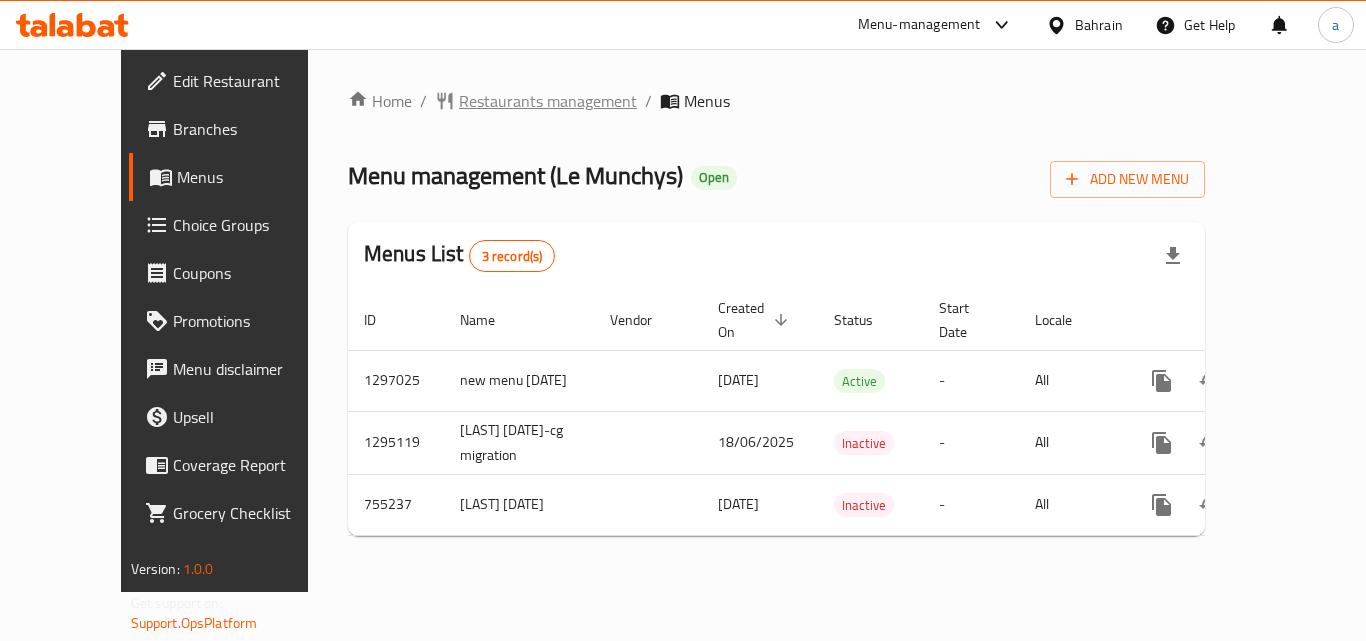 click on "Restaurants management" at bounding box center [548, 101] 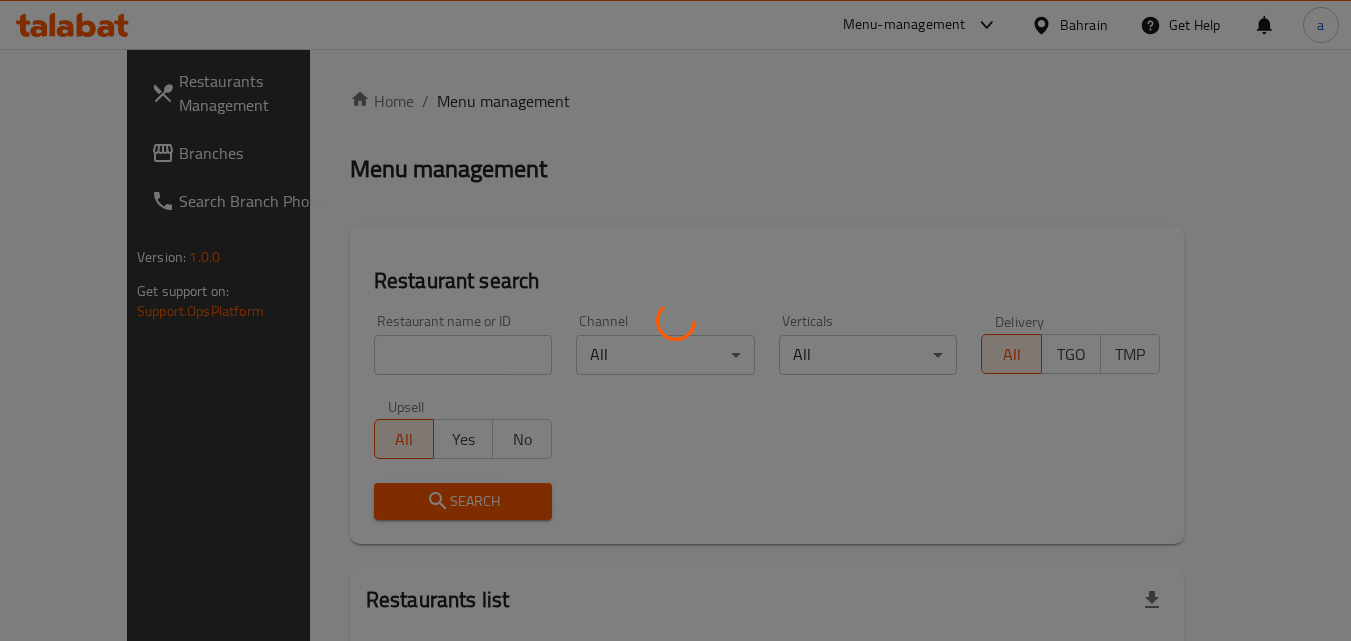 click at bounding box center (675, 320) 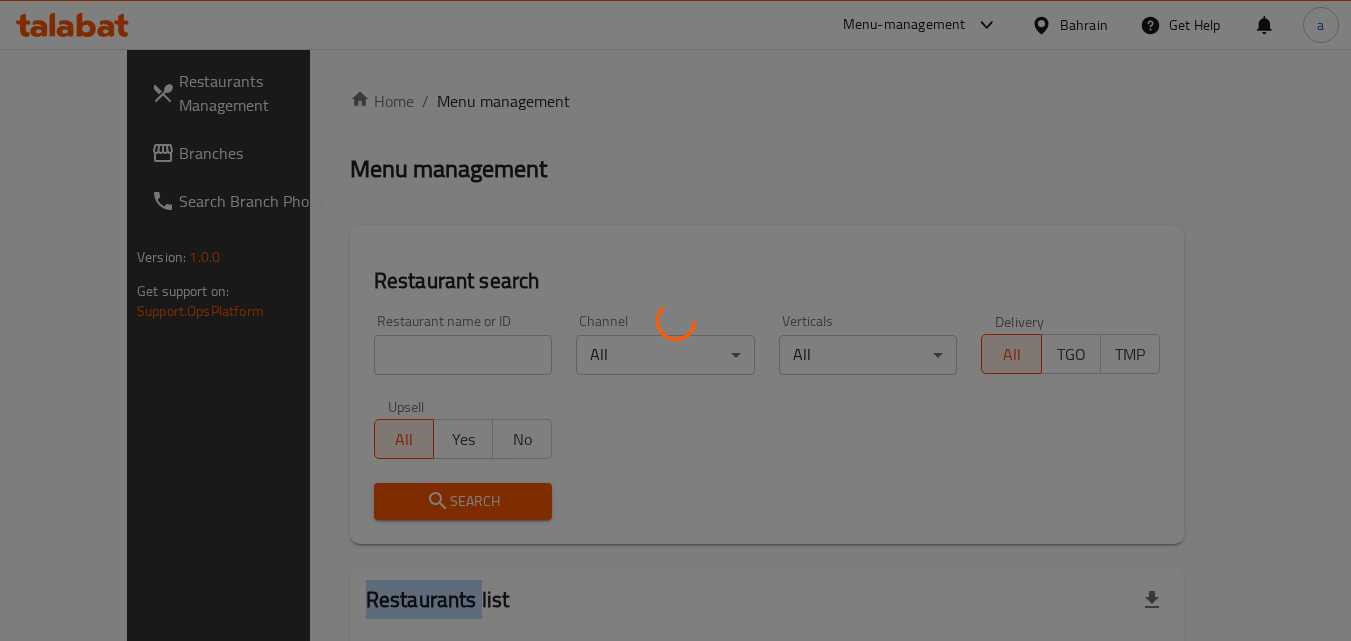 click at bounding box center (675, 320) 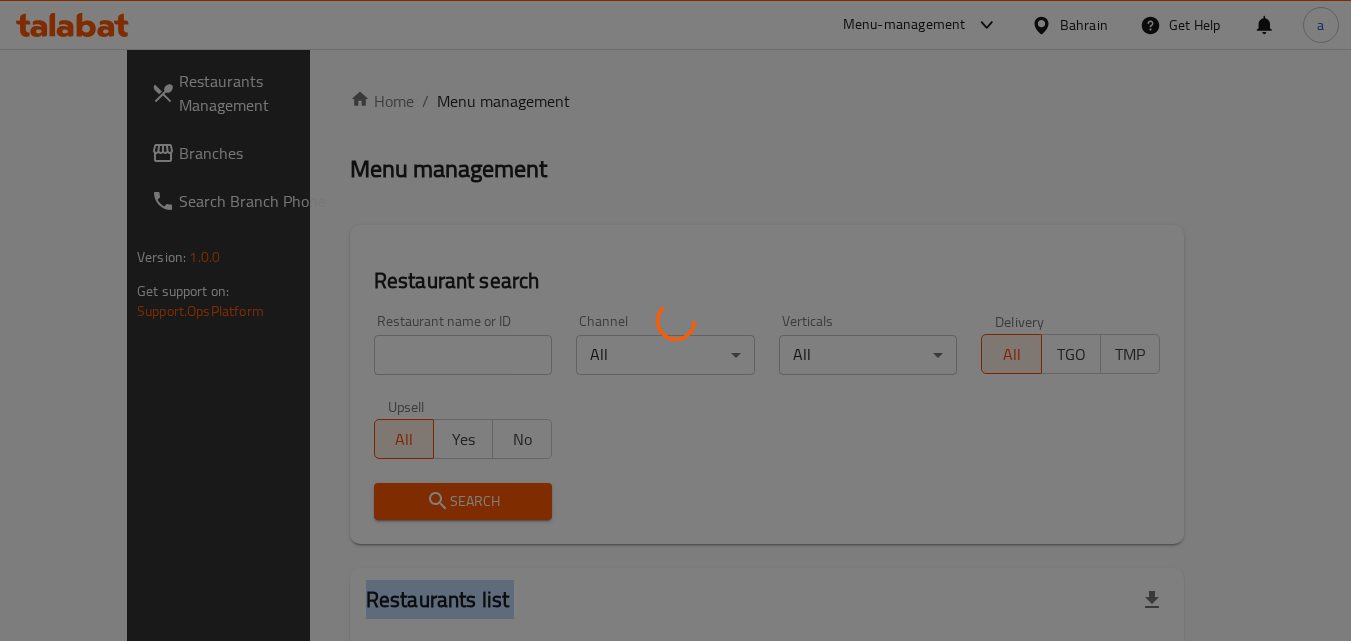 click at bounding box center [675, 320] 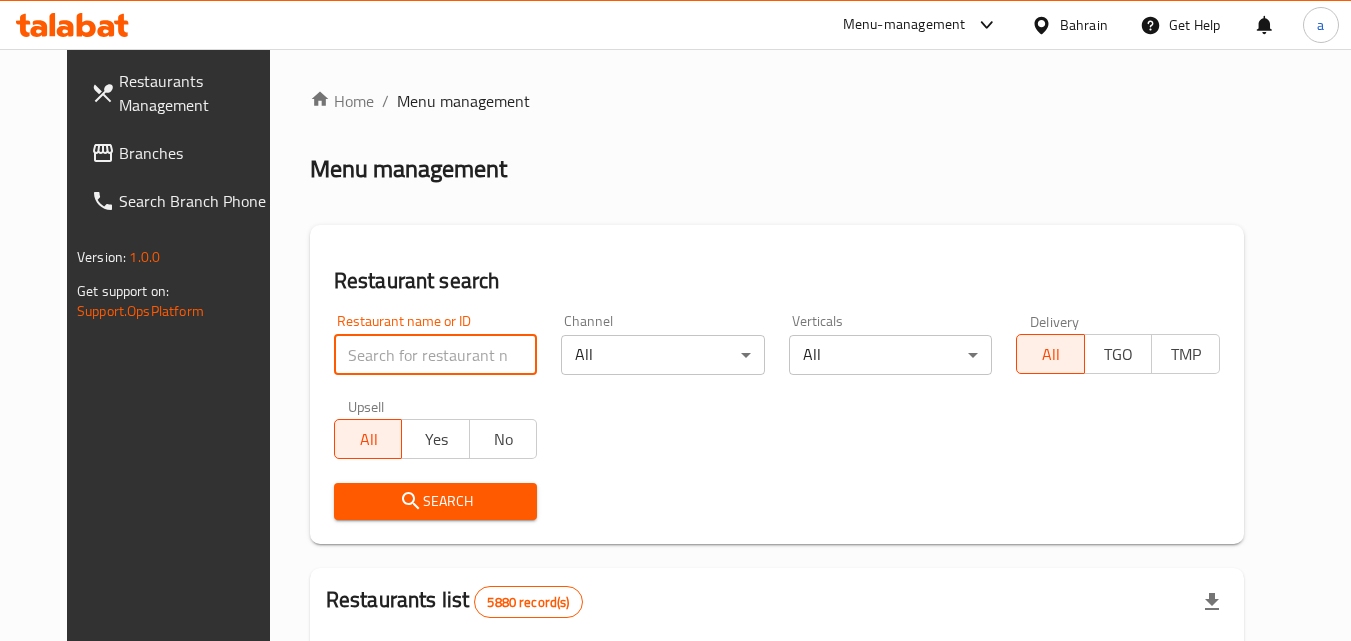 click at bounding box center (436, 355) 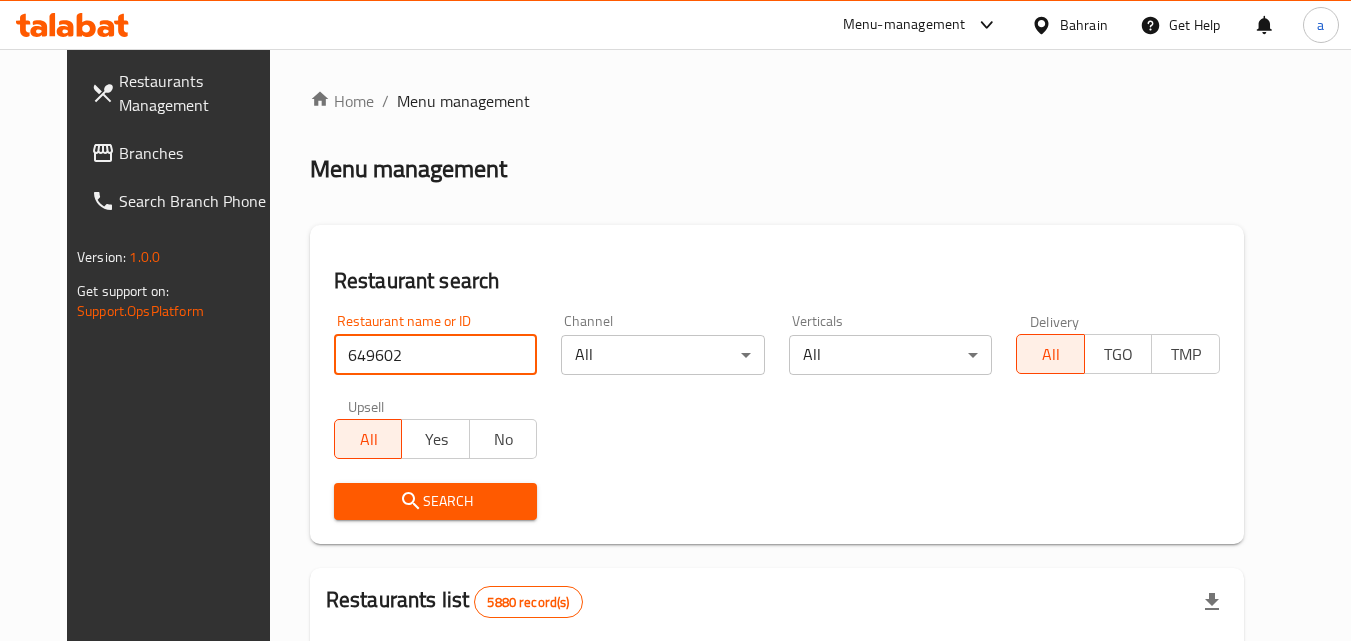 type on "649602" 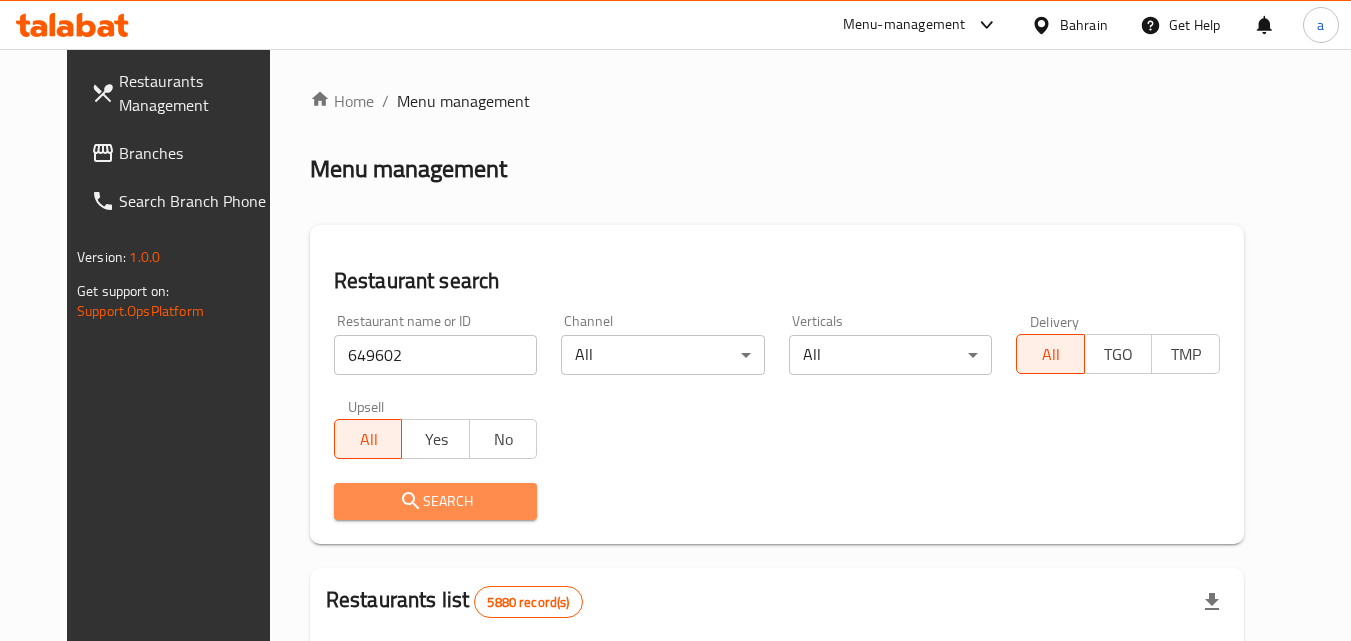 click on "Search" at bounding box center [436, 501] 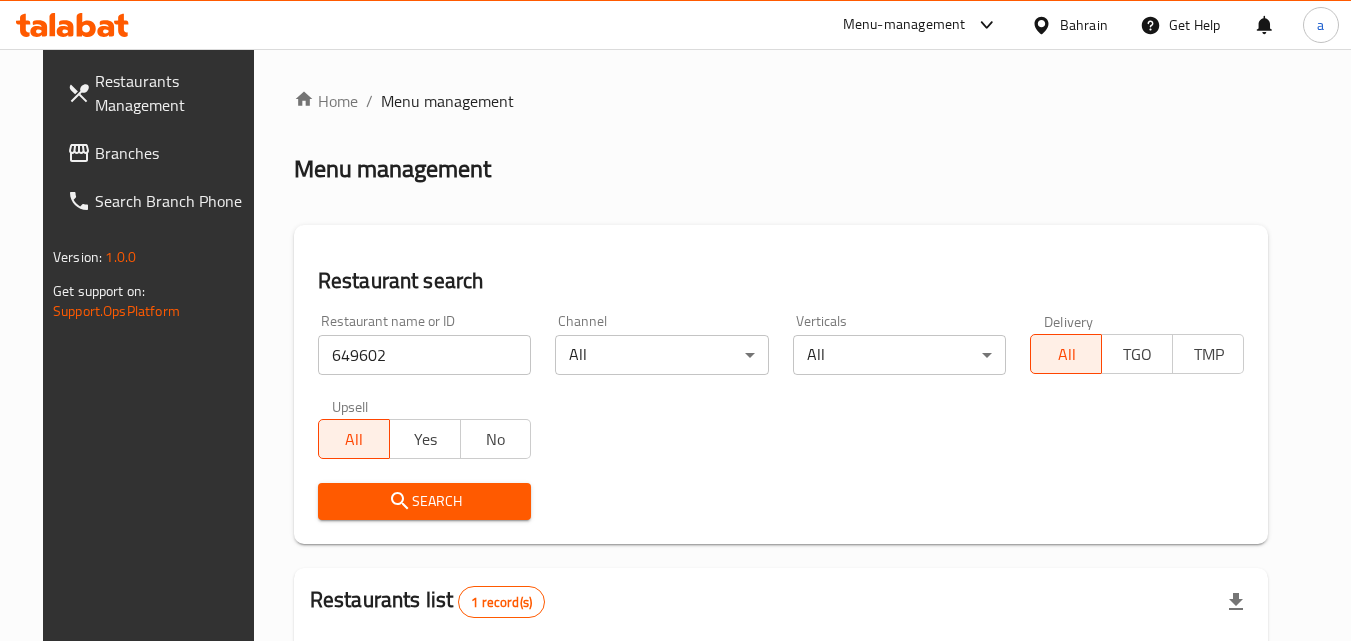 scroll, scrollTop: 234, scrollLeft: 0, axis: vertical 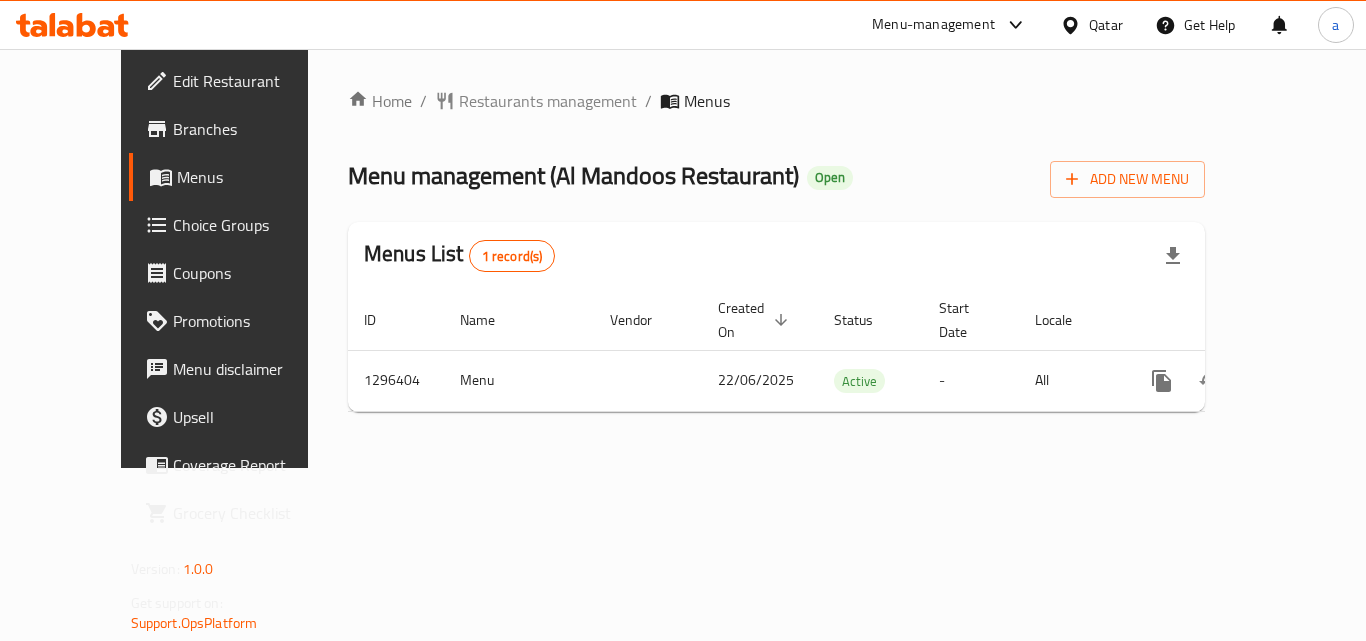 click on "Restaurants management" at bounding box center [548, 101] 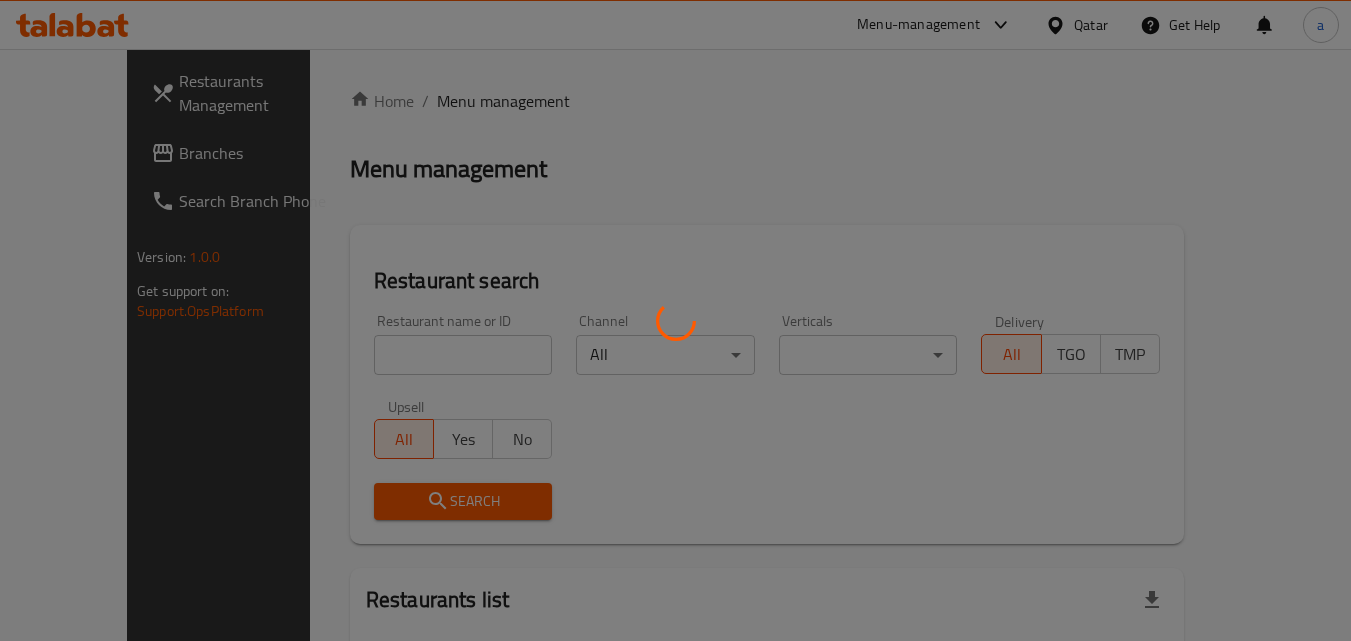 click at bounding box center [675, 320] 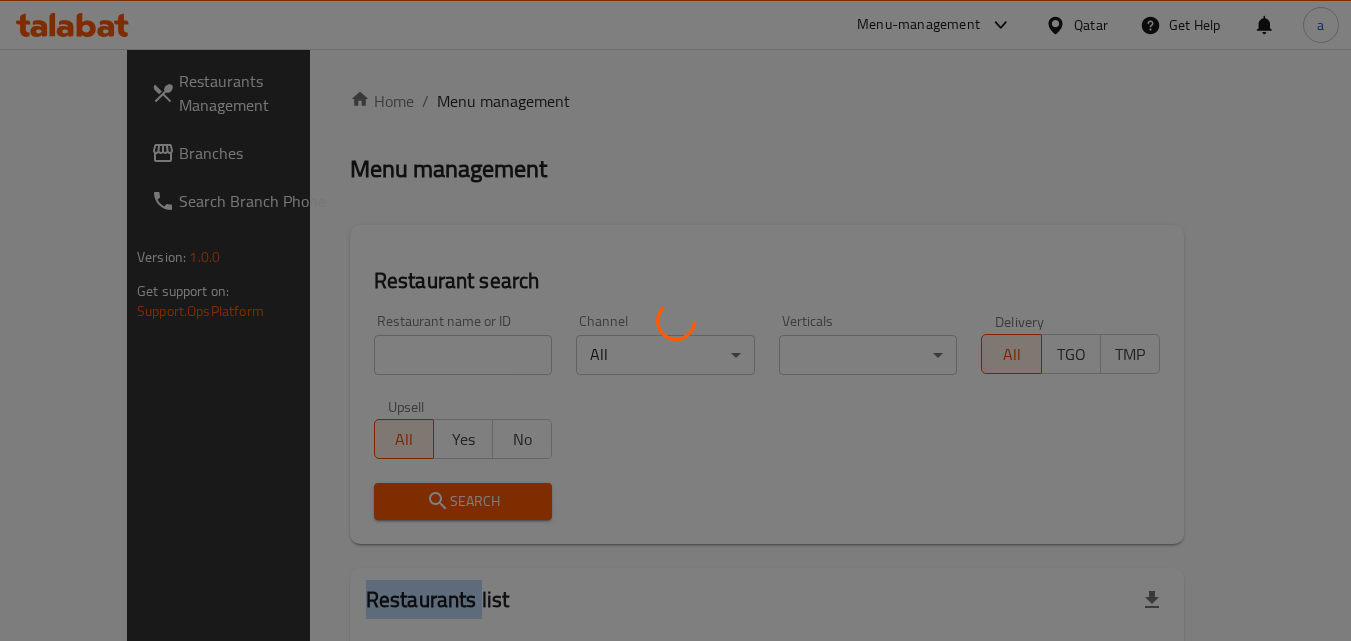 click at bounding box center (675, 320) 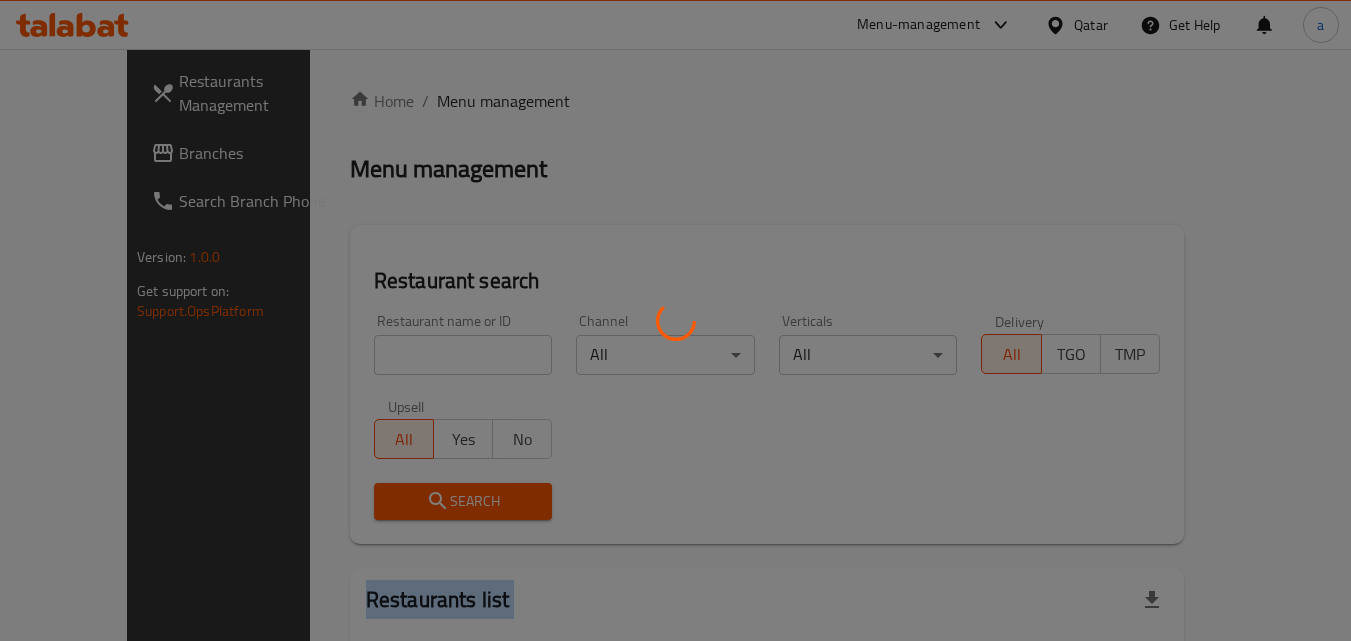 click at bounding box center (675, 320) 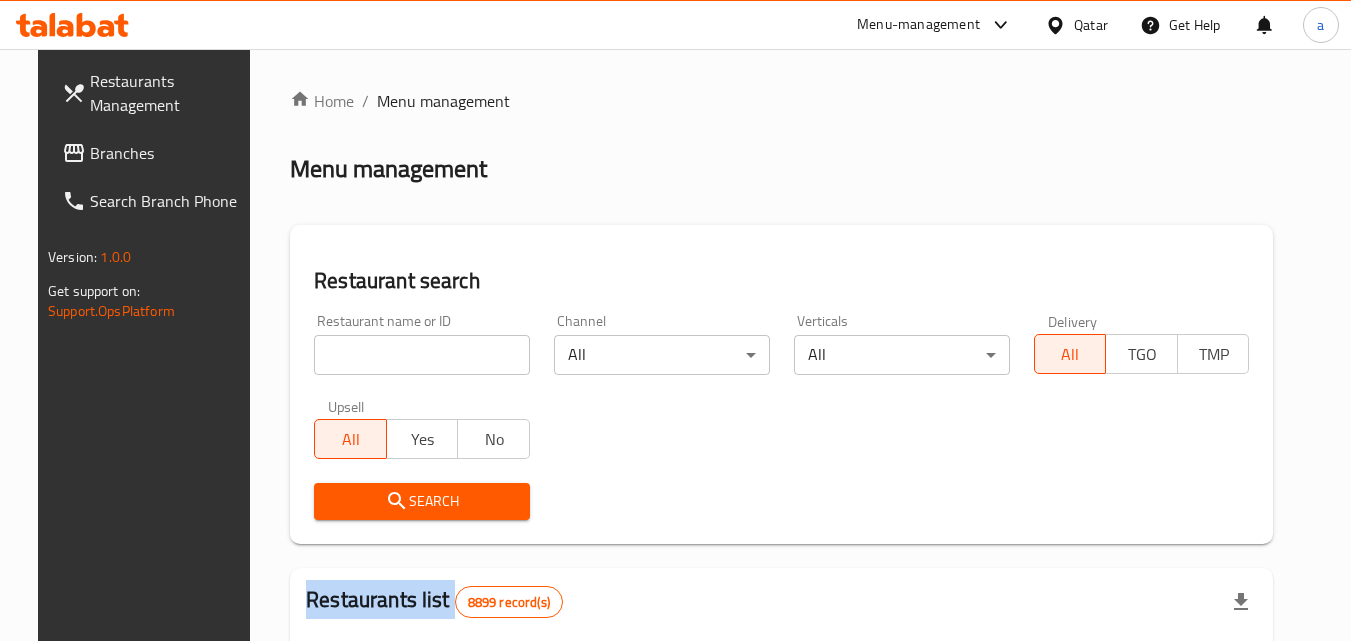 click on "Home / Menu management Menu management Restaurant search Restaurant name or ID Restaurant name or ID Channel All ​ Verticals All ​ Delivery All TGO TMP Upsell All Yes No   Search Restaurants list   8899 record(s) ID sorted ascending Name (En) Name (Ar) Ref. Name Logo Branches Open Busy Closed POS group Status Action 639 Hardee's هارديز TMP 23 18 0 0 Americana-Digital OPEN 663 Jabal Lebnan جبل لبنان 1 1 0 0 HIDDEN 664 Kanafji كنفجي 1 1 0 0 HIDDEN 665 Take Away تيك آوي 1 1 0 0 HIDDEN 666 Zaman Al-Khair Restaurant مطعم زمان الخير 1 0 0 0 INACTIVE 667 Al-Rabwah الربوة 1 0 0 0 INACTIVE 672 Bait Jedy بيت جدي 1 1 0 0 HIDDEN 673 Coffee Centre مركز القهوة 1 0 0 0 INACTIVE 676 Morning fresh مورنيج فريش 1 1 0 0 HIDDEN 680 Al-Qarmouty القرموطي 1 0 0 0 HIDDEN Rows per page: 10 1-10 of 8899" at bounding box center (781, 709) 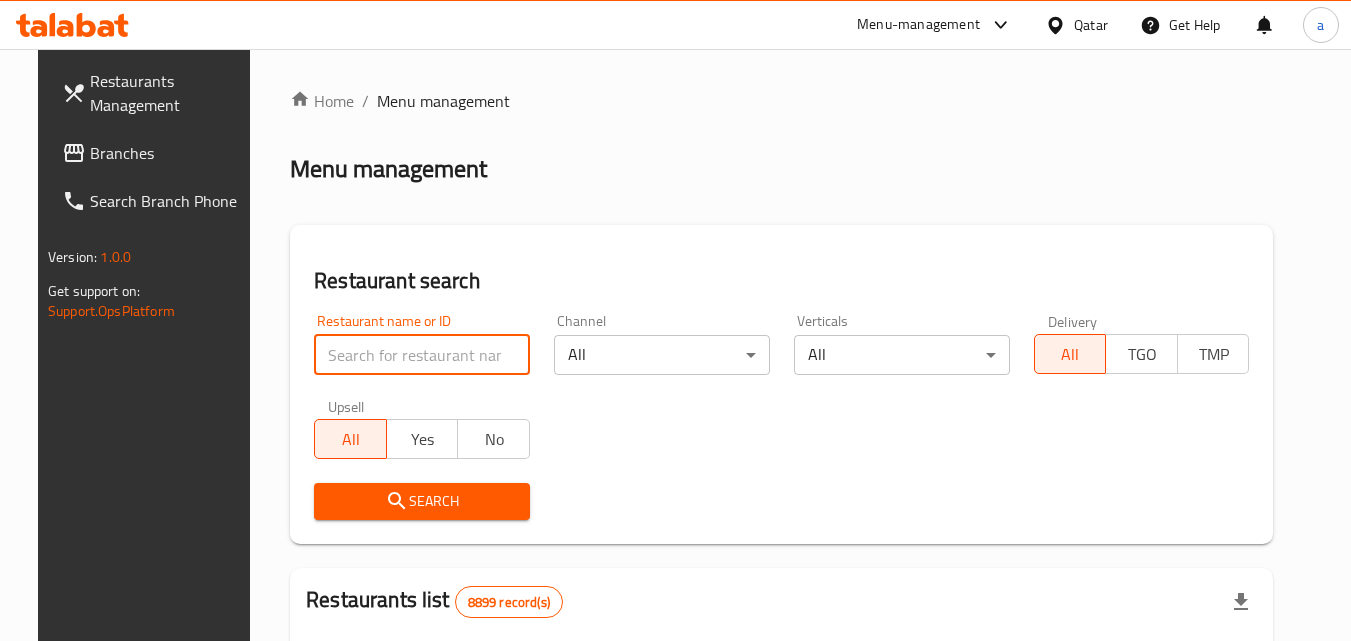 click at bounding box center (422, 355) 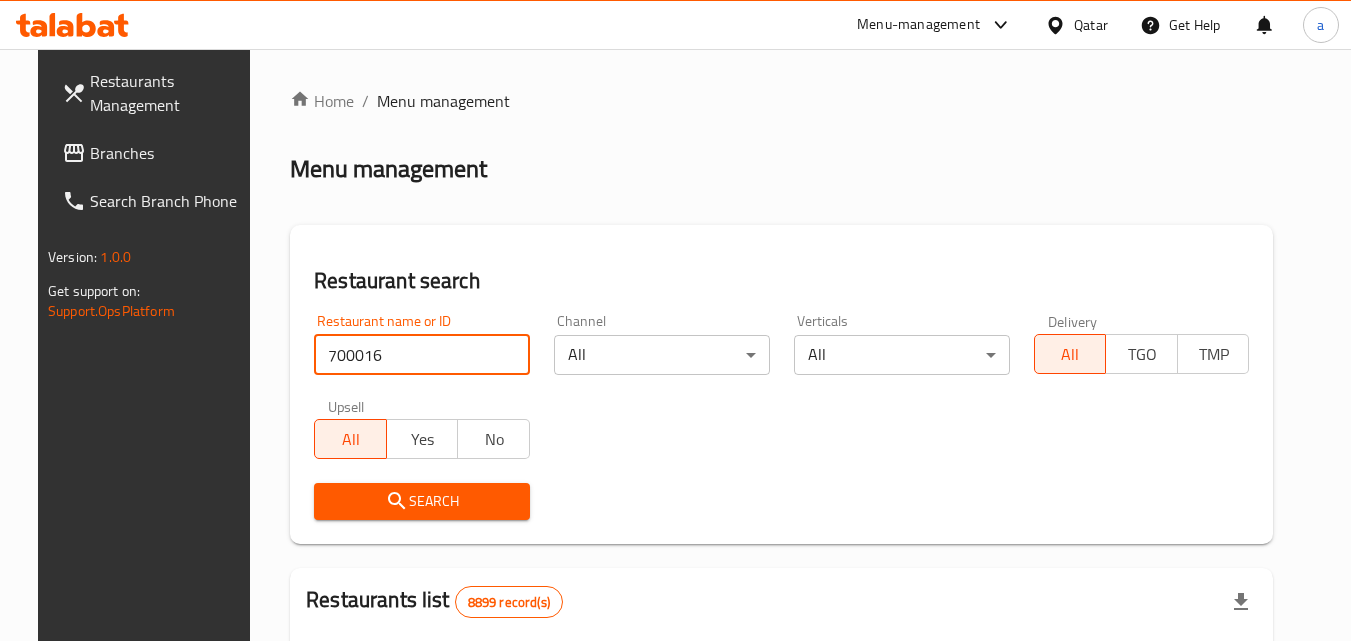 type on "700016" 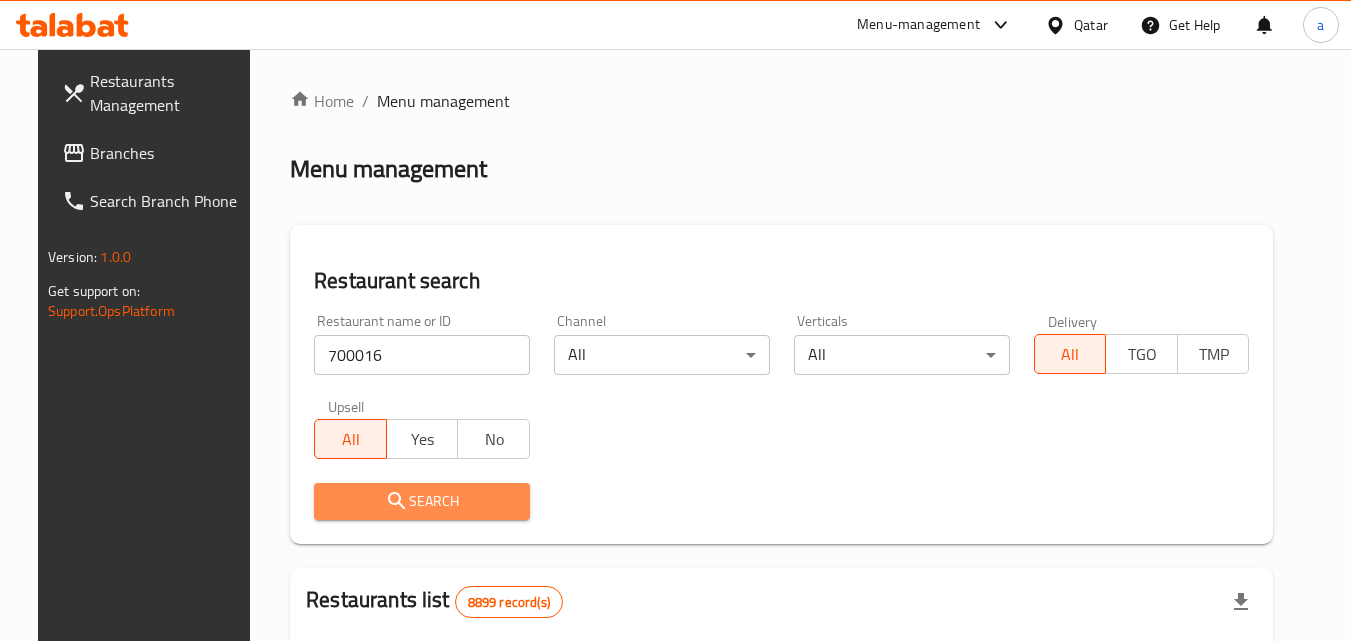 click on "Search" at bounding box center (422, 501) 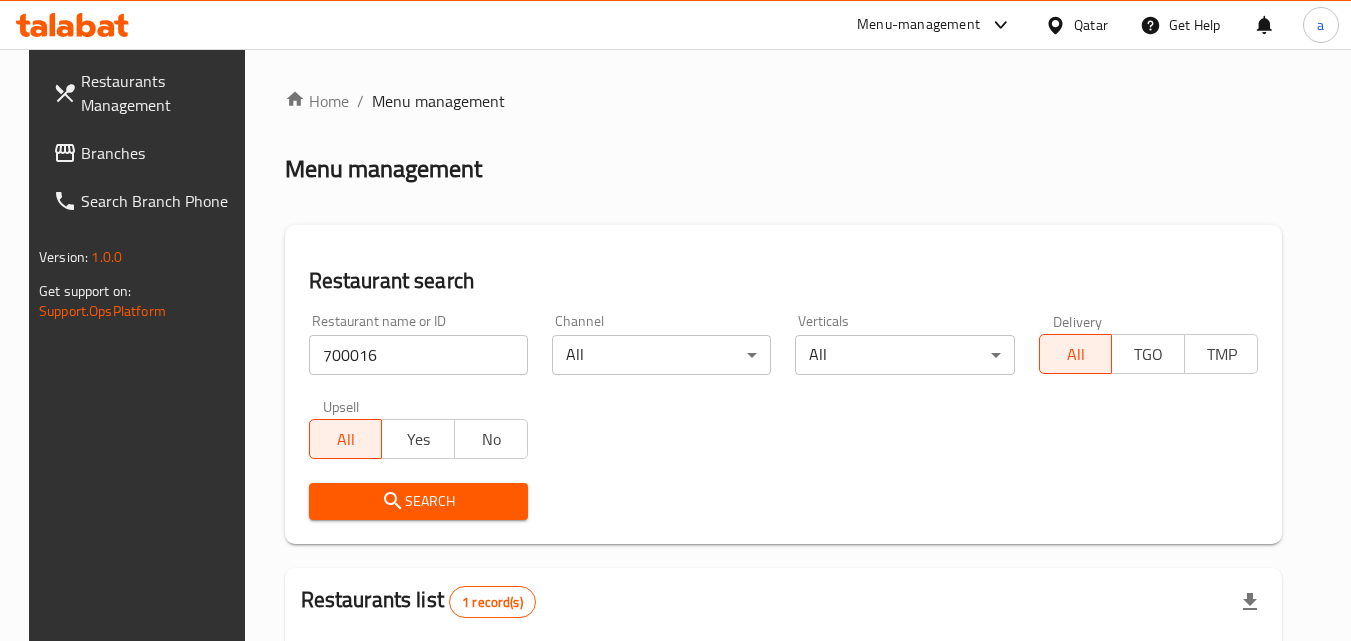 scroll, scrollTop: 234, scrollLeft: 0, axis: vertical 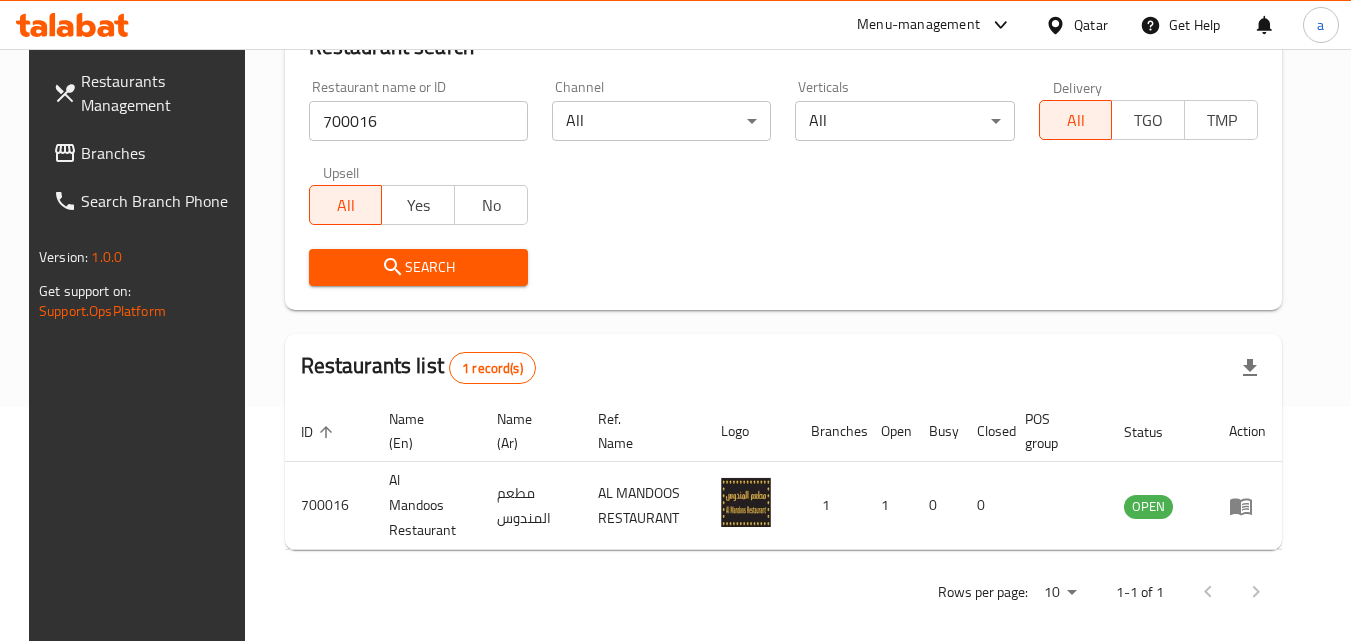 click 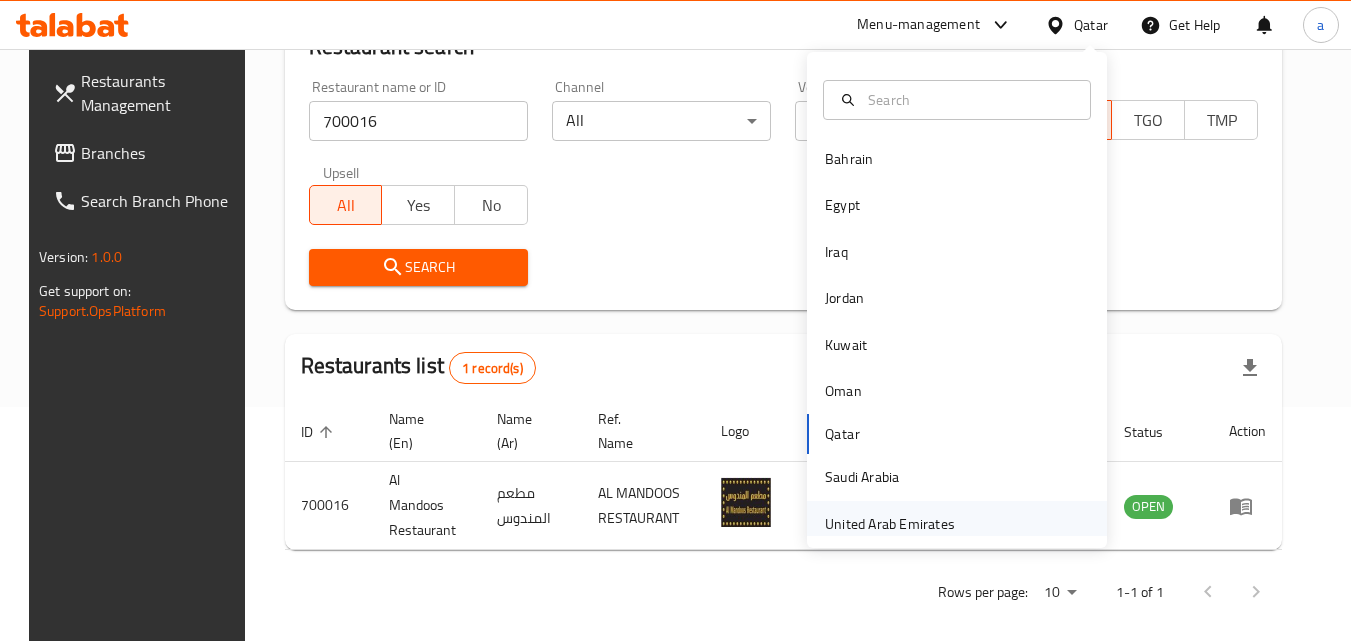 click on "United Arab Emirates" at bounding box center (890, 524) 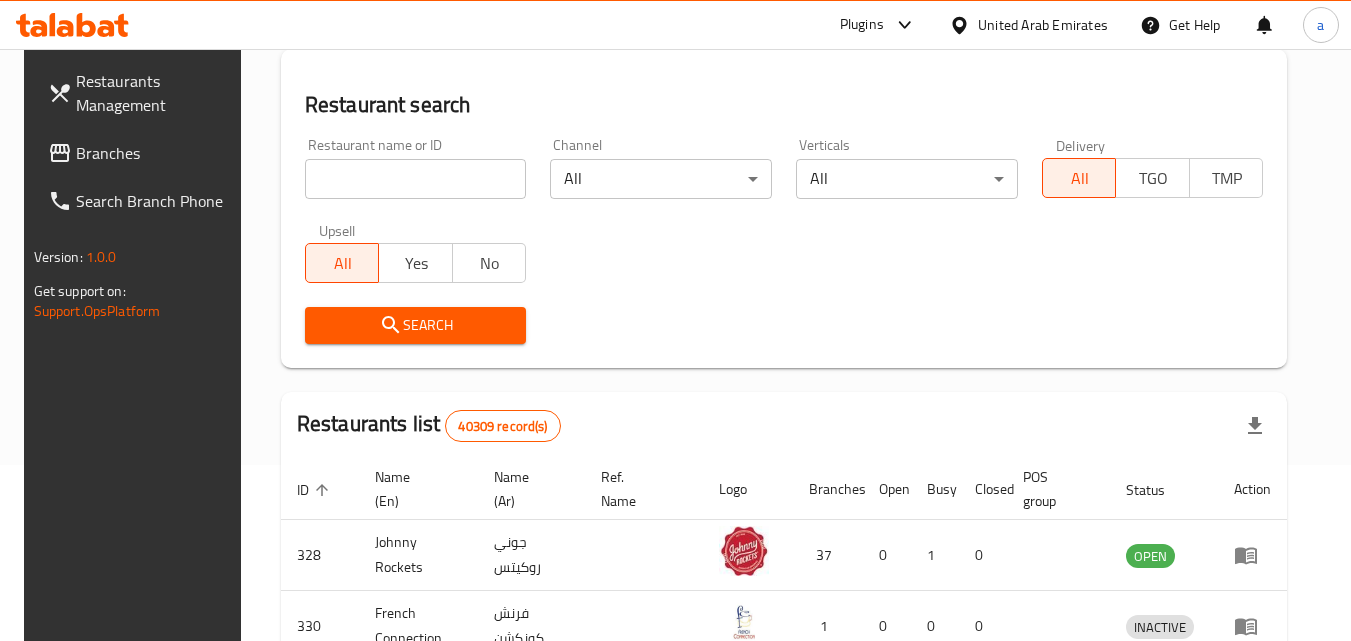scroll, scrollTop: 234, scrollLeft: 0, axis: vertical 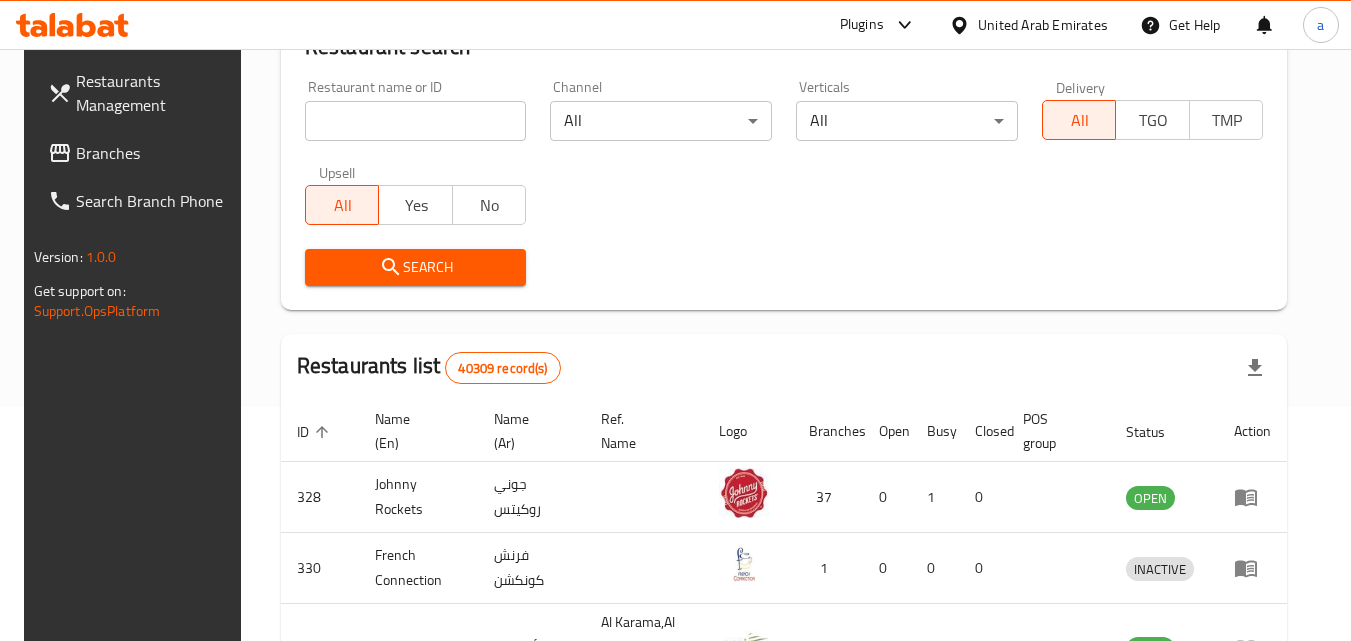 click on "Branches" at bounding box center [141, 153] 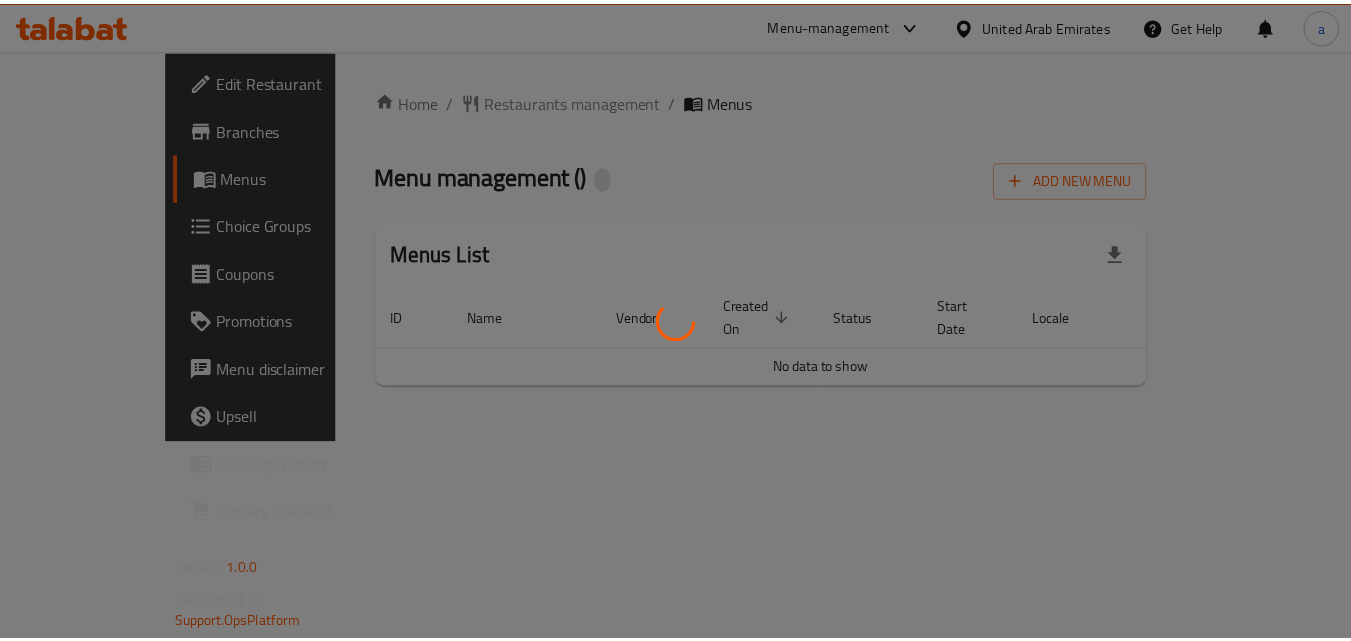 scroll, scrollTop: 0, scrollLeft: 0, axis: both 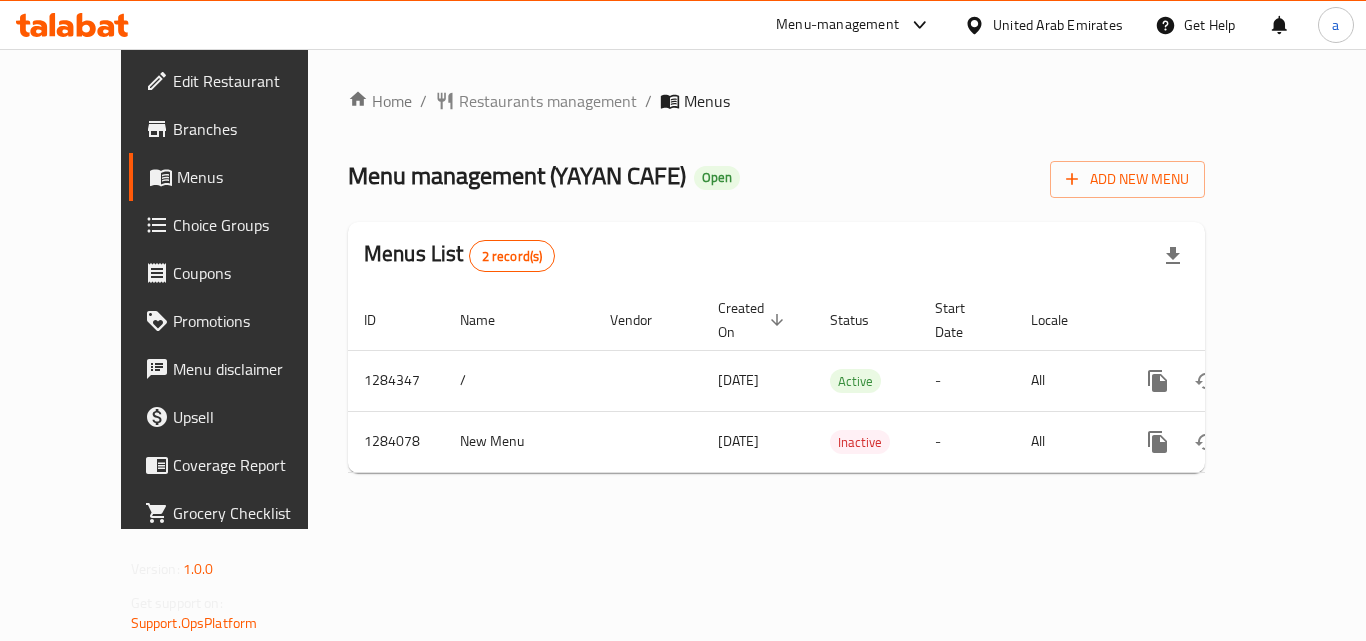 click on "Restaurants management" at bounding box center (548, 101) 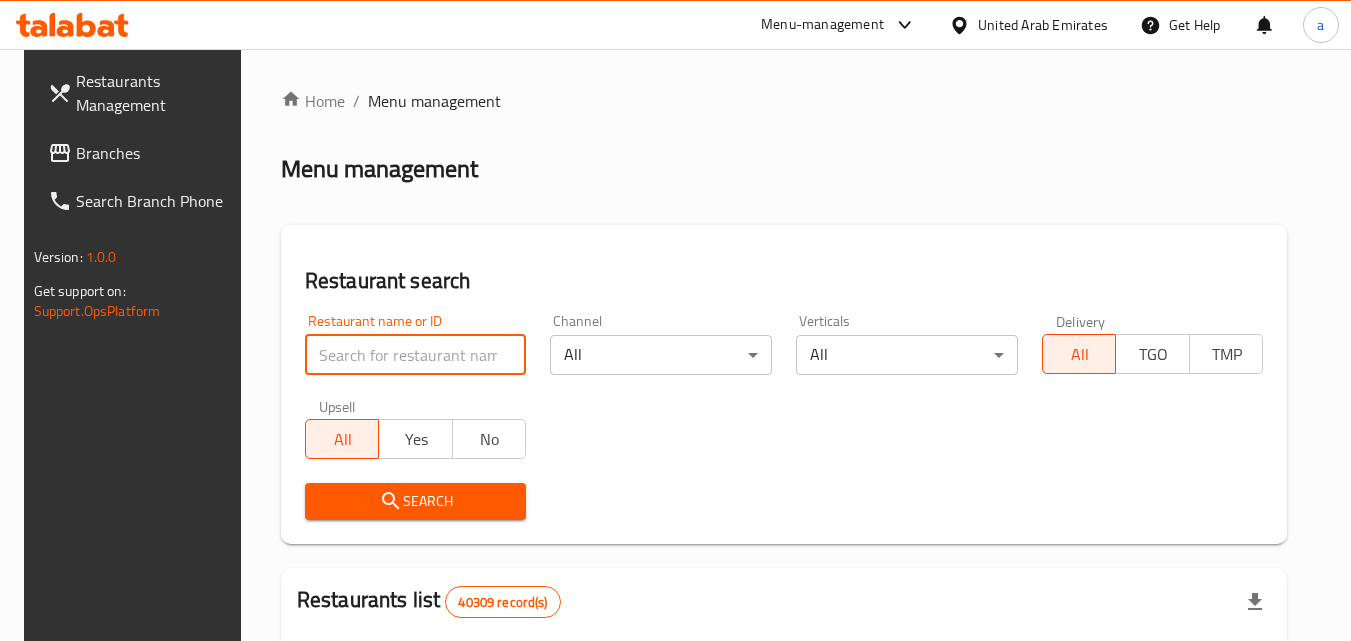 click at bounding box center (416, 355) 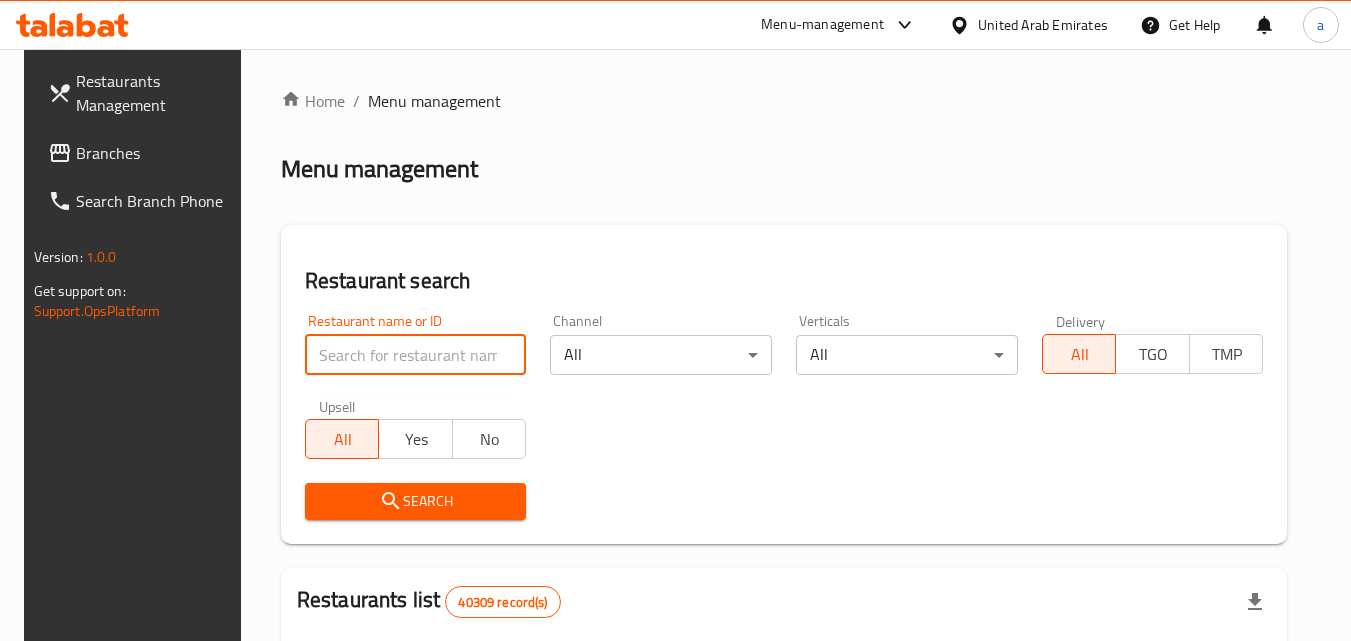 paste on "695565" 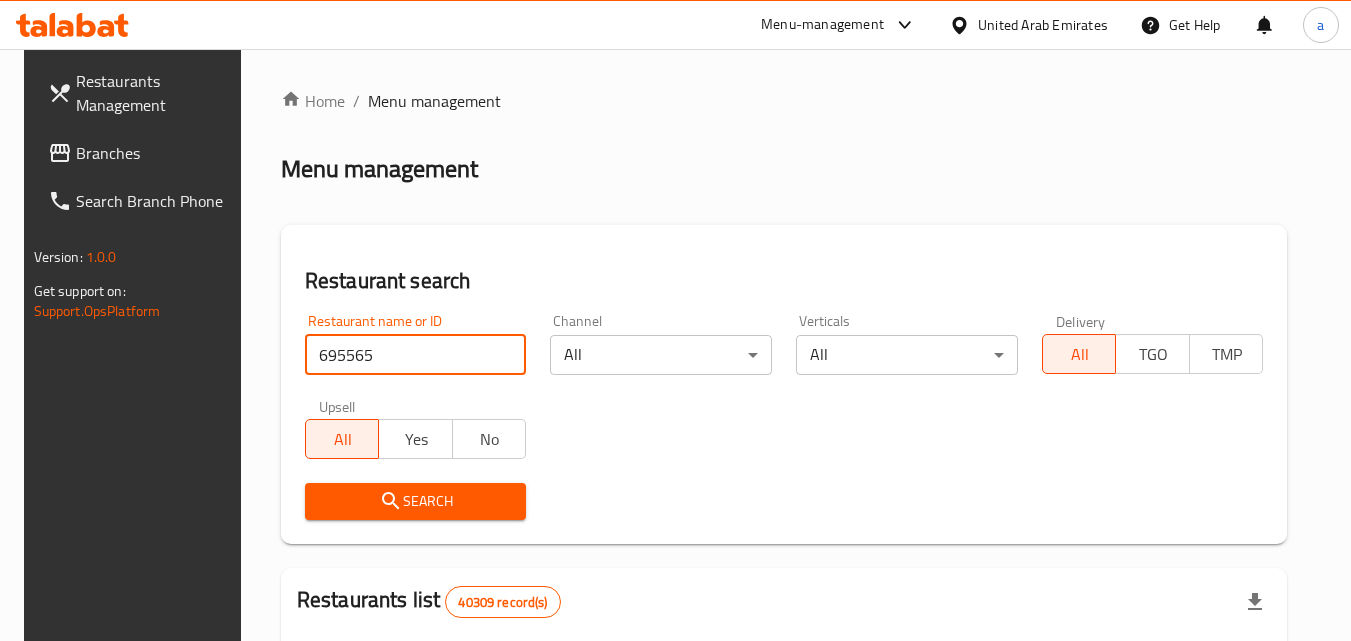 type on "695565" 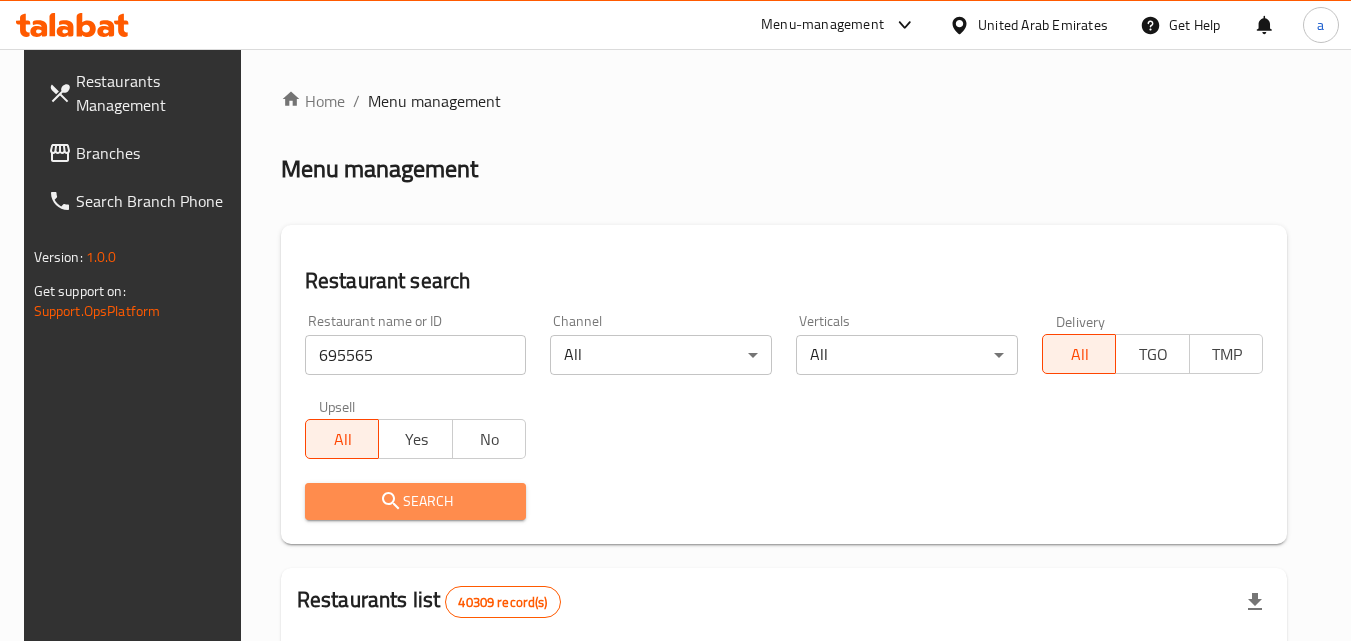 click 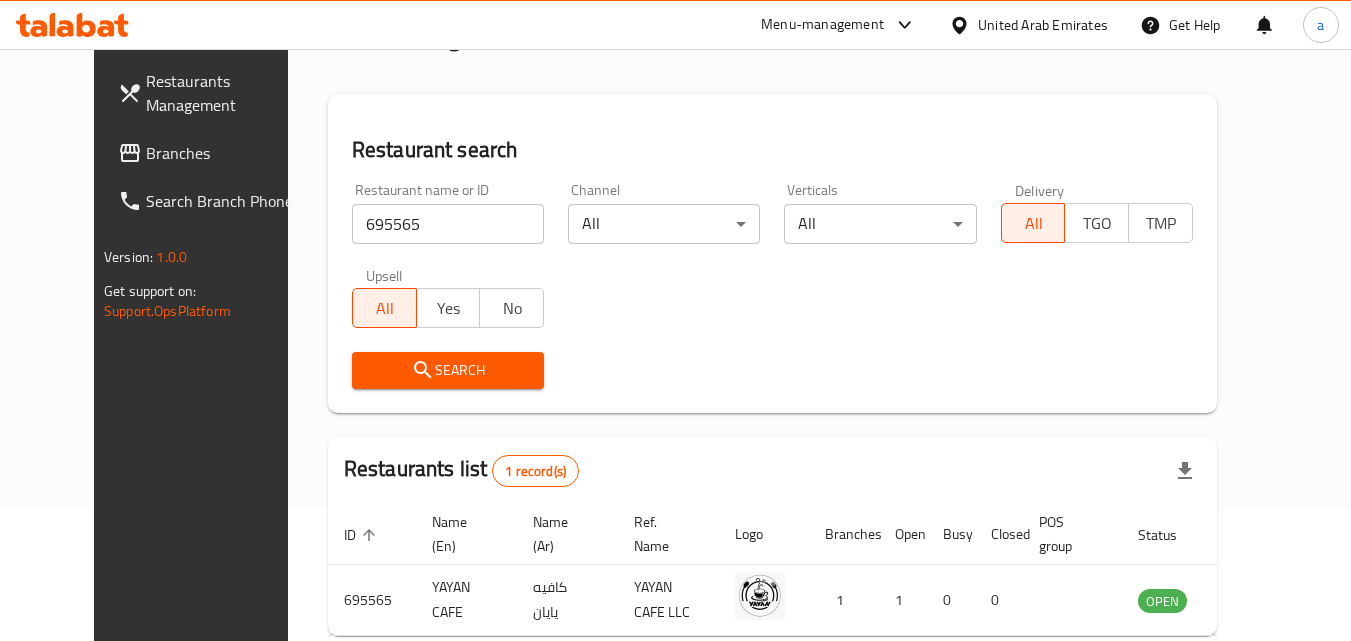 scroll, scrollTop: 234, scrollLeft: 0, axis: vertical 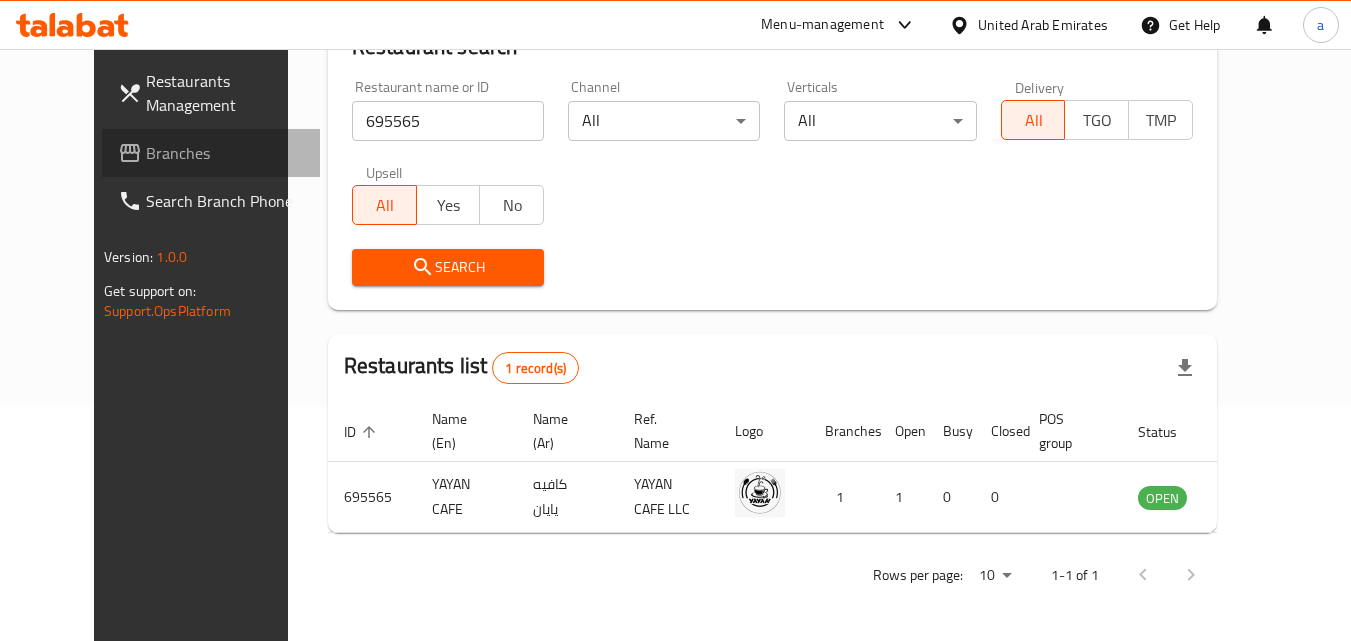 click on "Branches" at bounding box center [225, 153] 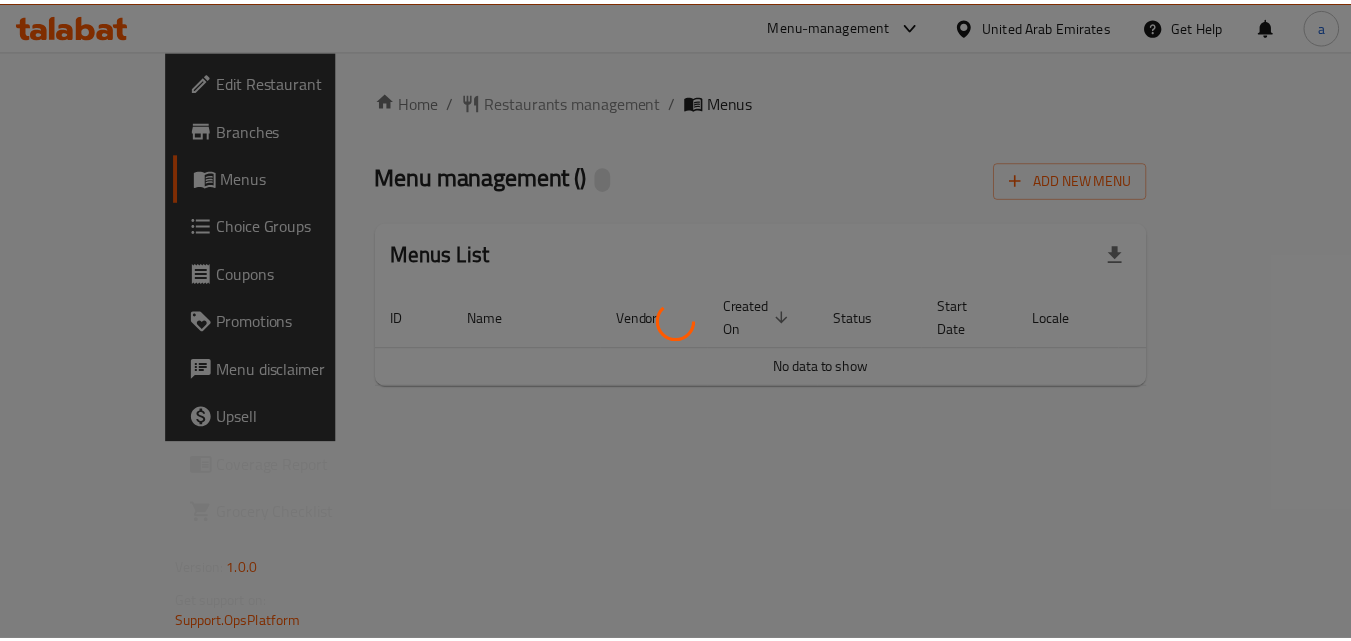 scroll, scrollTop: 0, scrollLeft: 0, axis: both 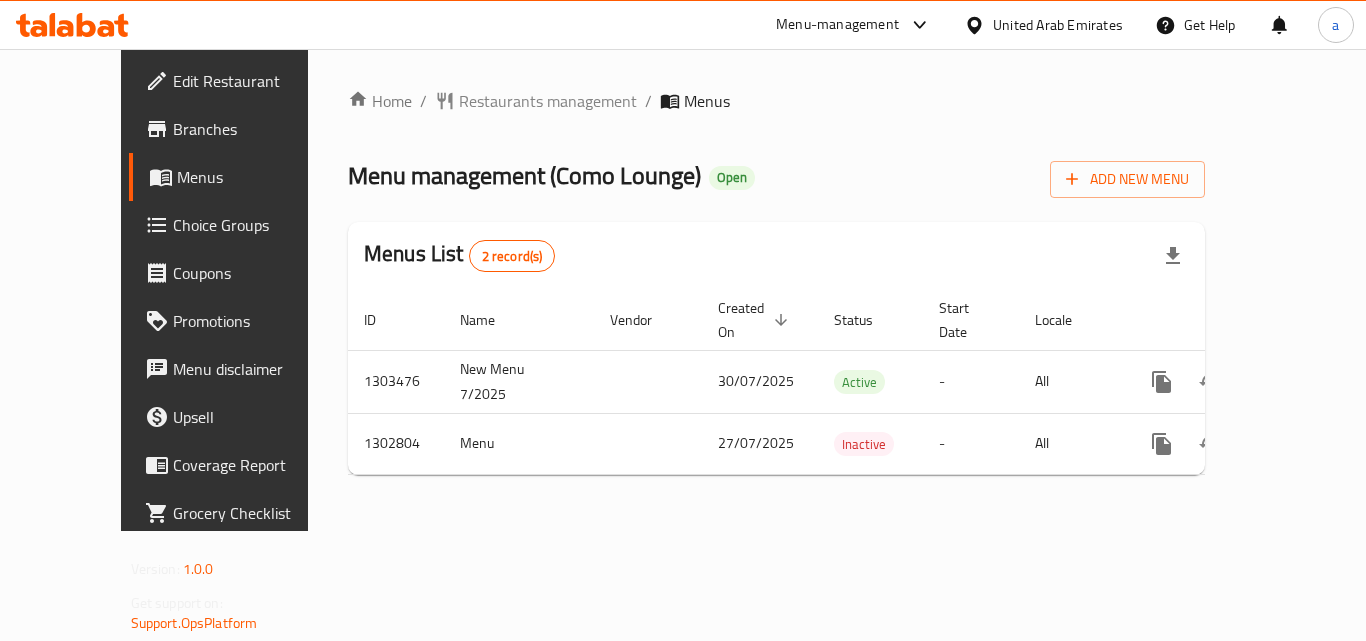 click on "Home / Restaurants management / Menus Menu management ( Como Lounge )  Open Add New Menu Menus List   2 record(s) ID Name Vendor Created On sorted descending Status Start Date Locale Actions 1303476 New Menu 7/2025 30/07/2025 Active - All 1302804 Menu  27/07/2025 Inactive - All" at bounding box center [776, 290] 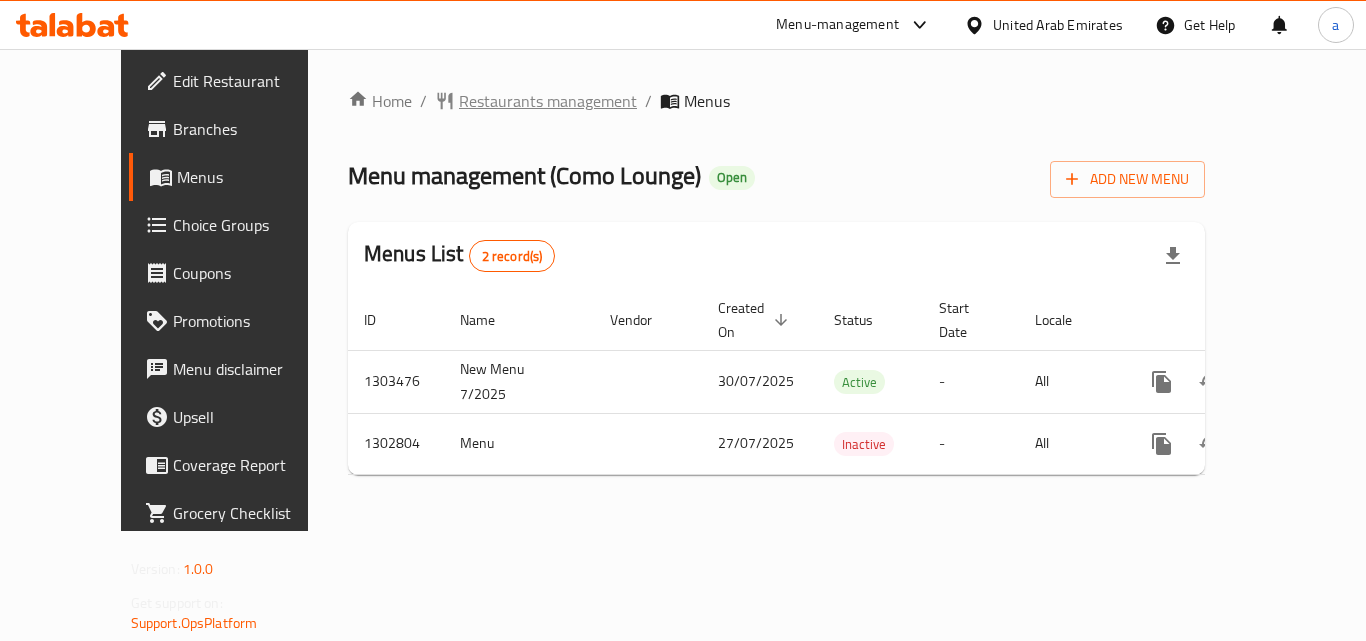 click on "Restaurants management" at bounding box center (548, 101) 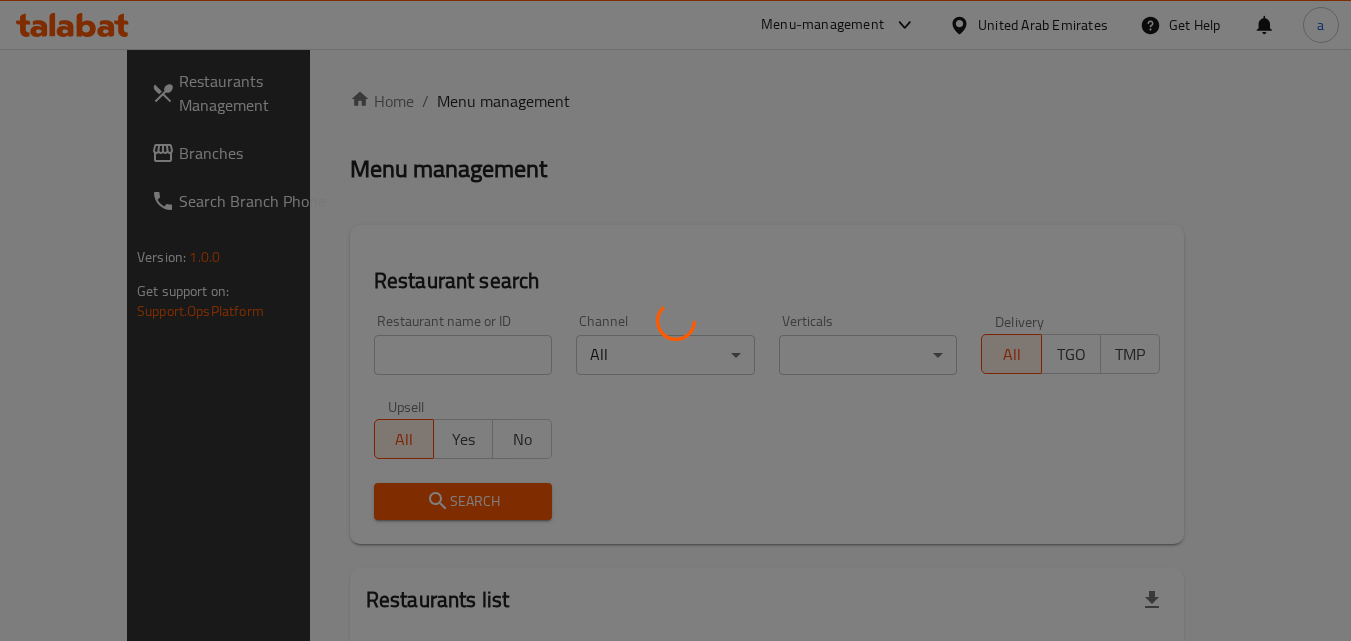 click at bounding box center (675, 320) 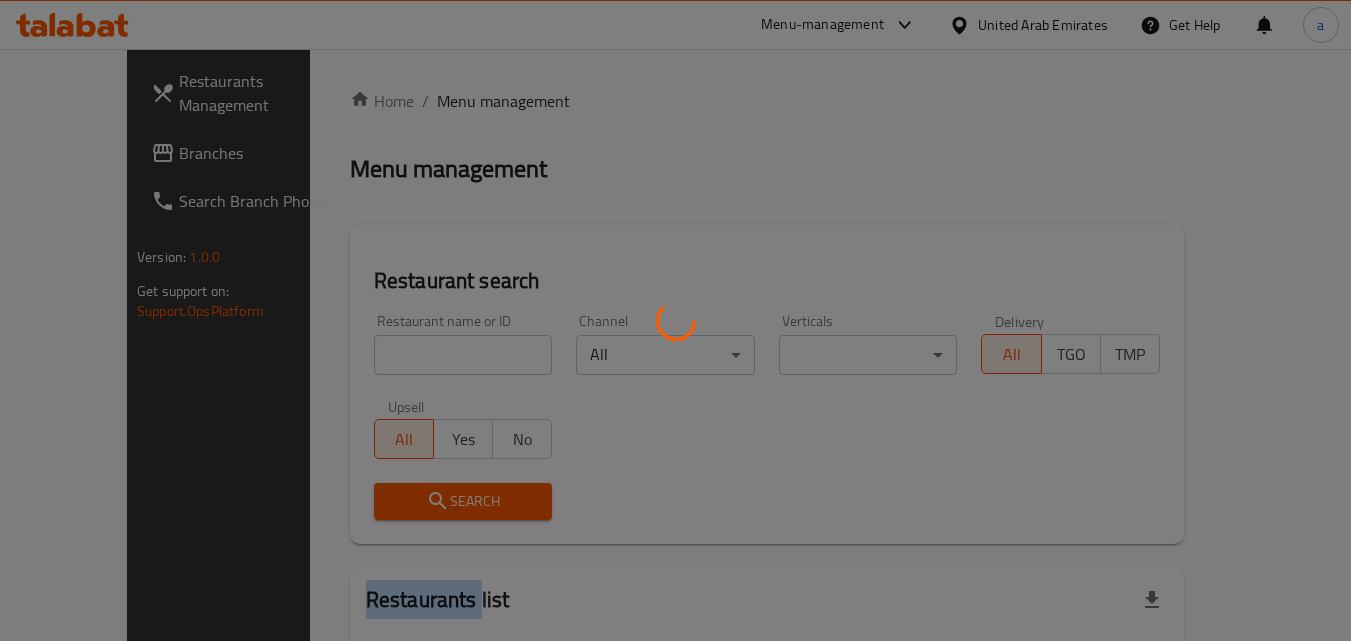 click at bounding box center (675, 320) 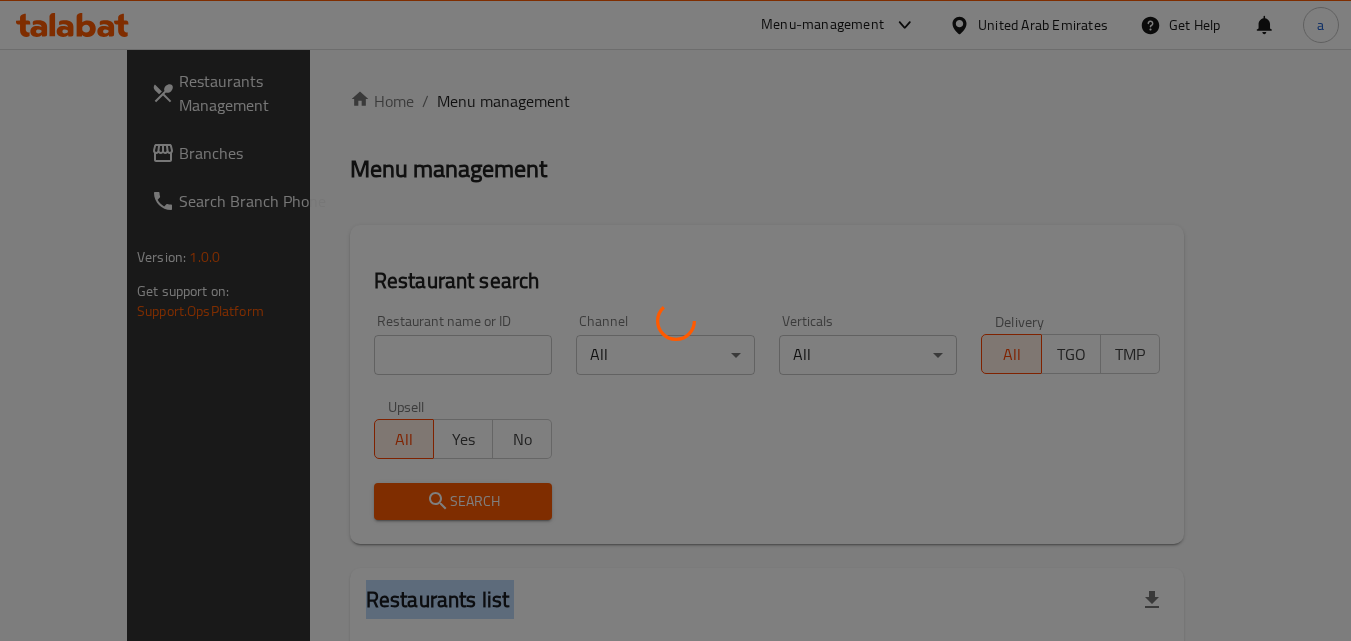 click at bounding box center [675, 320] 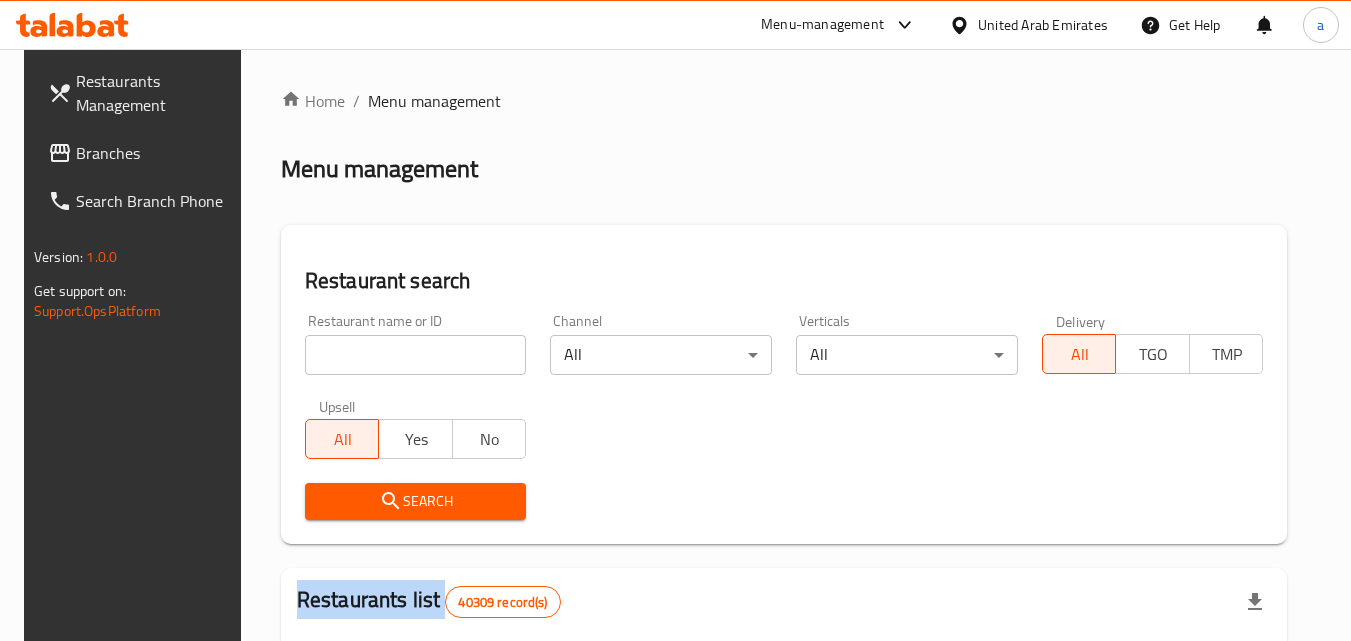 click on "Home / Menu management Menu management Restaurant search Restaurant name or ID Restaurant name or ID Channel All ​ Verticals All ​ Delivery All TGO TMP Upsell All Yes No   Search Restaurants list   40309 record(s) ID sorted ascending Name (En) Name (Ar) Ref. Name Logo Branches Open Busy Closed POS group Status Action 328 Johnny Rockets جوني روكيتس 37 0 1 0 OPEN 330 French Connection فرنش كونكشن 1 0 0 0 INACTIVE 339 Arz Lebanon أرز لبنان Al Karama,Al Barsha & Mirdif 9 1 0 2 OPEN 340 Mega Wraps ميجا رابس 3 0 0 0 INACTIVE 342 Sandella's Flatbread Cafe سانديلاز فلات براد 7 0 0 0 INACTIVE 343 Dragon Hut كوخ التنين 1 0 0 0 INACTIVE 348 Thai Kitchen المطبخ التايلندى 1 0 0 0 INACTIVE 349 Mughal  موغل 1 0 0 0 HIDDEN 350 HOT N COOL (Old) هوت و كول 1 0 0 0 INACTIVE 355 Al Habasha  الحبشة 11 1 0 0 HIDDEN Rows per page: 10 1-10 of 40309" at bounding box center [784, 721] 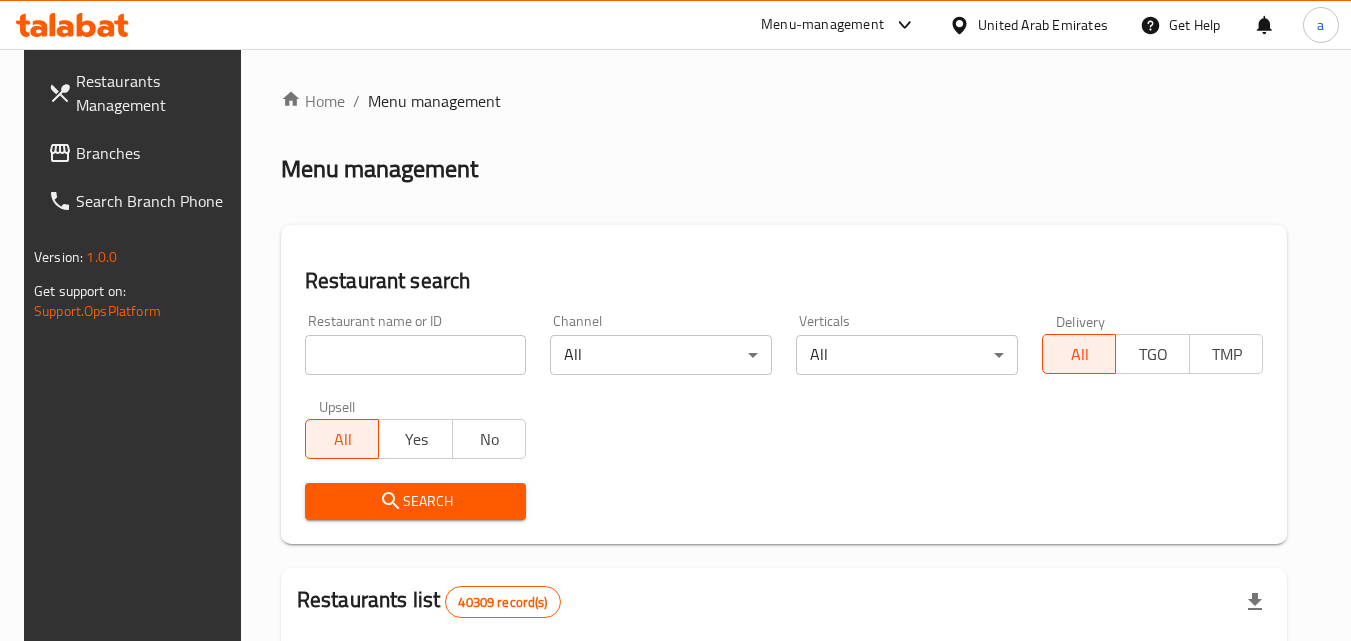 click at bounding box center [416, 355] 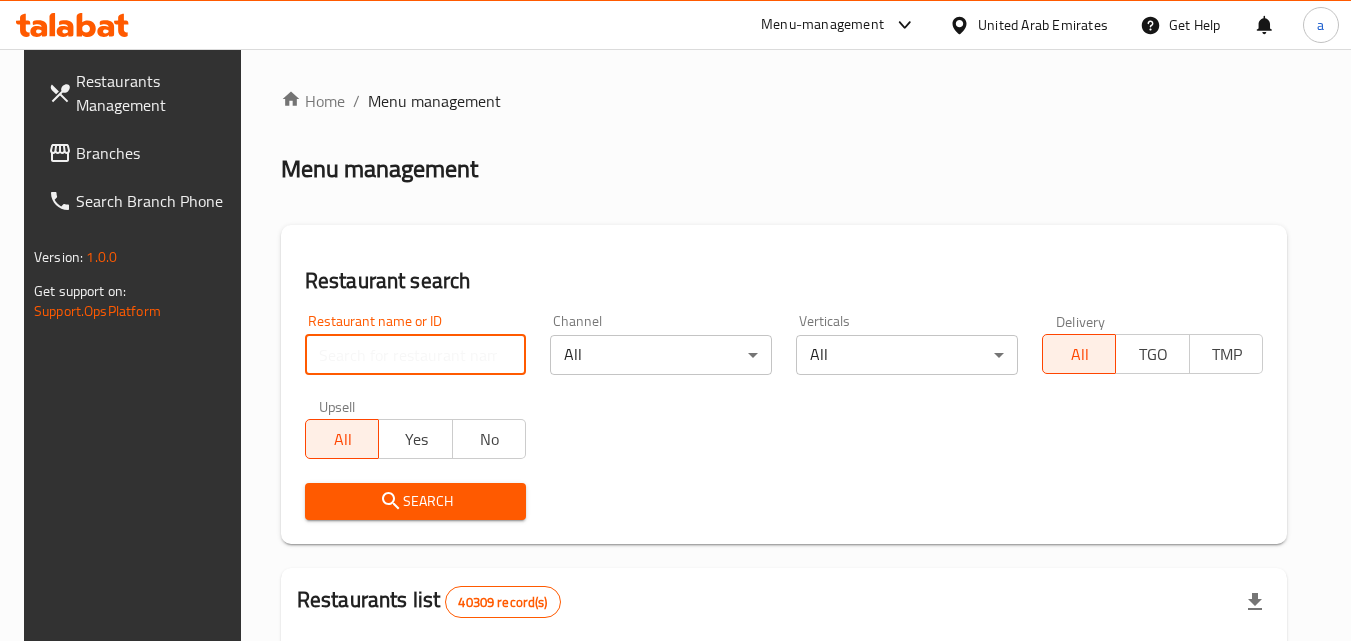 paste on "702242" 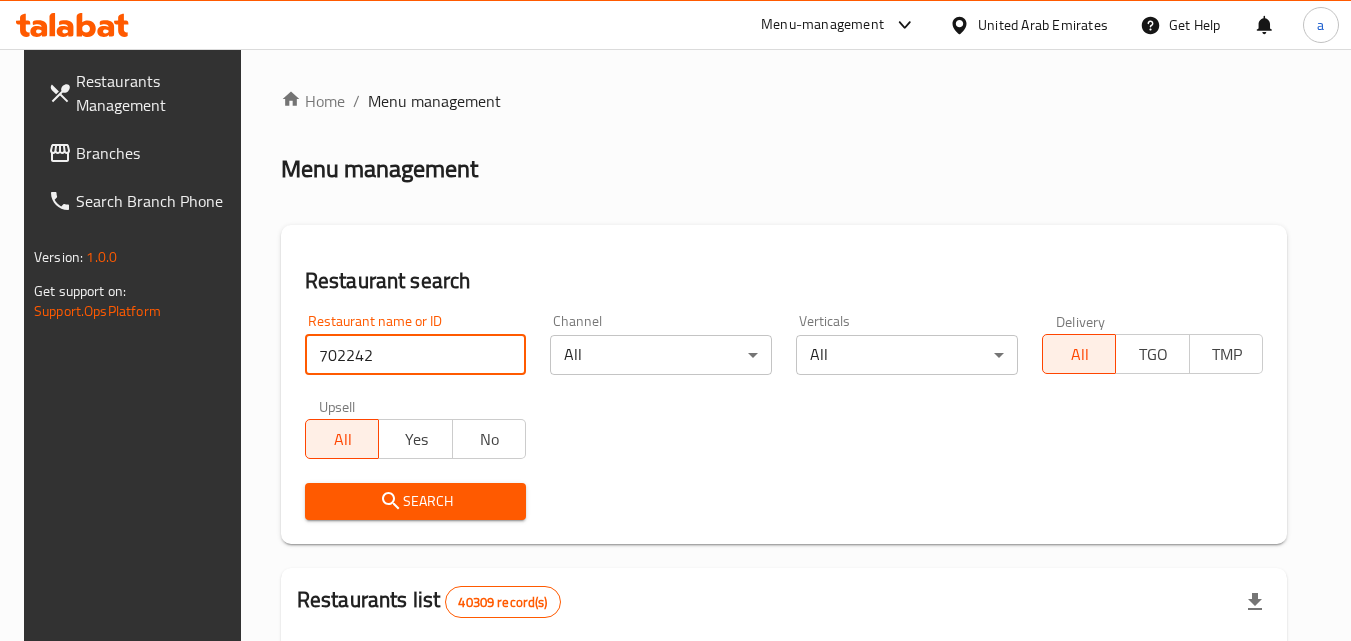type on "702242" 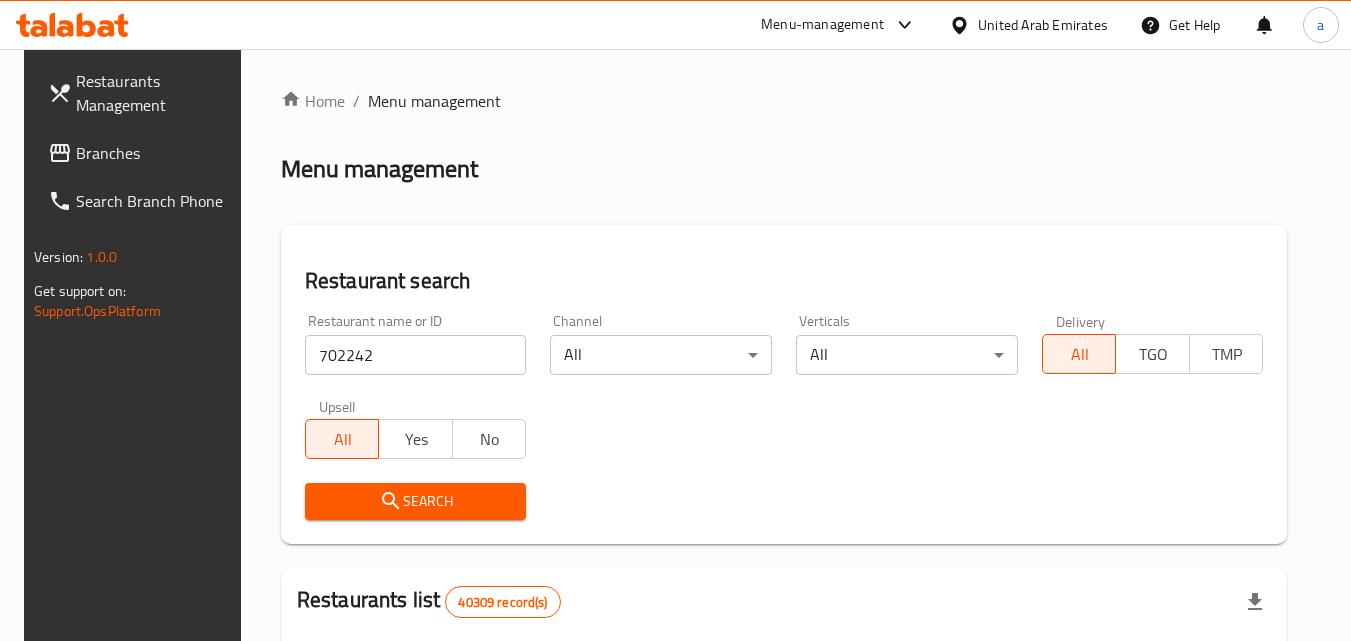 click 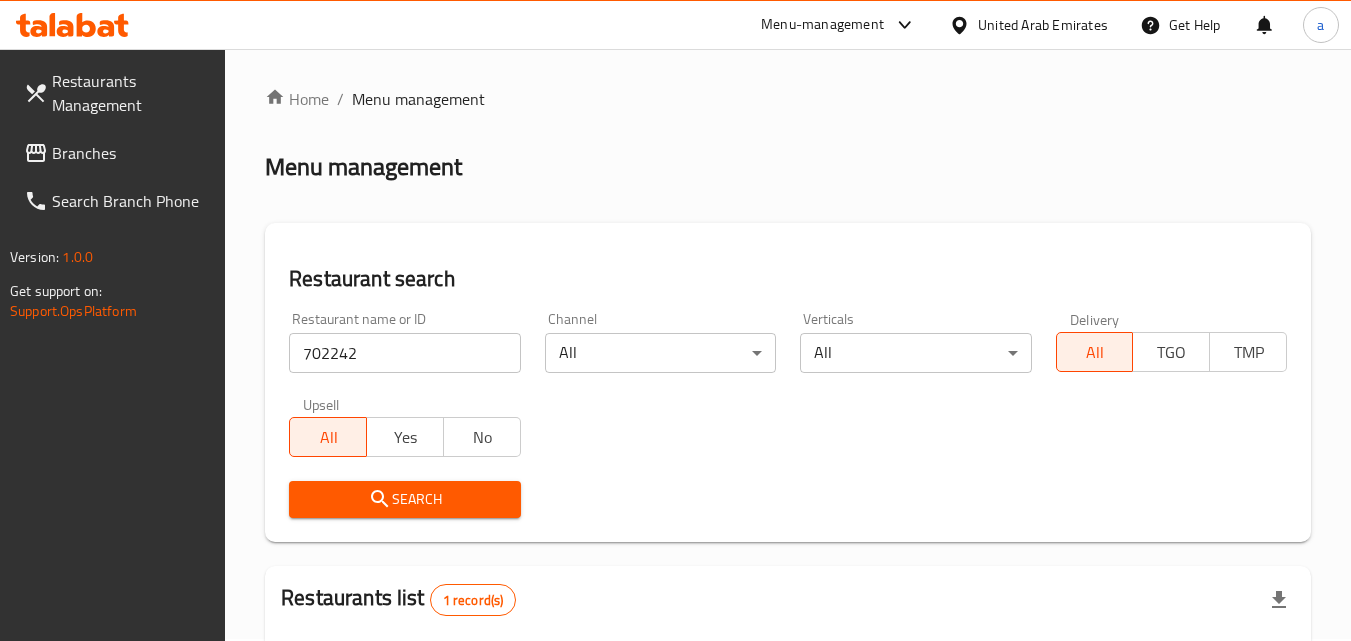scroll, scrollTop: 0, scrollLeft: 0, axis: both 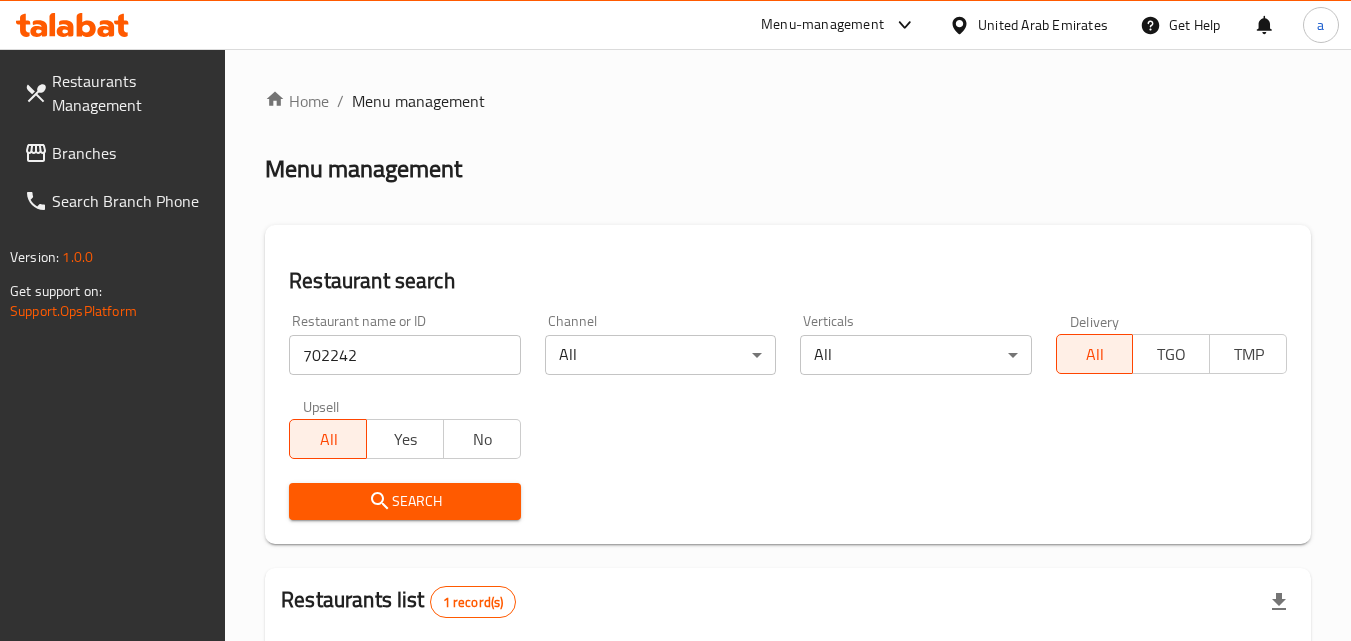 click on "Branches" at bounding box center [131, 153] 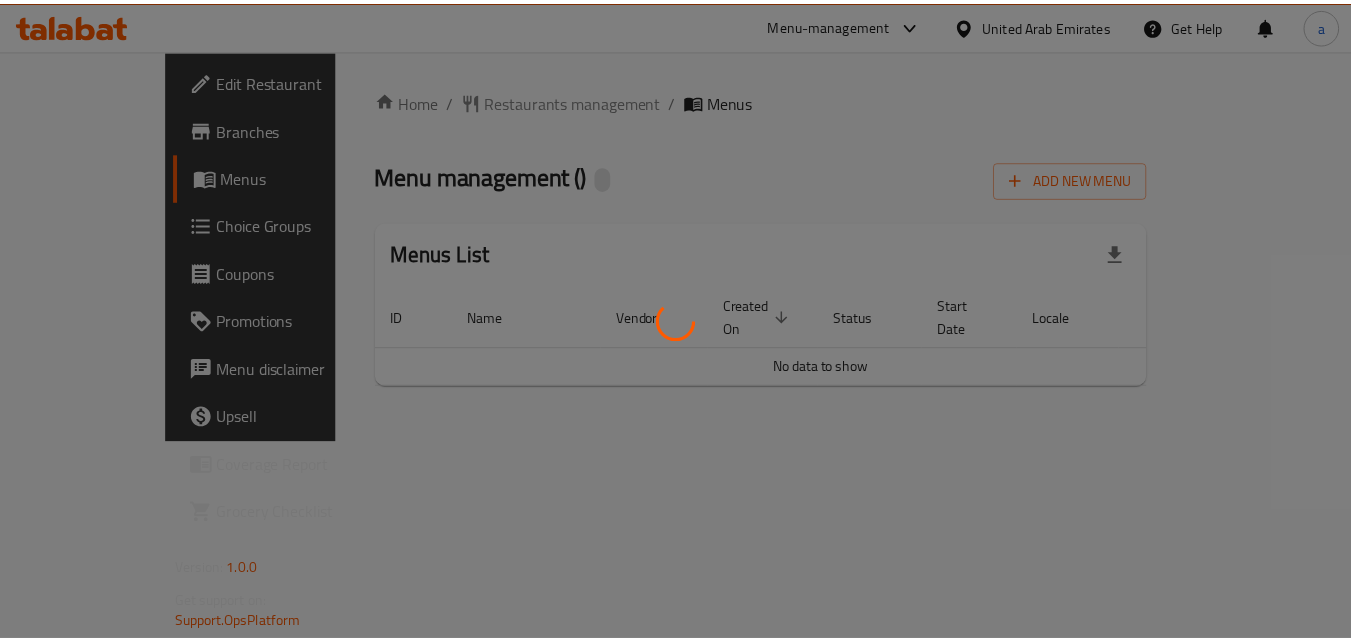 scroll, scrollTop: 0, scrollLeft: 0, axis: both 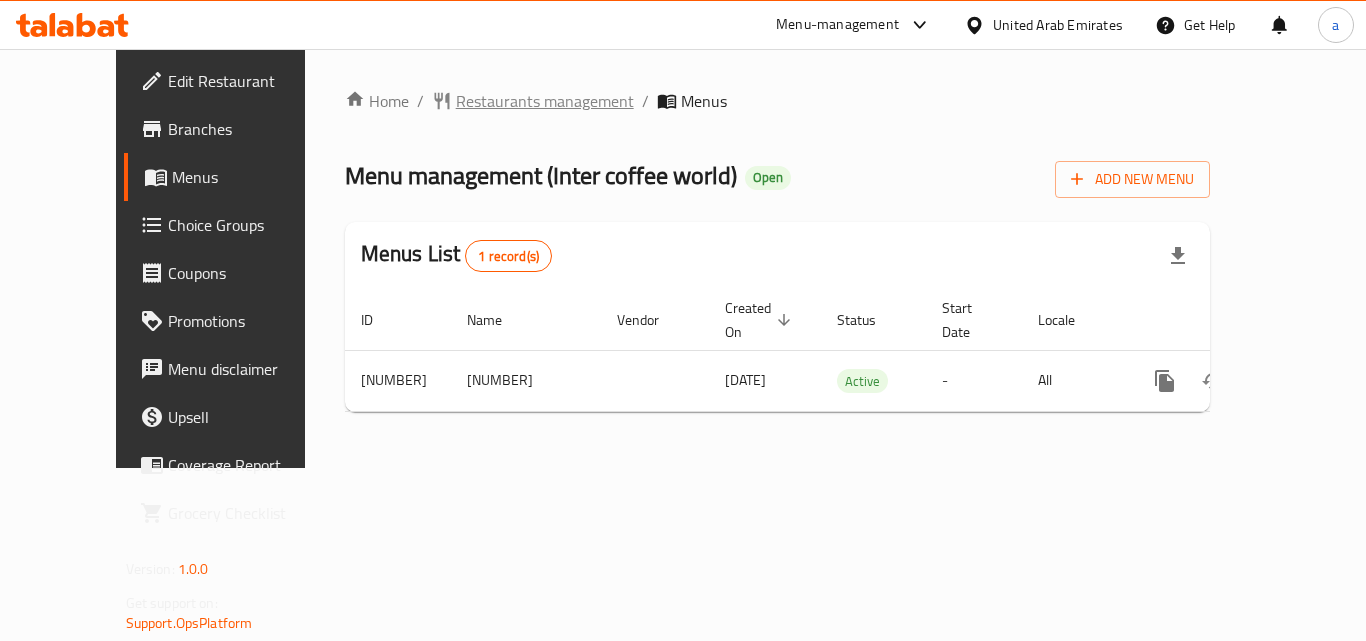 click on "Restaurants management" at bounding box center [545, 101] 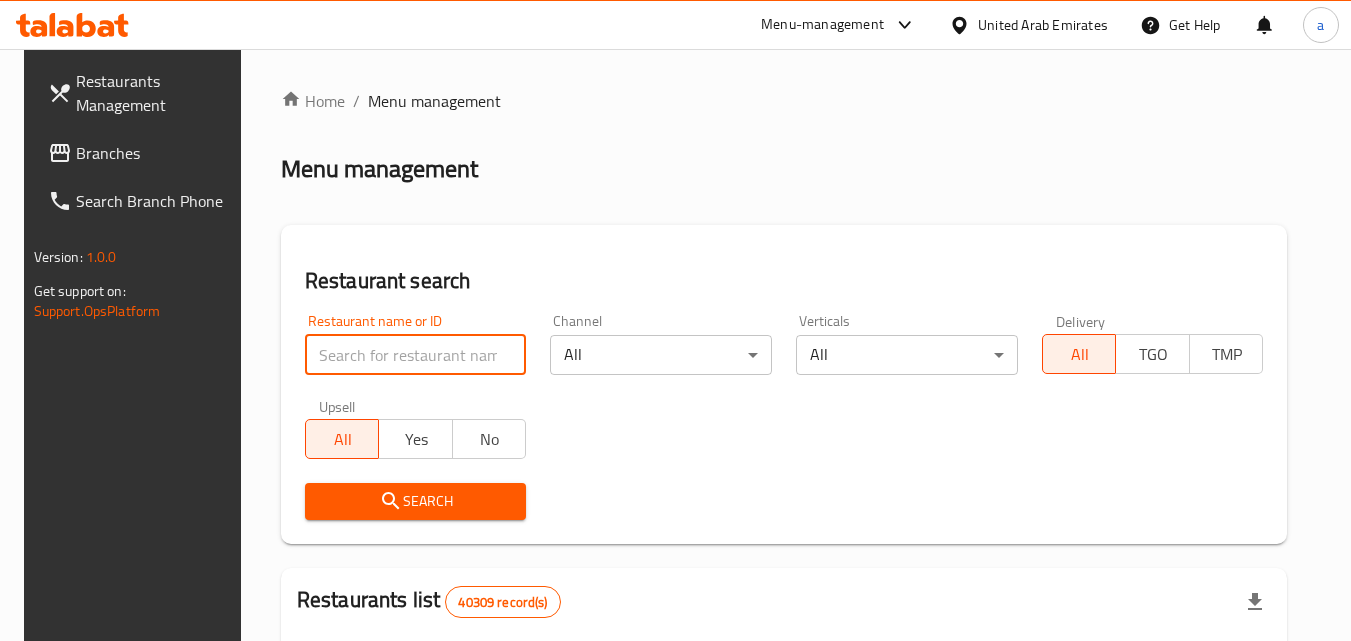 click at bounding box center [416, 355] 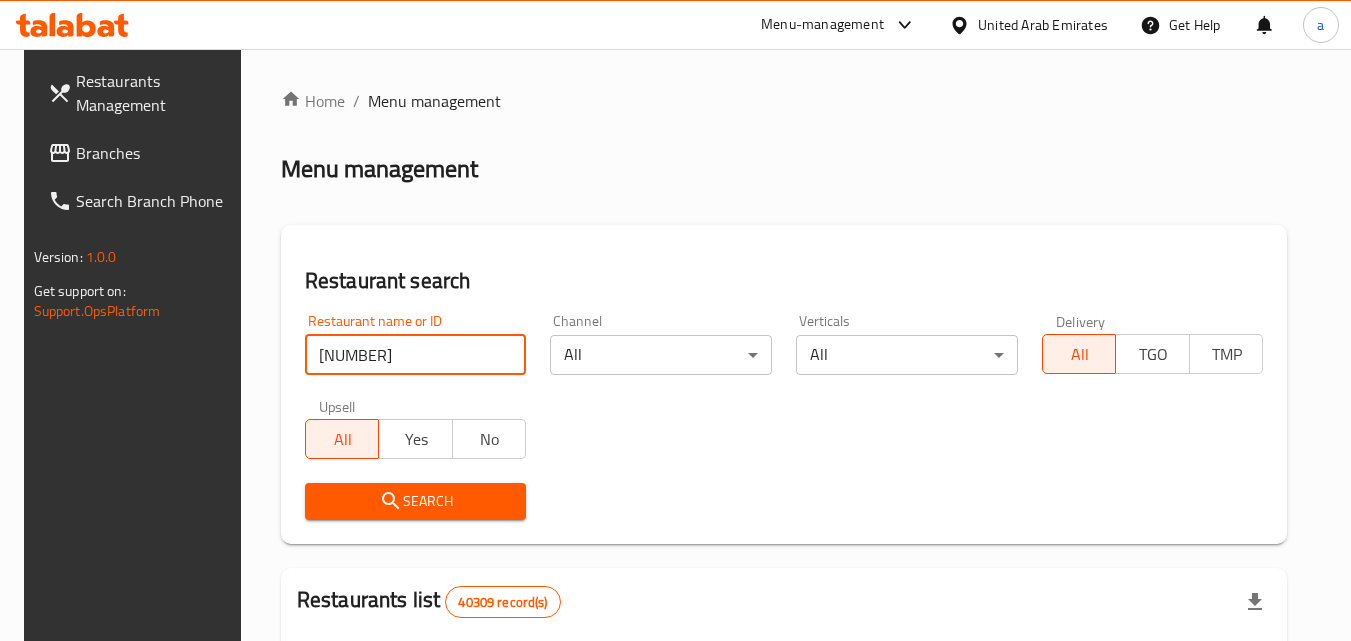 type on "691232" 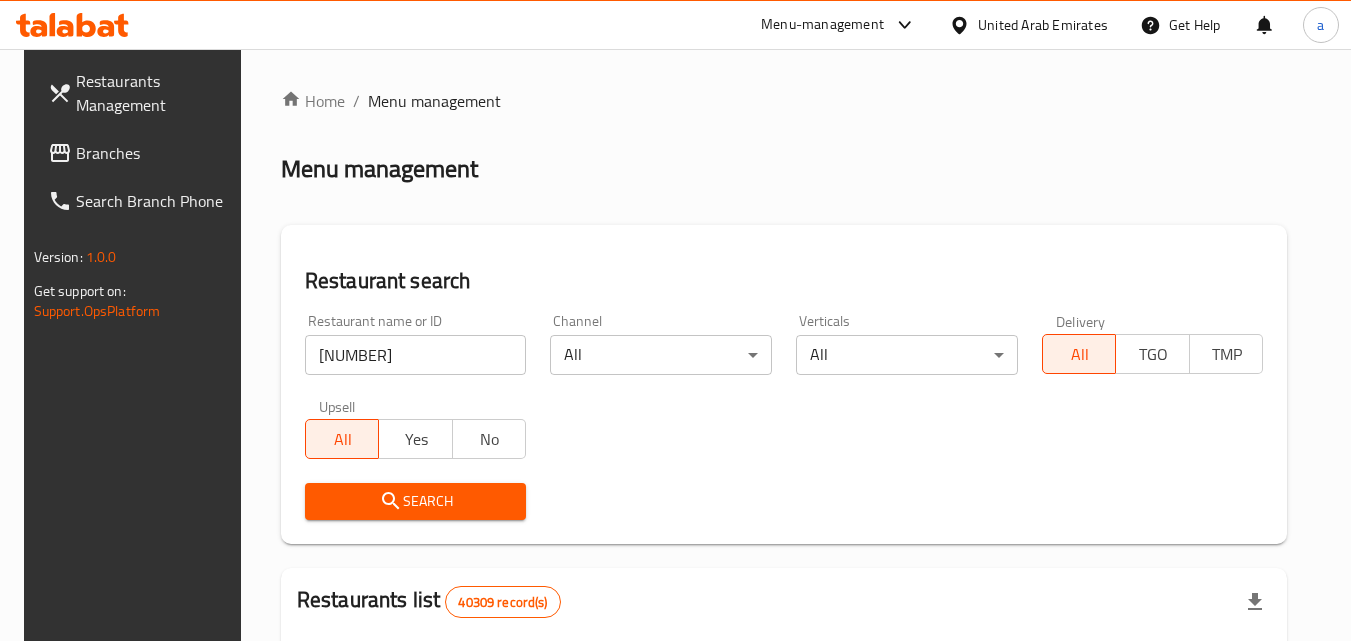 click on "Search" at bounding box center [416, 501] 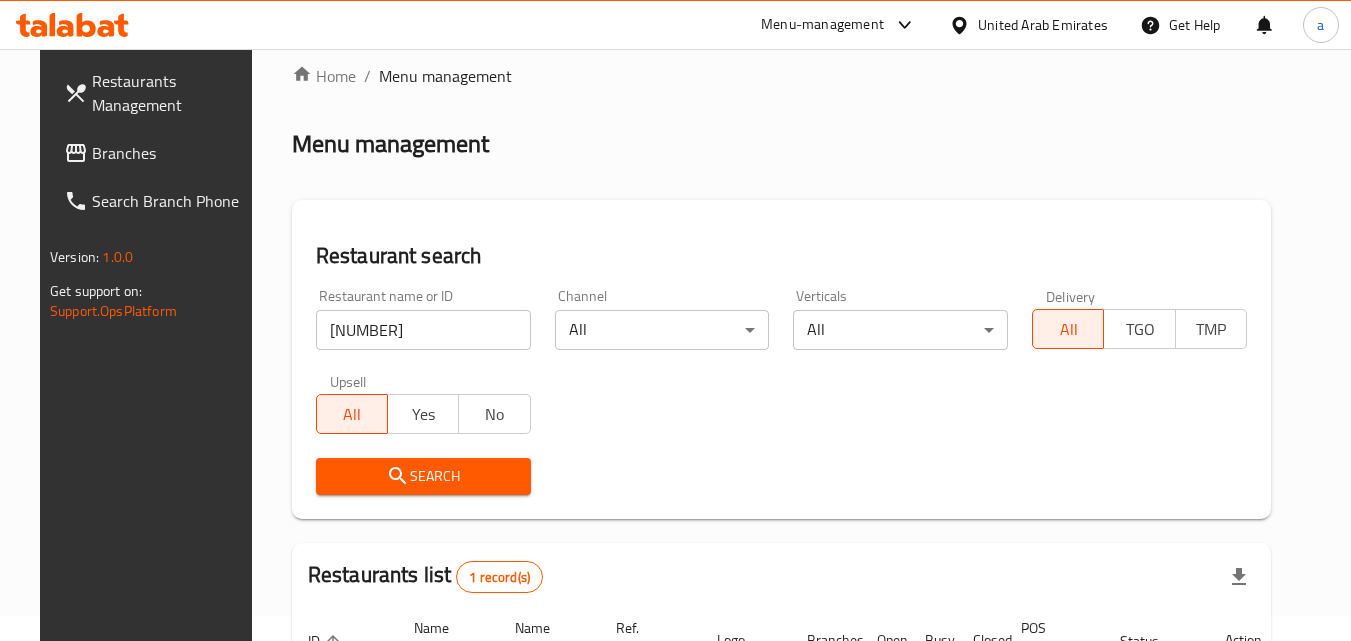 scroll, scrollTop: 0, scrollLeft: 0, axis: both 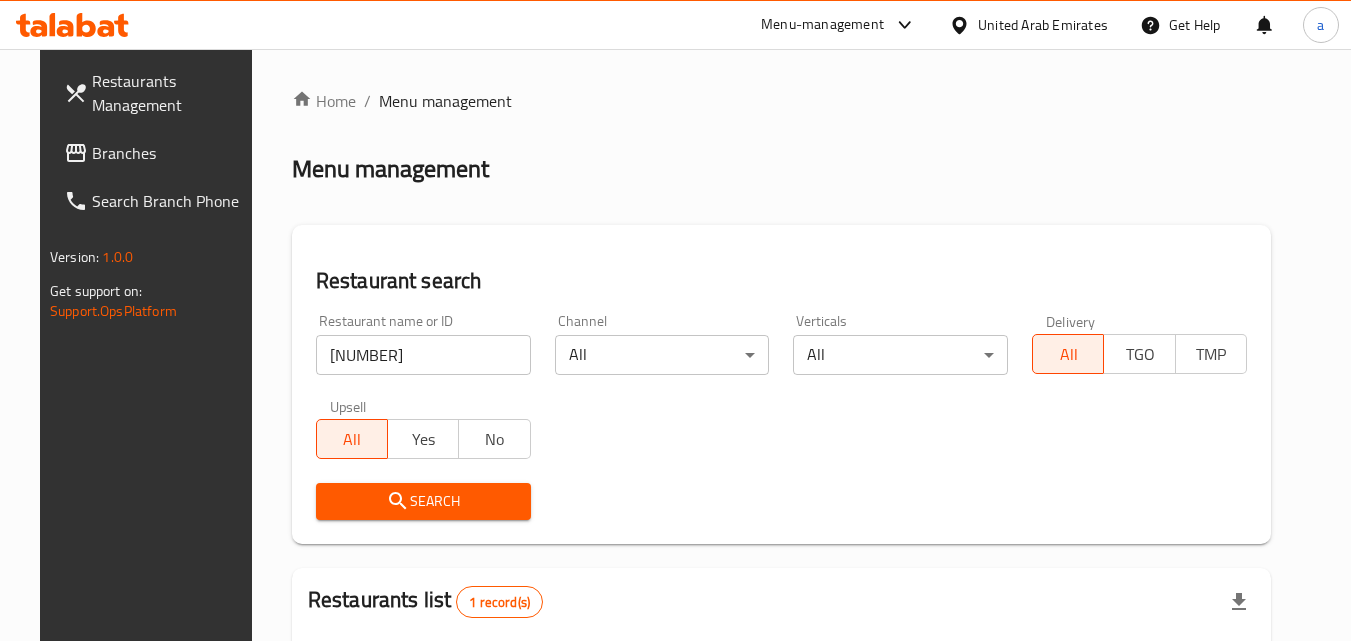 click on "Branches" at bounding box center [171, 153] 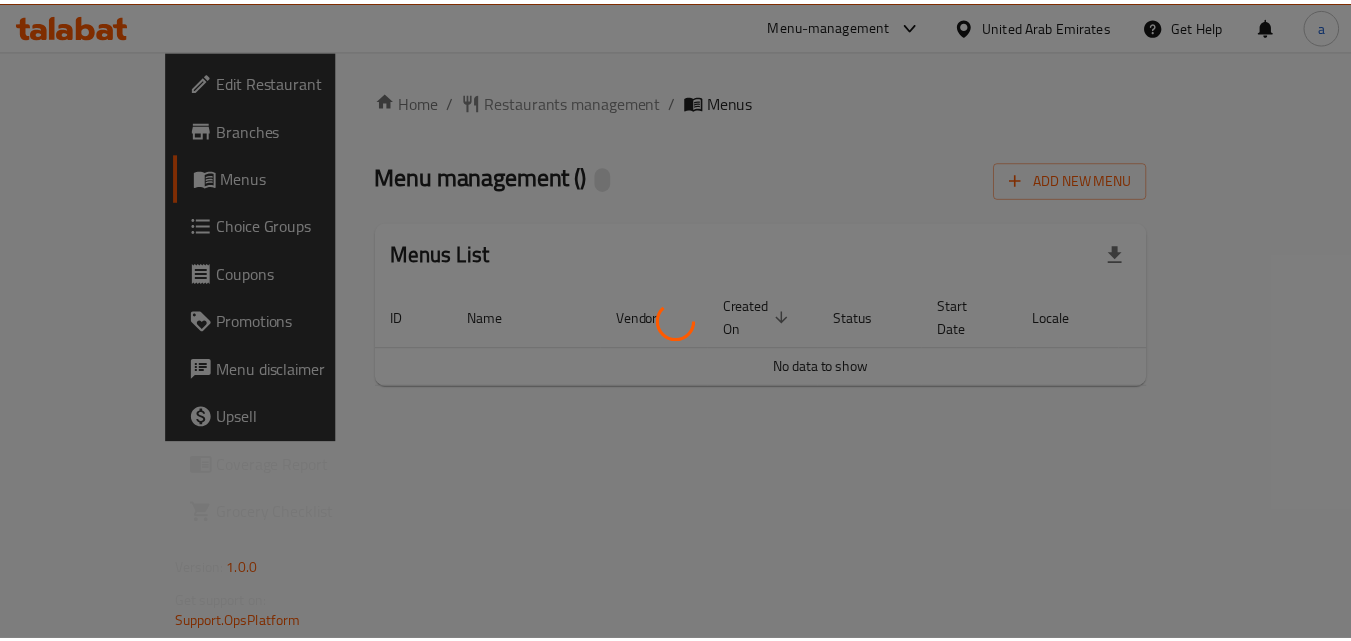 scroll, scrollTop: 0, scrollLeft: 0, axis: both 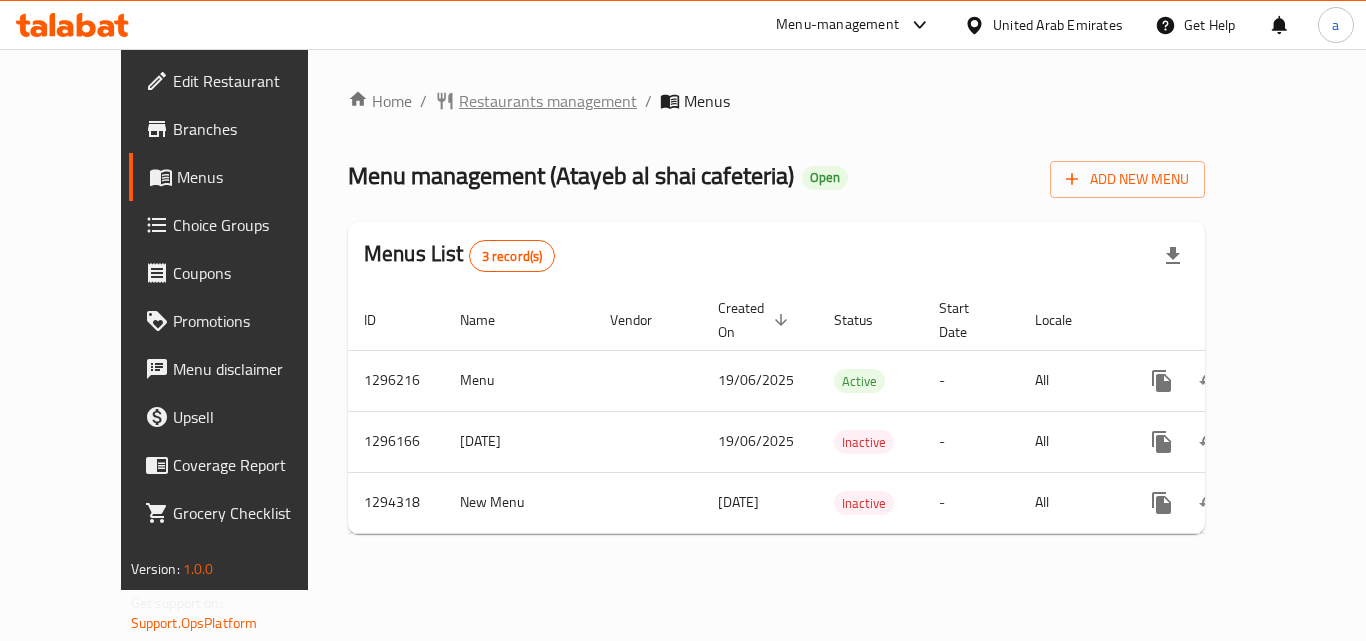 click on "Restaurants management" at bounding box center [548, 101] 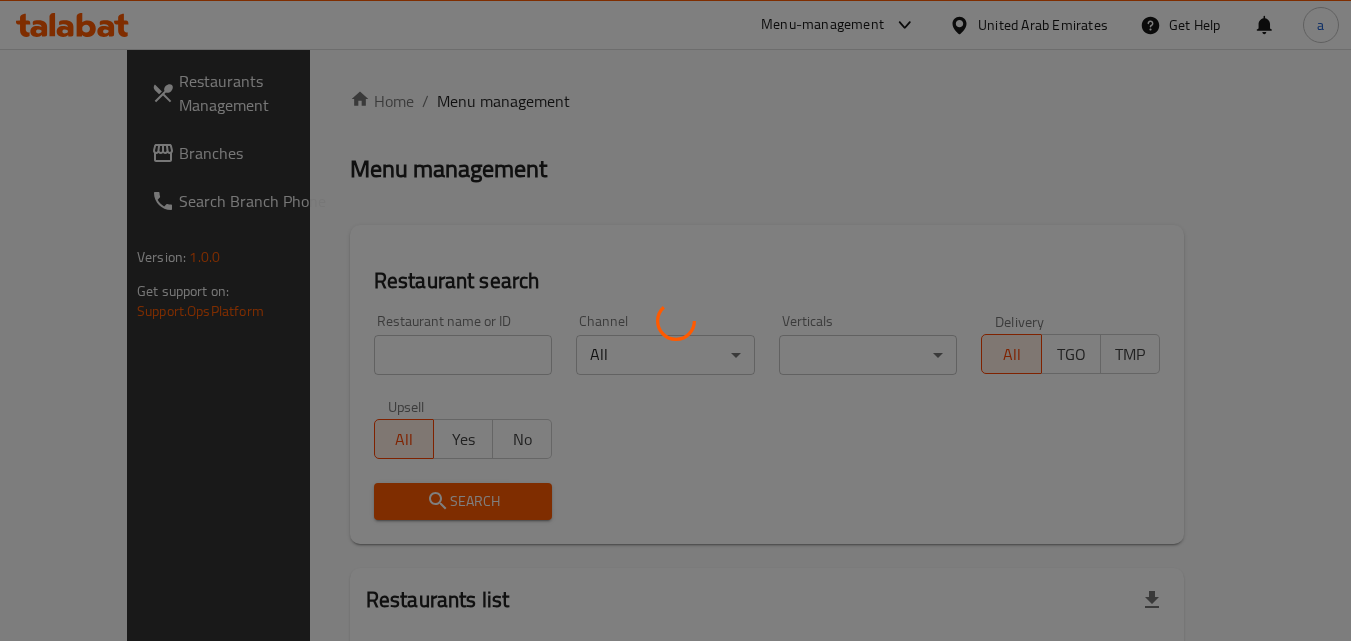 click at bounding box center (675, 320) 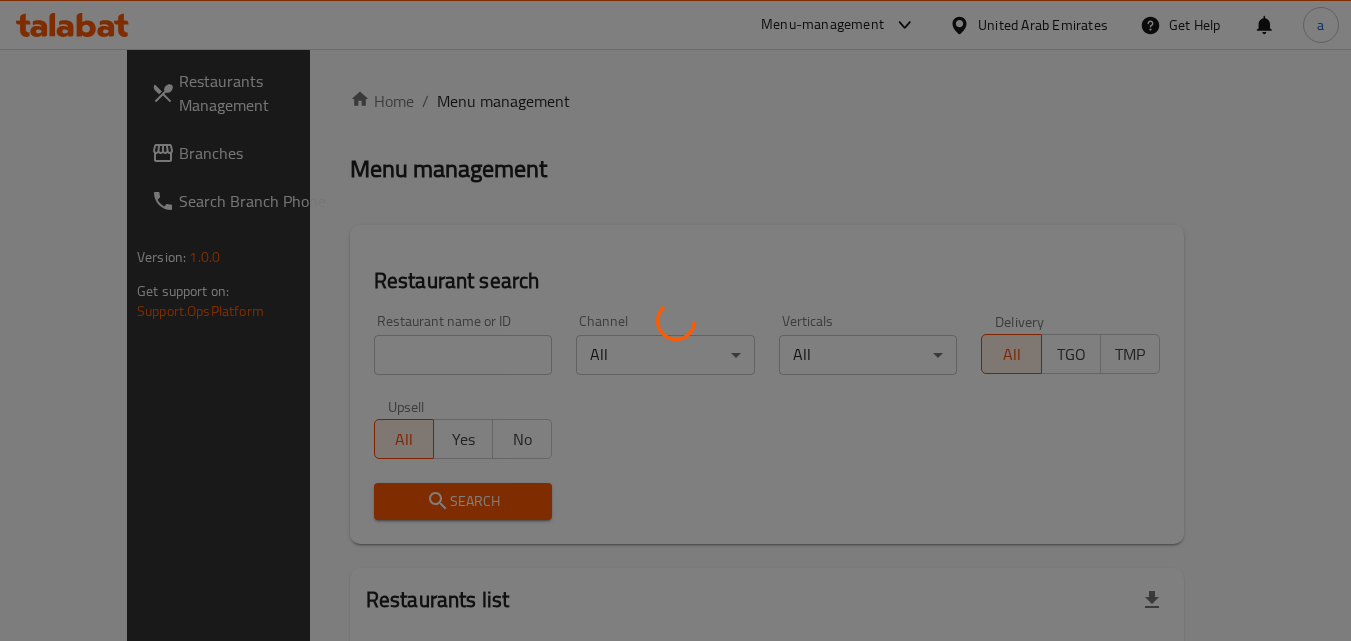 click at bounding box center [675, 320] 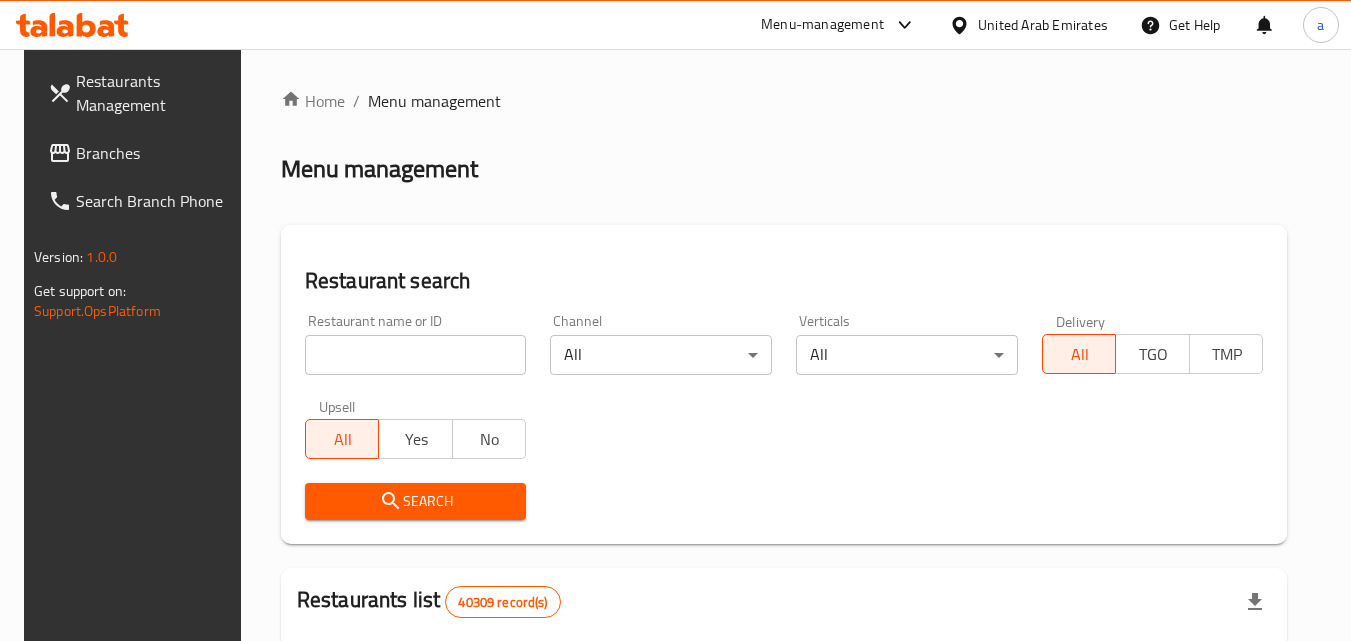 click at bounding box center [416, 355] 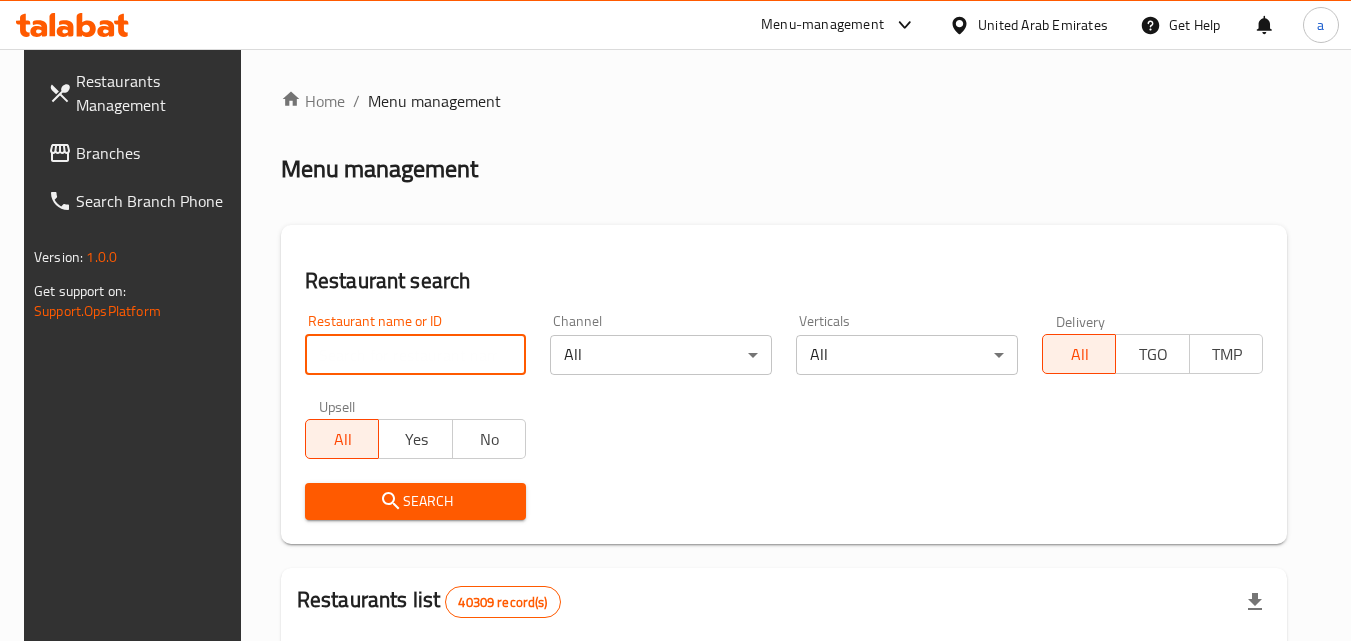paste on "699685" 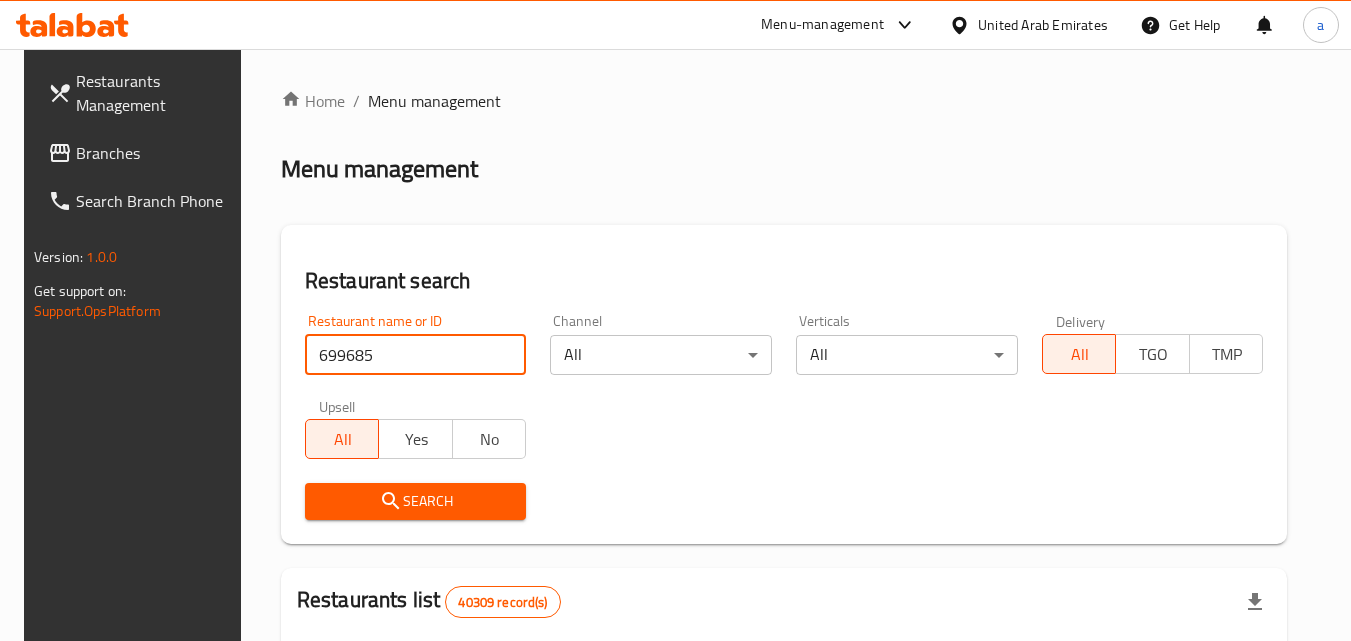 type on "699685" 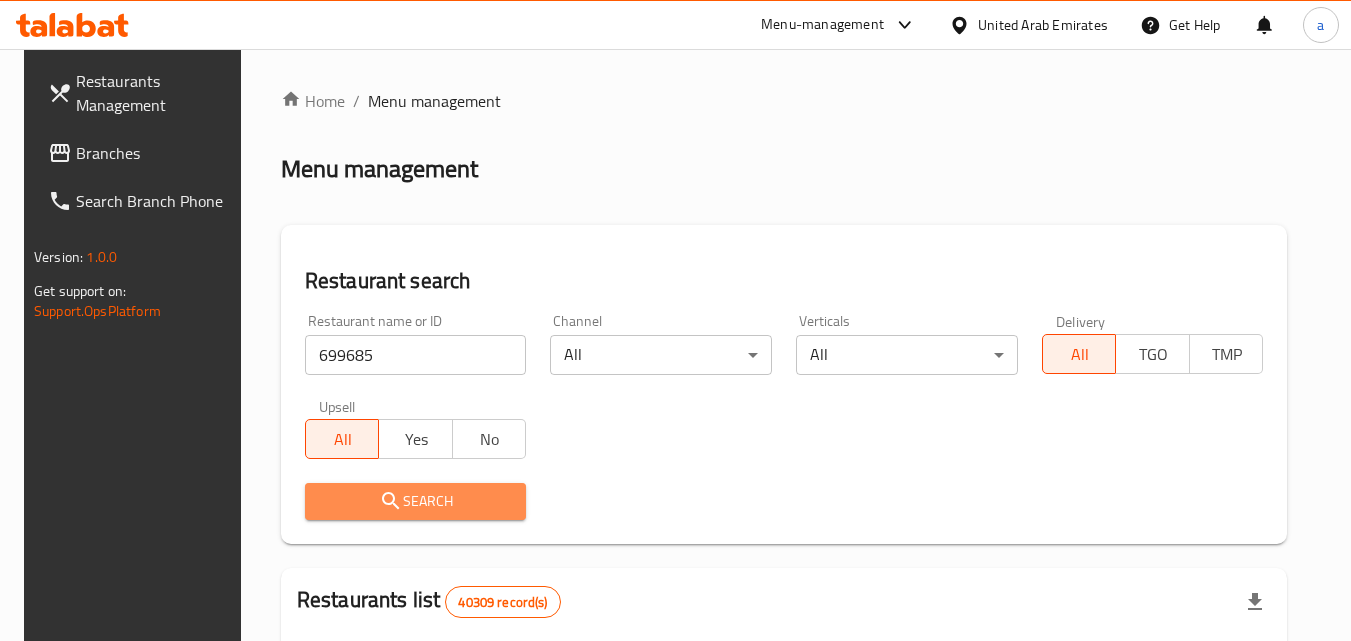 click 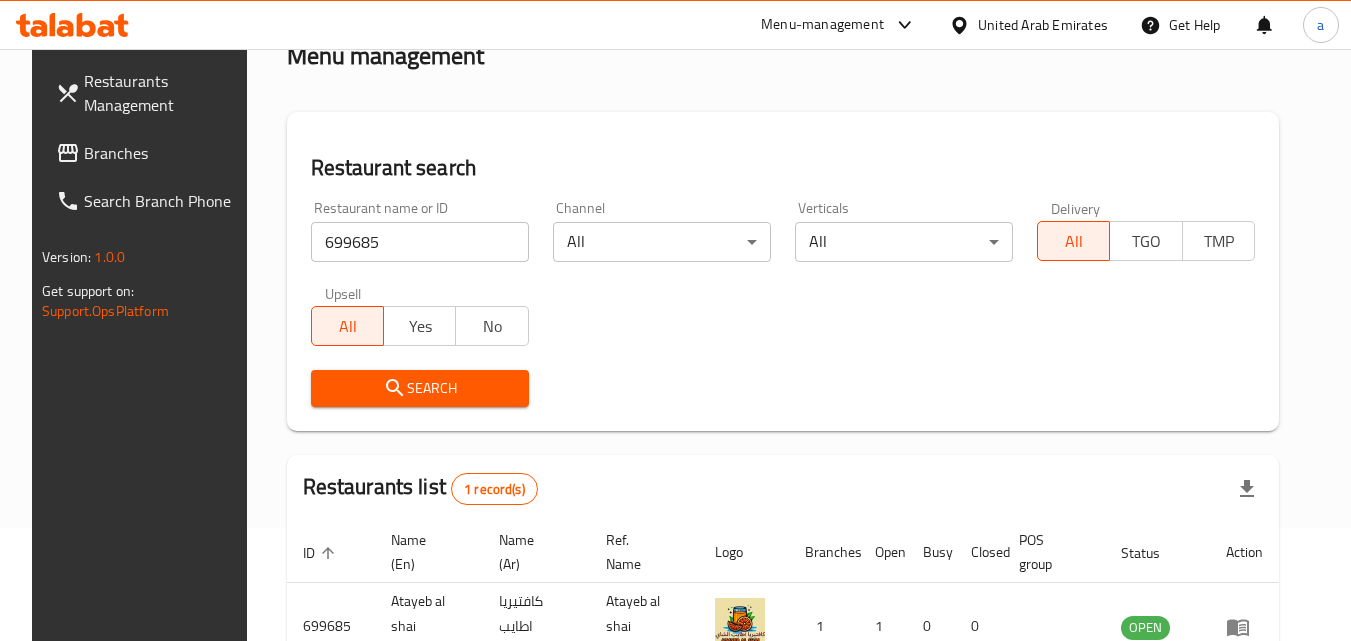 scroll, scrollTop: 0, scrollLeft: 0, axis: both 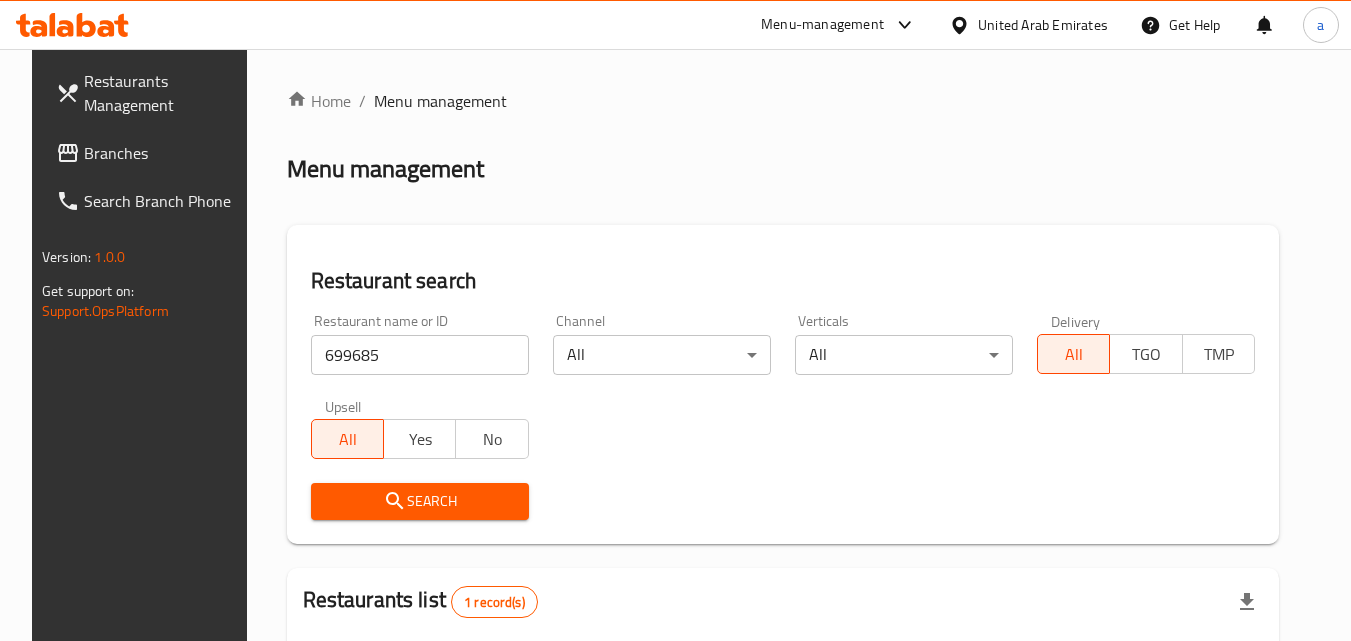click on "Branches" at bounding box center (163, 153) 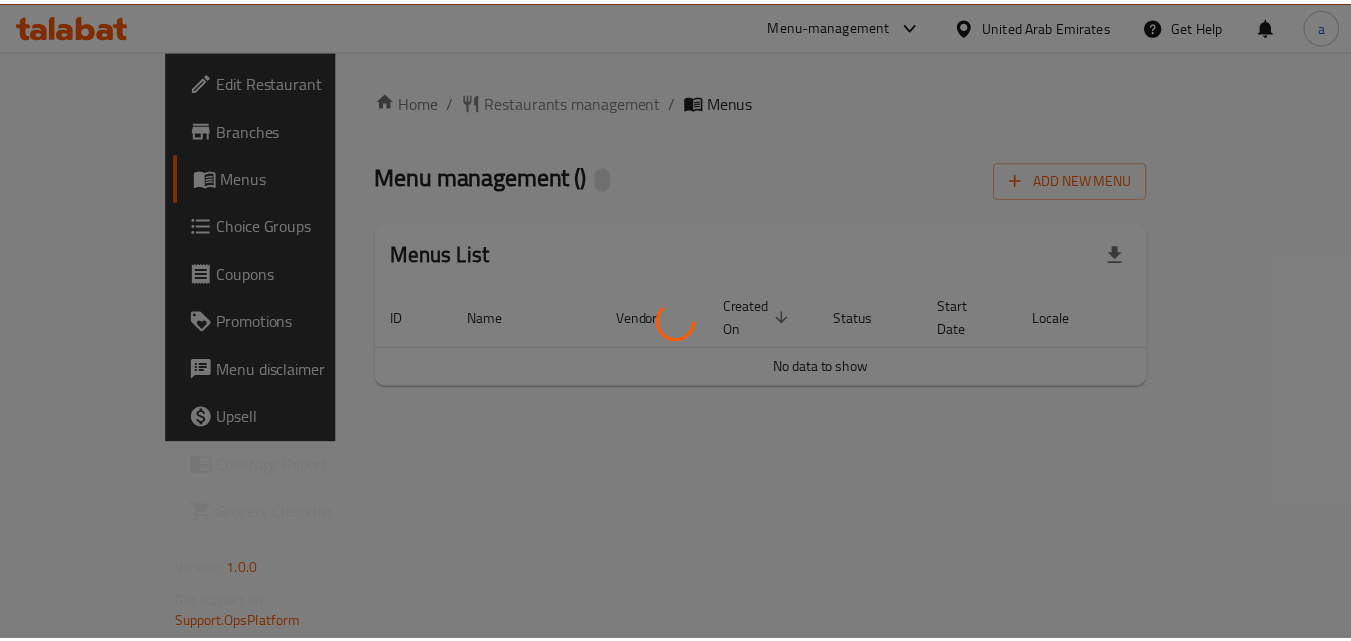 scroll, scrollTop: 0, scrollLeft: 0, axis: both 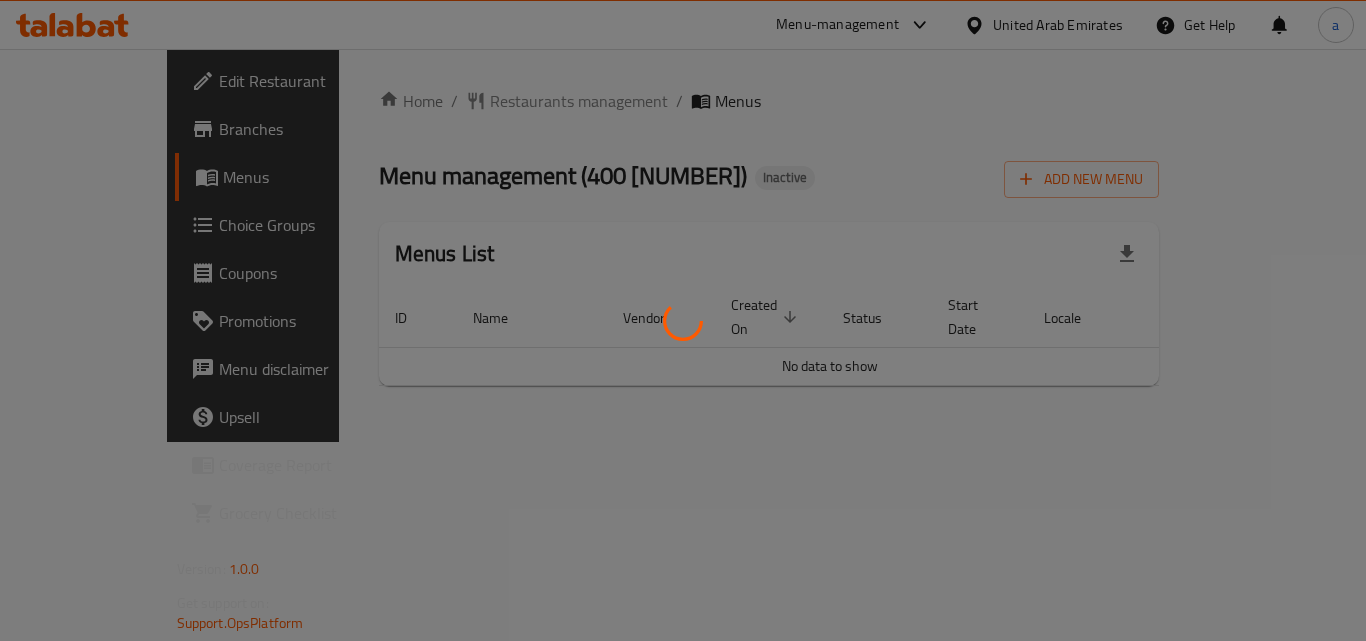 click at bounding box center (683, 320) 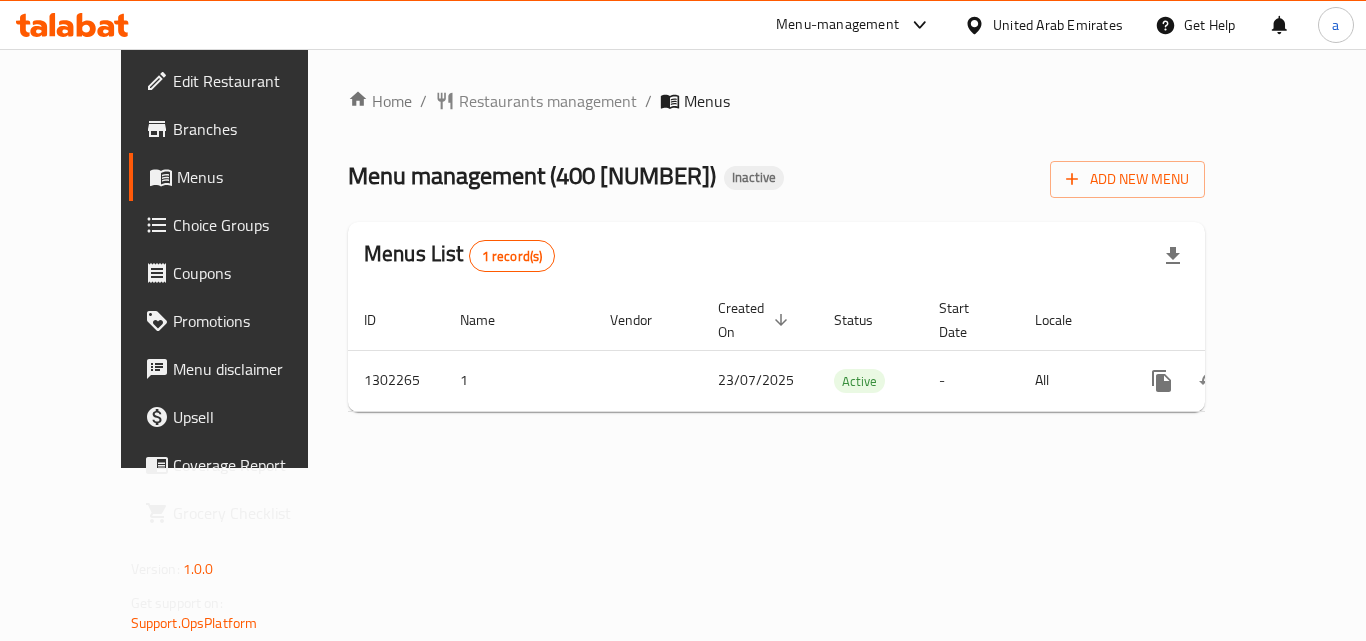 click on "Restaurants management" at bounding box center (548, 101) 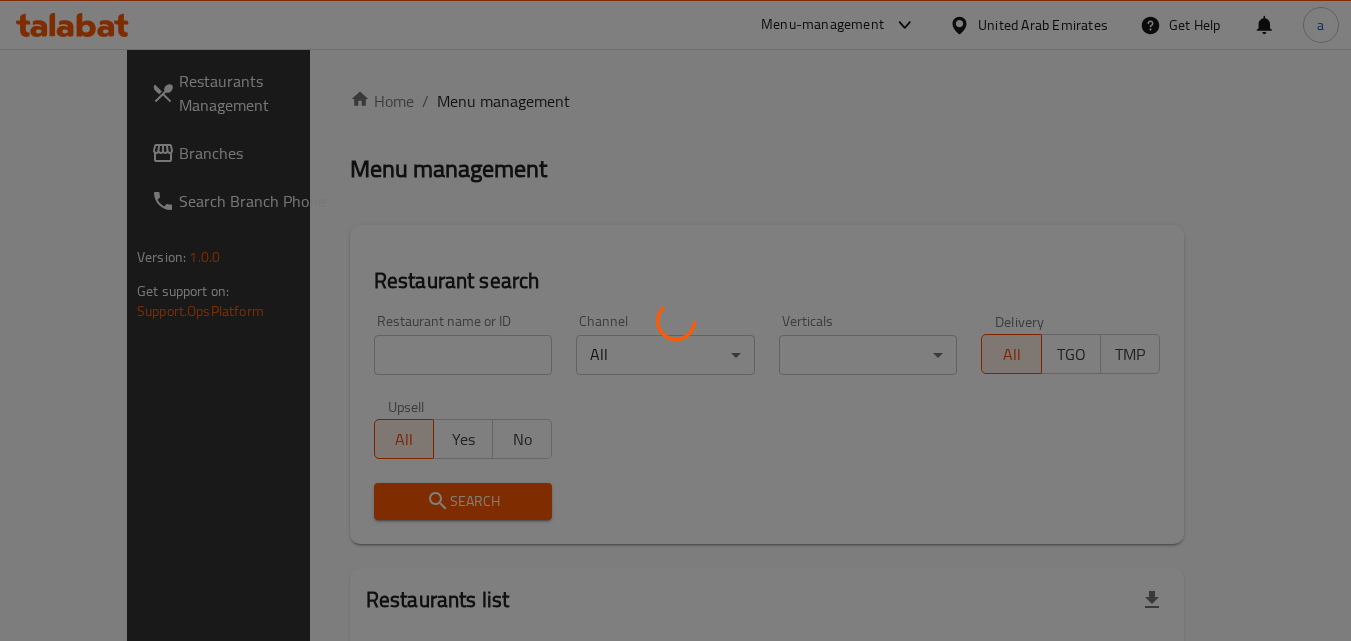 click at bounding box center [675, 320] 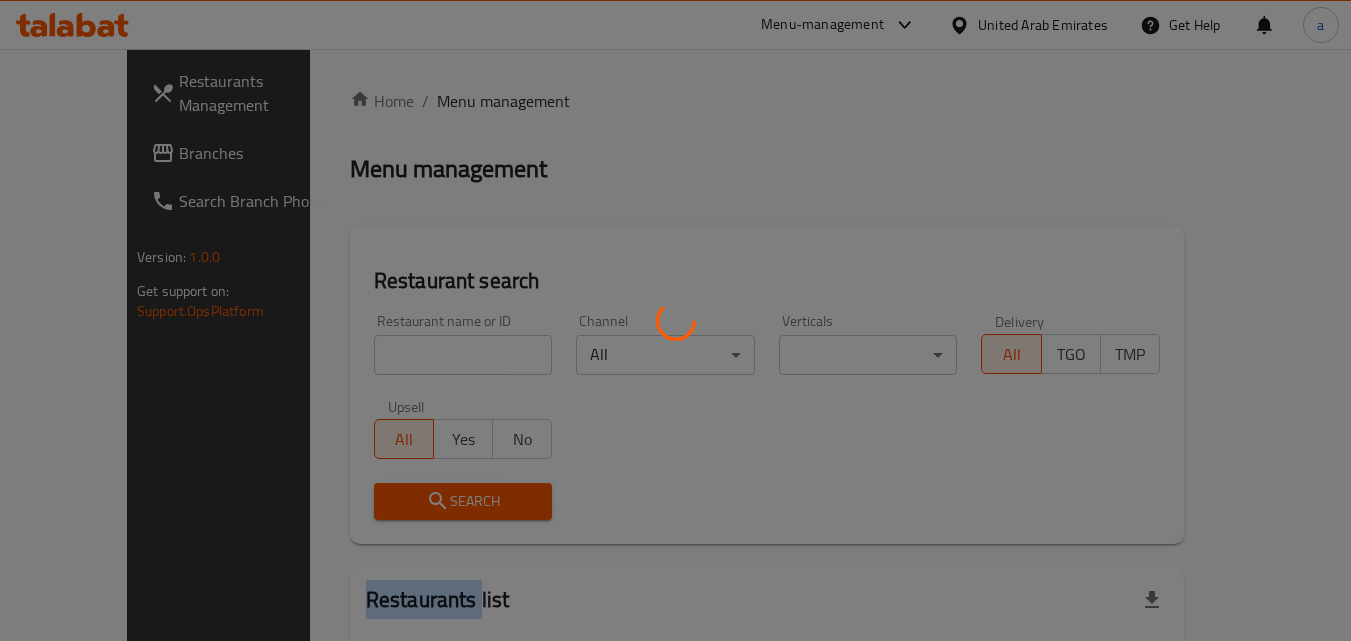 click at bounding box center [675, 320] 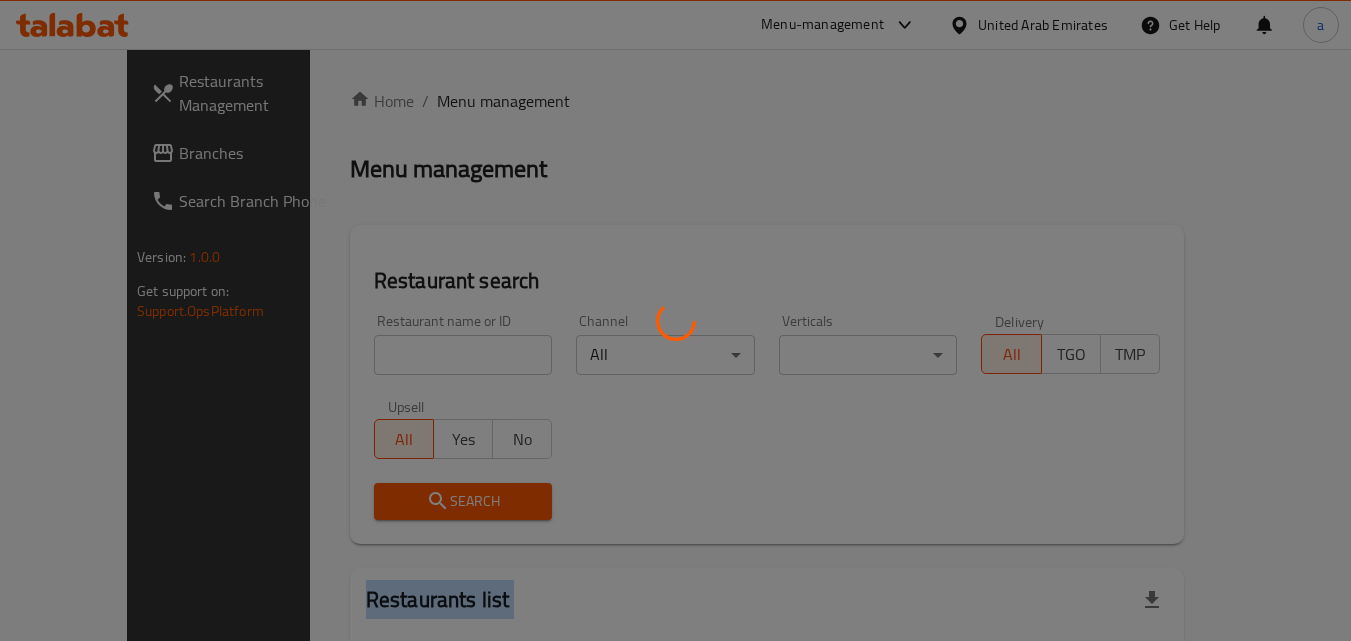click at bounding box center [675, 320] 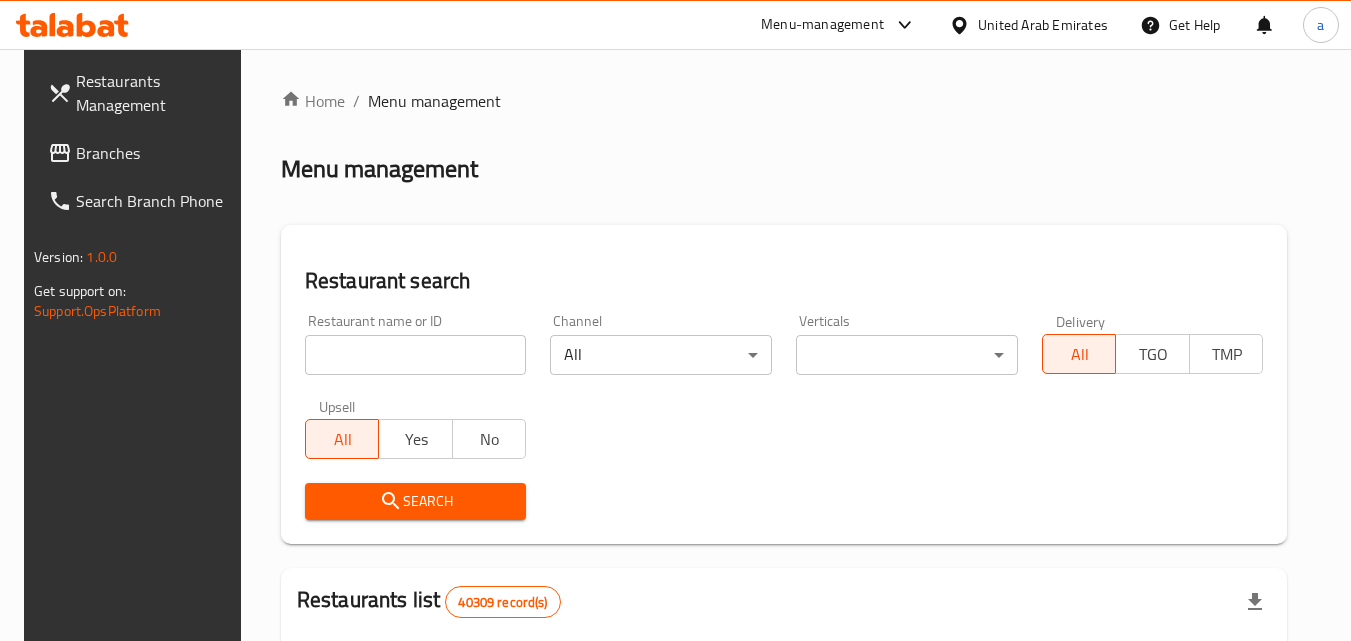 click at bounding box center (416, 355) 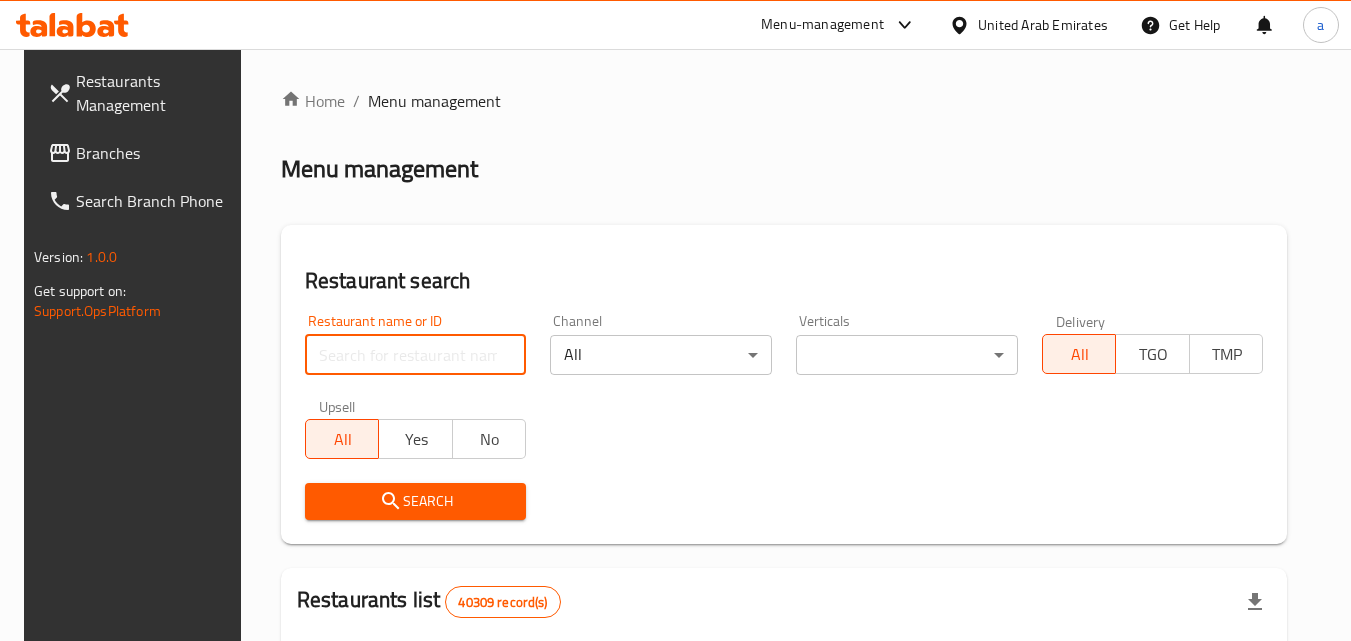 paste on "702360" 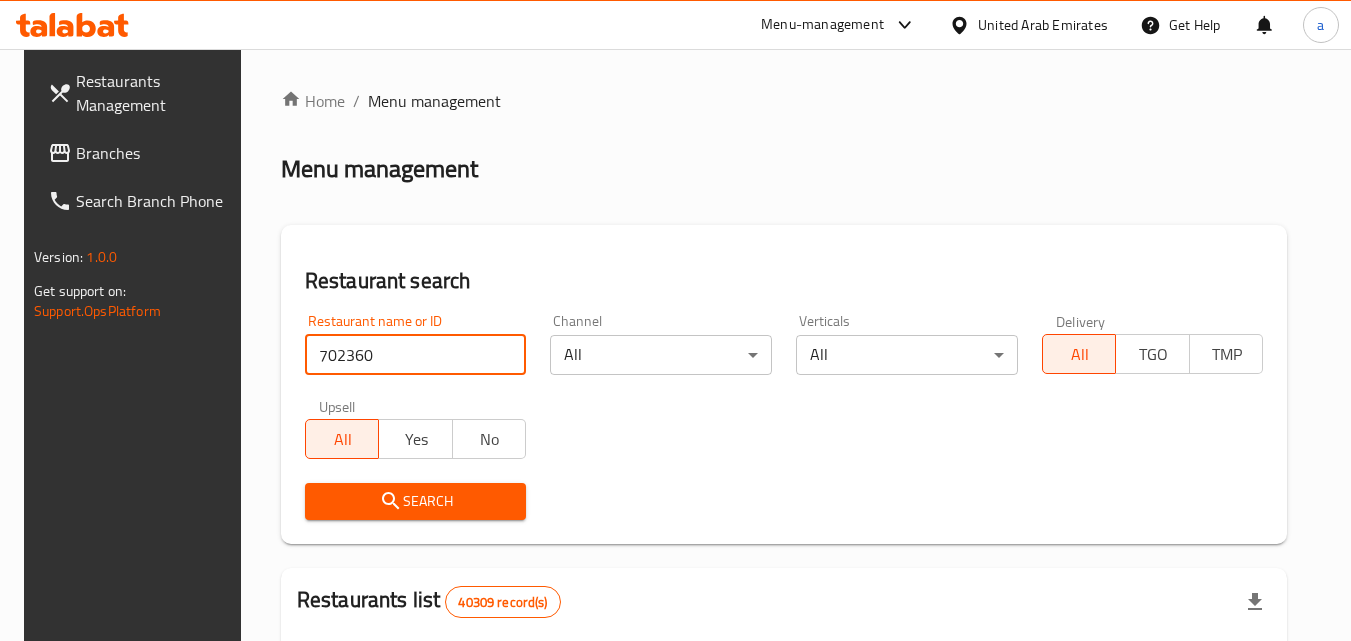 type on "702360" 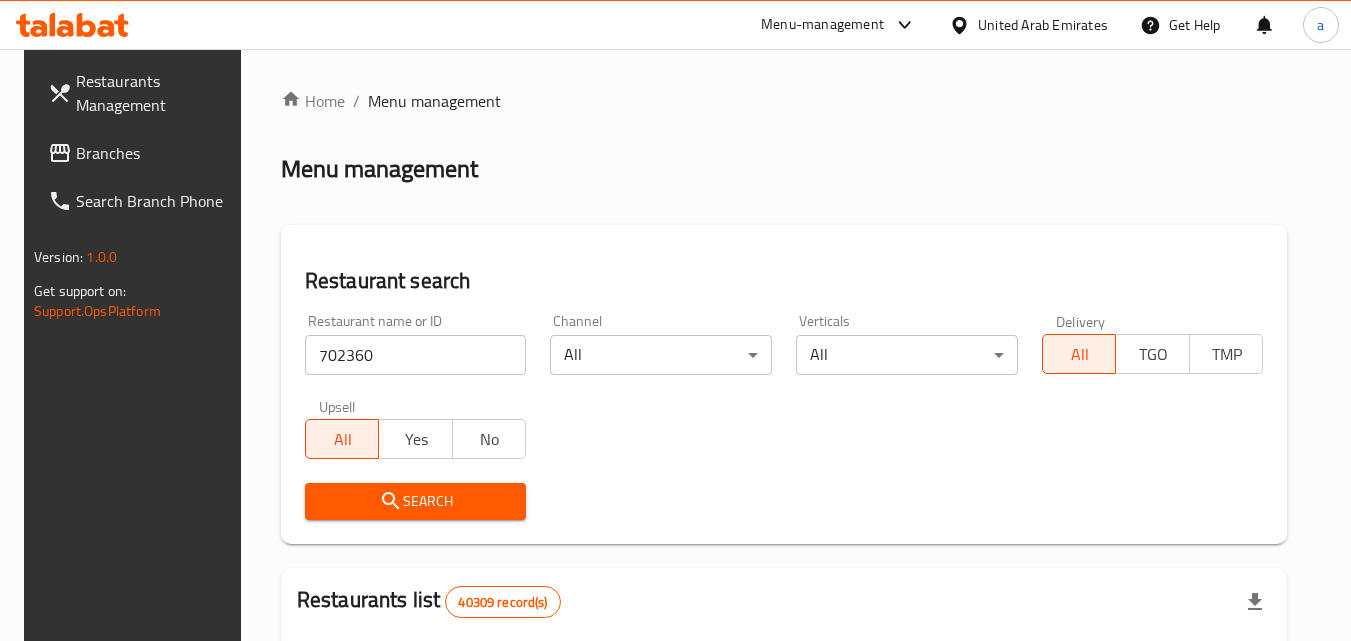 click 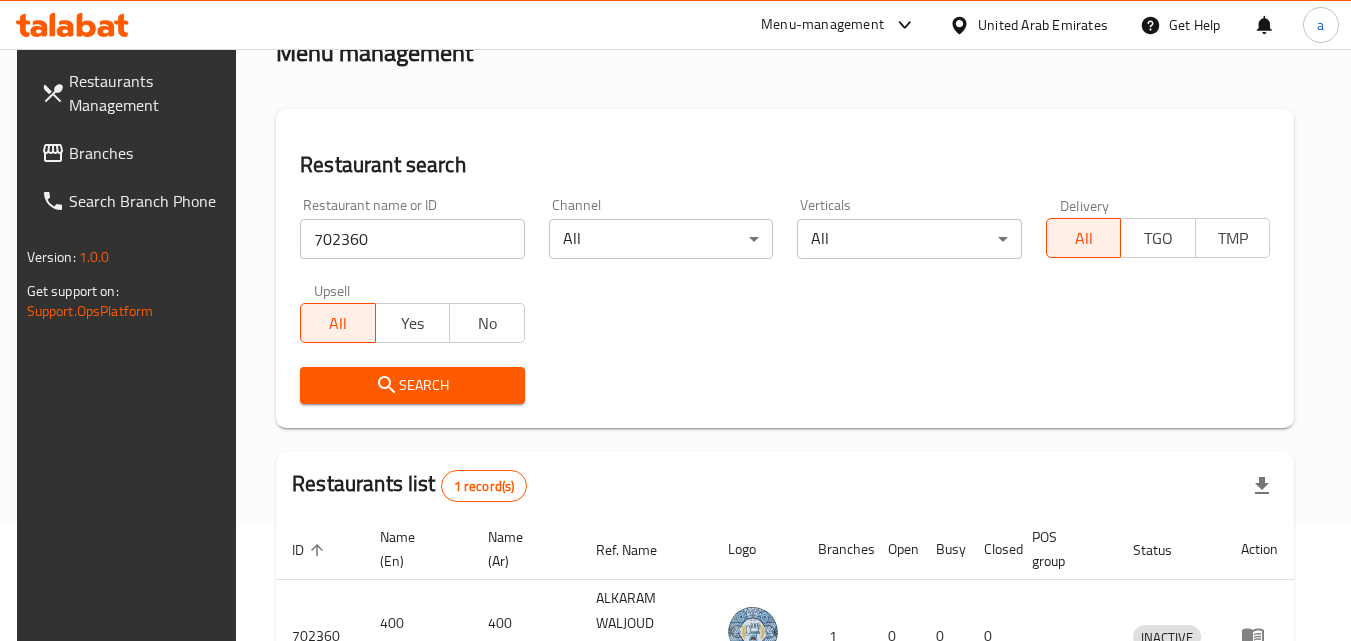 scroll, scrollTop: 0, scrollLeft: 0, axis: both 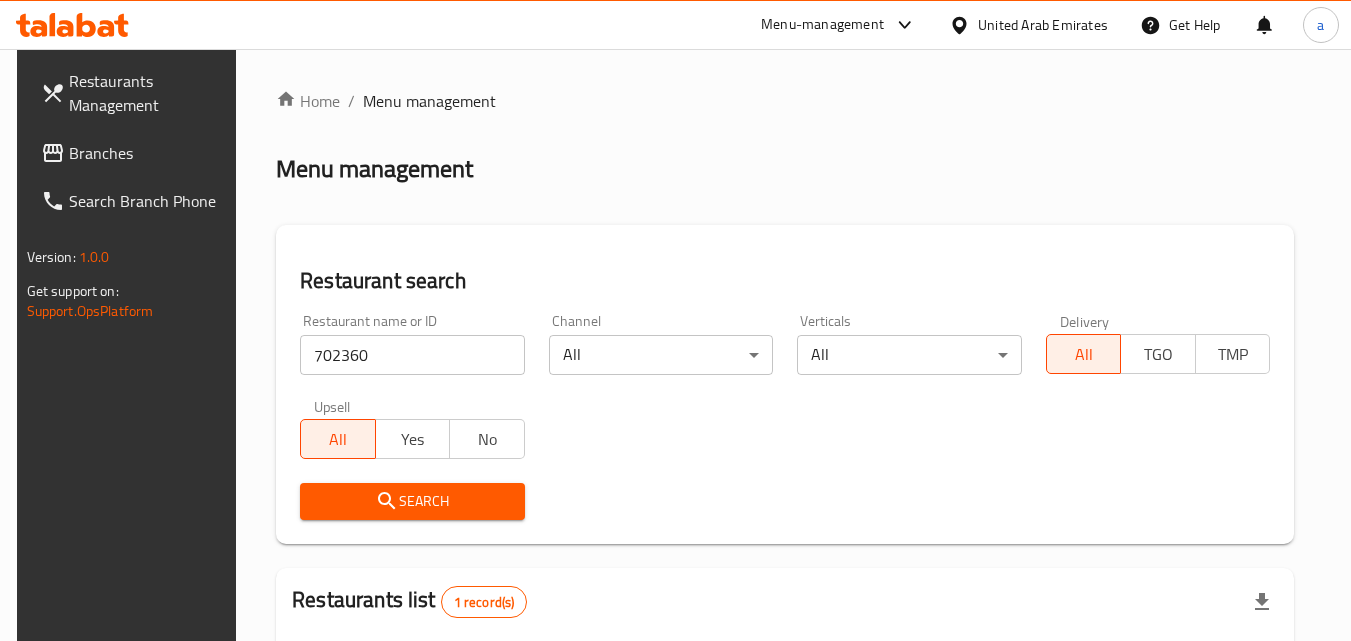 click on "Branches" at bounding box center (148, 153) 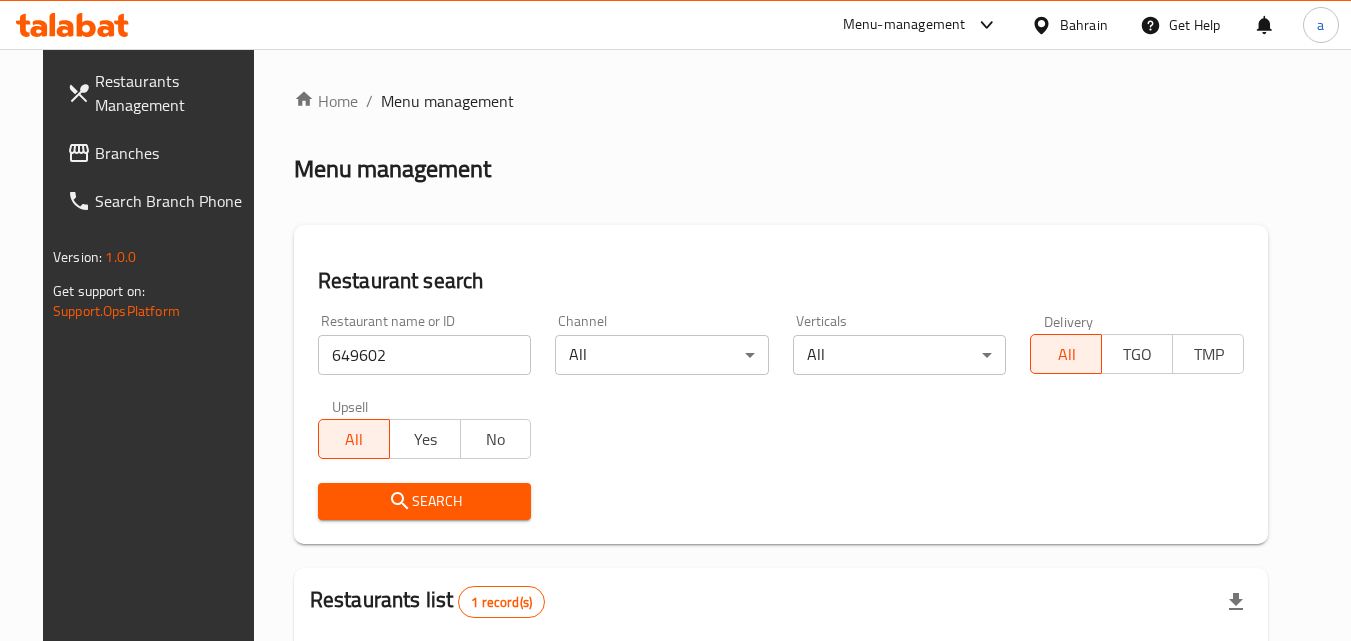 scroll, scrollTop: 234, scrollLeft: 0, axis: vertical 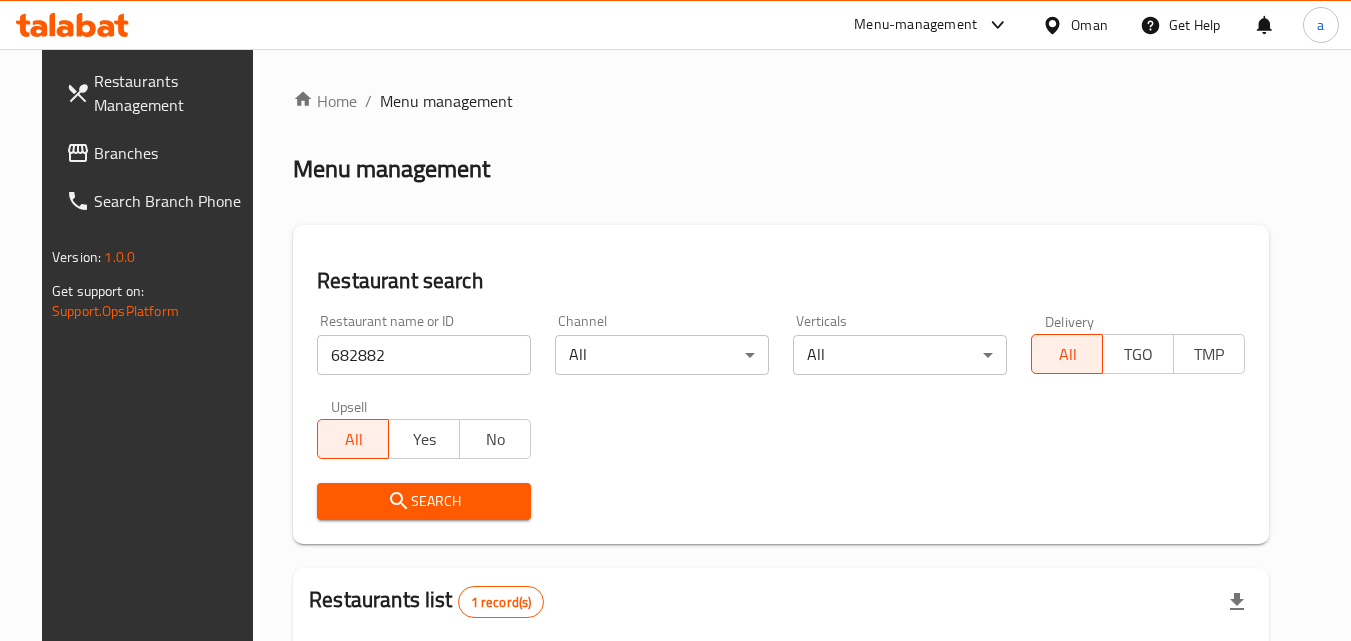 click on "Branches" at bounding box center (173, 153) 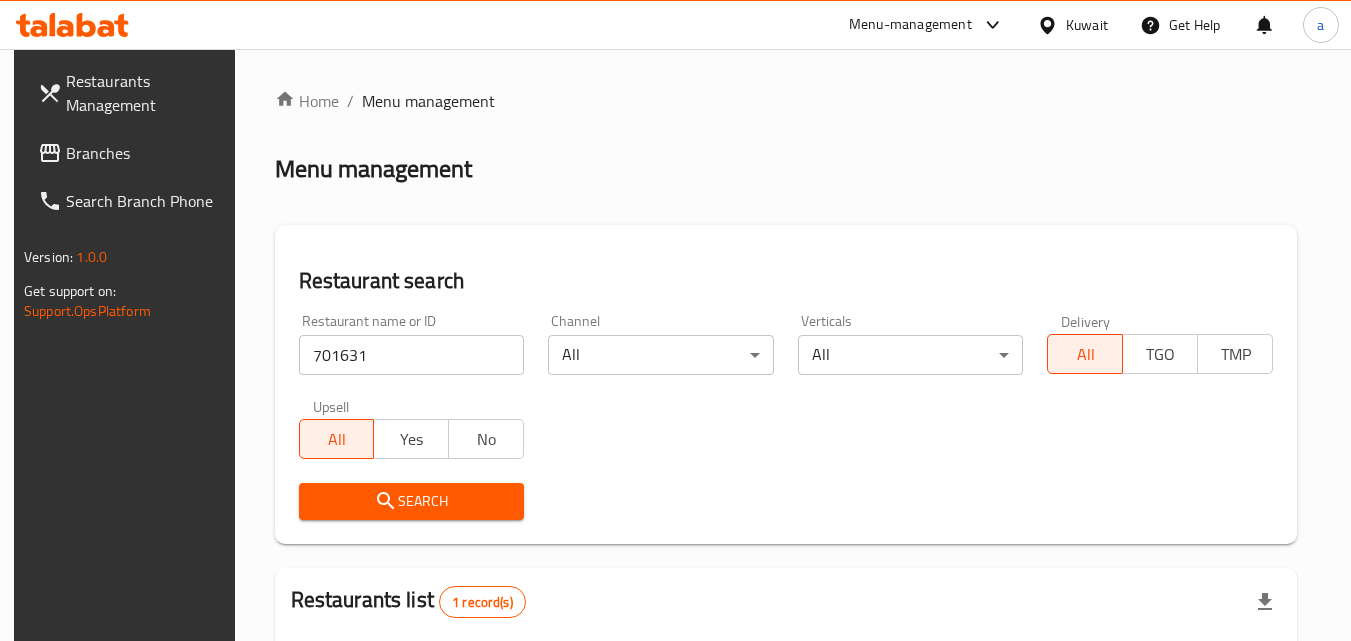 scroll, scrollTop: 0, scrollLeft: 0, axis: both 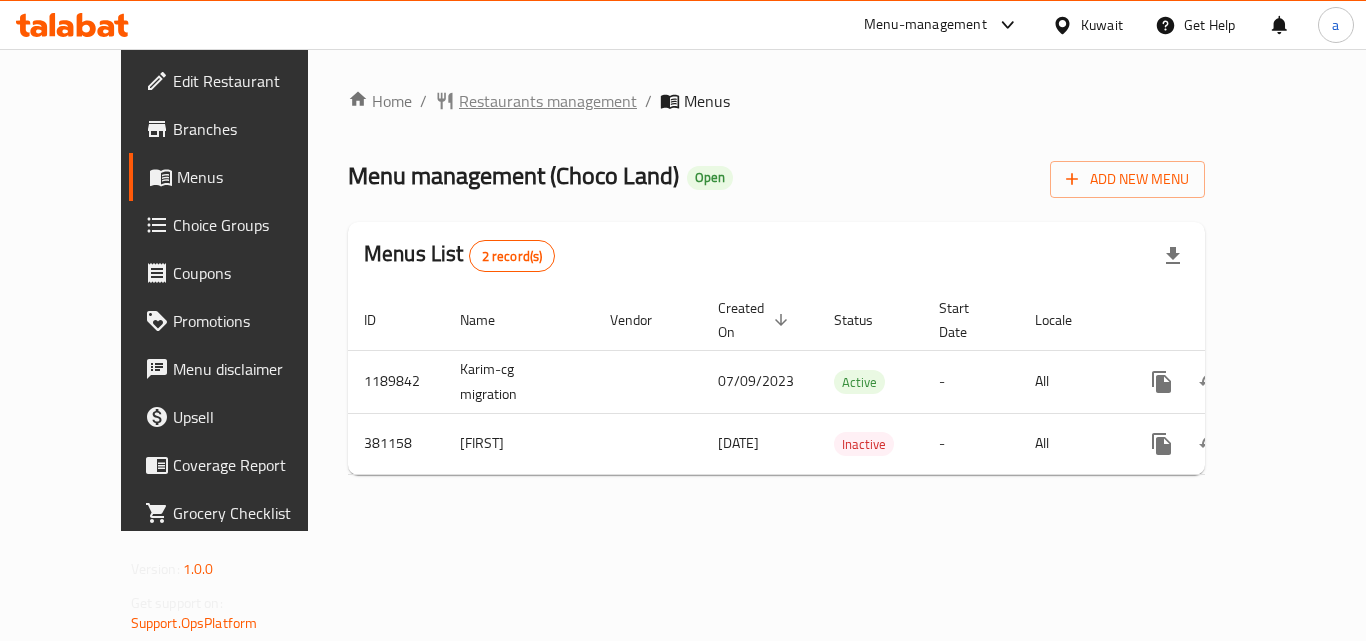 click on "Restaurants management" at bounding box center [548, 101] 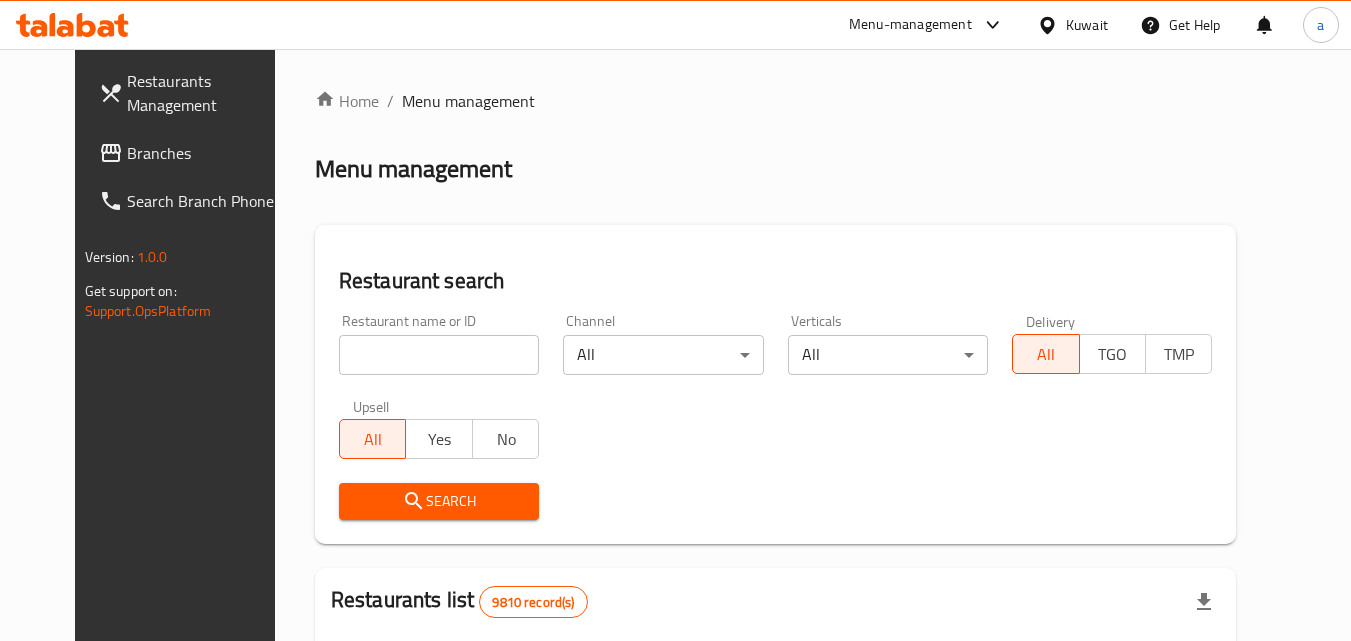 click at bounding box center [439, 355] 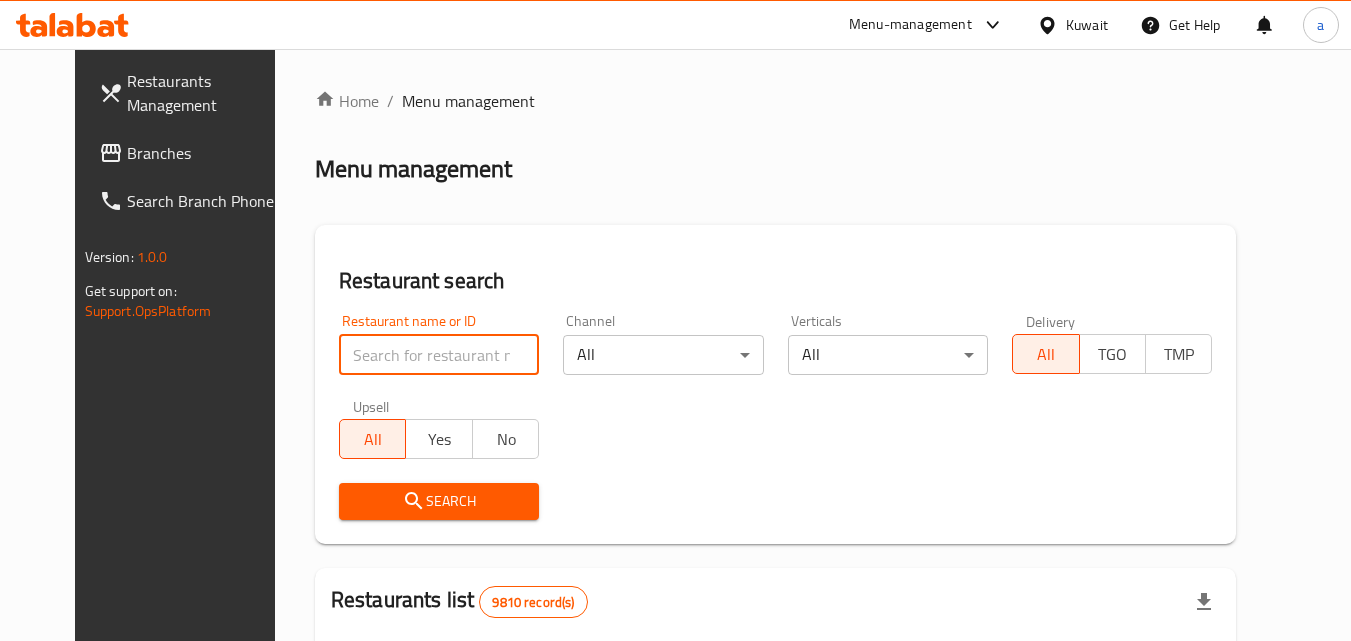 paste on "631443" 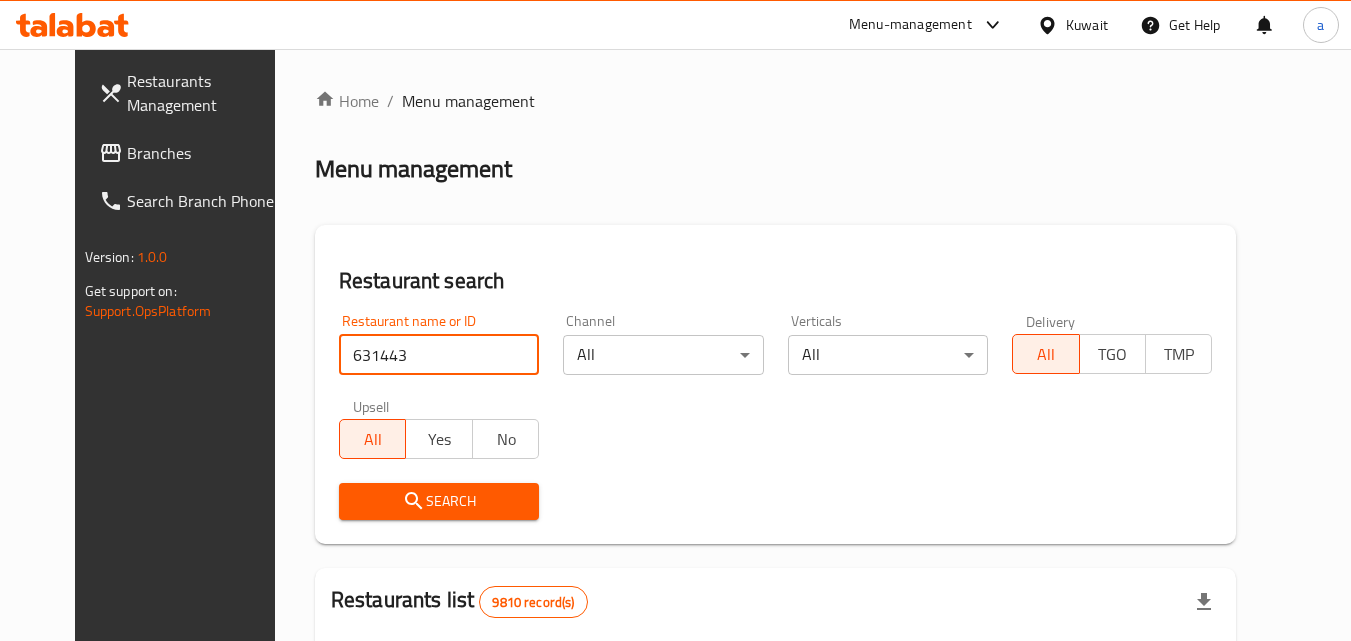 type on "631443" 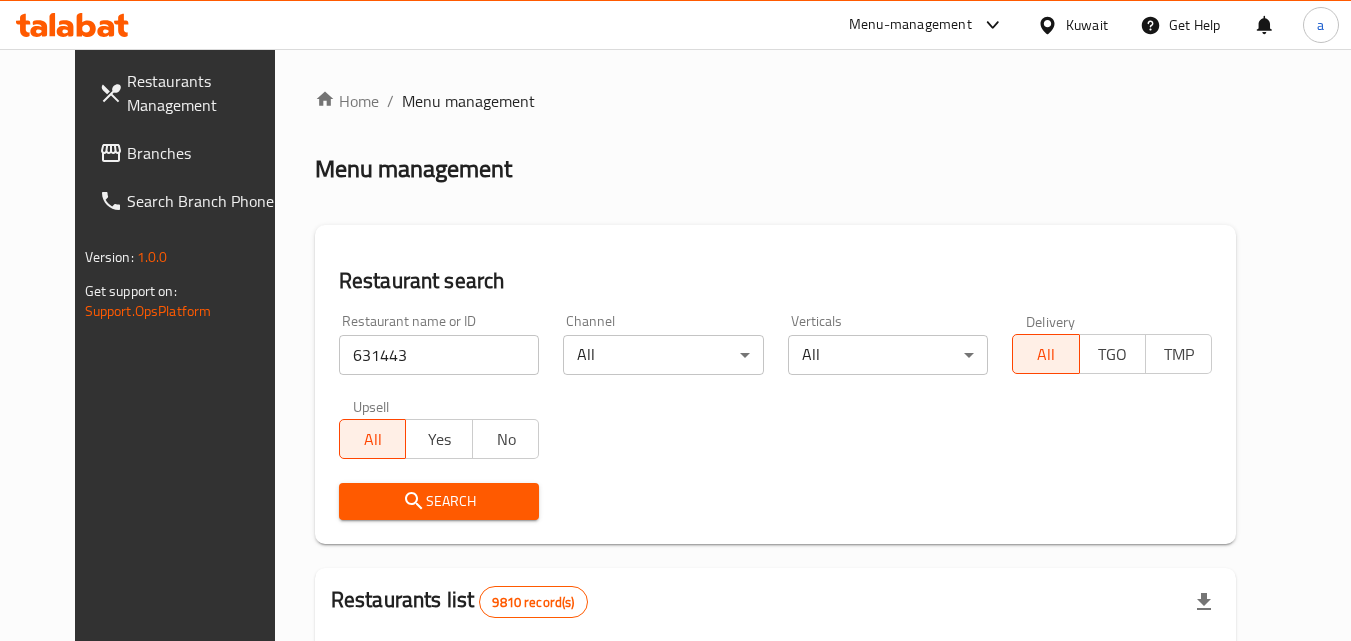 click on "Search" at bounding box center [439, 501] 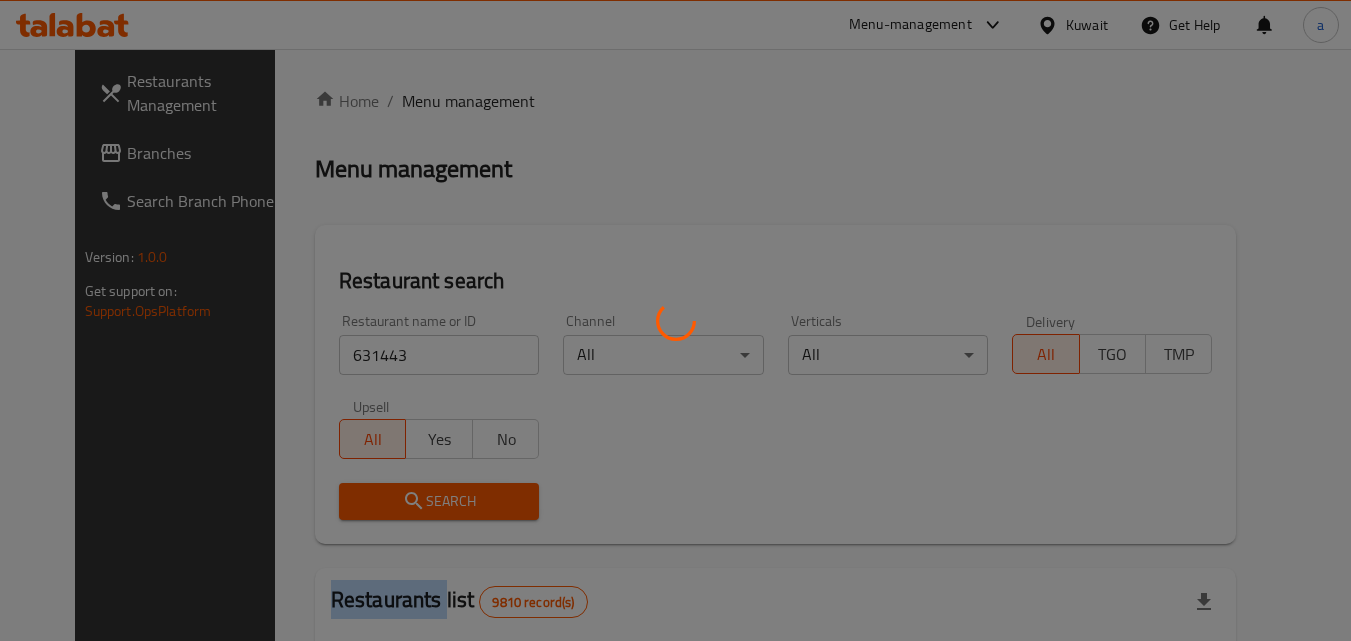 click at bounding box center [675, 320] 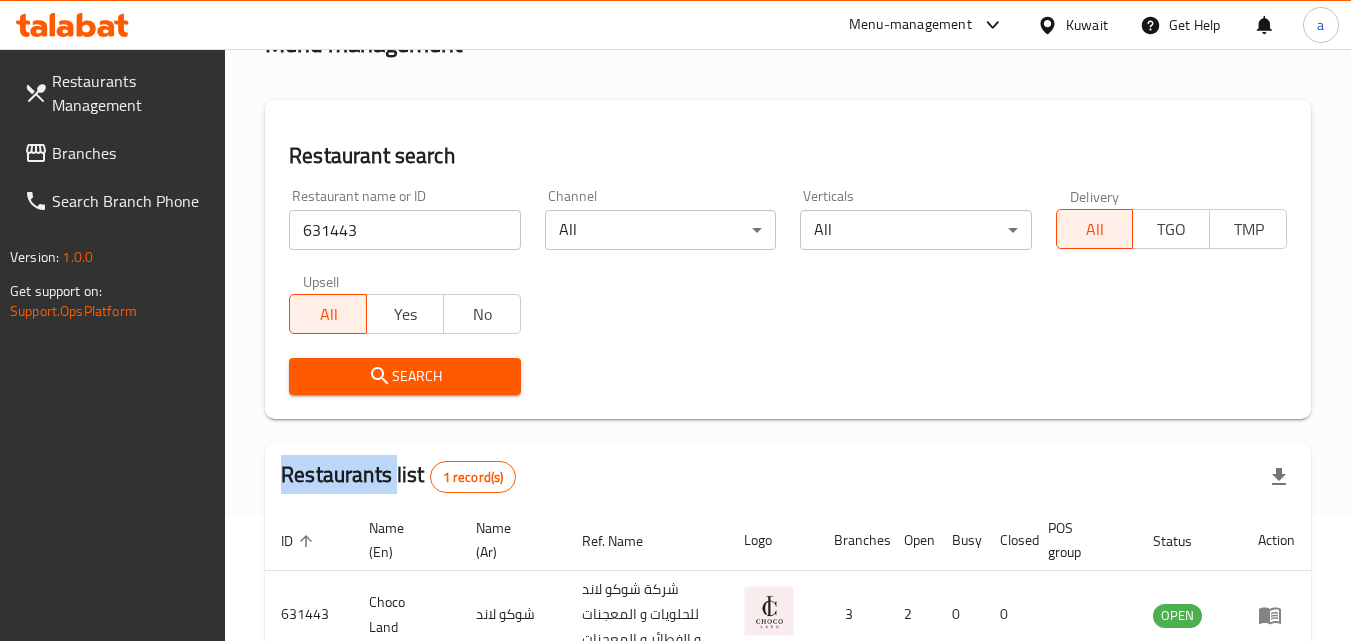 scroll, scrollTop: 0, scrollLeft: 0, axis: both 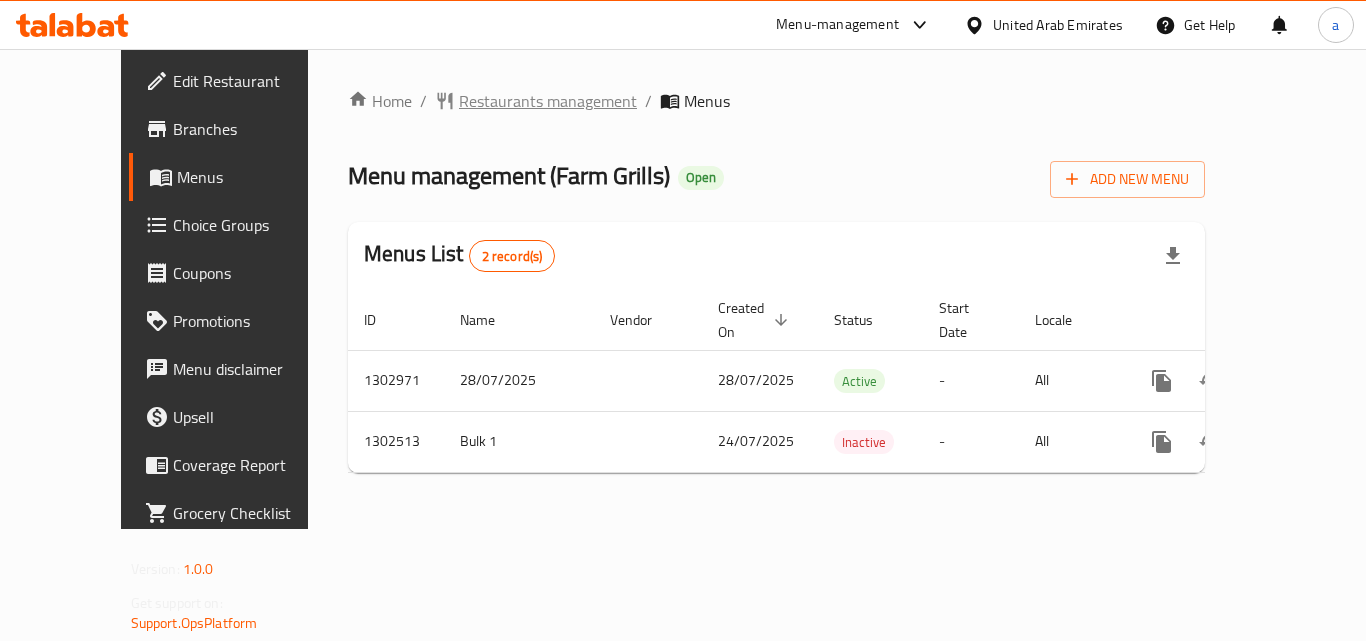 click on "Restaurants management" at bounding box center [548, 101] 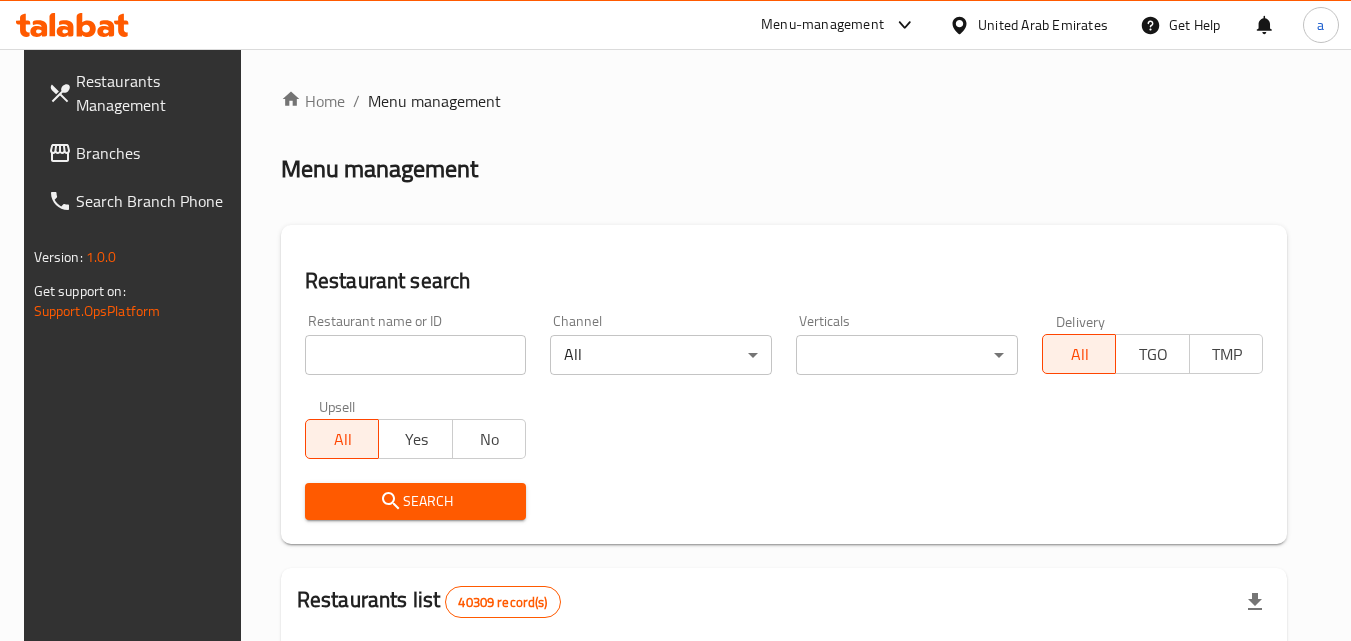 click at bounding box center [416, 355] 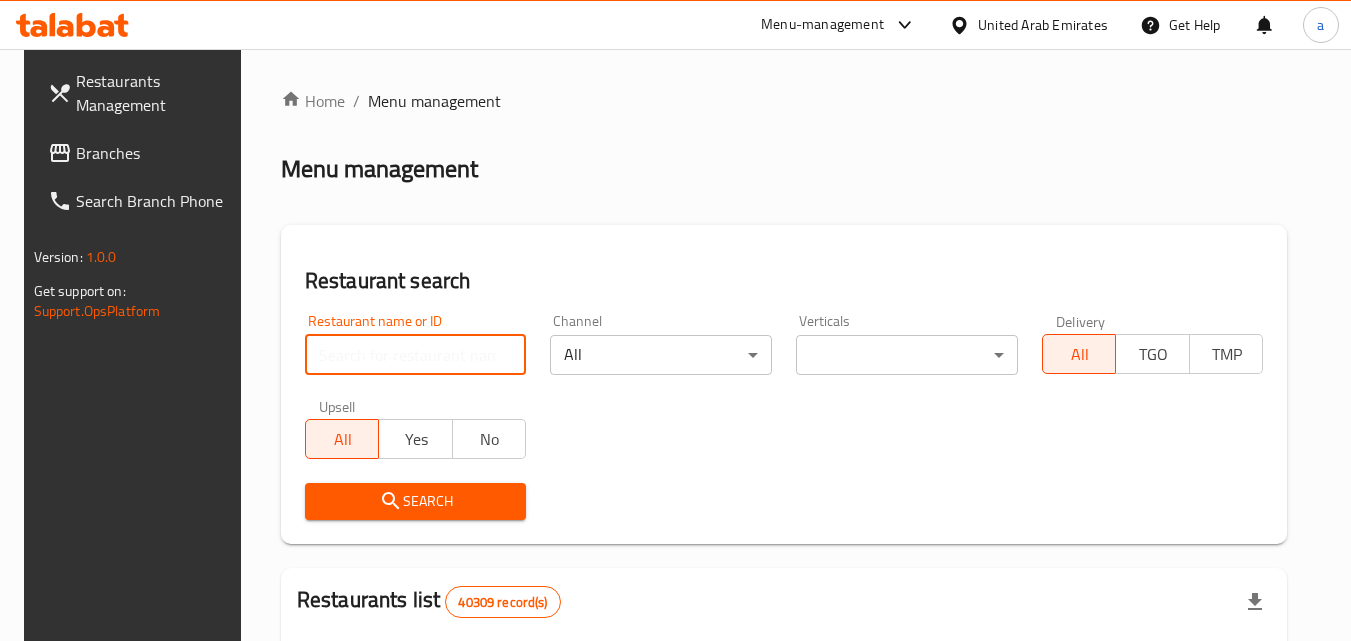 paste on "702436" 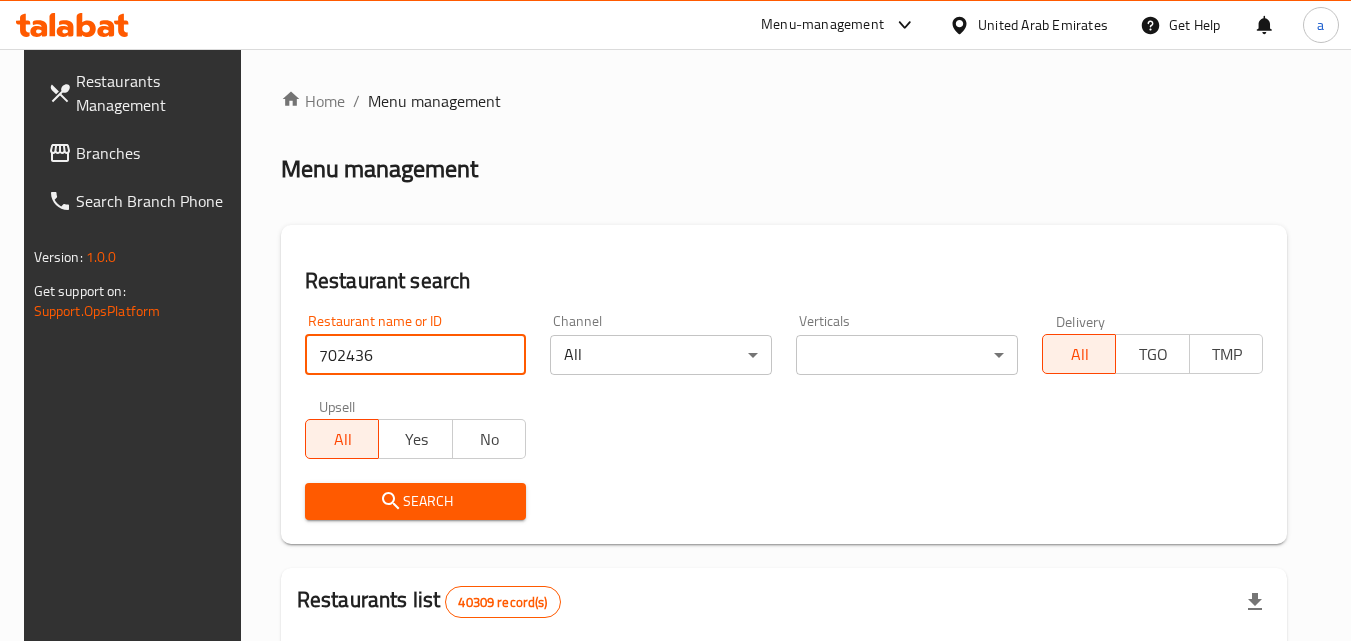 type on "702436" 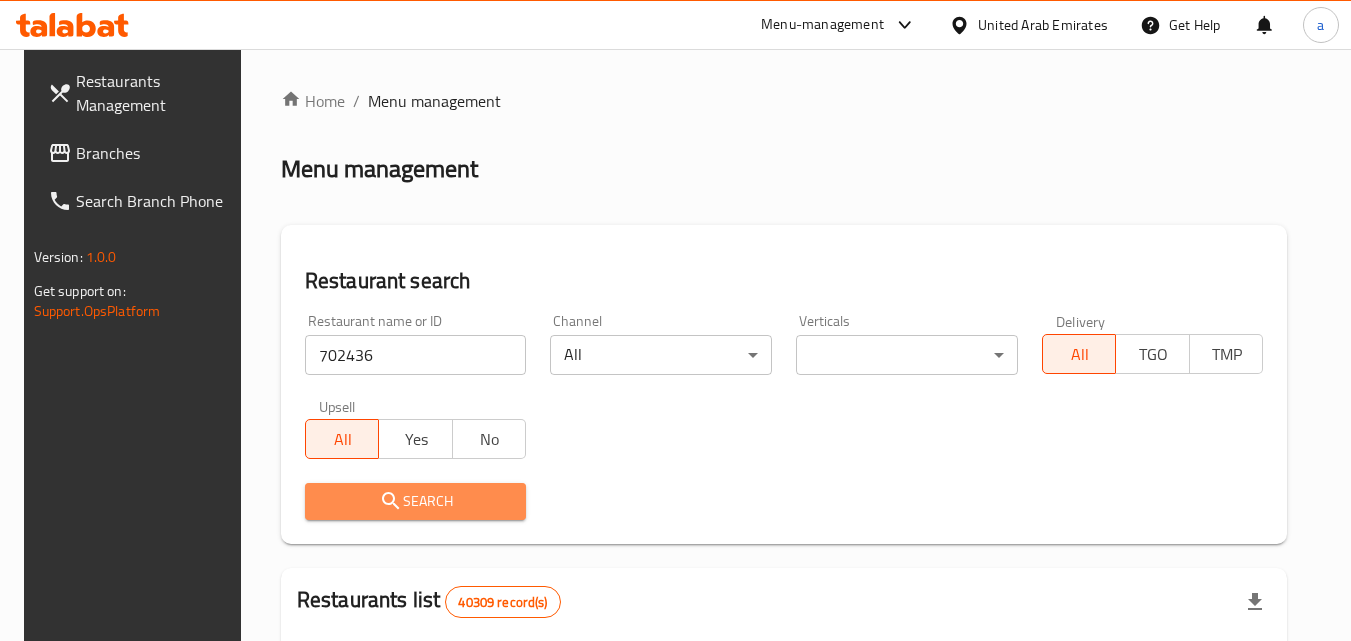 click on "Search" at bounding box center [416, 501] 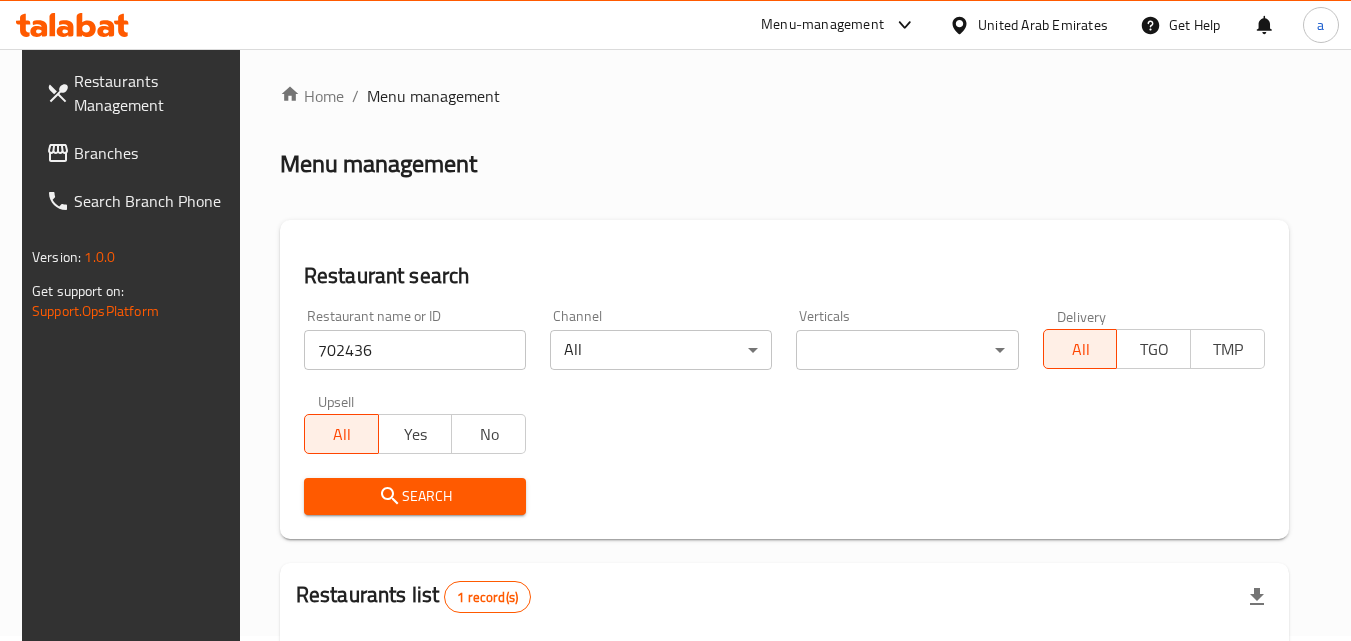 scroll, scrollTop: 0, scrollLeft: 0, axis: both 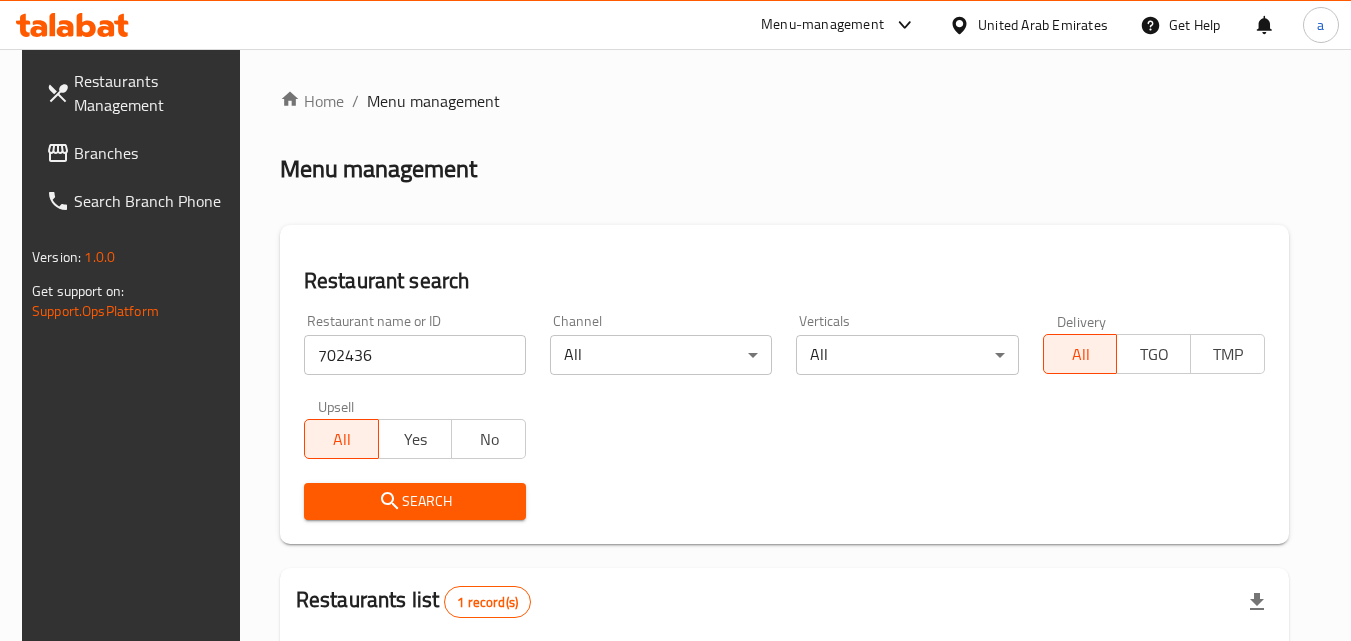 click on "Branches" at bounding box center [153, 153] 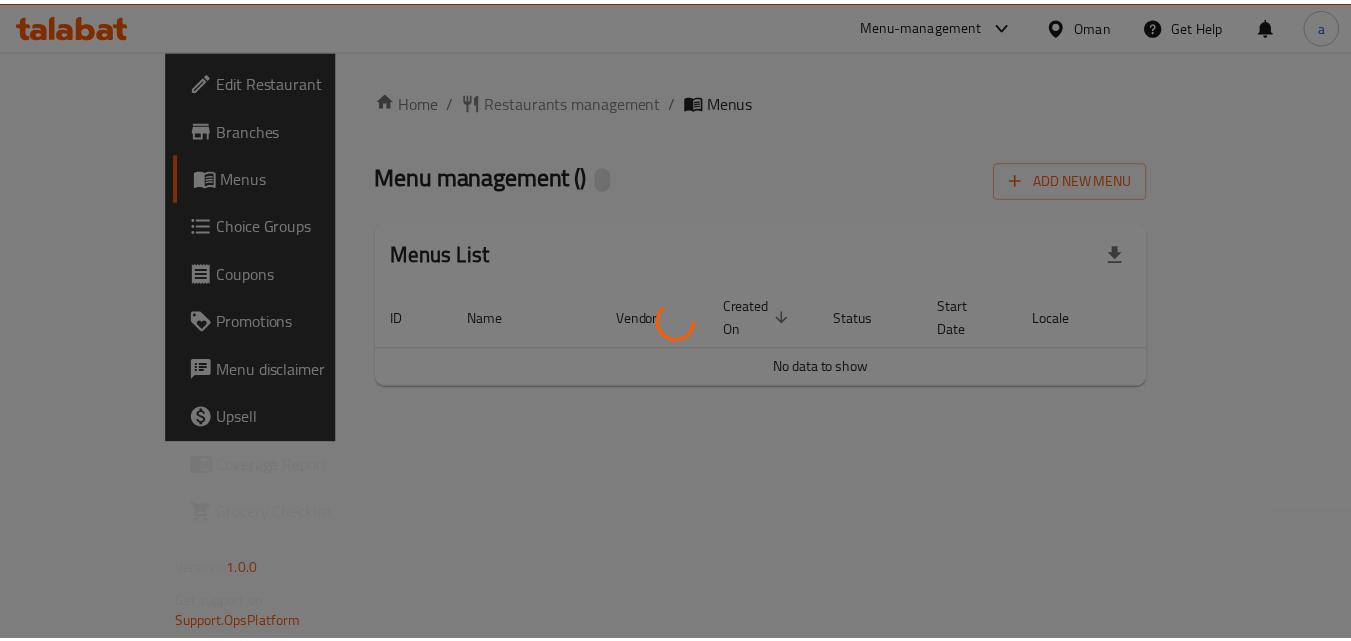 scroll, scrollTop: 0, scrollLeft: 0, axis: both 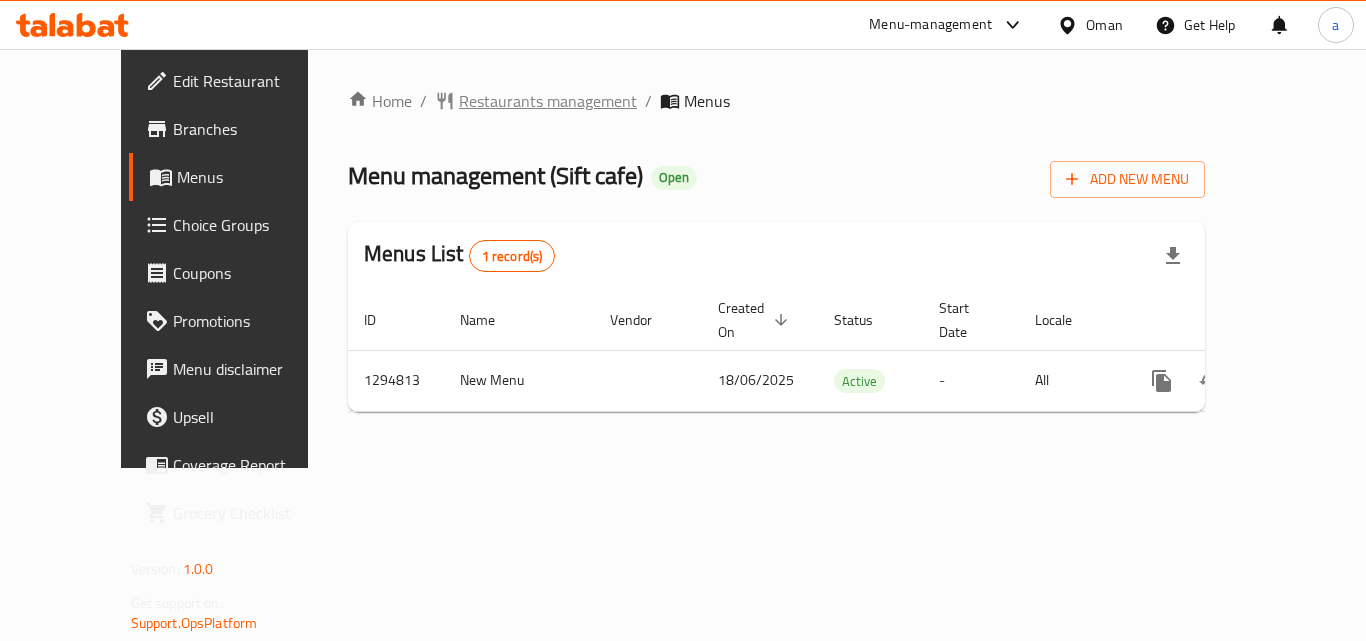 click on "Restaurants management" at bounding box center [548, 101] 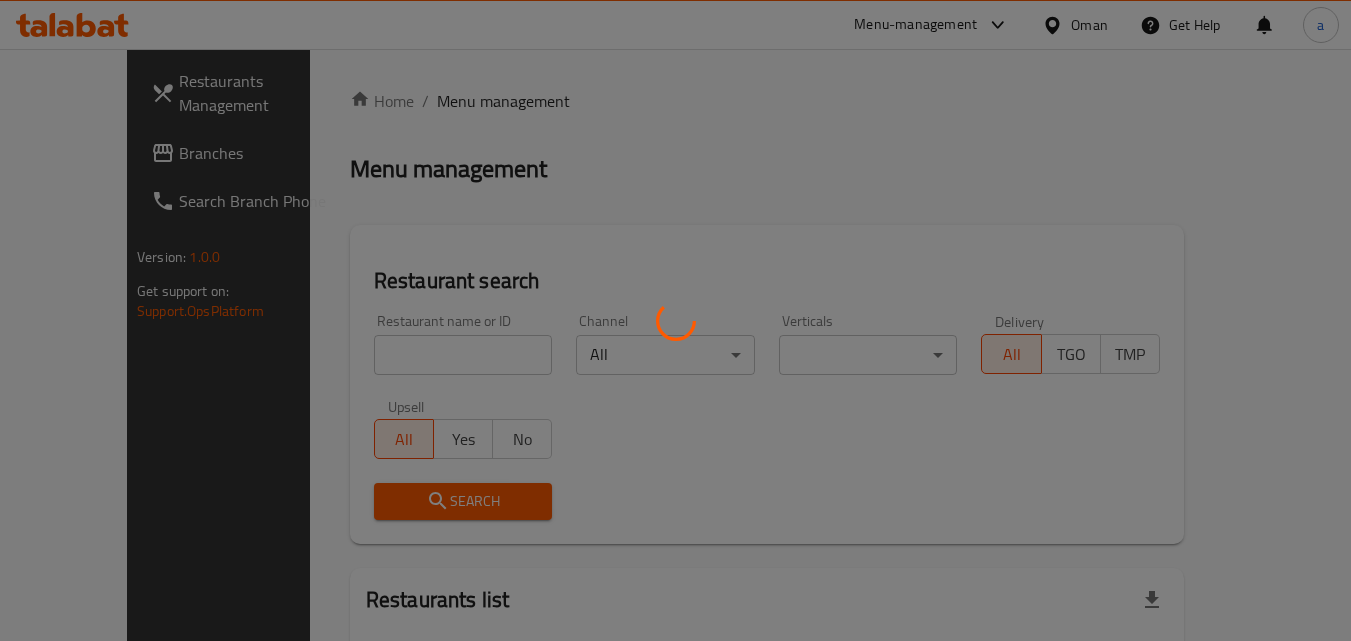 click at bounding box center (675, 320) 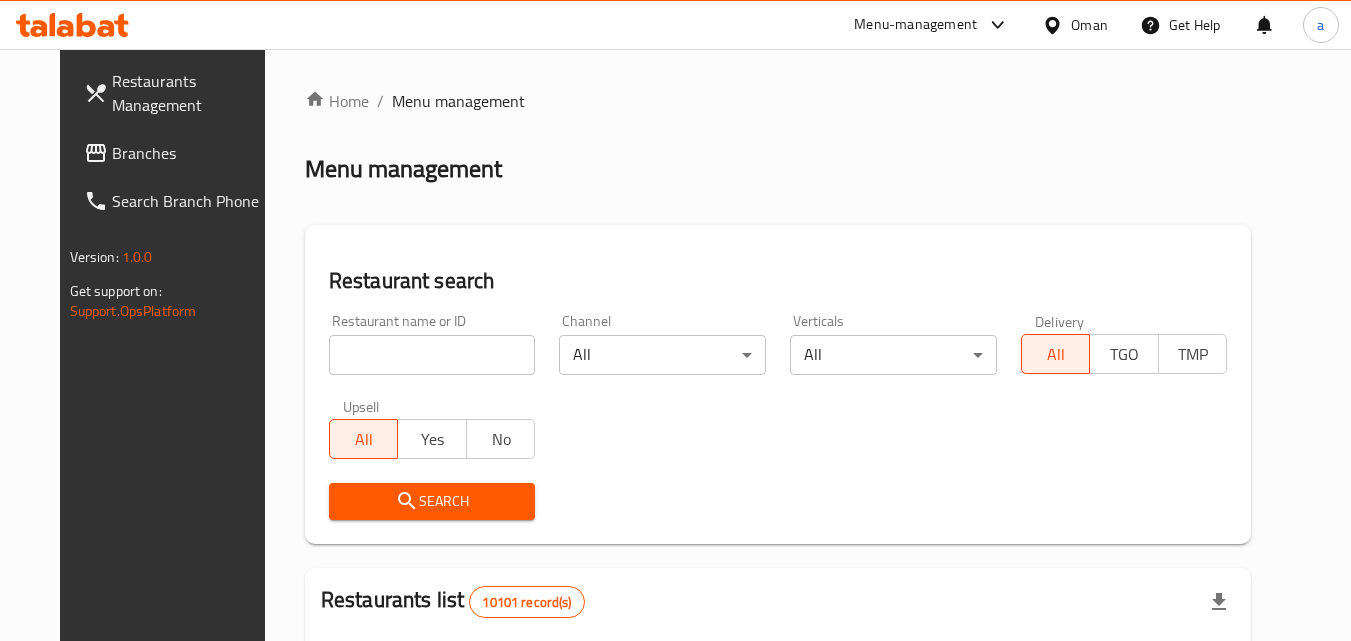 click at bounding box center [432, 355] 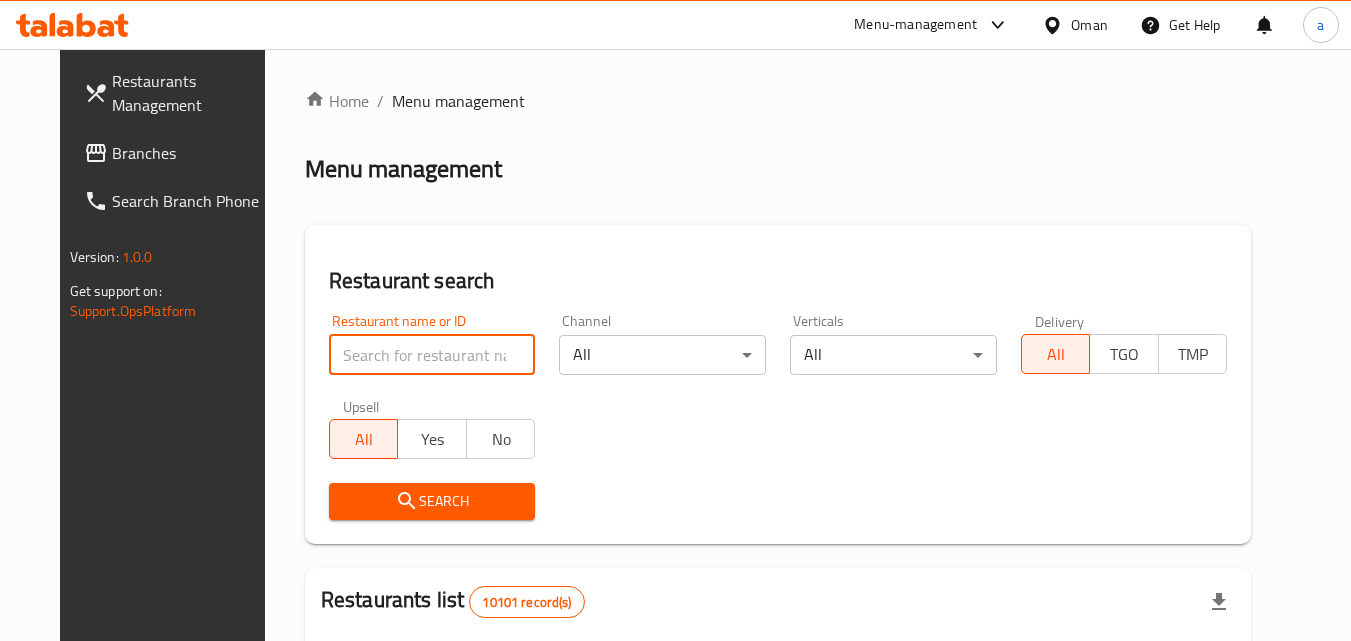 paste on "699708" 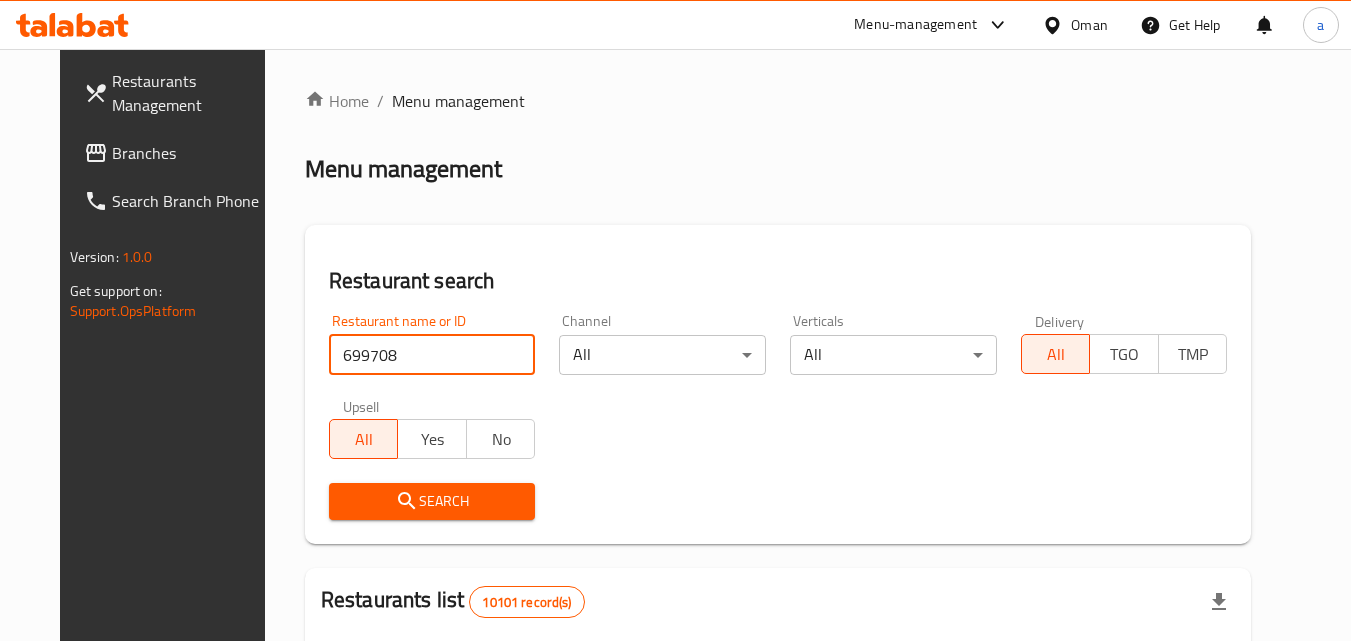 type on "699708" 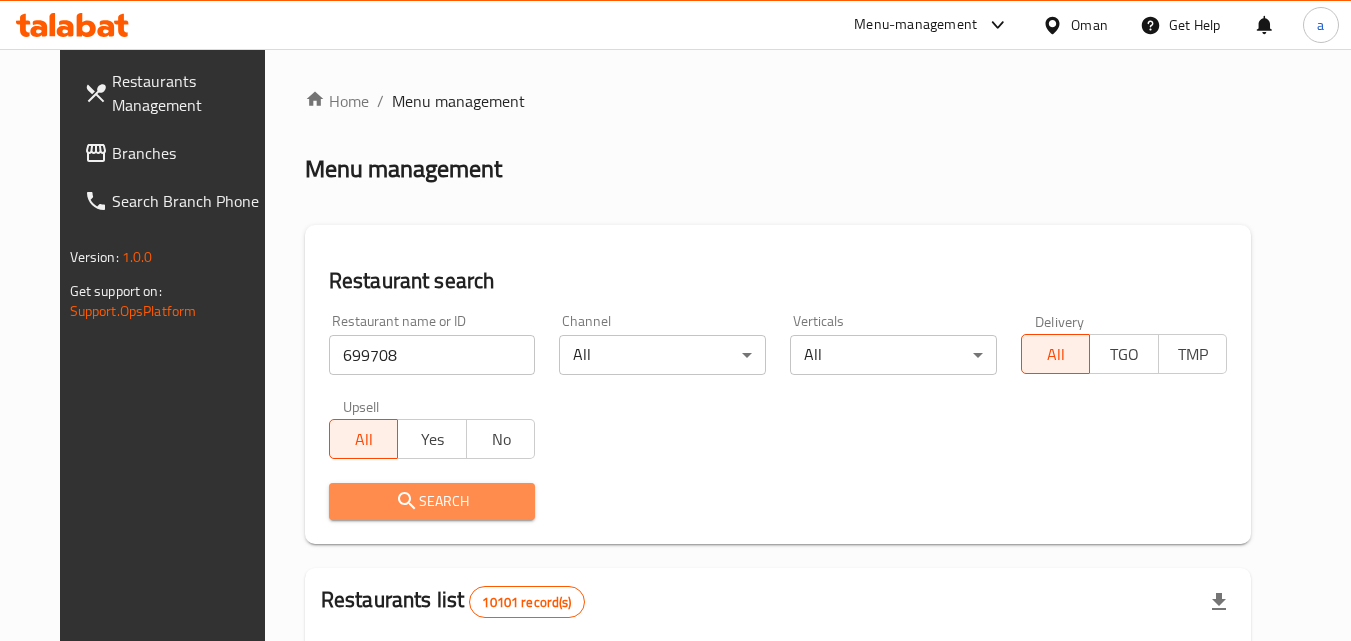 click 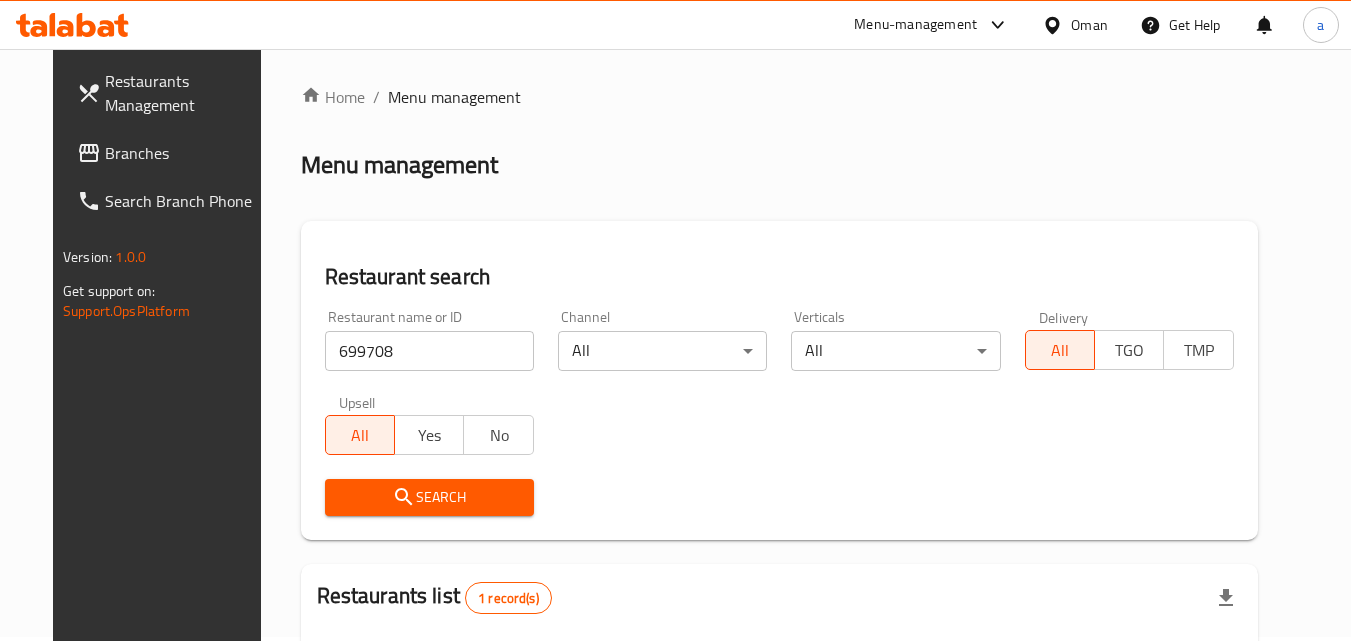 scroll, scrollTop: 0, scrollLeft: 0, axis: both 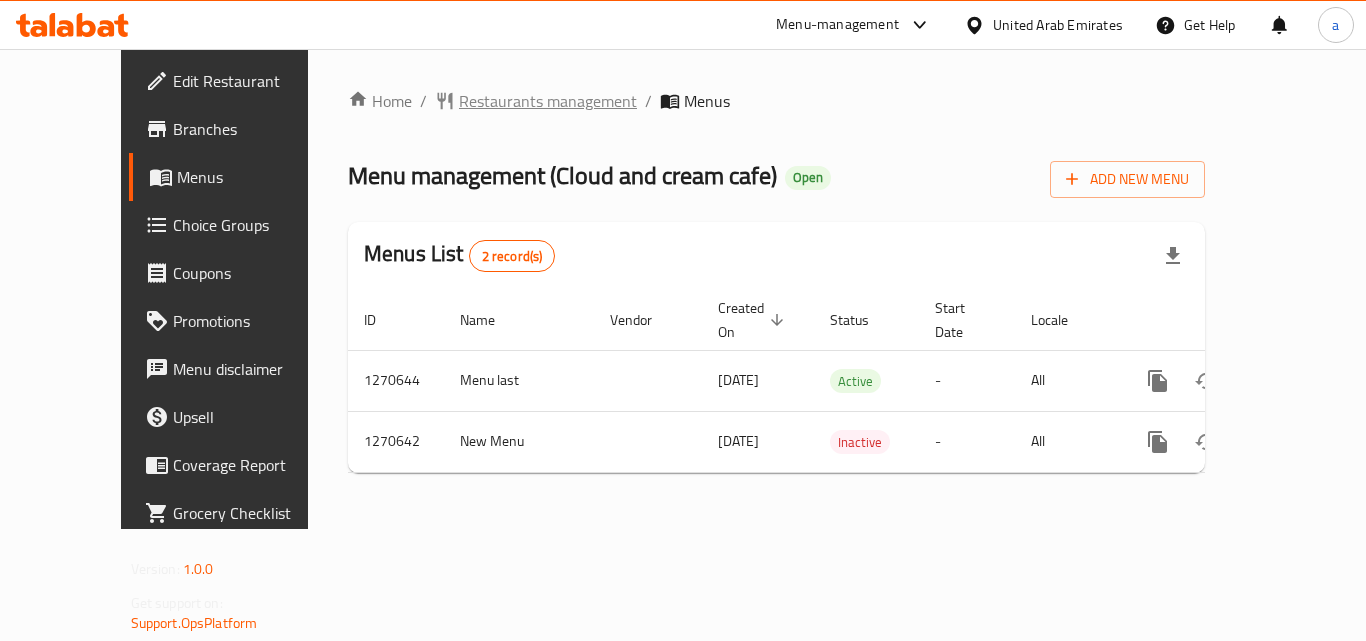 click on "Restaurants management" at bounding box center (548, 101) 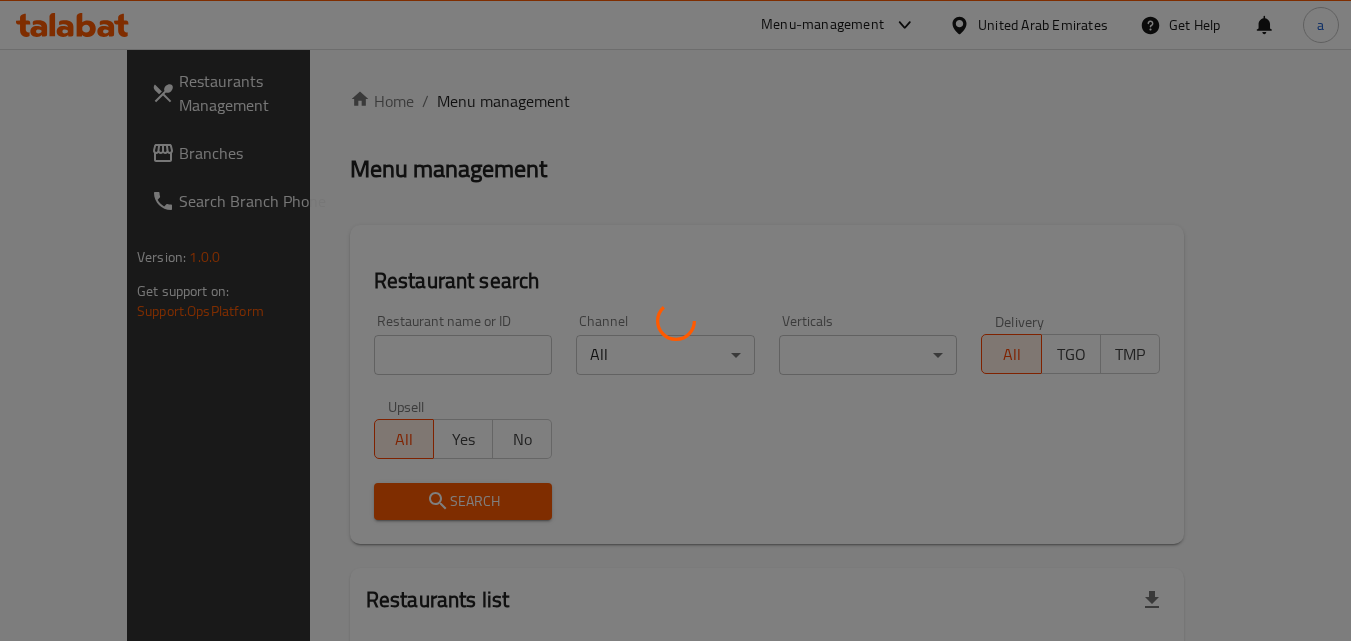 click at bounding box center (675, 320) 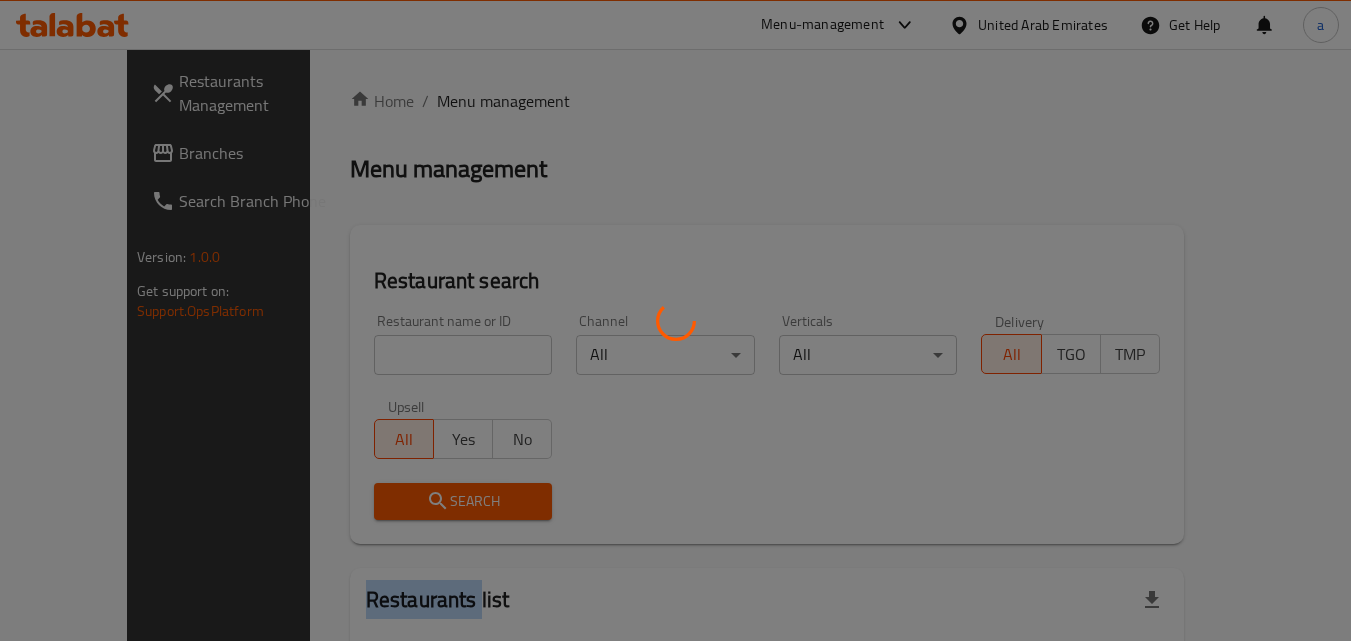 click at bounding box center [675, 320] 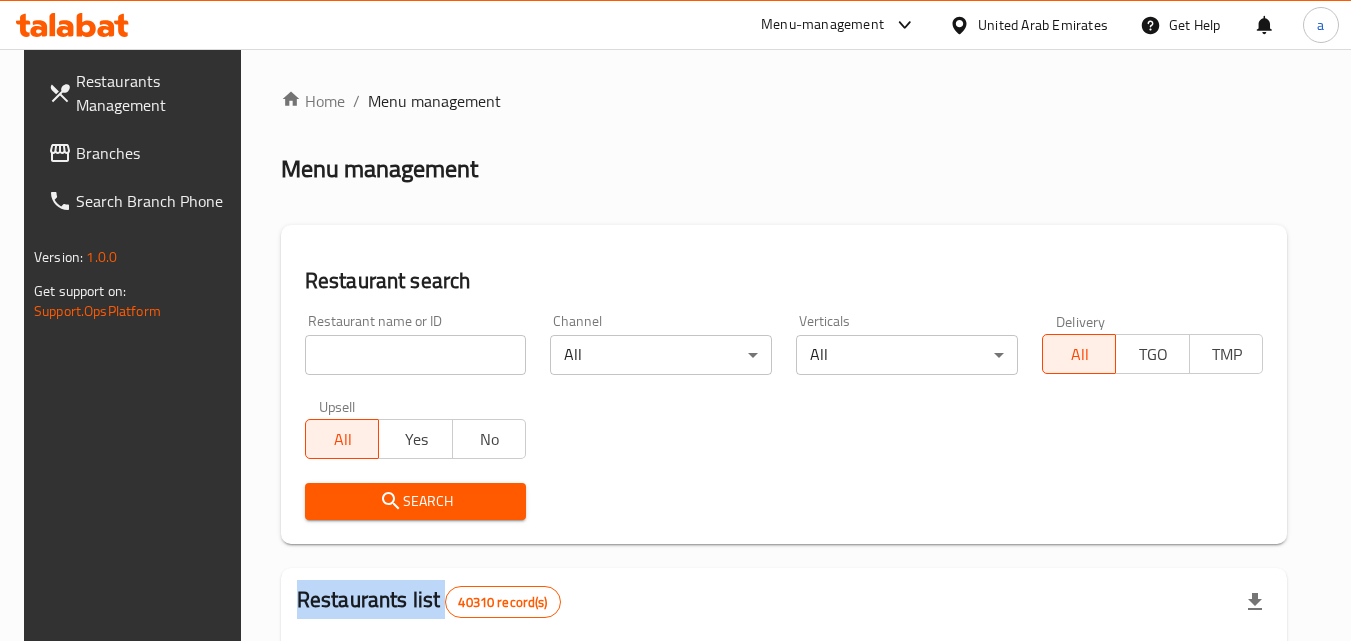 click on "Home / Menu management Menu management Restaurant search Restaurant name or ID Restaurant name or ID Channel All ​ Verticals All ​ Delivery All TGO TMP Upsell All Yes No   Search Restaurants list   40310 record(s) ID sorted ascending Name (En) Name (Ar) Ref. Name Logo Branches Open Busy Closed POS group Status Action 328 Johnny Rockets جوني روكيتس 37 0 1 0 OPEN 330 French Connection فرنش كونكشن 1 0 0 0 INACTIVE 339 Arz Lebanon أرز لبنان Al Karama,Al Barsha & Mirdif 9 1 0 2 OPEN 340 Mega Wraps ميجا رابس 3 0 0 0 INACTIVE 342 Sandella's Flatbread Cafe سانديلاز فلات براد 7 0 0 0 INACTIVE 343 Dragon Hut كوخ التنين 1 0 0 0 INACTIVE 348 Thai Kitchen المطبخ التايلندى 1 0 0 0 INACTIVE 349 Mughal  موغل 1 0 0 0 HIDDEN 350 HOT N COOL (Old) هوت و كول 1 0 0 0 INACTIVE 355 Al Habasha  الحبشة 11 1 0 0 HIDDEN Rows per page: 10 1-10 of 40310" at bounding box center (784, 721) 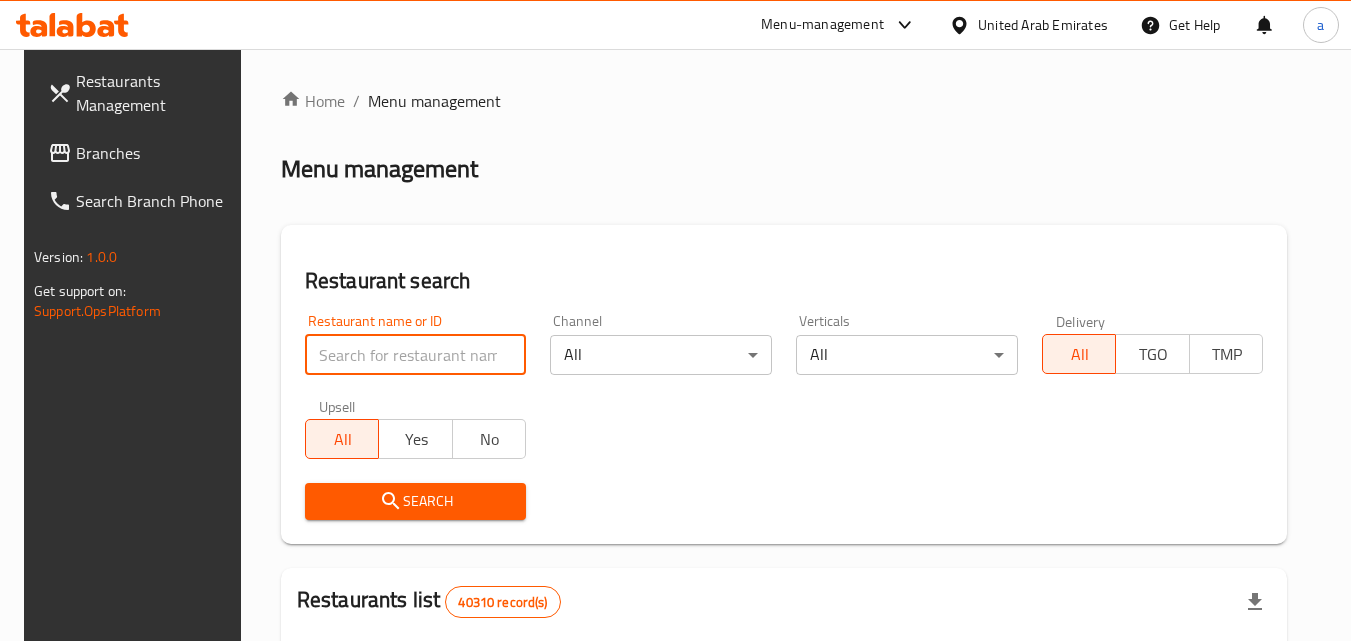 click at bounding box center [416, 355] 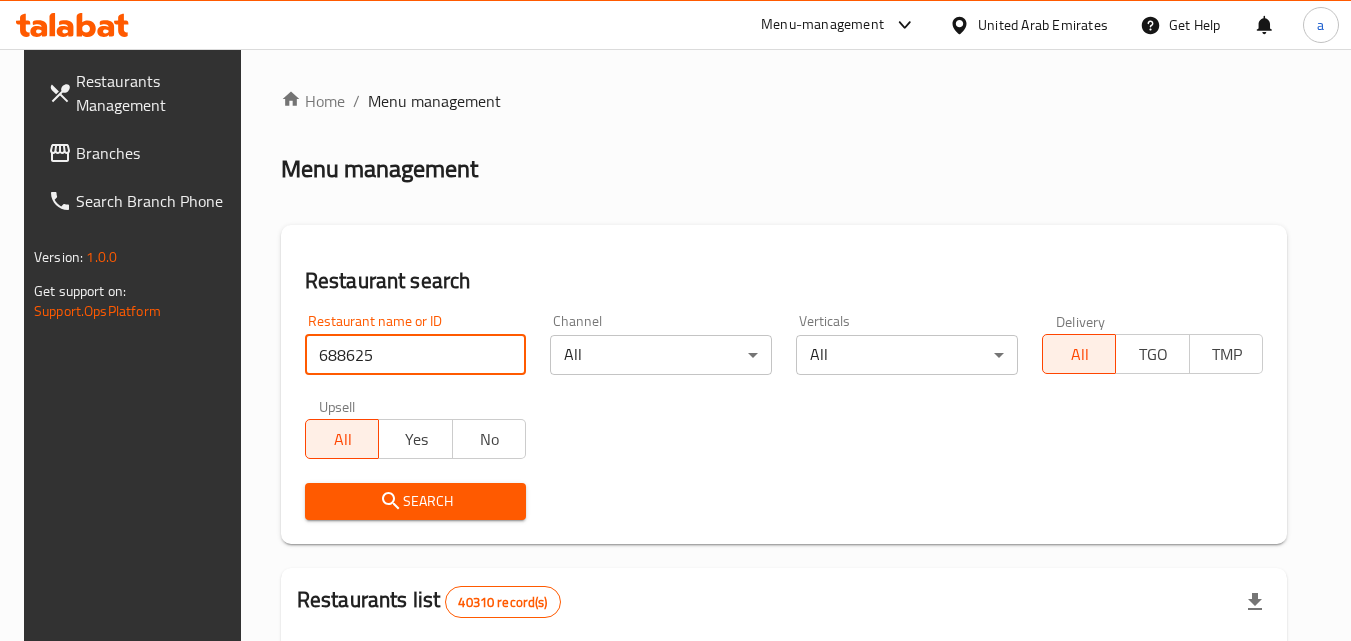 type on "688625" 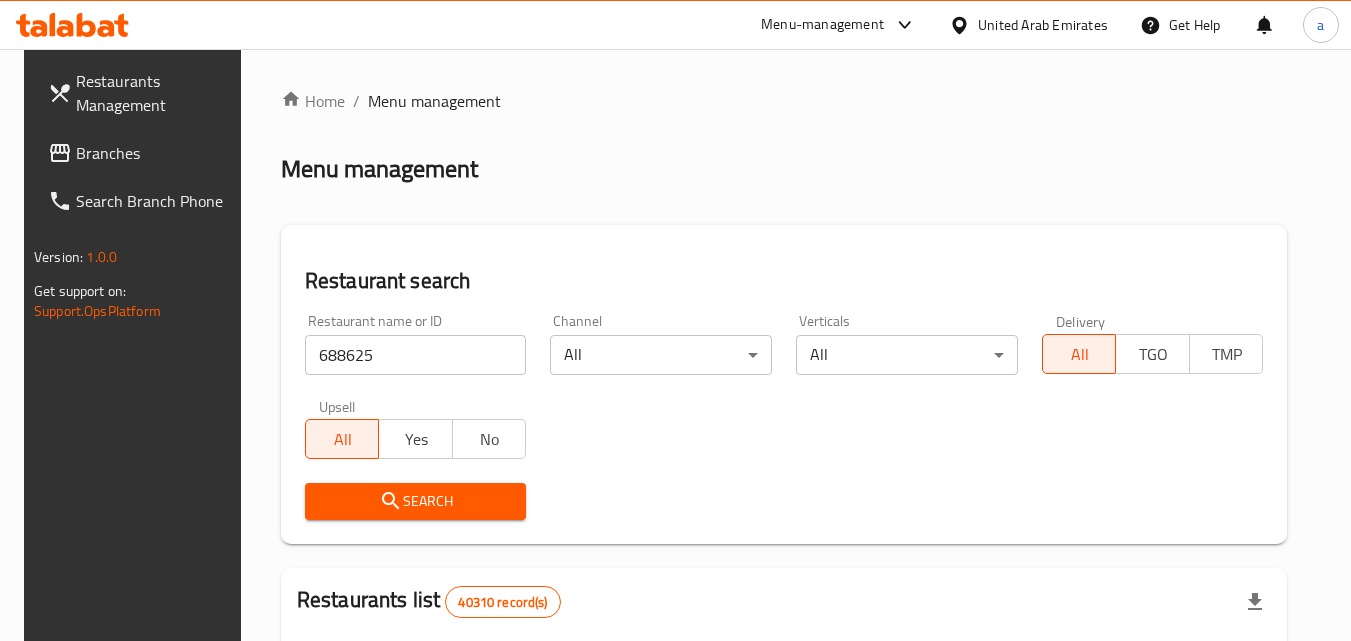 click on "Search" at bounding box center [416, 501] 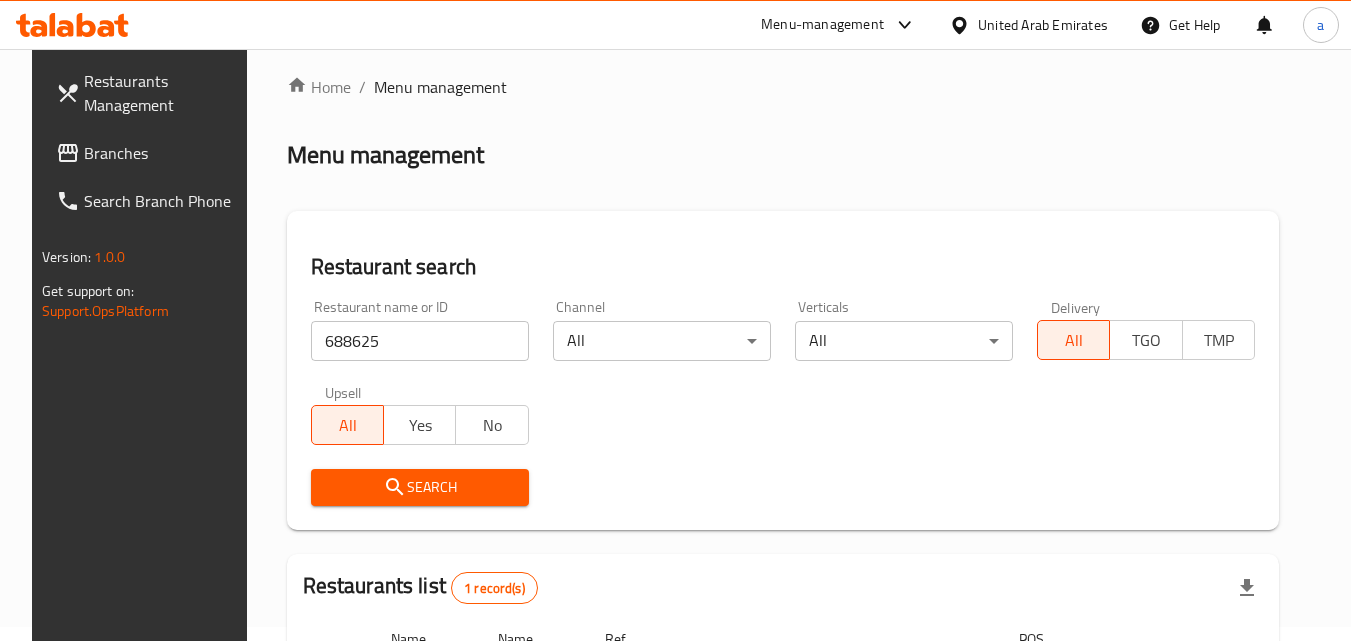 scroll, scrollTop: 234, scrollLeft: 0, axis: vertical 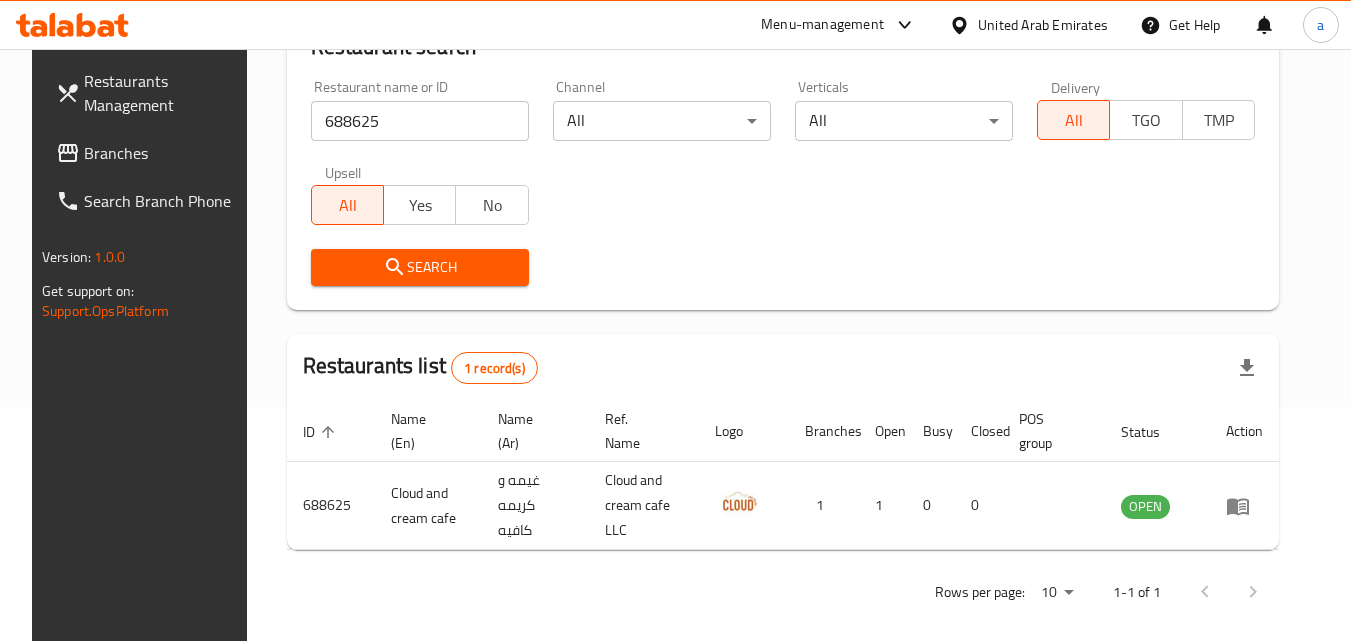 click on "United Arab Emirates" at bounding box center [1043, 25] 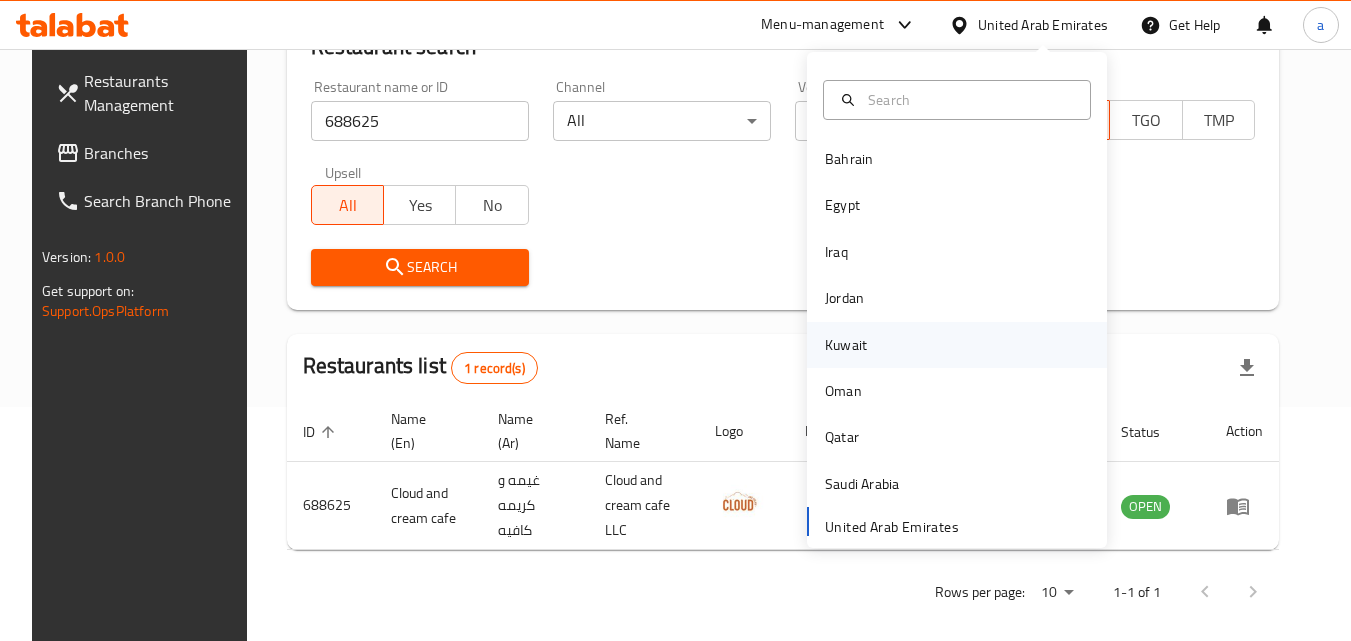 click on "Kuwait" at bounding box center (846, 345) 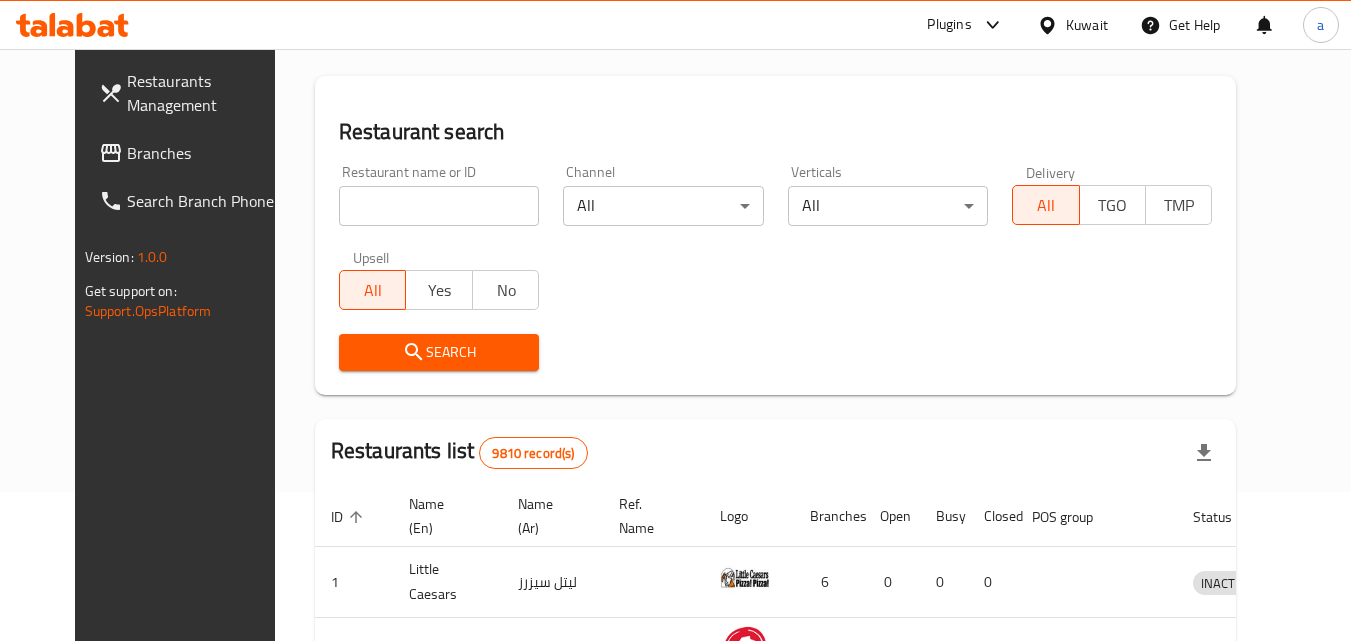 scroll, scrollTop: 34, scrollLeft: 0, axis: vertical 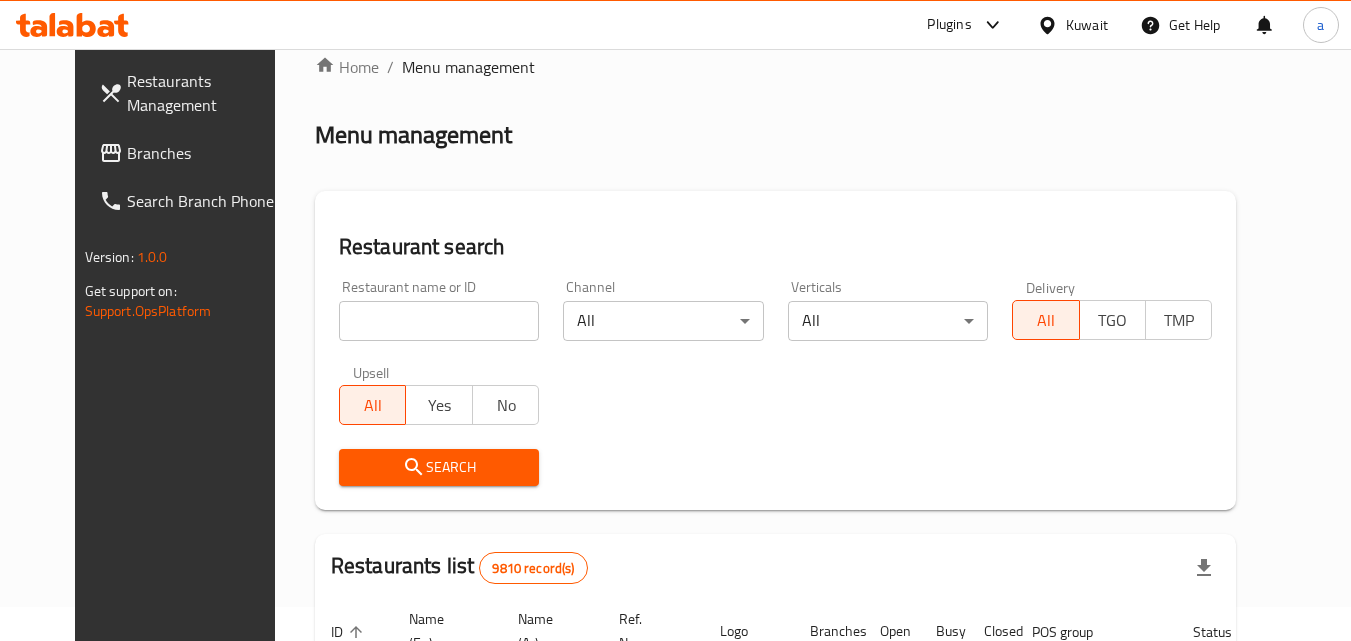 click on "Branches" at bounding box center (206, 153) 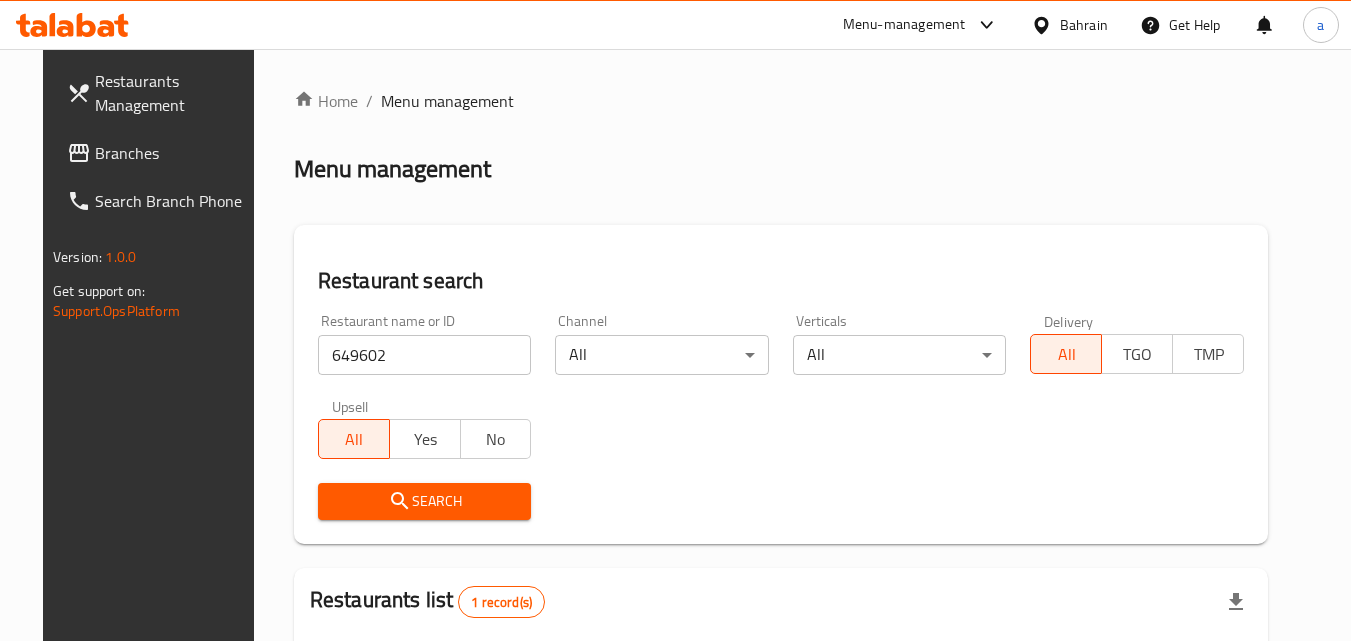 scroll, scrollTop: 234, scrollLeft: 0, axis: vertical 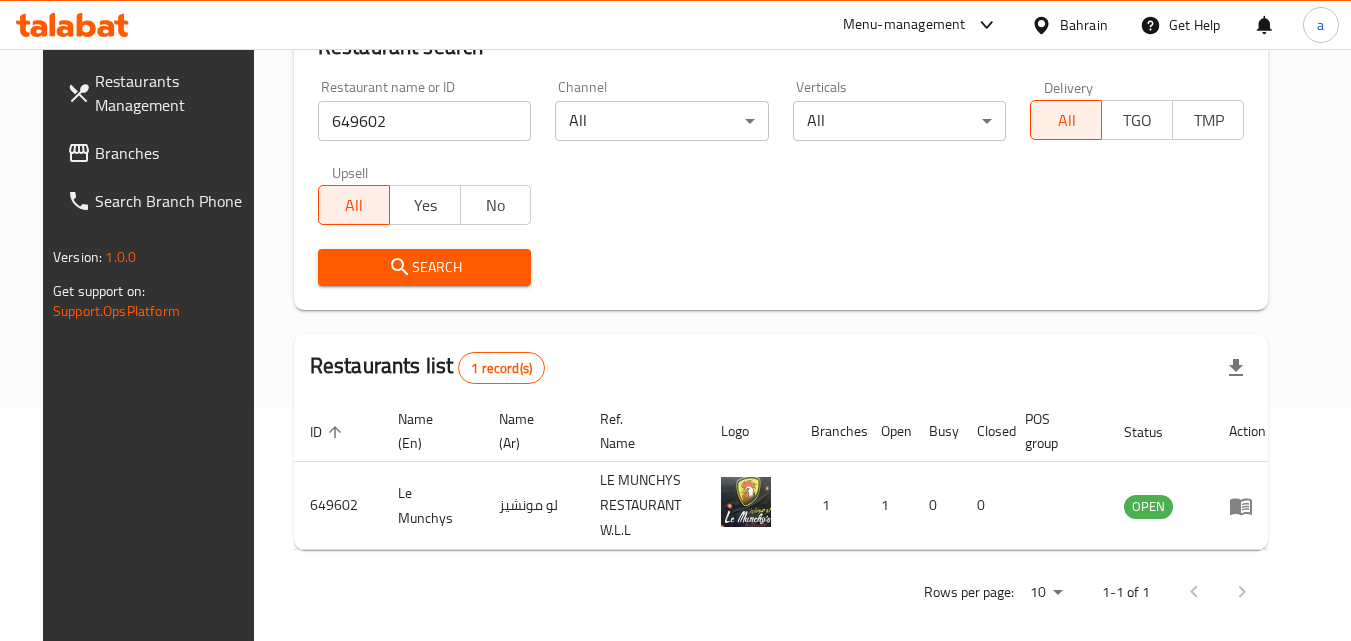 click on "Branches" at bounding box center [160, 153] 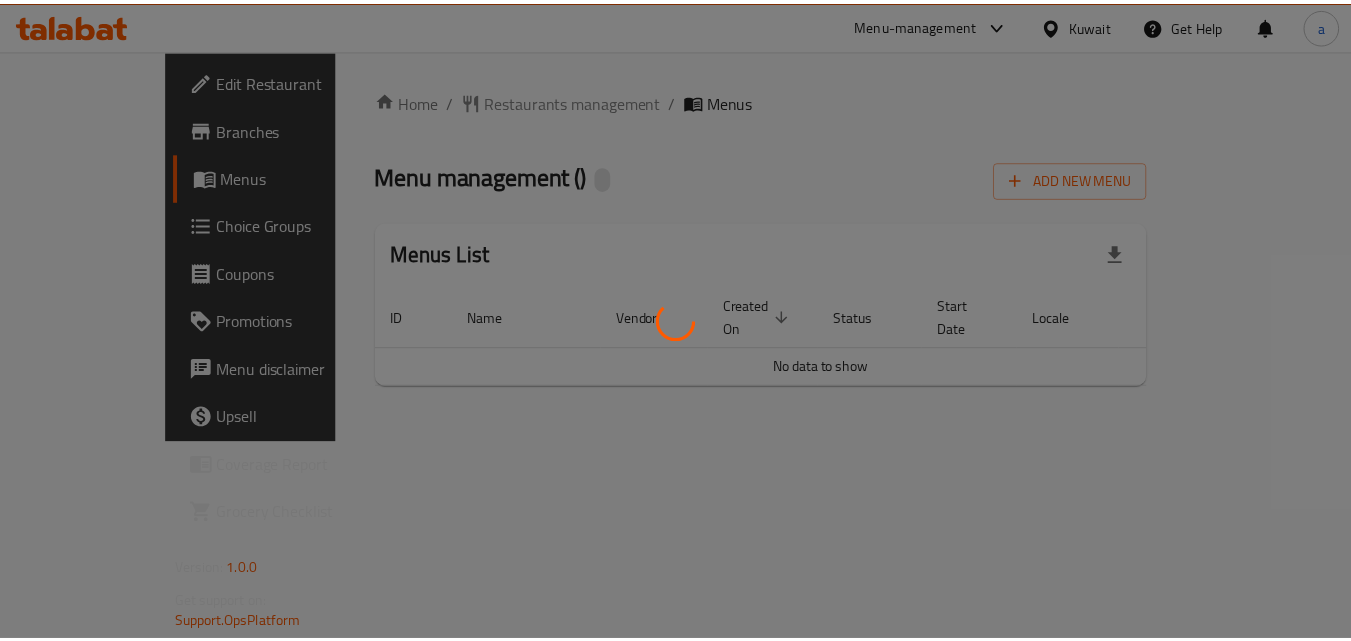 scroll, scrollTop: 0, scrollLeft: 0, axis: both 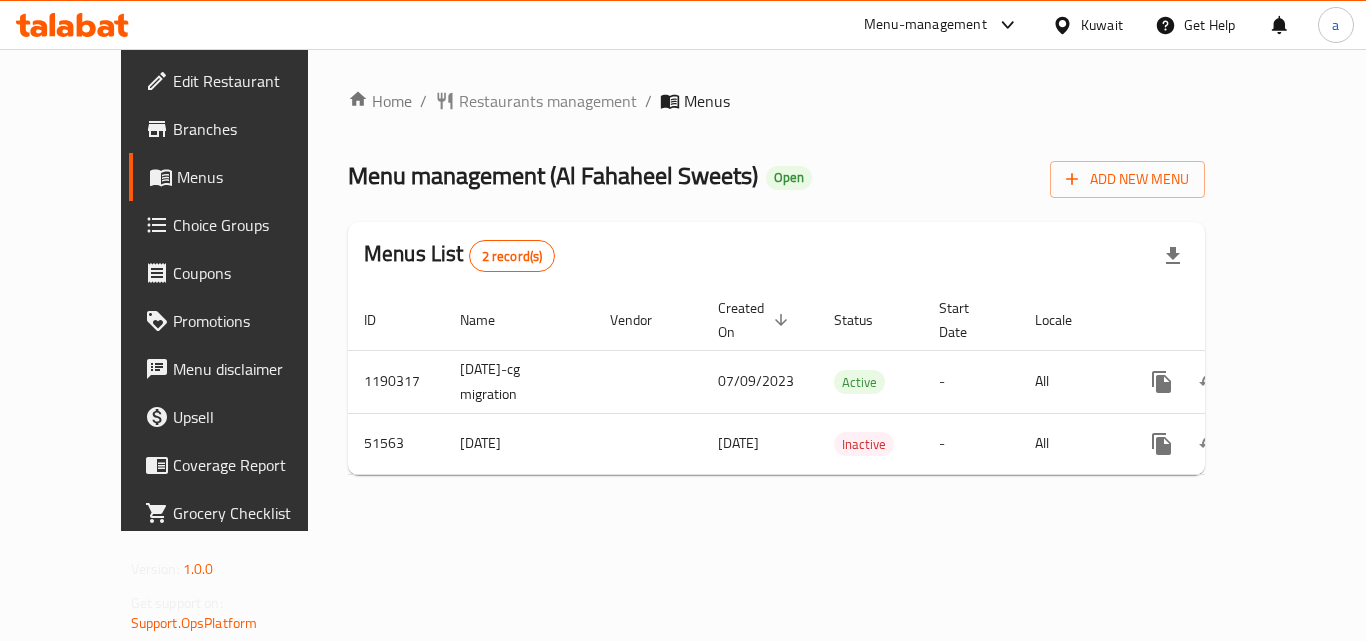 click on "Home / Restaurants management / Menus Menu management ( [NAME] )  Open Add New Menu Menus List   2 record(s) ID Name Vendor Created On sorted descending Status Start Date Locale Actions 1190317 [DATE]-cg migration [DATE] Active - All 51563 [DATE] [DATE] Inactive - All" at bounding box center [776, 290] 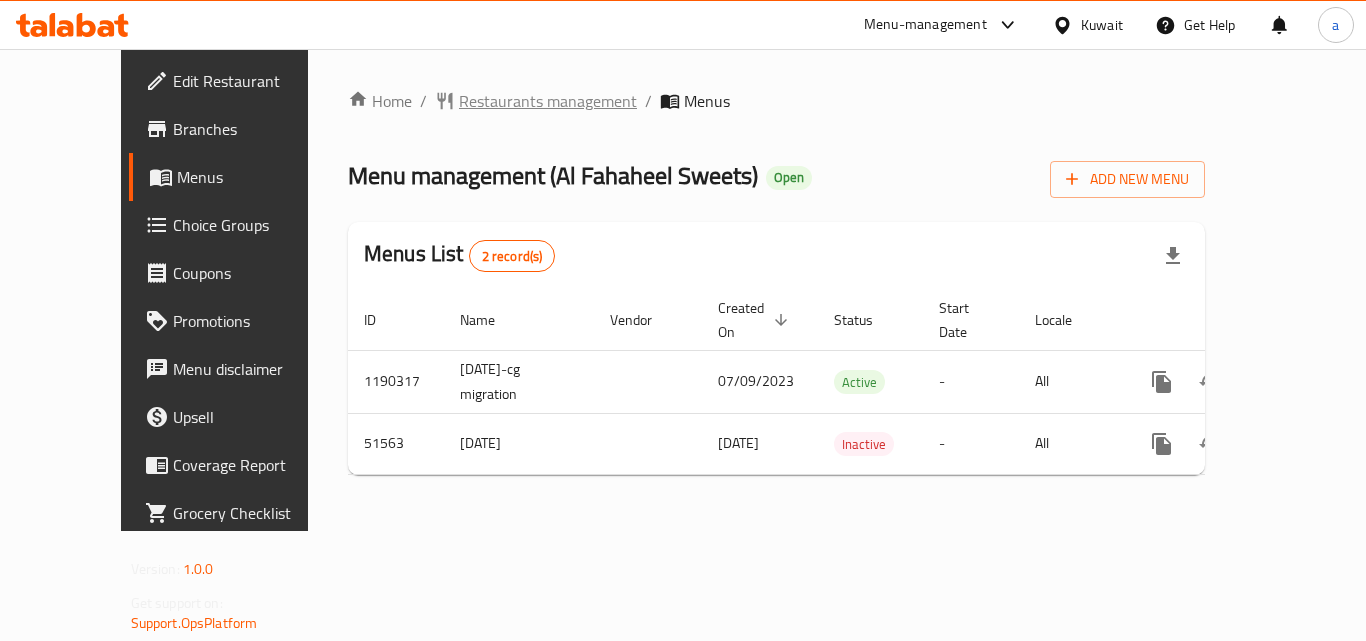 click on "Restaurants management" at bounding box center [548, 101] 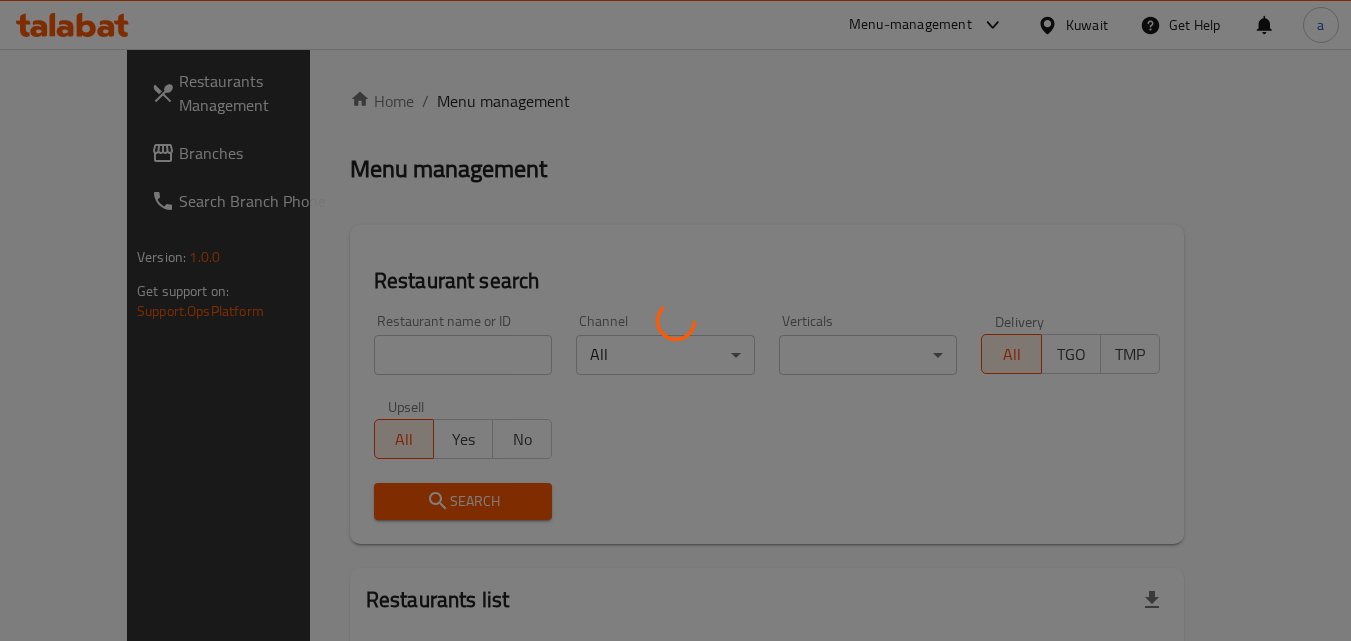 click at bounding box center (675, 320) 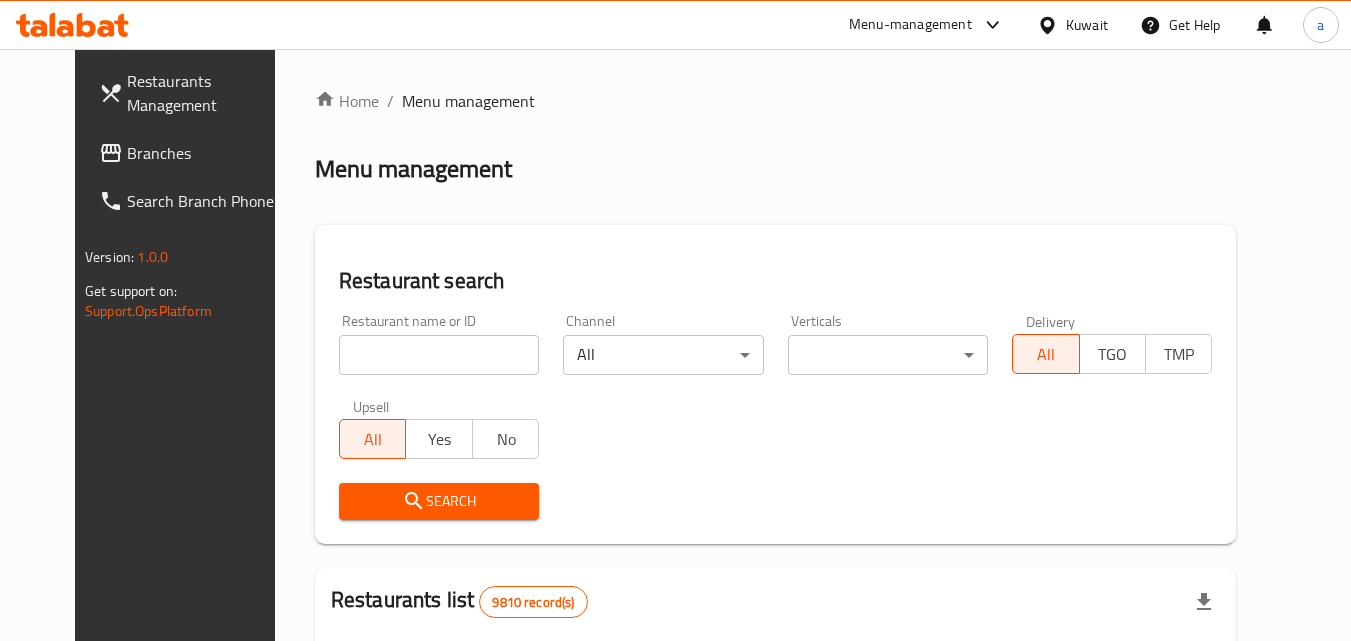 click at bounding box center [439, 355] 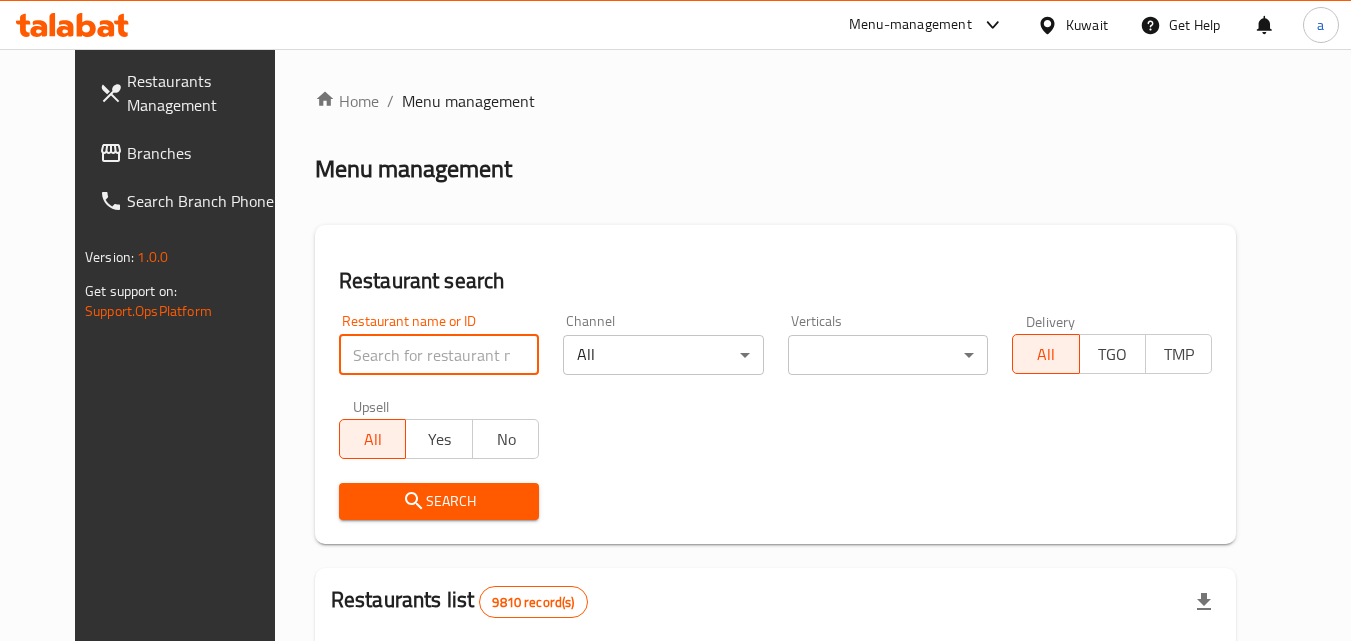 click at bounding box center (439, 355) 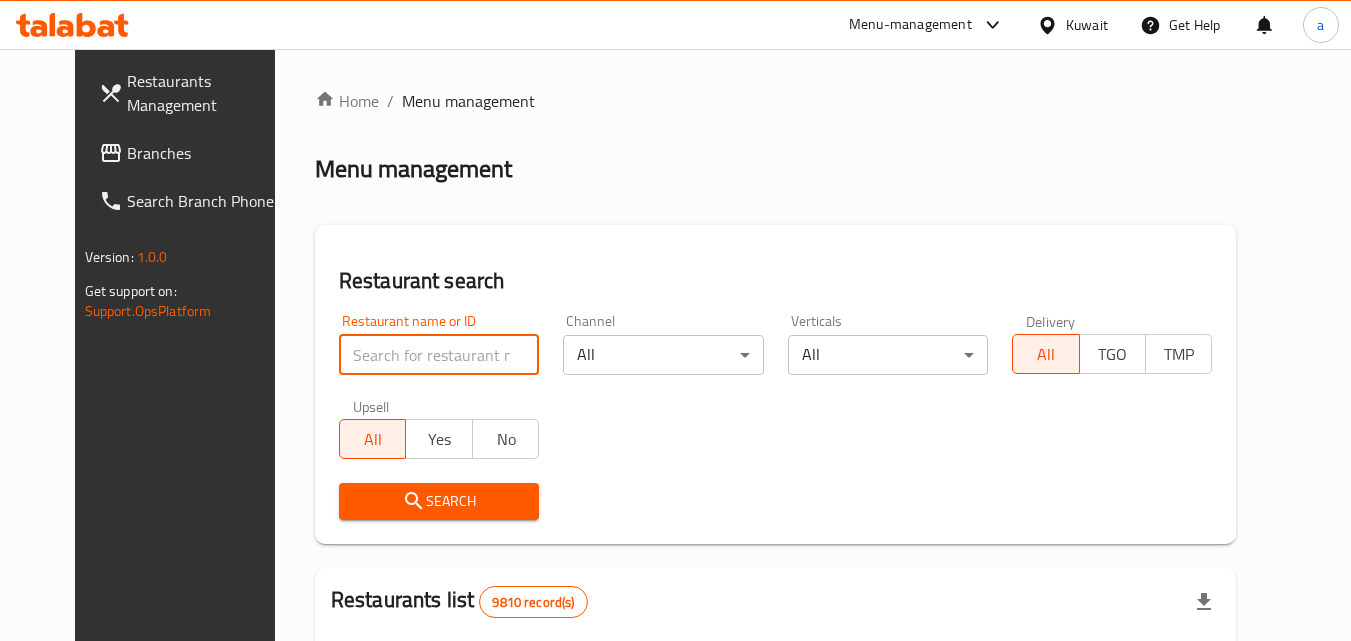 paste on "25749" 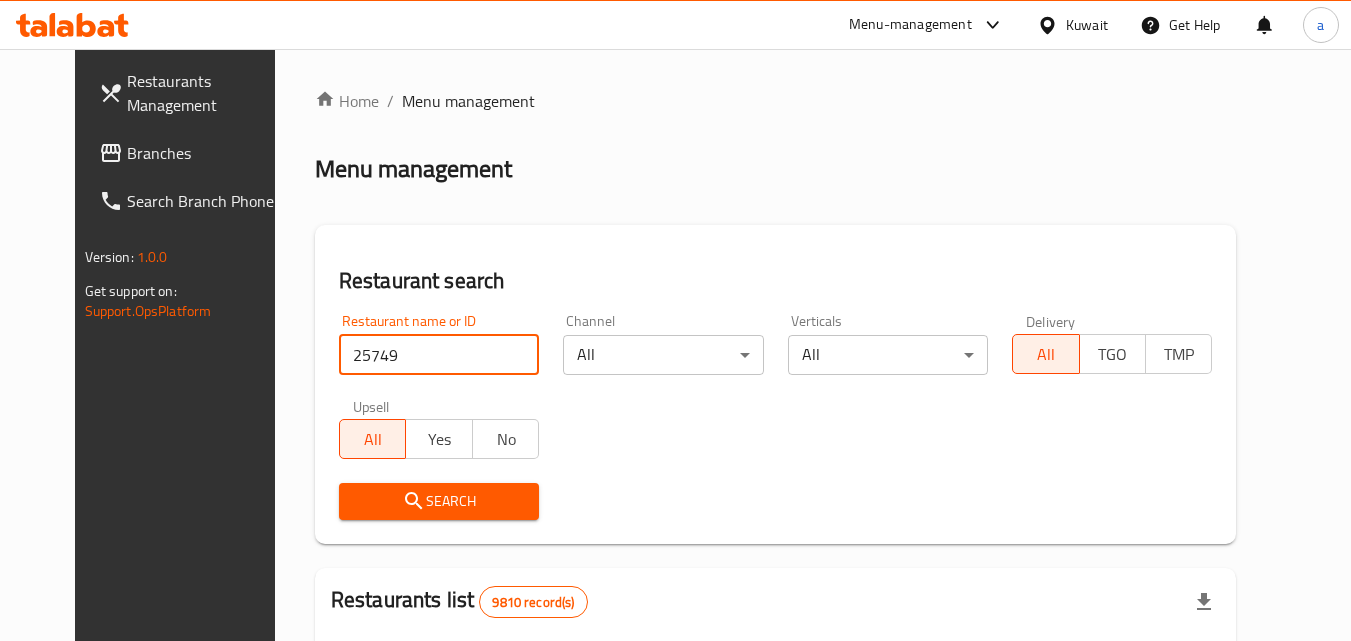 paste on "25749" 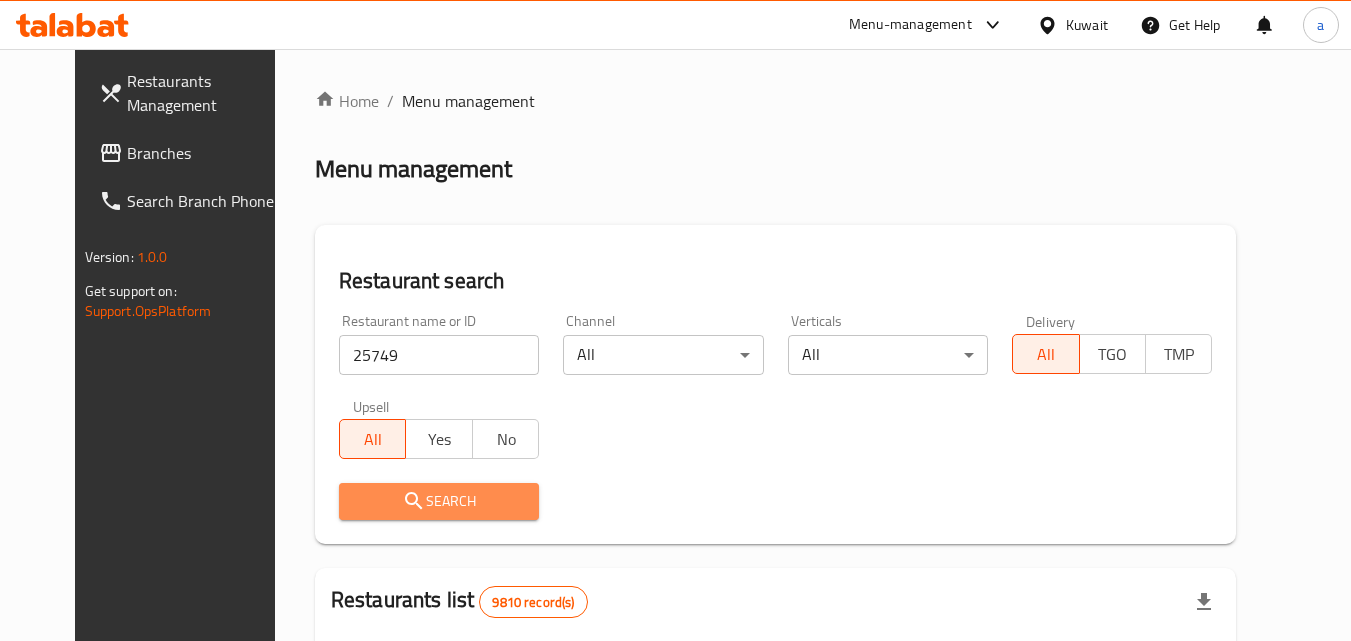 click on "Search" at bounding box center [439, 501] 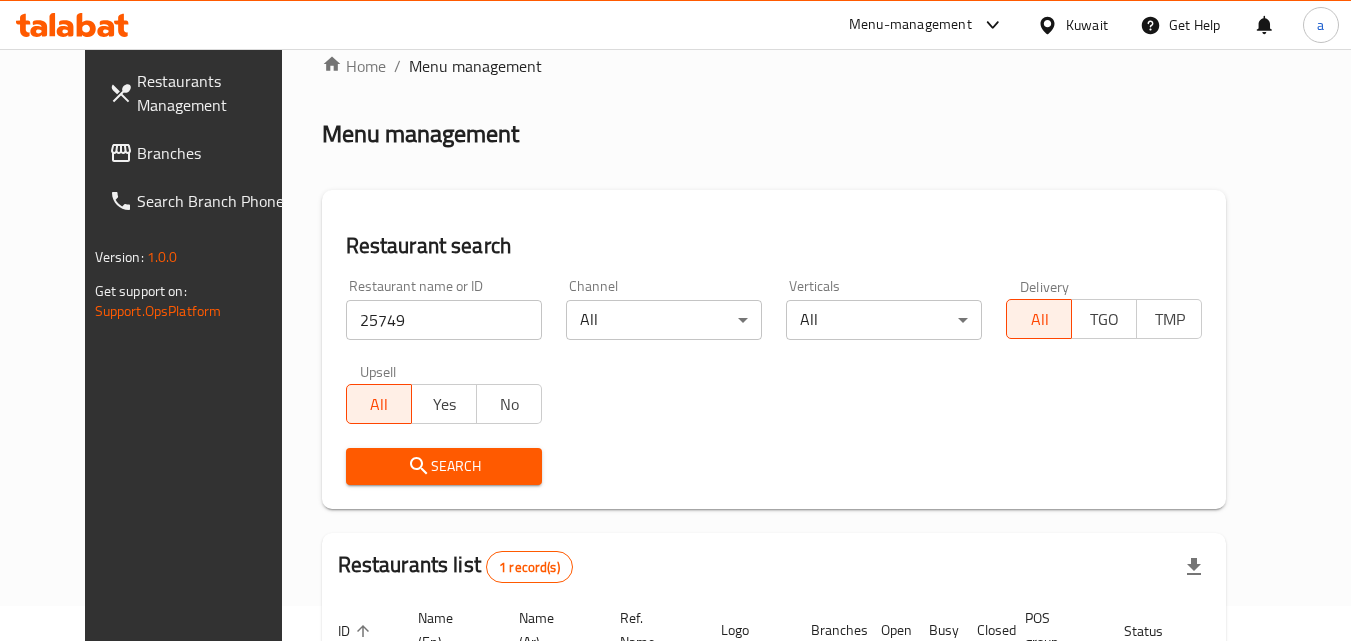 scroll, scrollTop: 34, scrollLeft: 0, axis: vertical 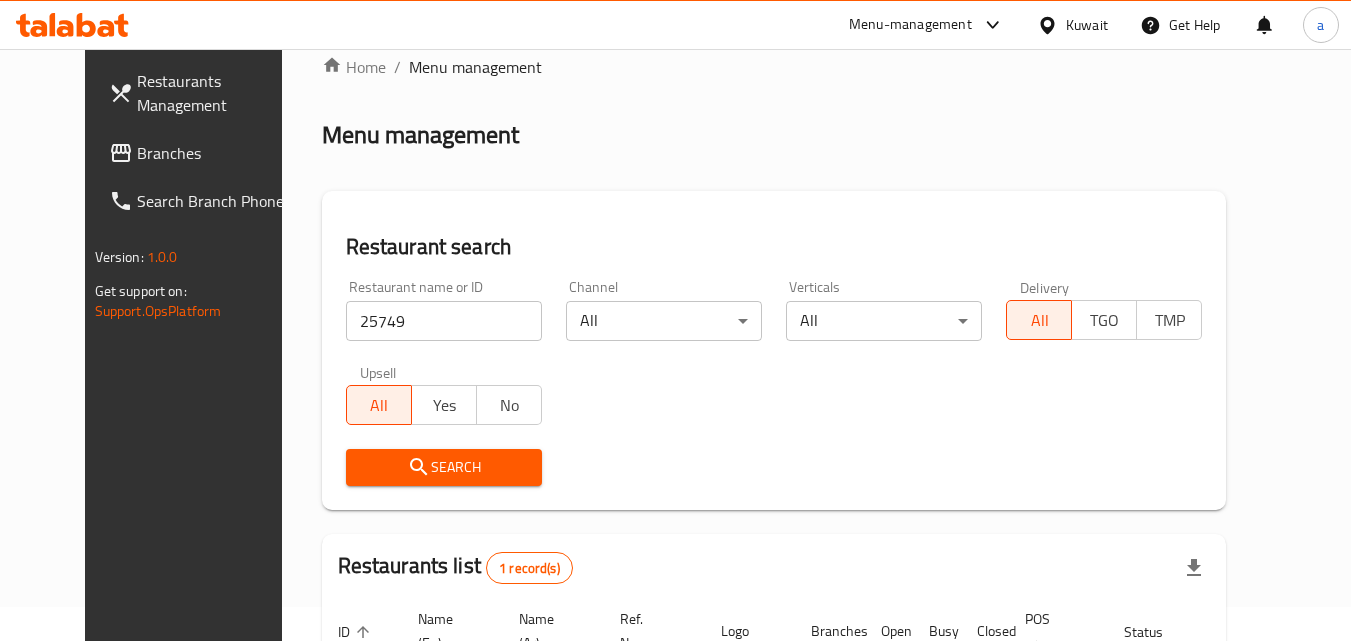 click on "Branches" at bounding box center [216, 153] 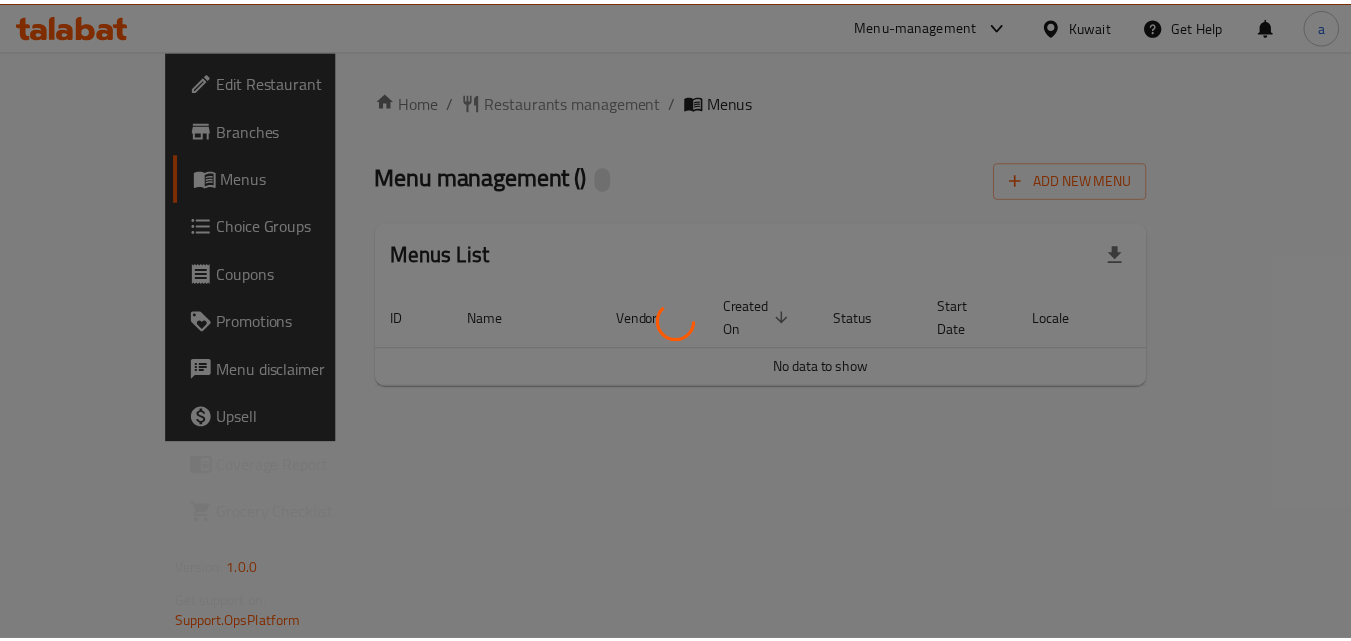 scroll, scrollTop: 0, scrollLeft: 0, axis: both 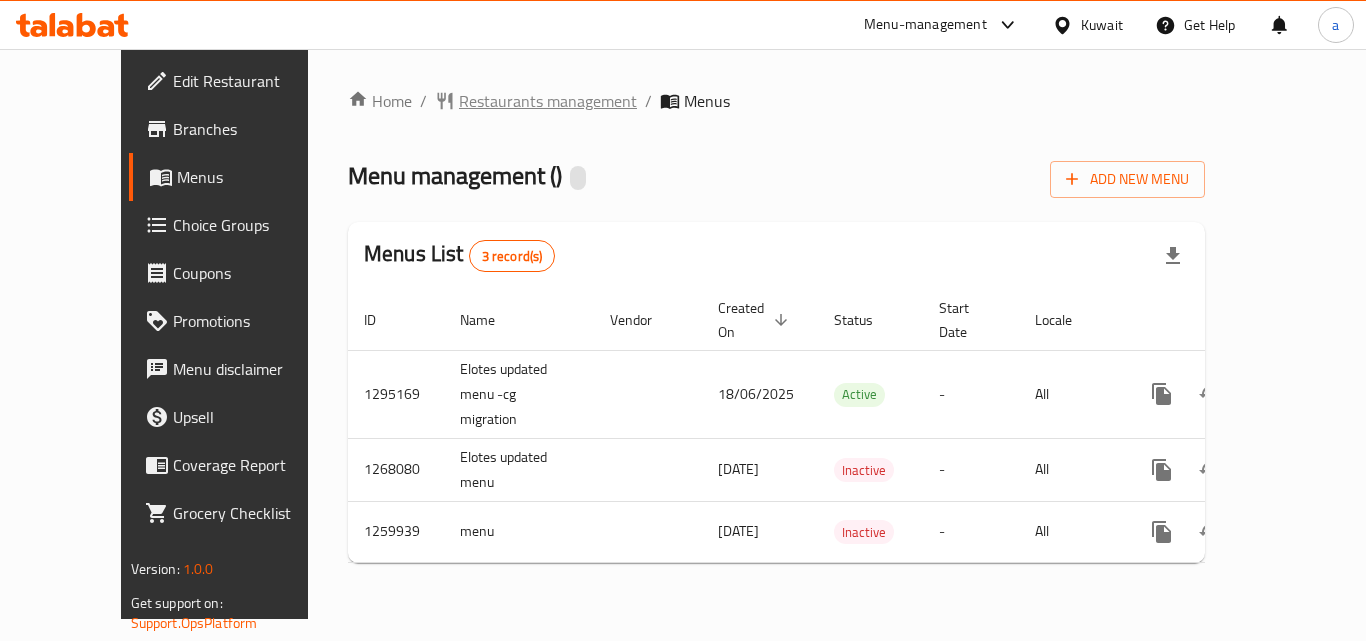 click on "Restaurants management" at bounding box center (548, 101) 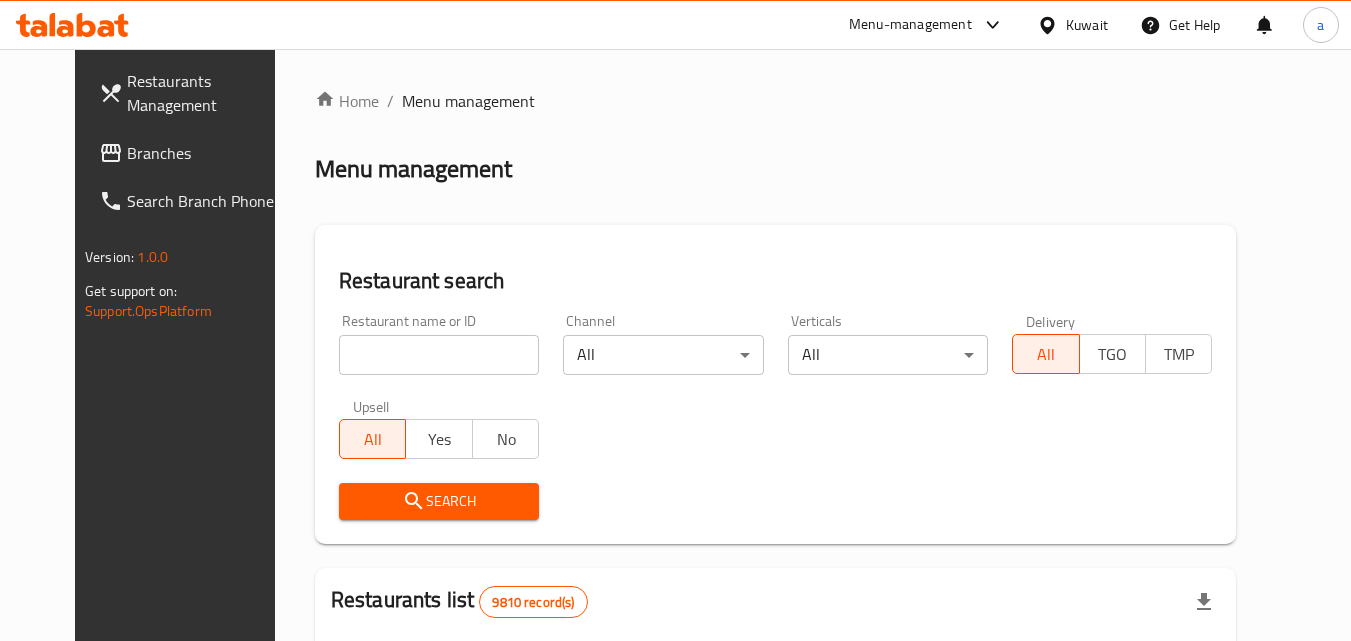 click at bounding box center [675, 320] 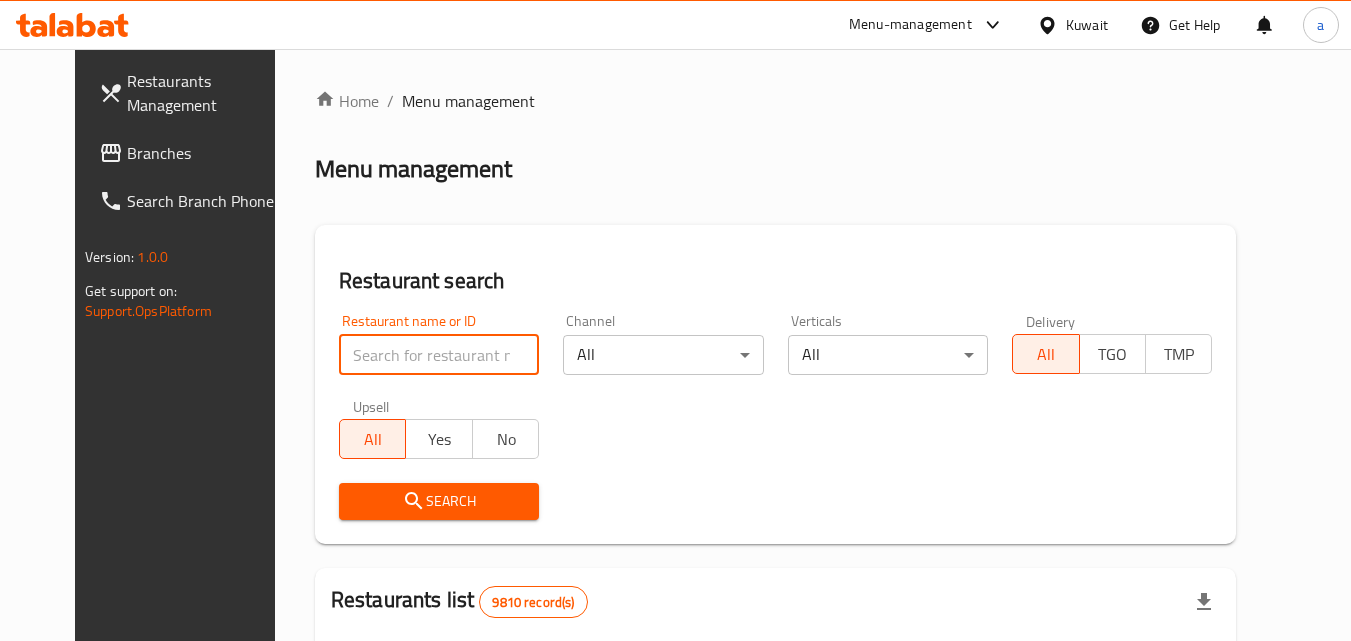 click at bounding box center (439, 355) 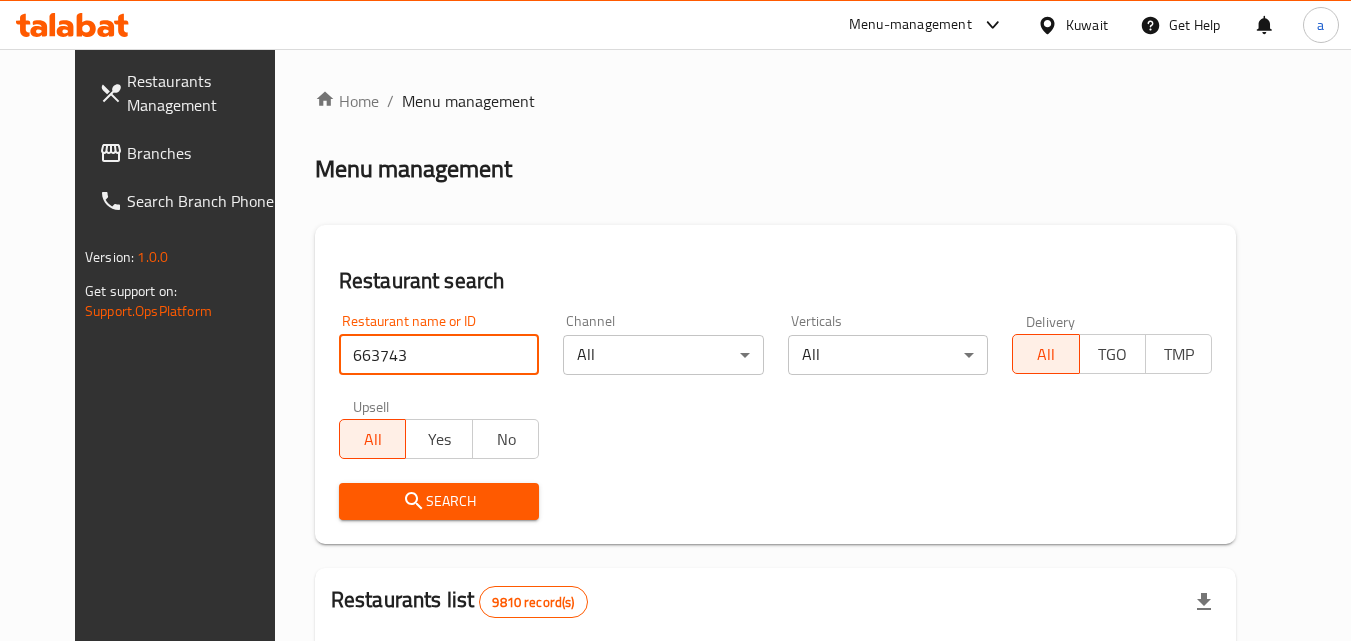 type on "663743" 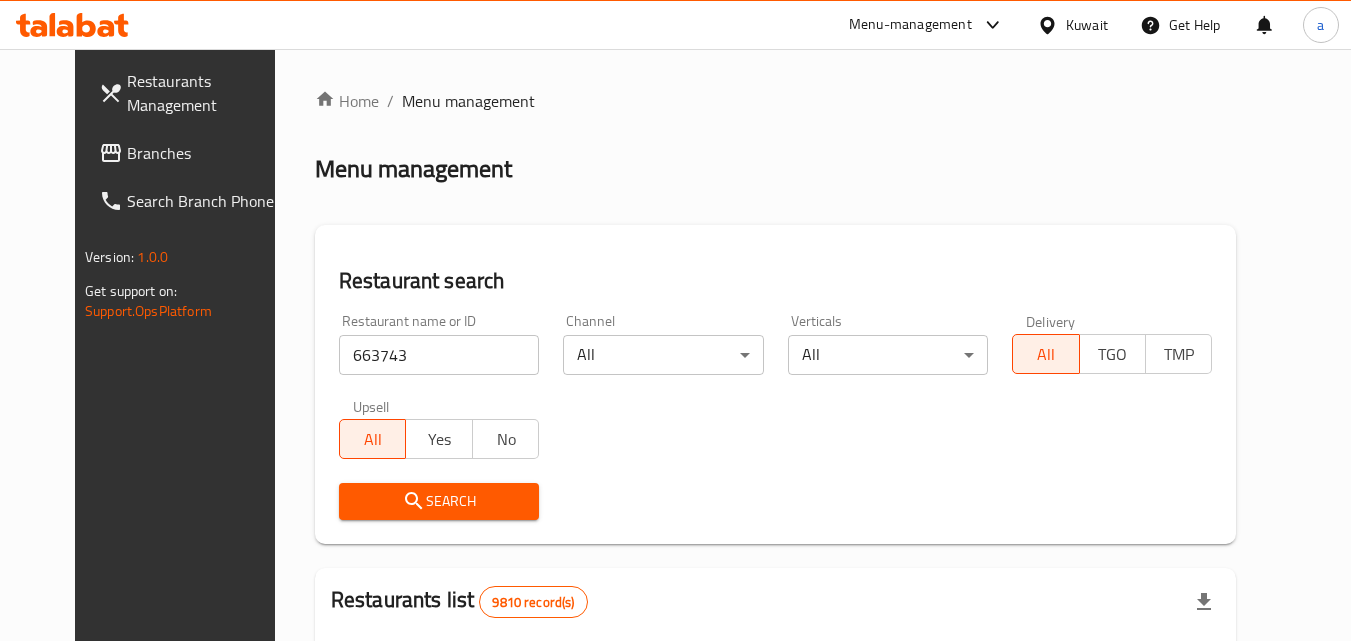 click 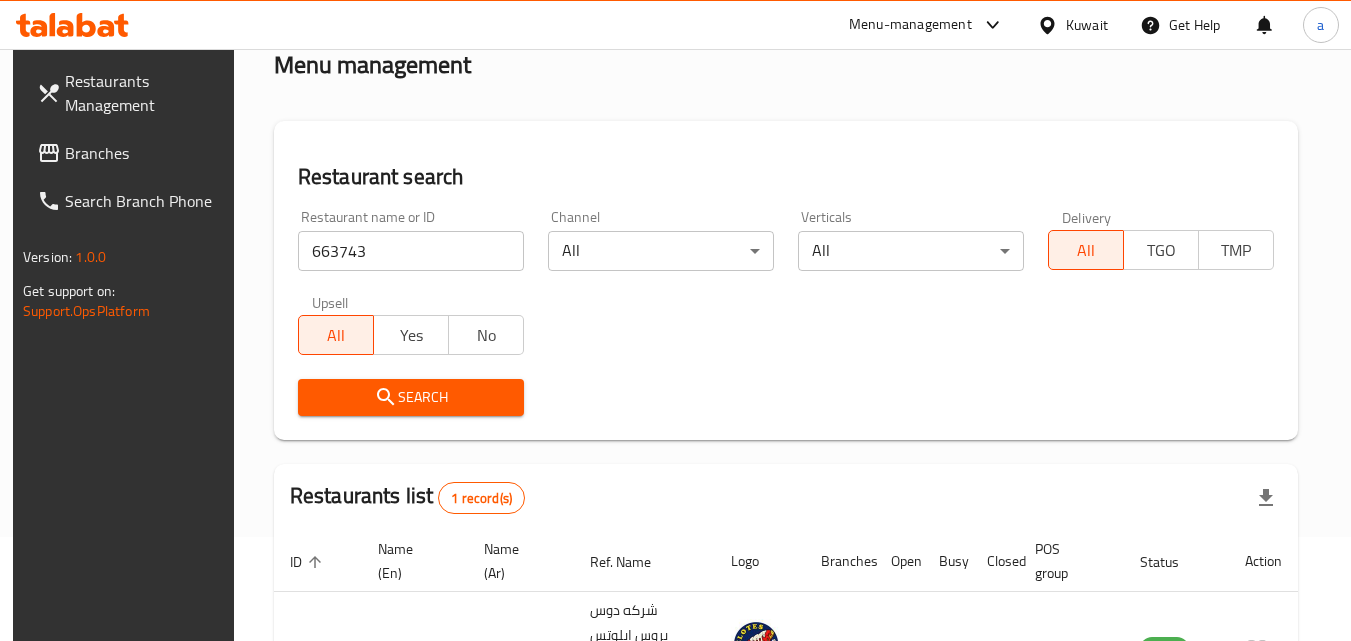 scroll, scrollTop: 200, scrollLeft: 0, axis: vertical 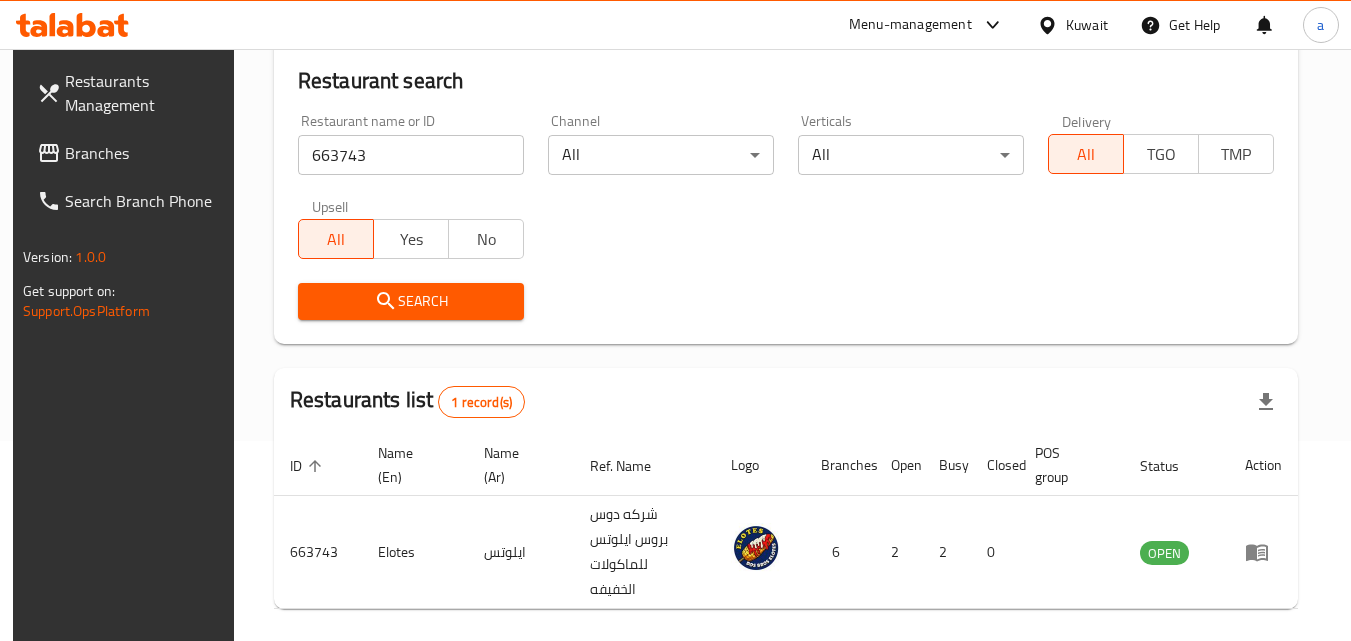 click 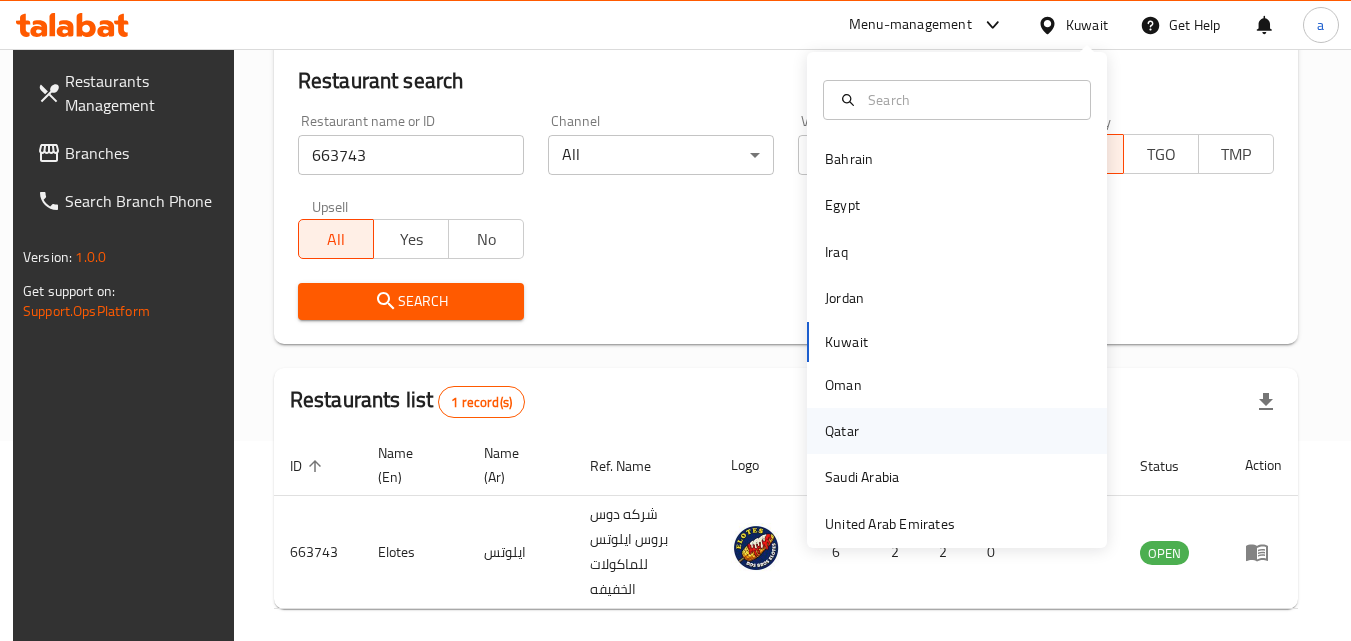 click on "Qatar" at bounding box center (842, 431) 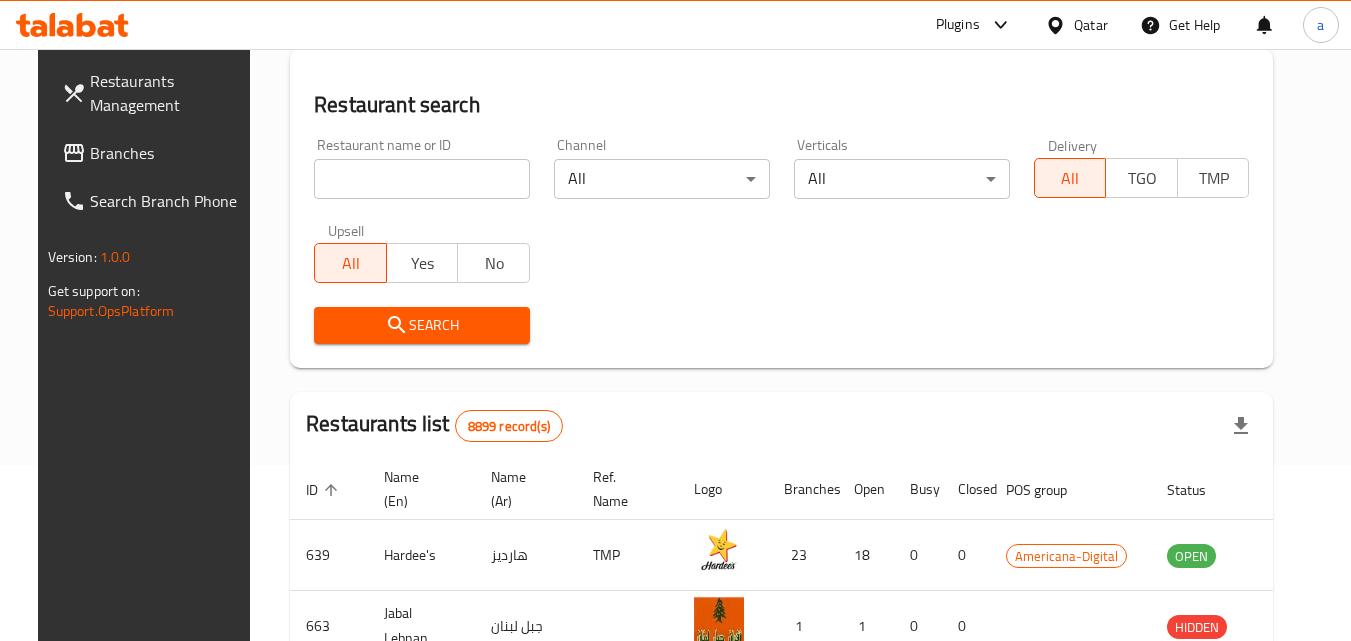 scroll, scrollTop: 200, scrollLeft: 0, axis: vertical 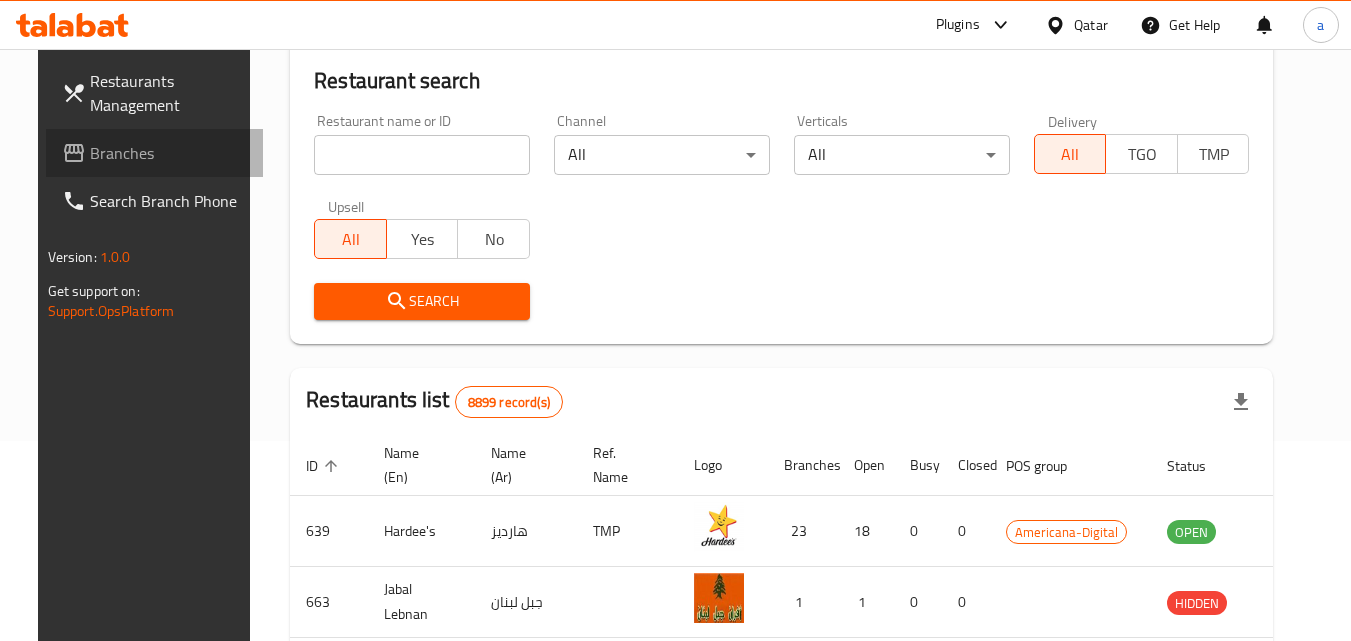 drag, startPoint x: 67, startPoint y: 145, endPoint x: 67, endPoint y: 132, distance: 13 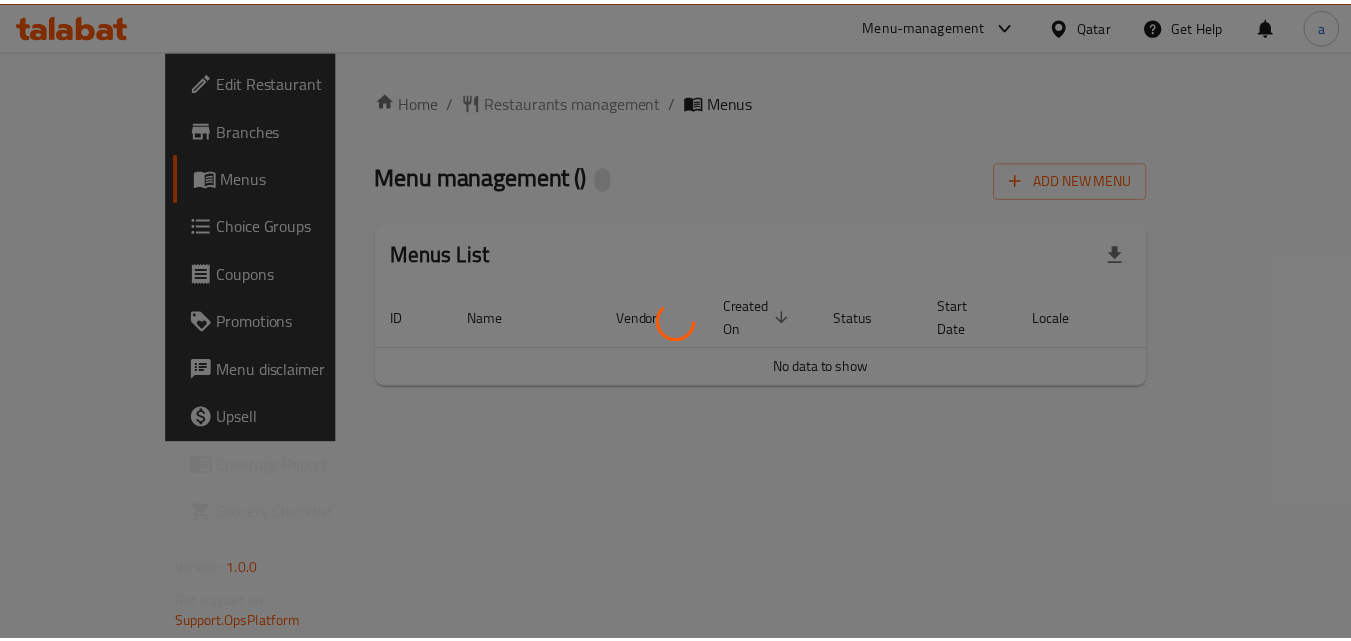 scroll, scrollTop: 0, scrollLeft: 0, axis: both 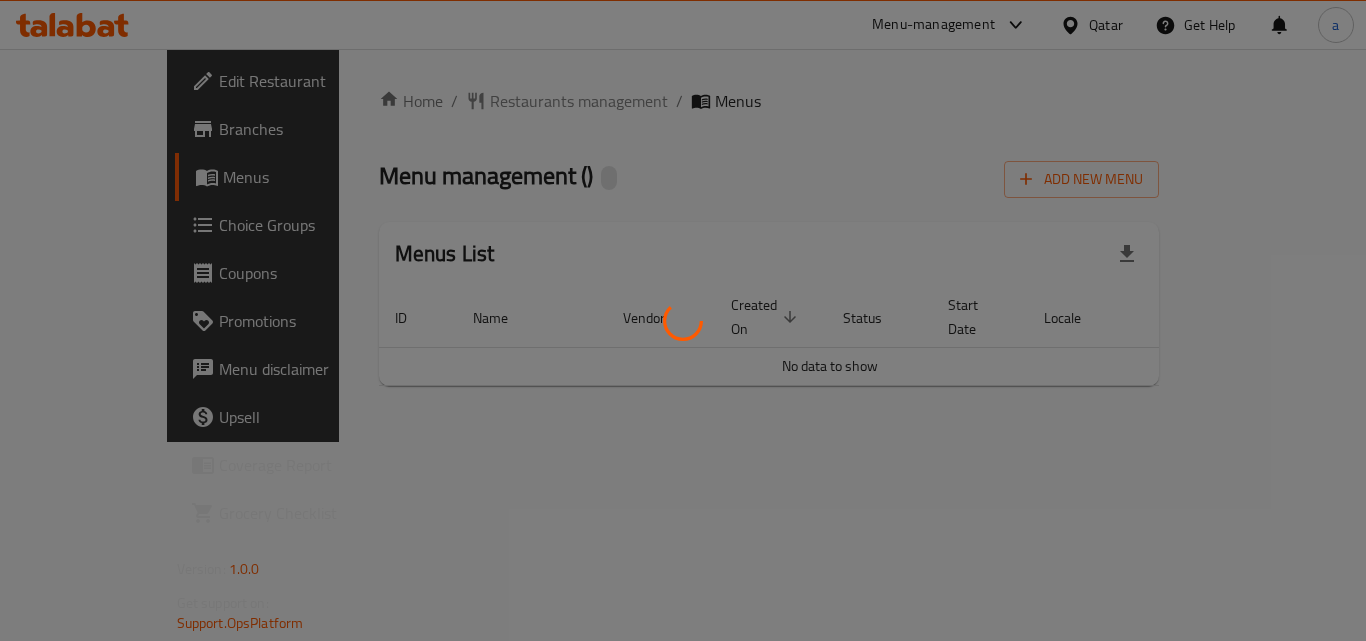 click at bounding box center [683, 320] 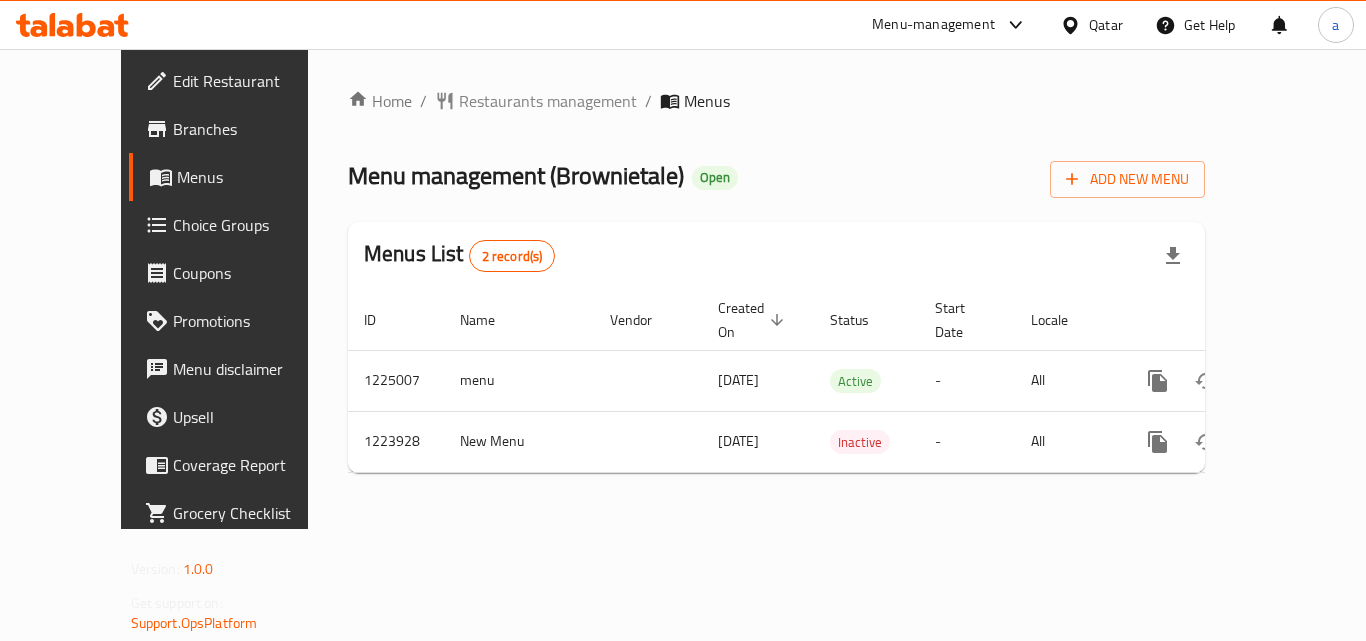 click on "Restaurants management" at bounding box center (548, 101) 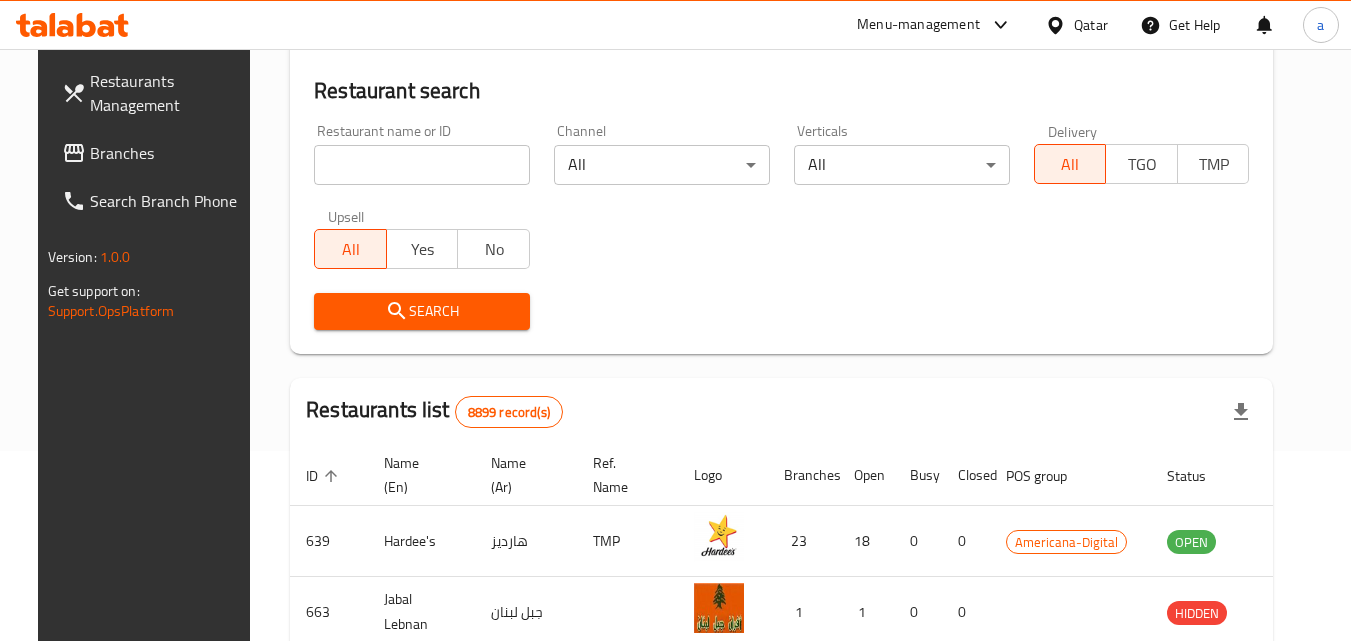 scroll, scrollTop: 200, scrollLeft: 0, axis: vertical 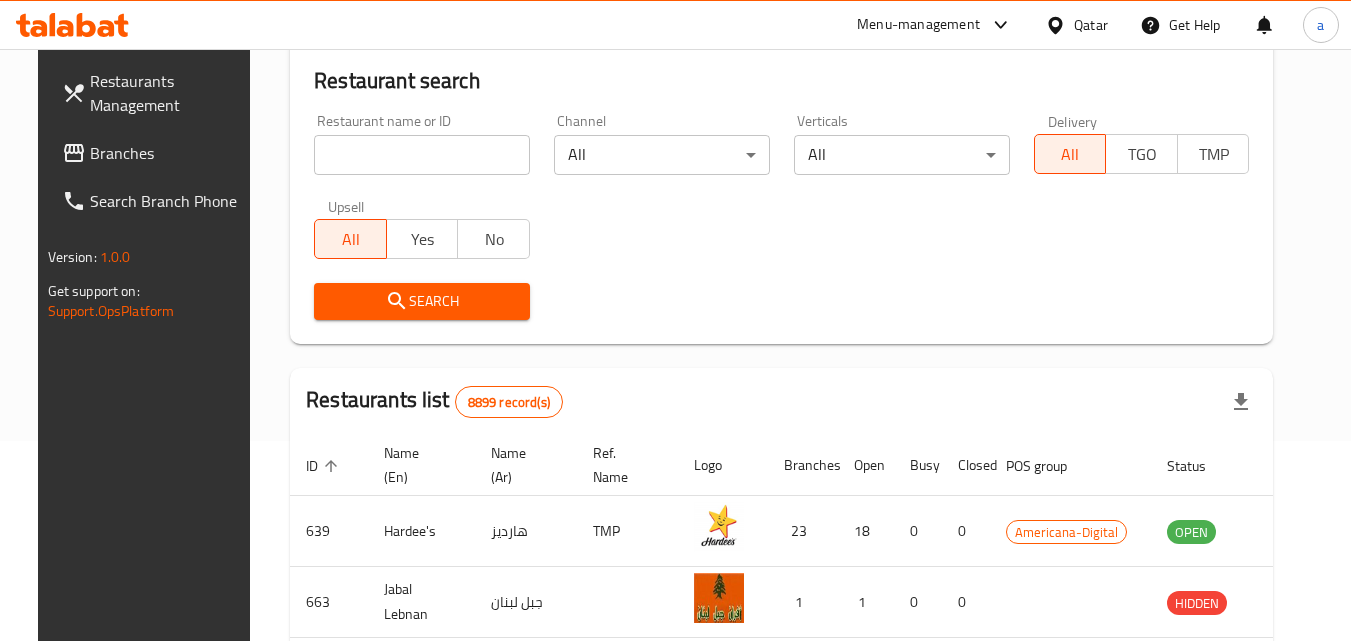 click at bounding box center [422, 155] 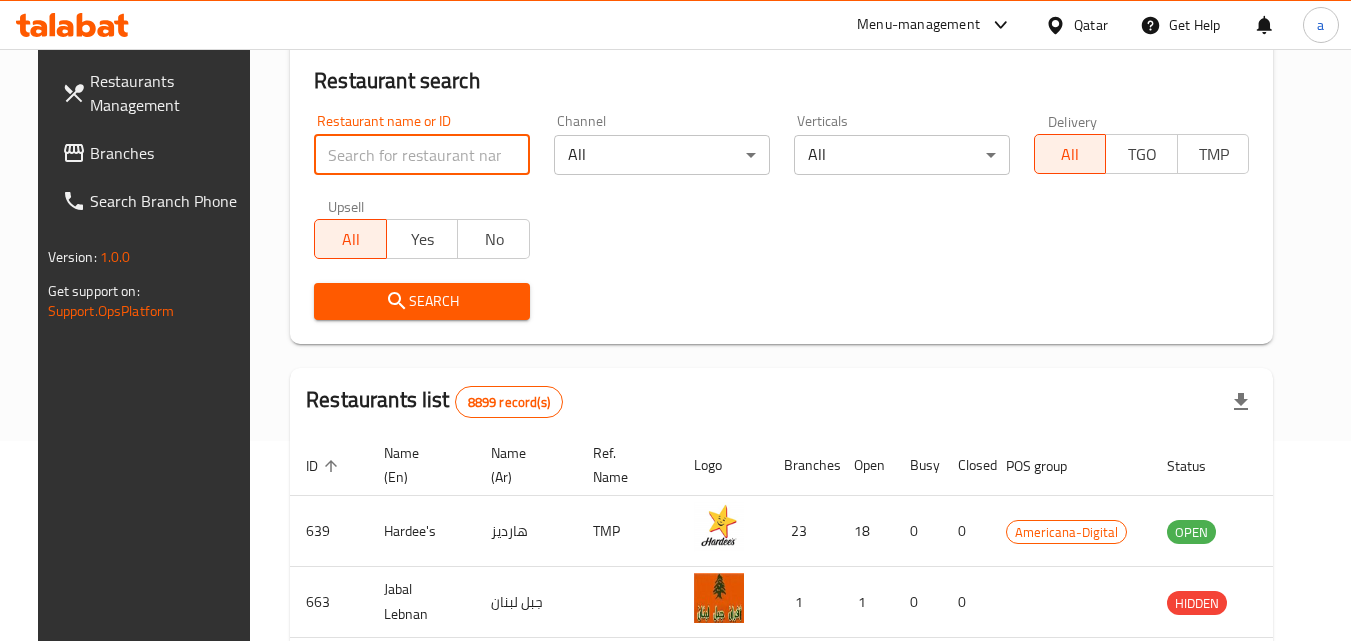 paste on "674700" 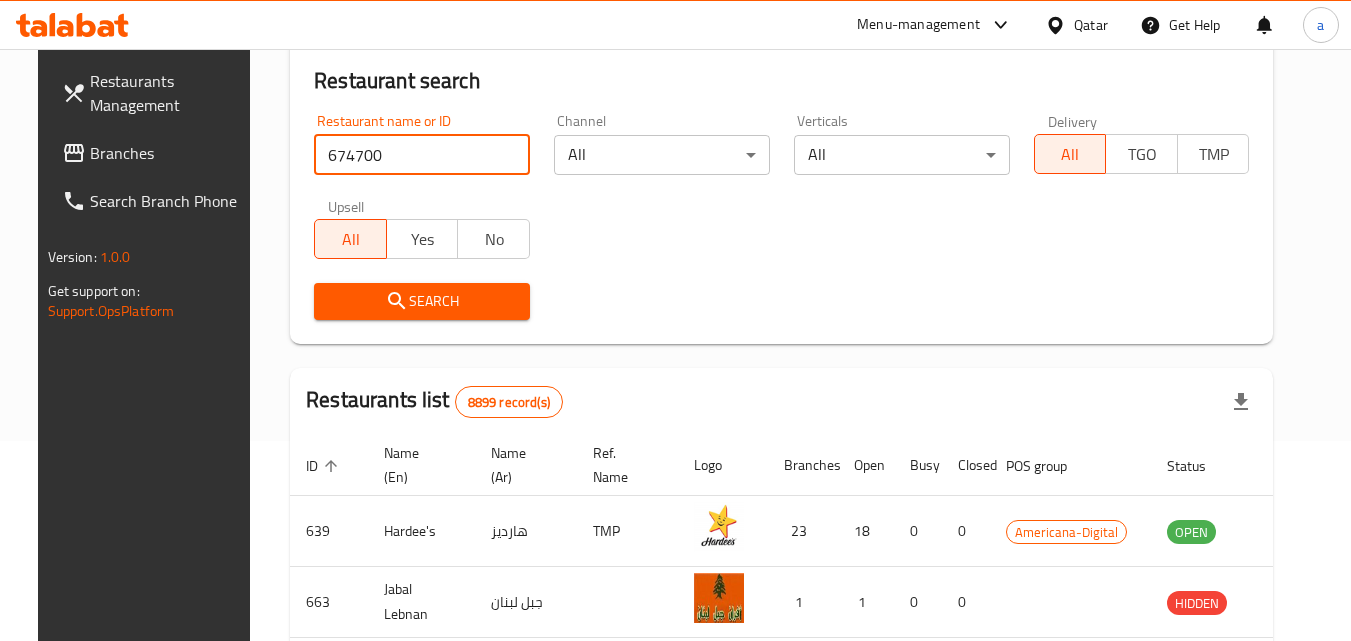 type on "674700" 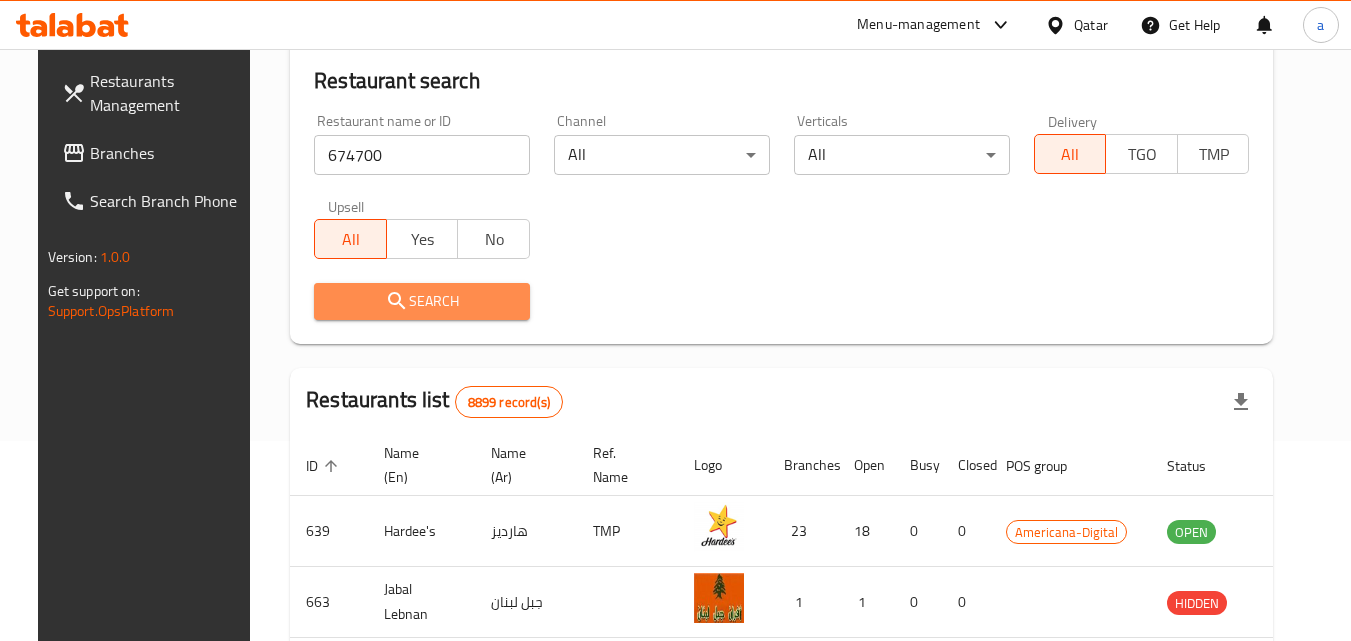 click on "Search" at bounding box center (422, 301) 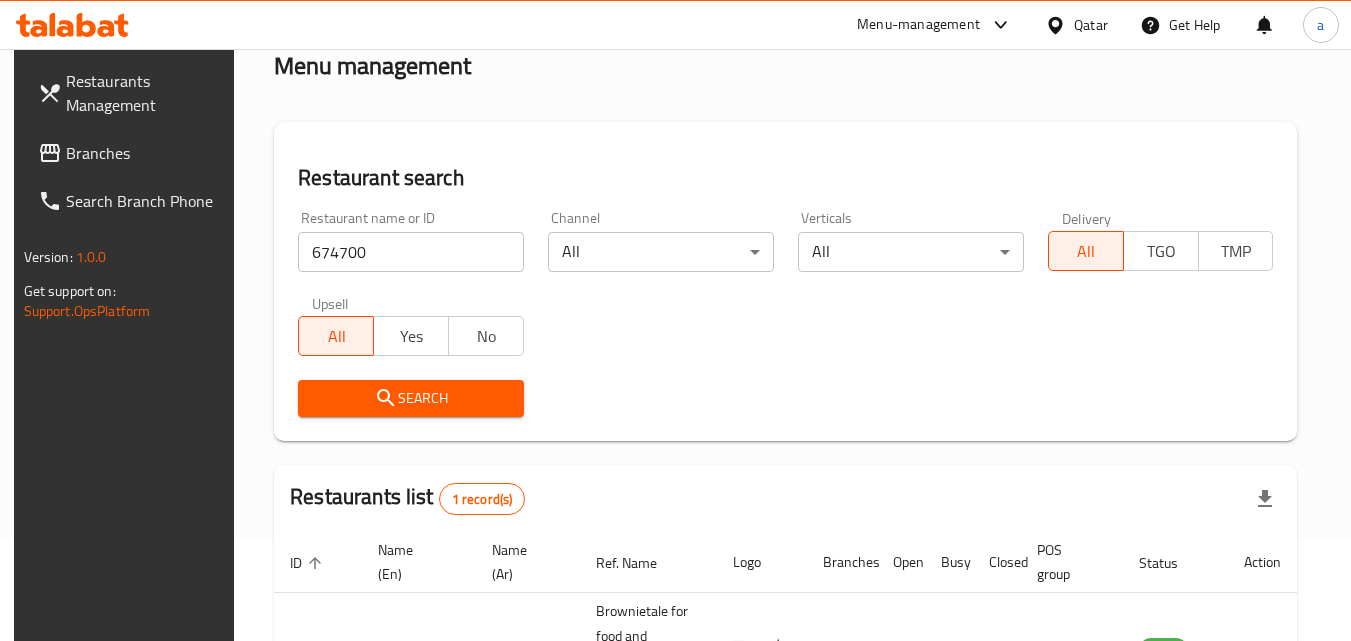 scroll, scrollTop: 0, scrollLeft: 0, axis: both 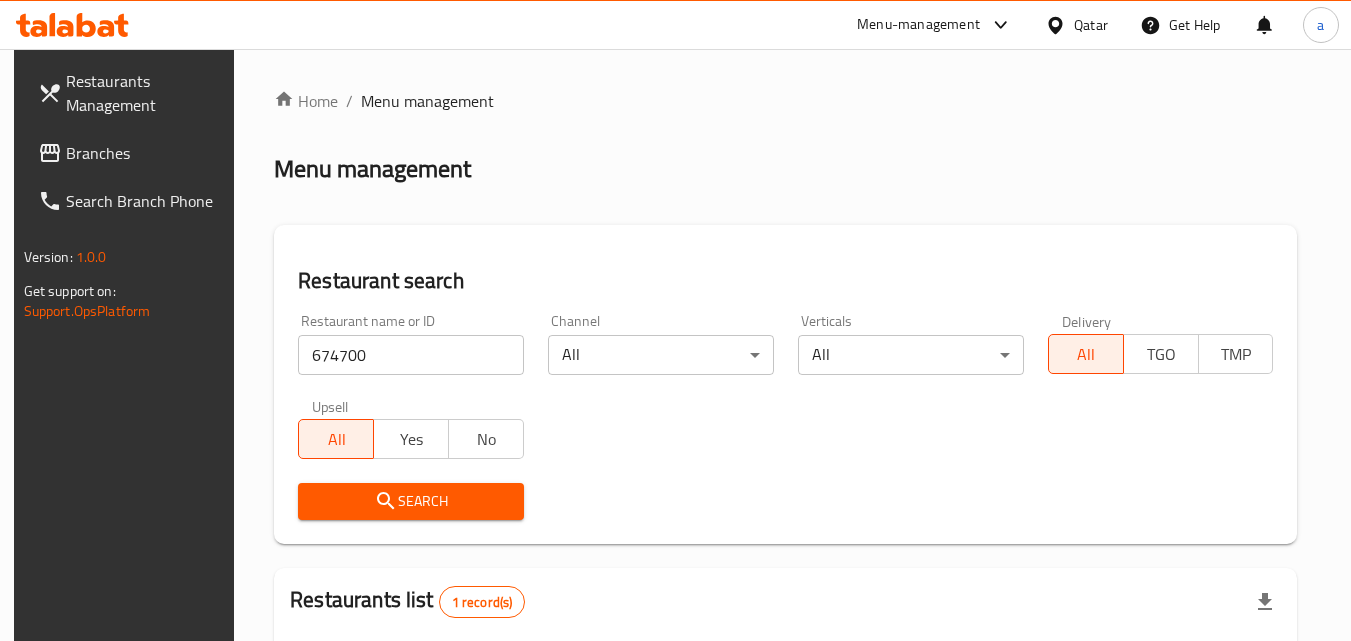 click 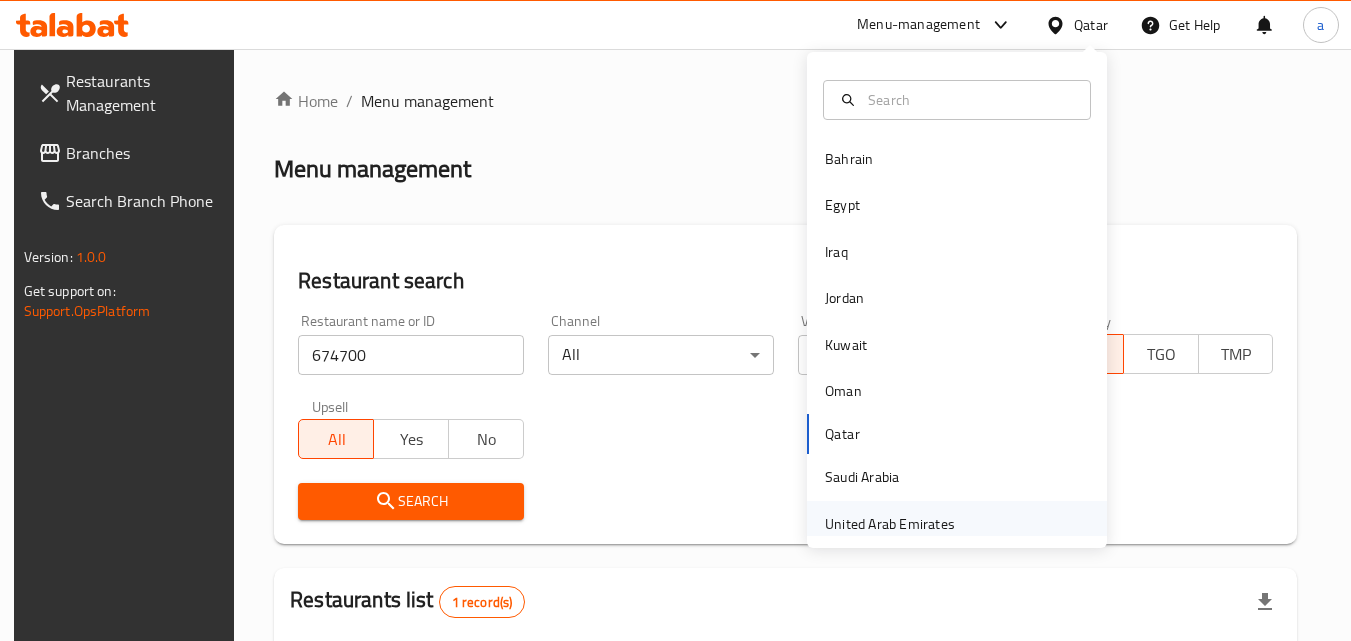 click on "United Arab Emirates" at bounding box center (890, 524) 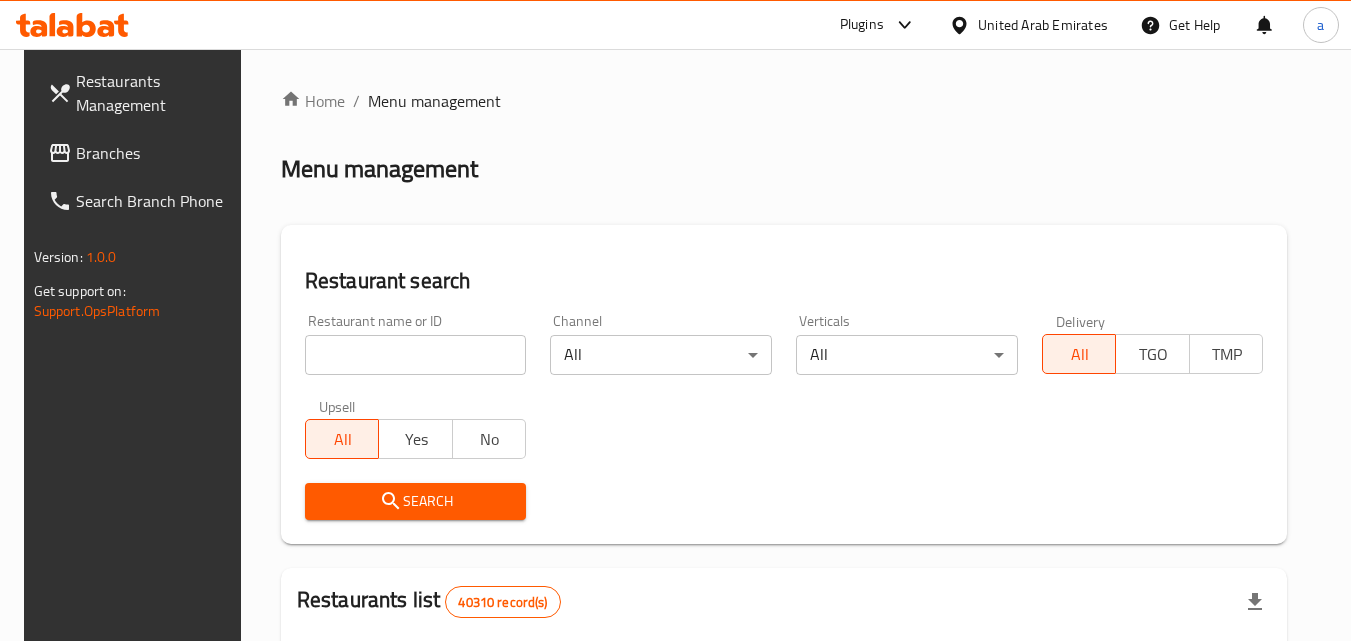 click on "Branches" at bounding box center (155, 153) 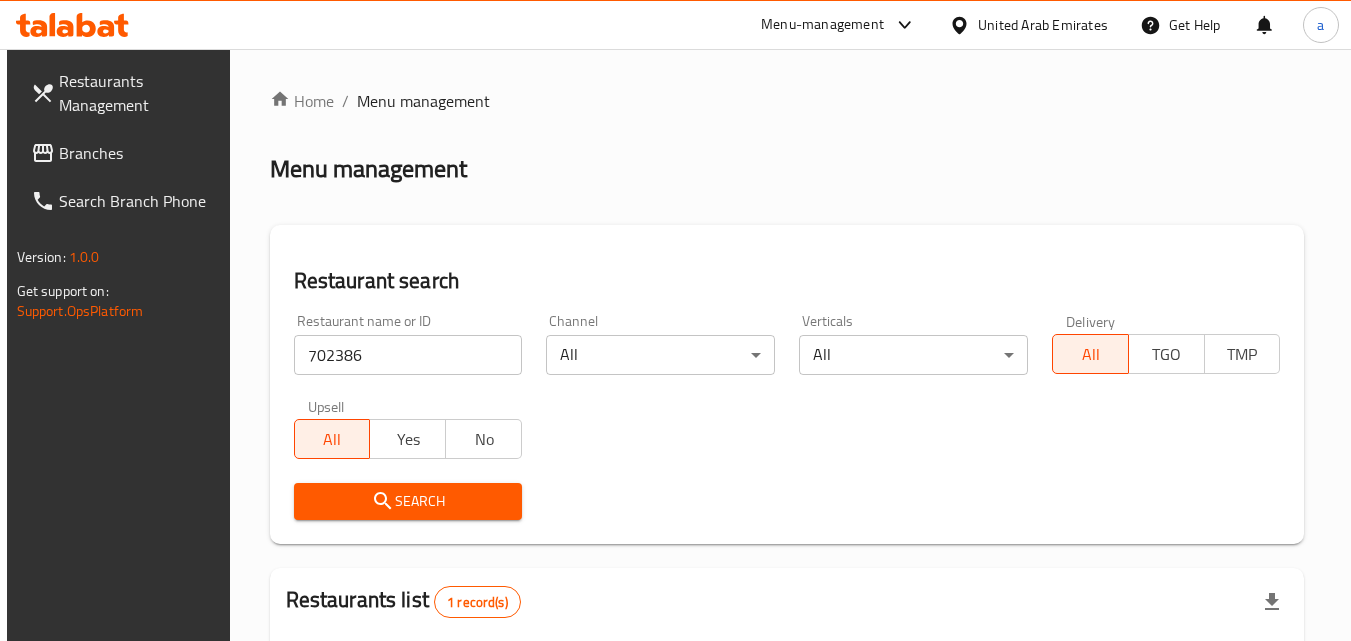 scroll, scrollTop: 0, scrollLeft: 0, axis: both 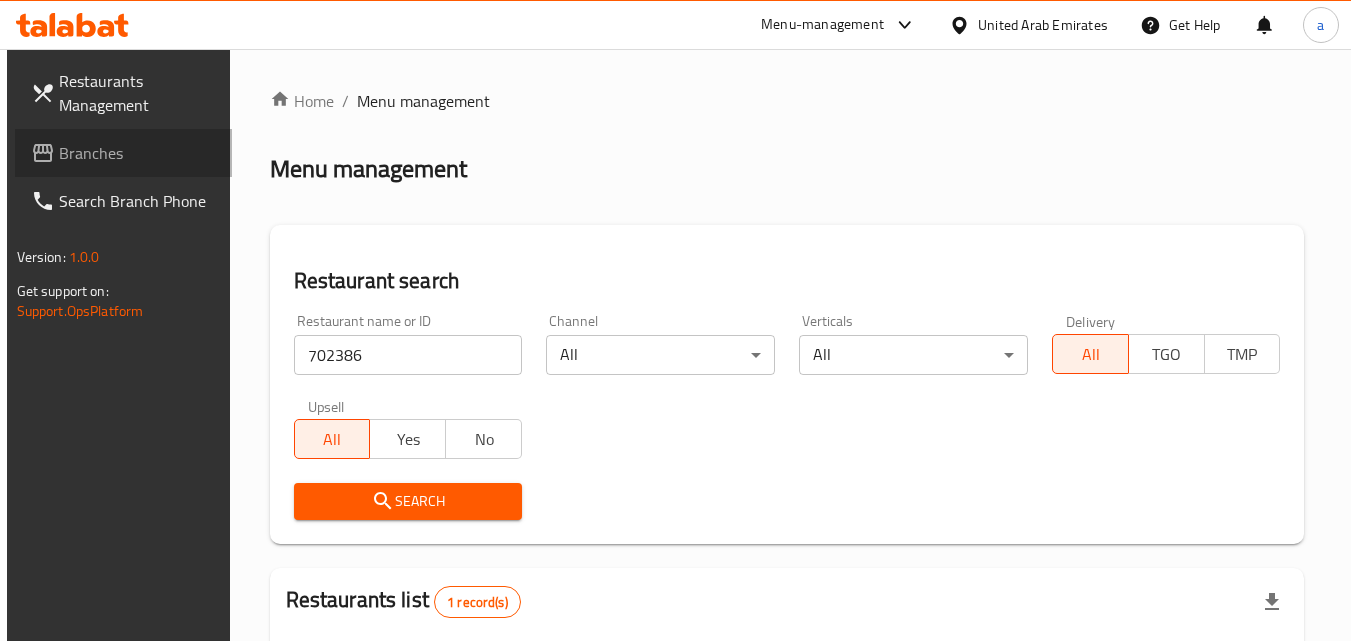 click on "Branches" at bounding box center [138, 153] 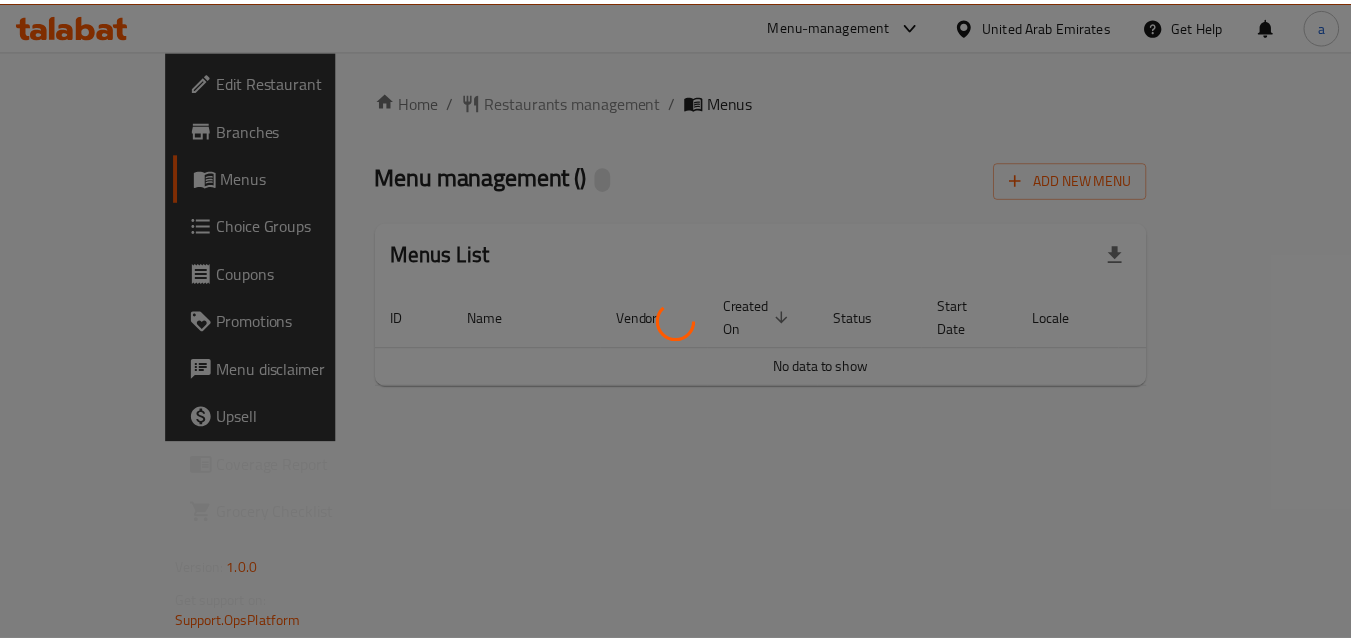 scroll, scrollTop: 0, scrollLeft: 0, axis: both 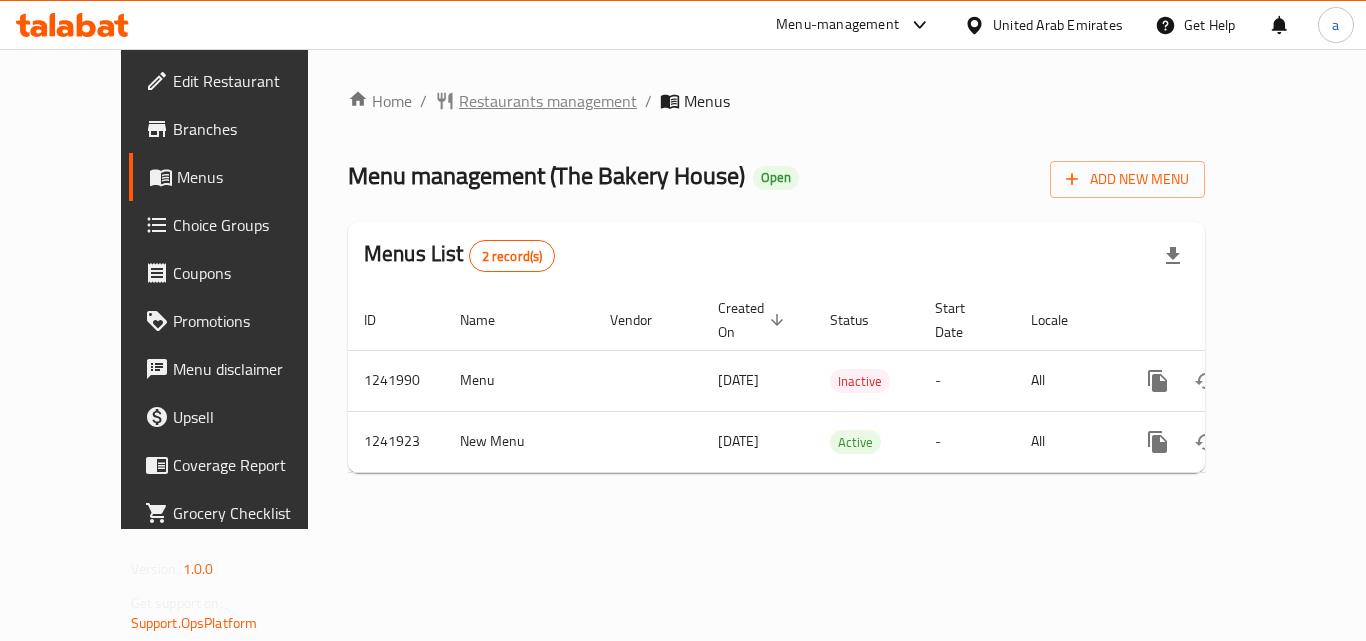 click on "Restaurants management" at bounding box center (548, 101) 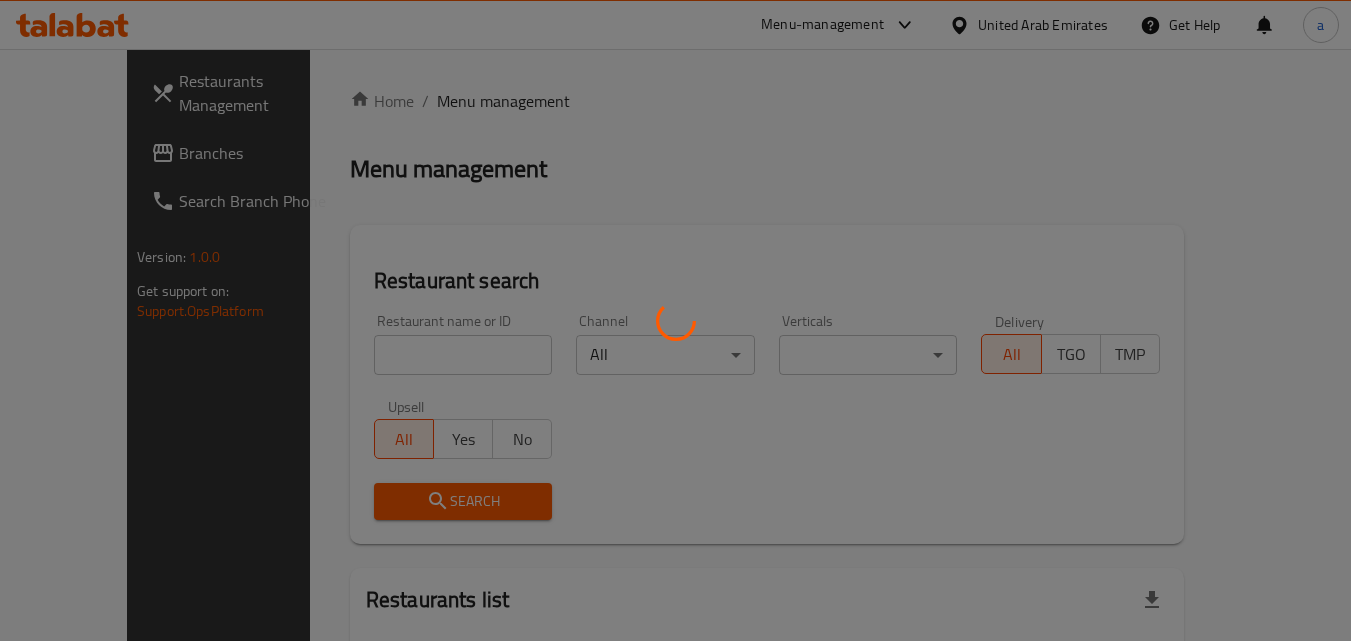 click at bounding box center (675, 320) 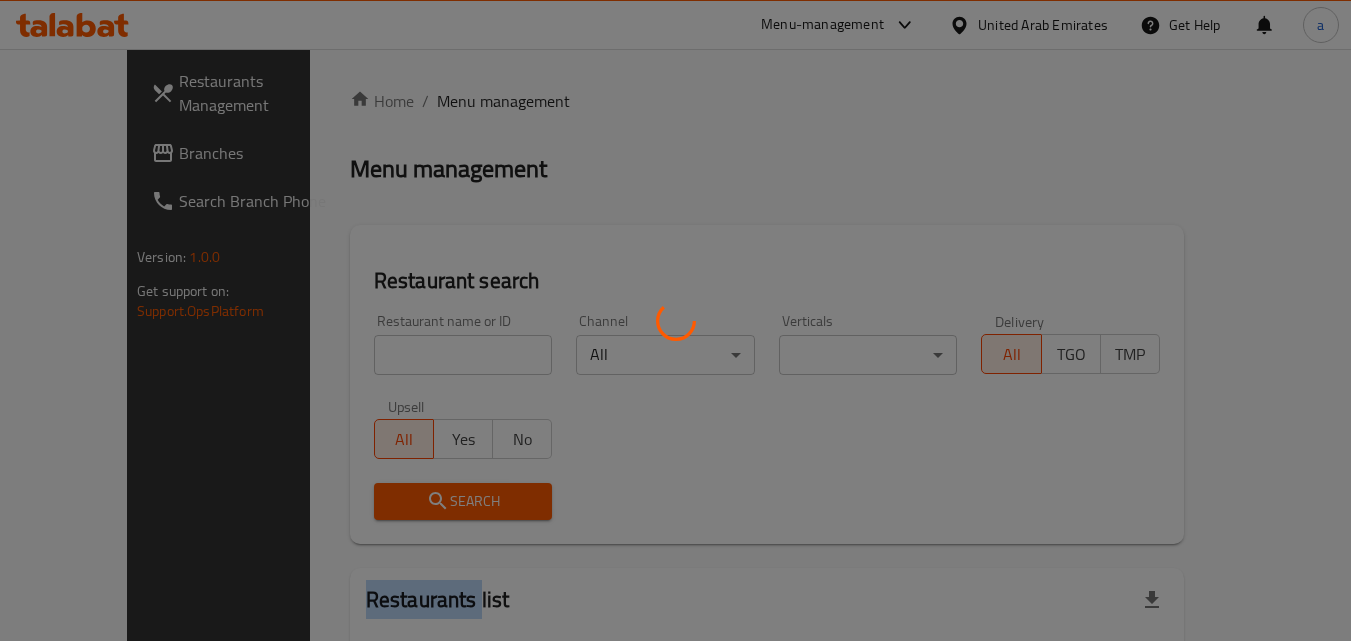 click at bounding box center (675, 320) 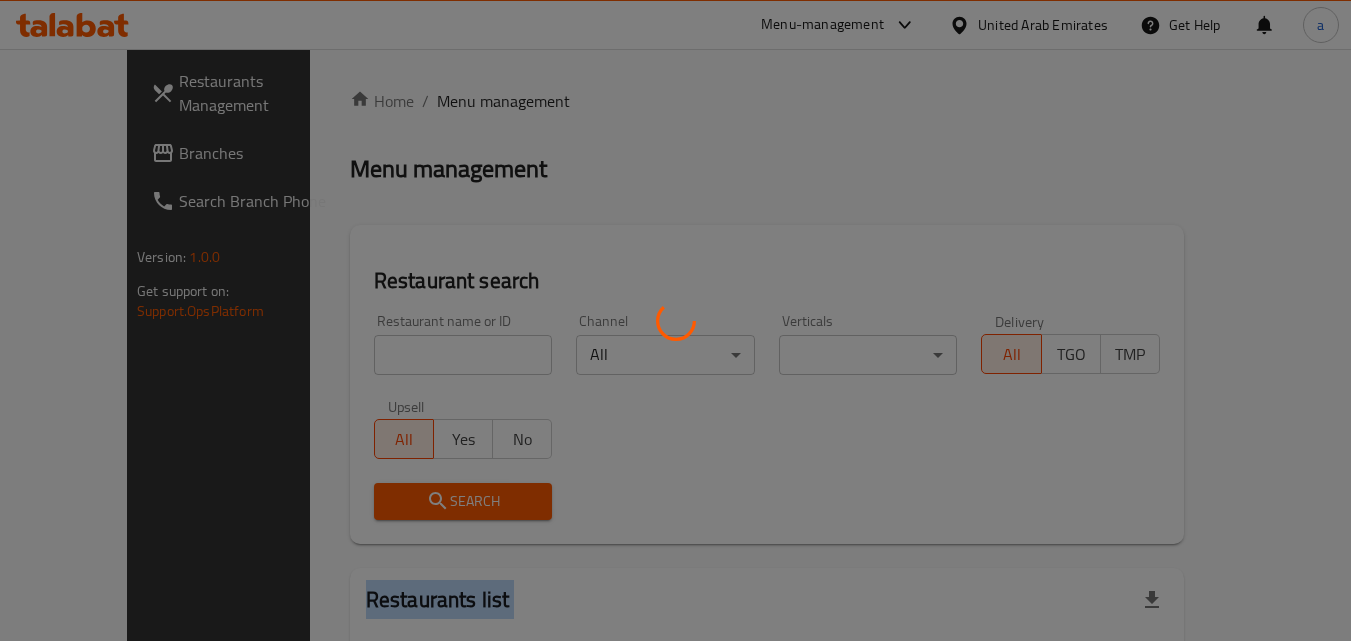 click at bounding box center [675, 320] 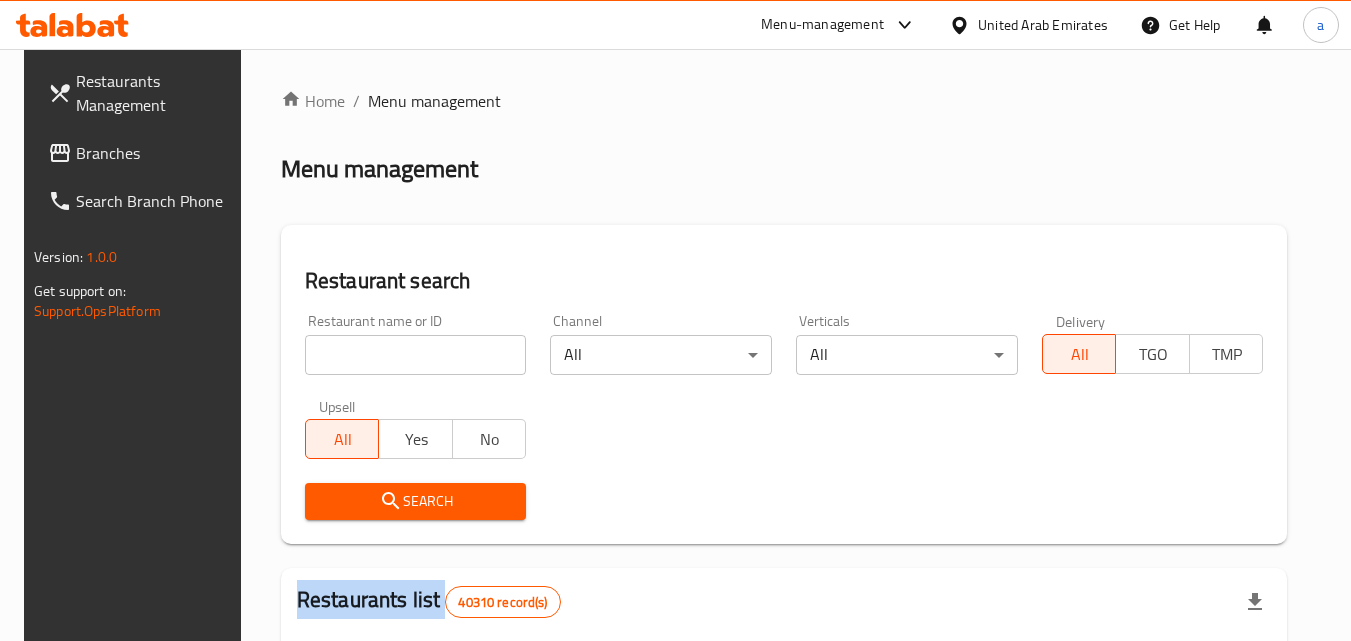 click on "Home / Menu management Menu management Restaurant search Restaurant name or ID Restaurant name or ID Channel All ​ Verticals All ​ Delivery All TGO TMP Upsell All Yes No   Search Restaurants list   40310 record(s) ID sorted ascending Name (En) Name (Ar) Ref. Name Logo Branches Open Busy Closed POS group Status Action 328 Johnny Rockets جوني روكيتس 37 0 1 0 OPEN 330 French Connection فرنش كونكشن 1 0 0 0 INACTIVE 339 Arz Lebanon أرز لبنان Al Karama,Al Barsha & Mirdif 9 1 0 2 OPEN 340 Mega Wraps ميجا رابس 3 0 0 0 INACTIVE 342 Sandella's Flatbread Cafe سانديلاز فلات براد 7 0 0 0 INACTIVE 343 Dragon Hut كوخ التنين 1 0 0 0 INACTIVE 348 Thai Kitchen المطبخ التايلندى 1 0 0 0 INACTIVE 349 Mughal  موغل 1 0 0 0 HIDDEN 350 HOT N COOL (Old) هوت و كول 1 0 0 0 INACTIVE 355 Al Habasha  الحبشة 11 1 0 0 HIDDEN Rows per page: 10 1-10 of 40310" at bounding box center [784, 721] 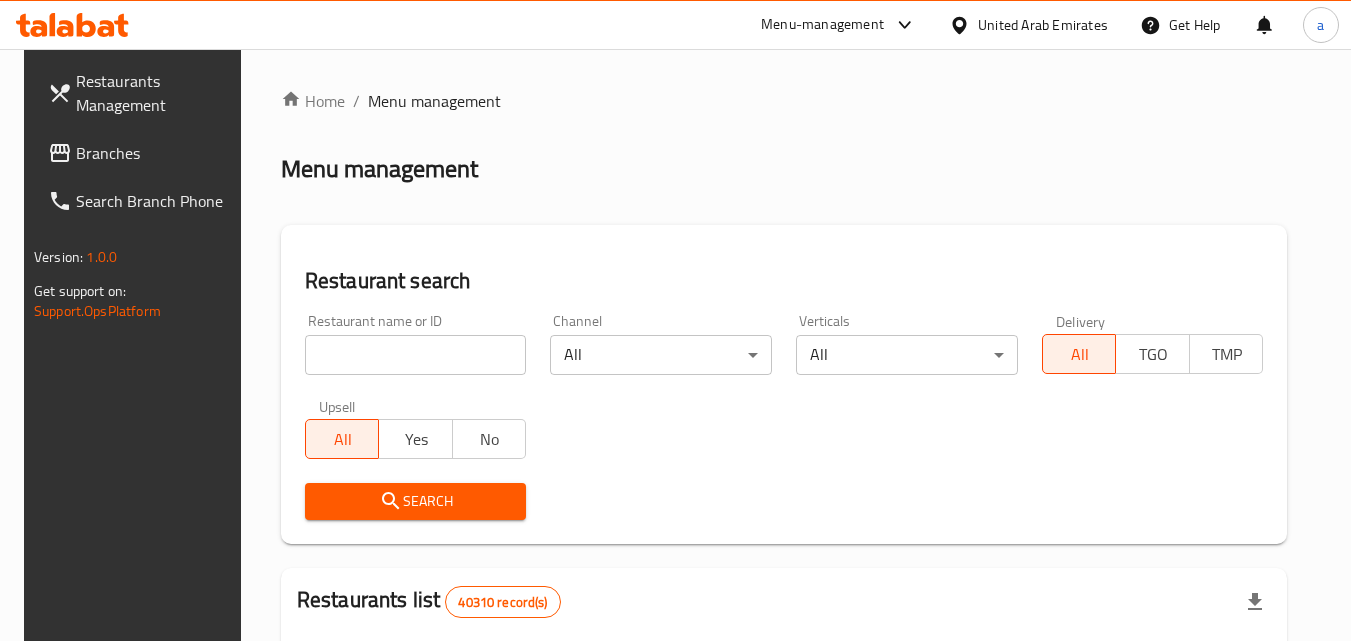 click at bounding box center (416, 355) 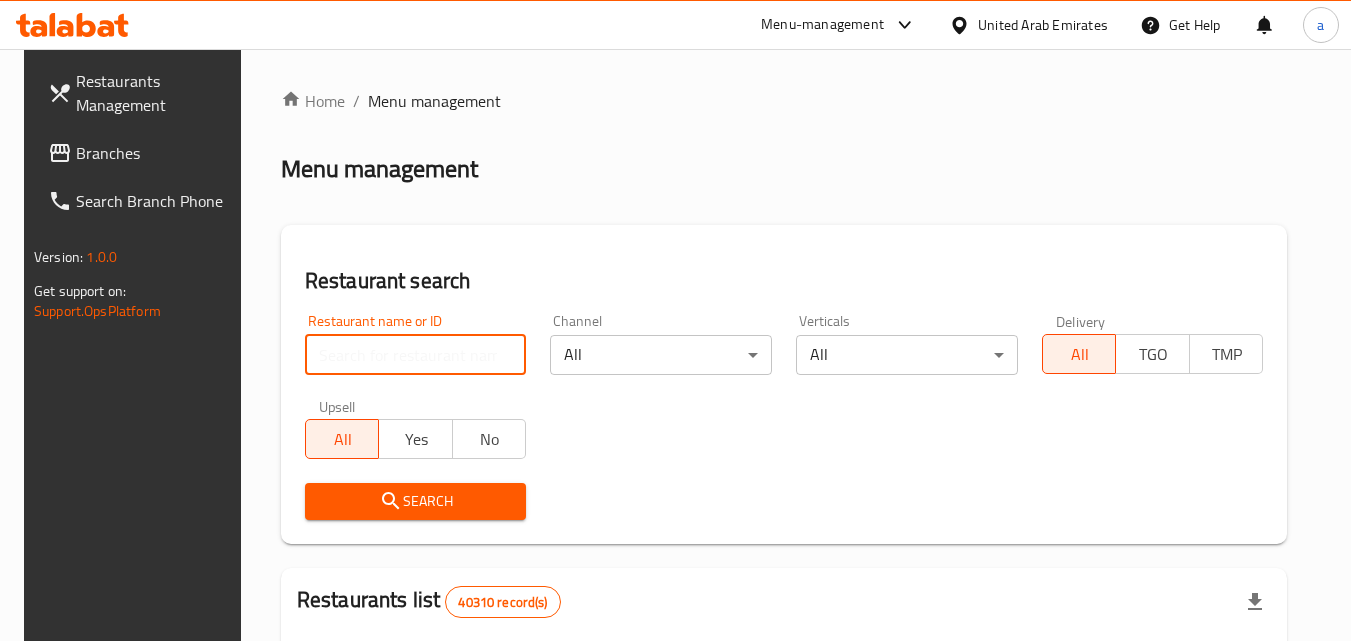 paste on "680919" 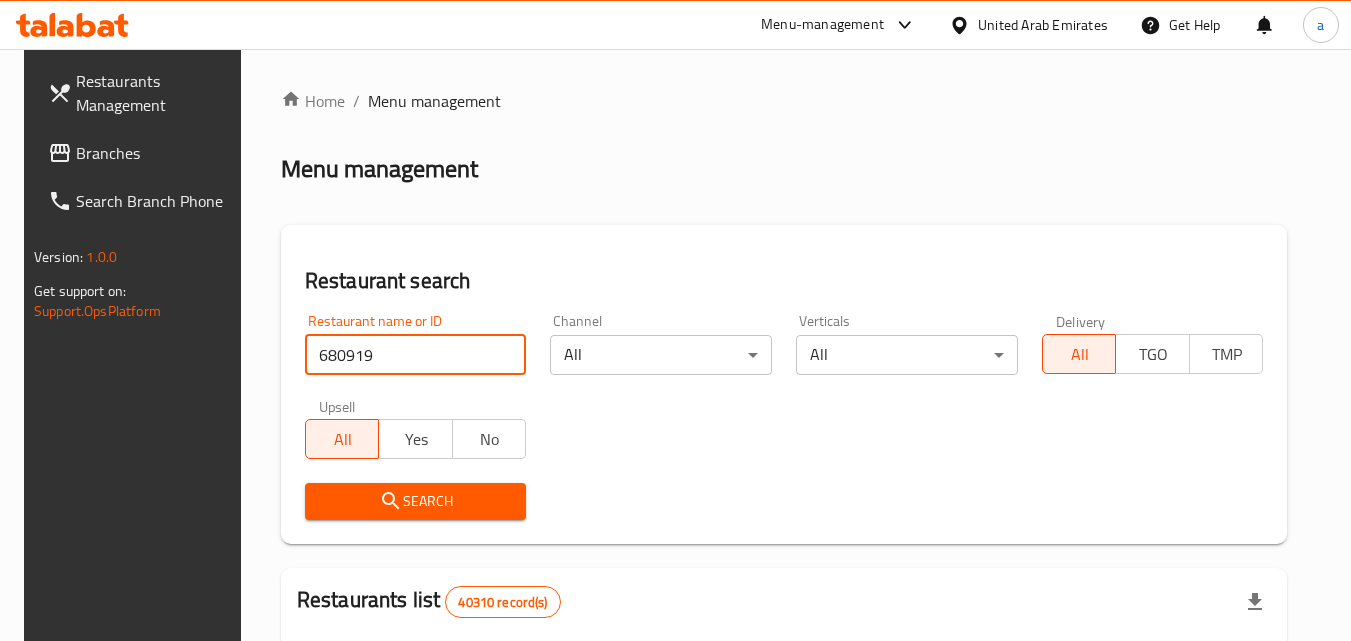 type on "680919" 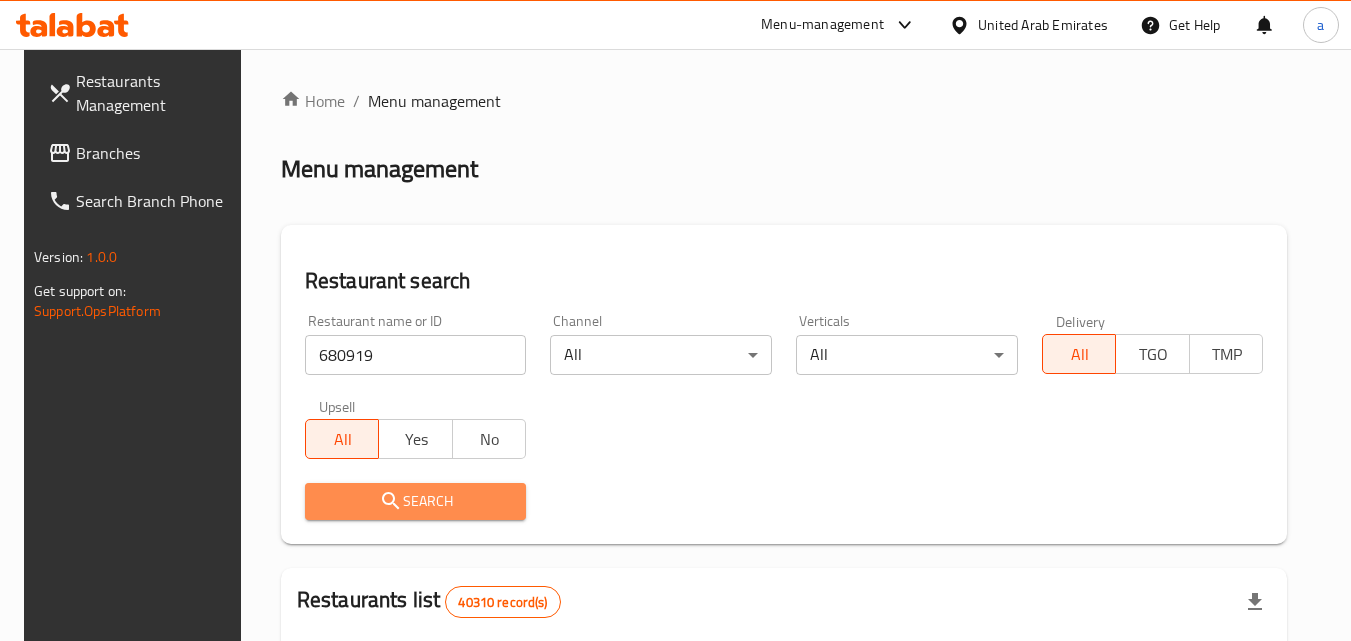 click on "Search" at bounding box center [416, 501] 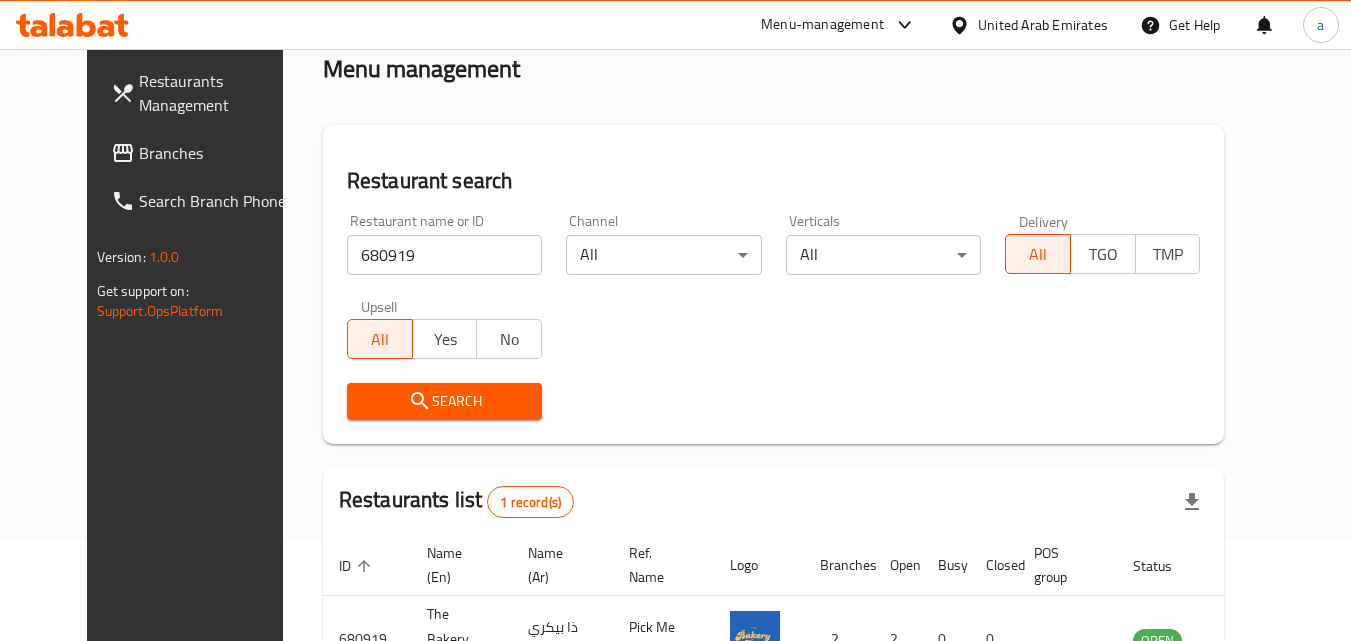 scroll, scrollTop: 0, scrollLeft: 0, axis: both 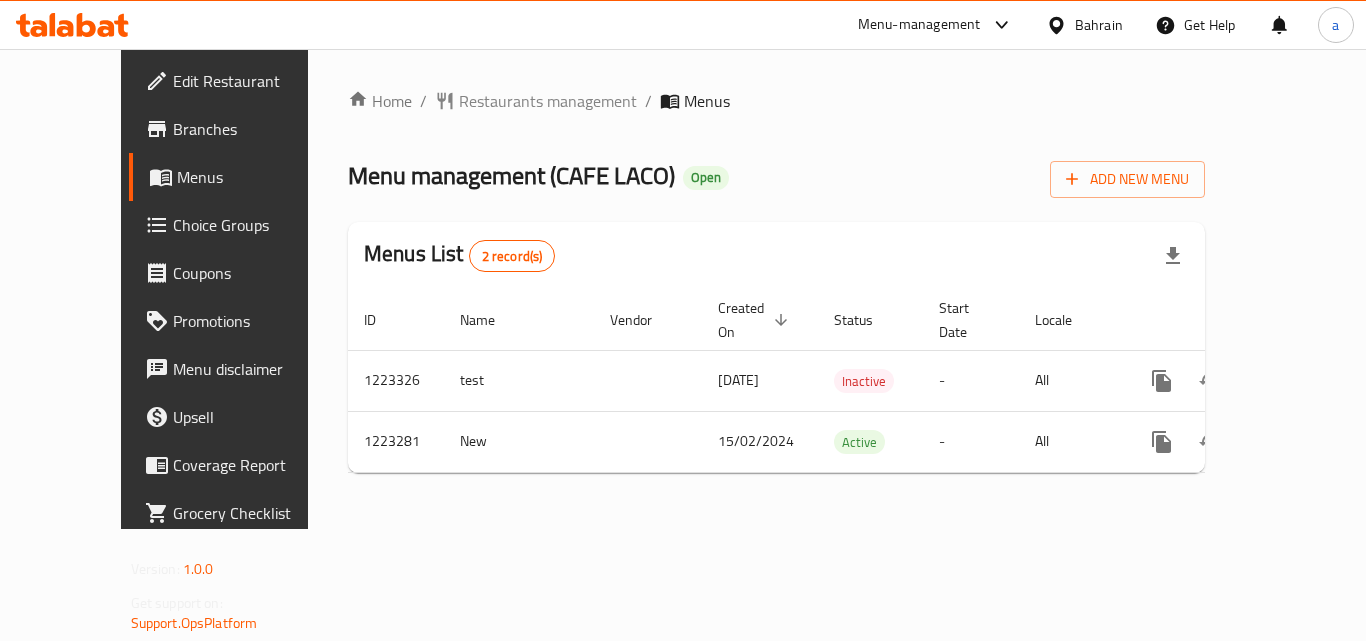 click on "Home / Restaurants management / Menus Menu management ( CAFE LACO )  Open Add New Menu Menus List   2 record(s) ID Name Vendor Created On sorted descending Status Start Date Locale Actions 1223326 test [DATE] Inactive - All 1223281 New [DATE] Active - All" at bounding box center (776, 289) 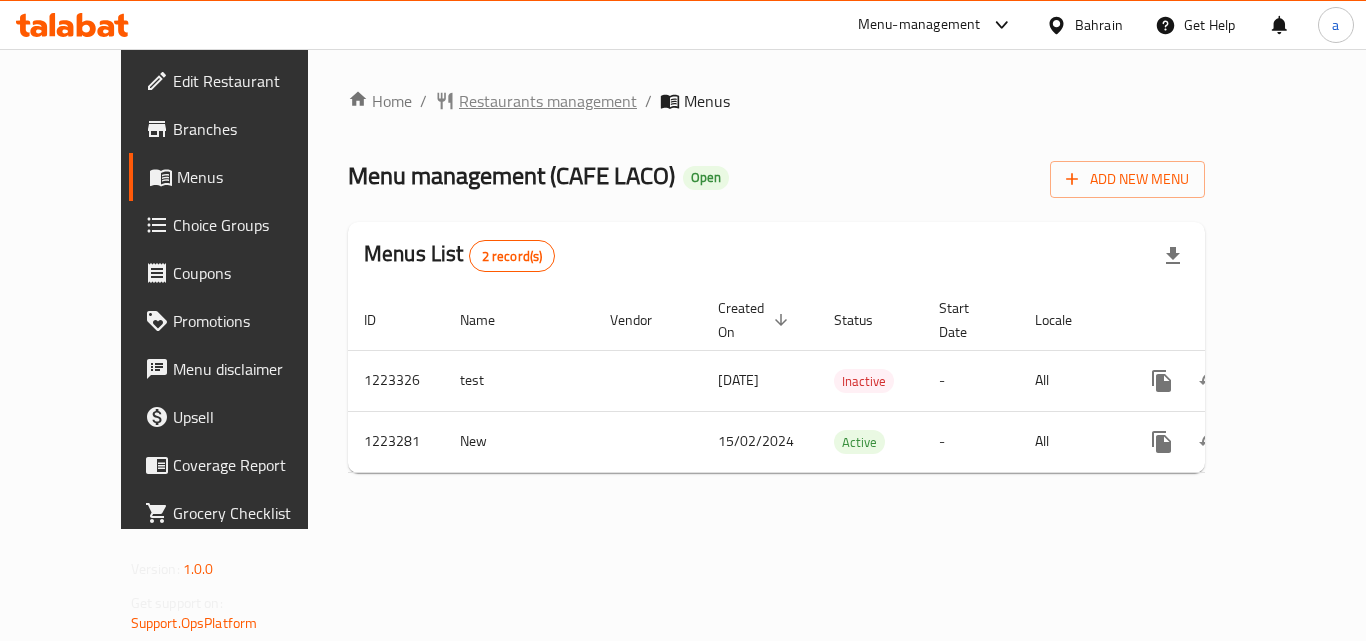 click on "Restaurants management" at bounding box center (548, 101) 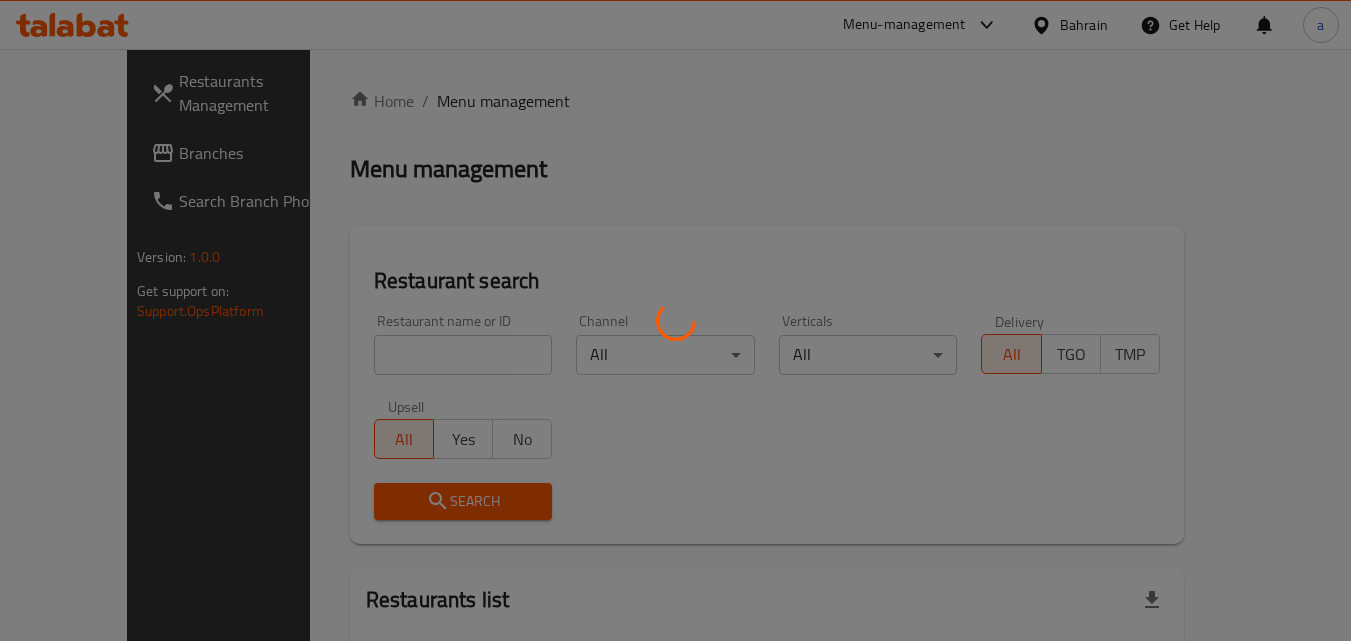click at bounding box center [675, 320] 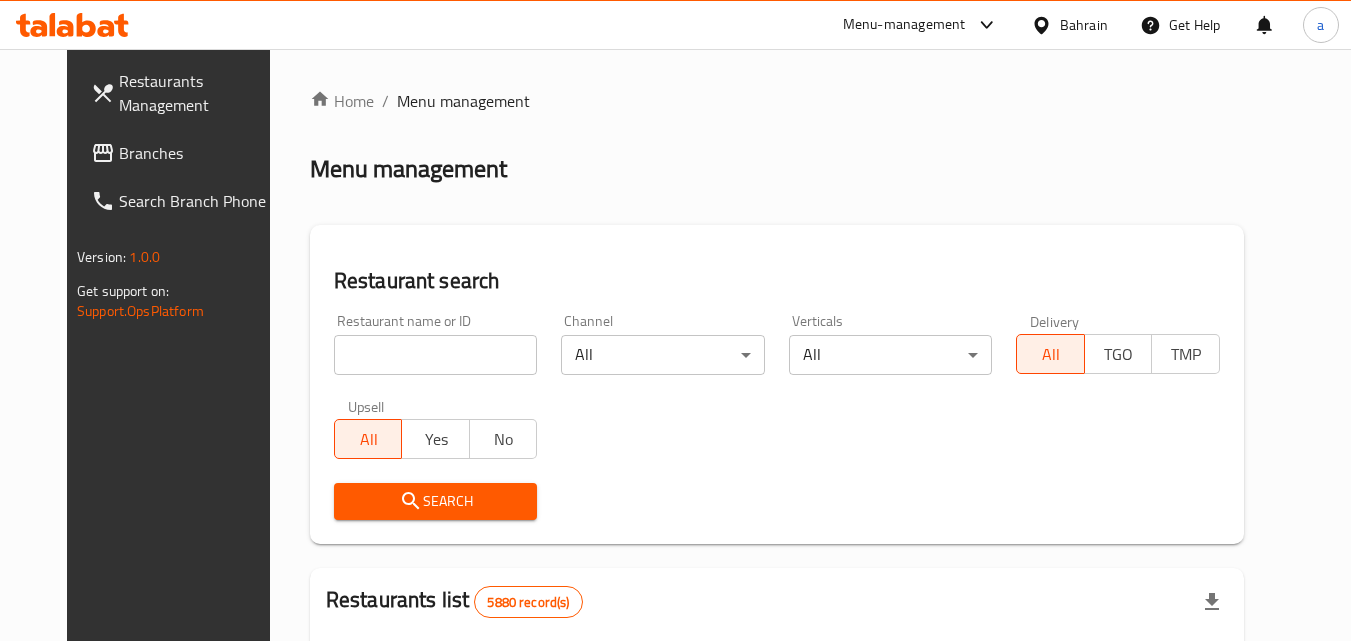click at bounding box center [436, 355] 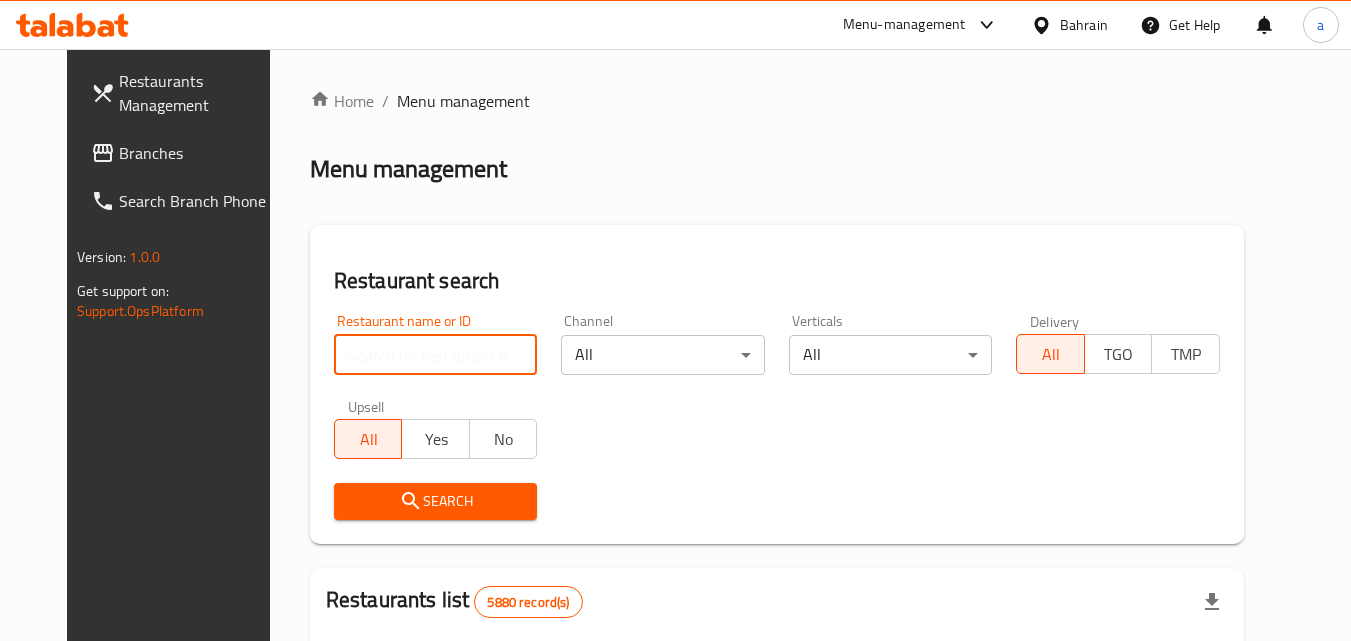 paste on "674353" 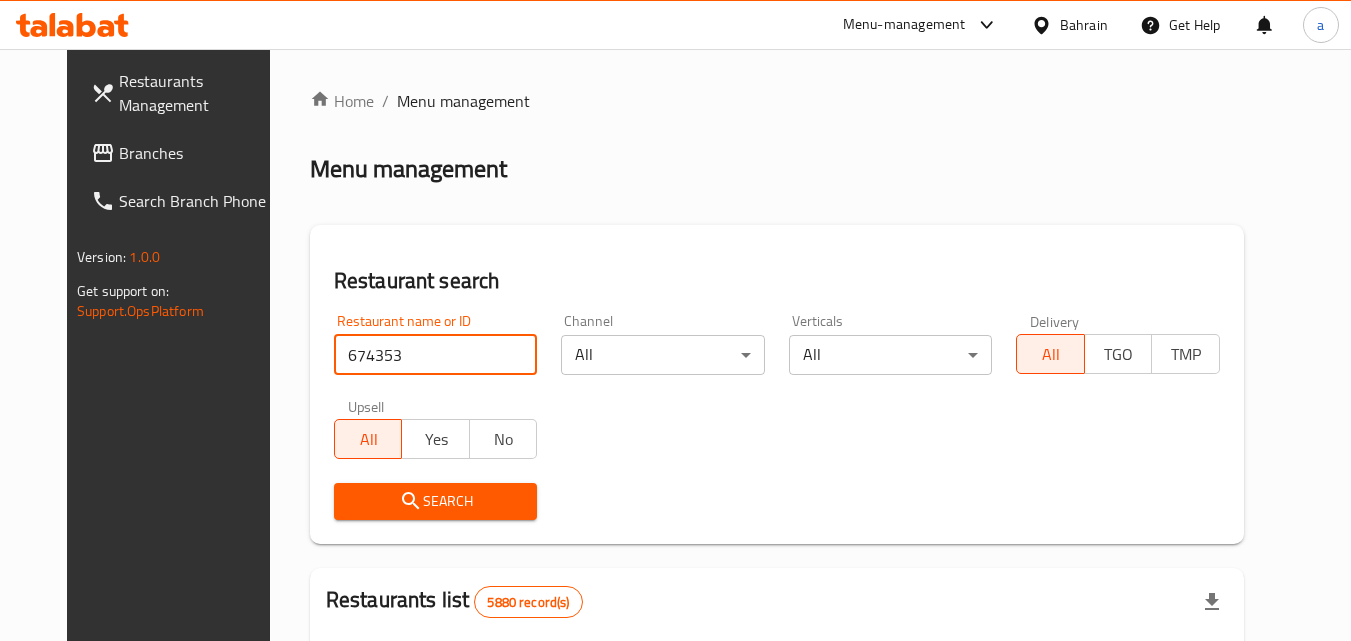 type on "674353" 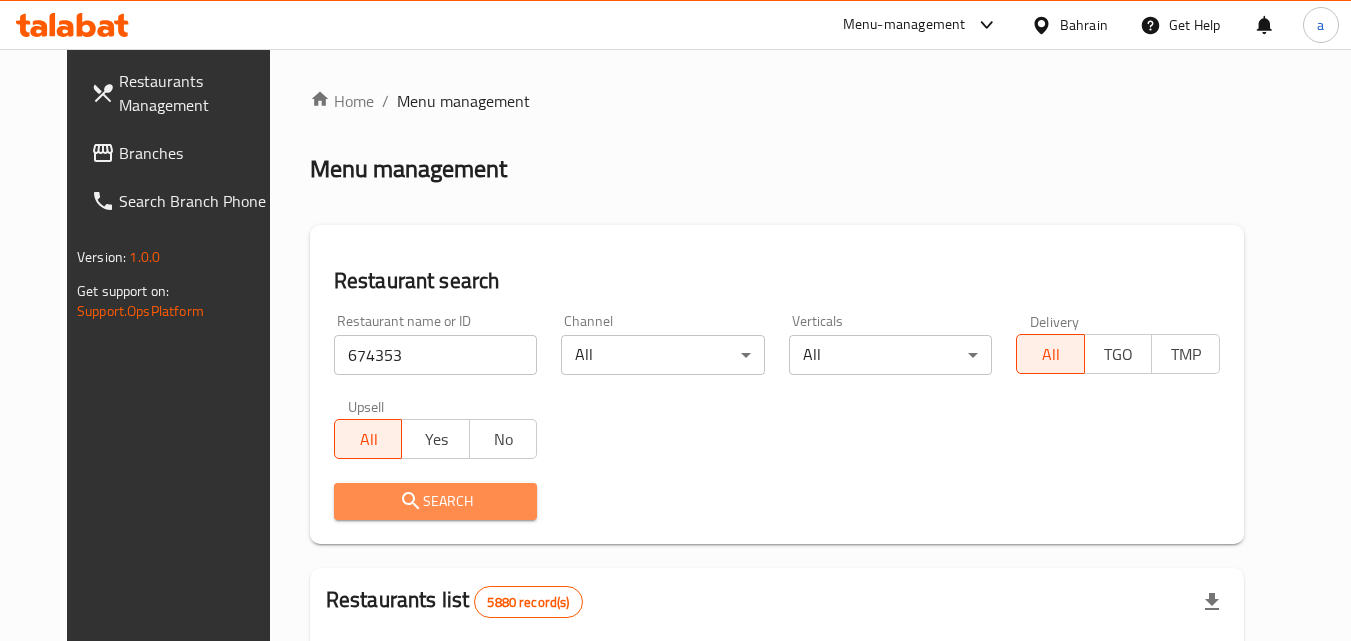 click on "Search" at bounding box center [436, 501] 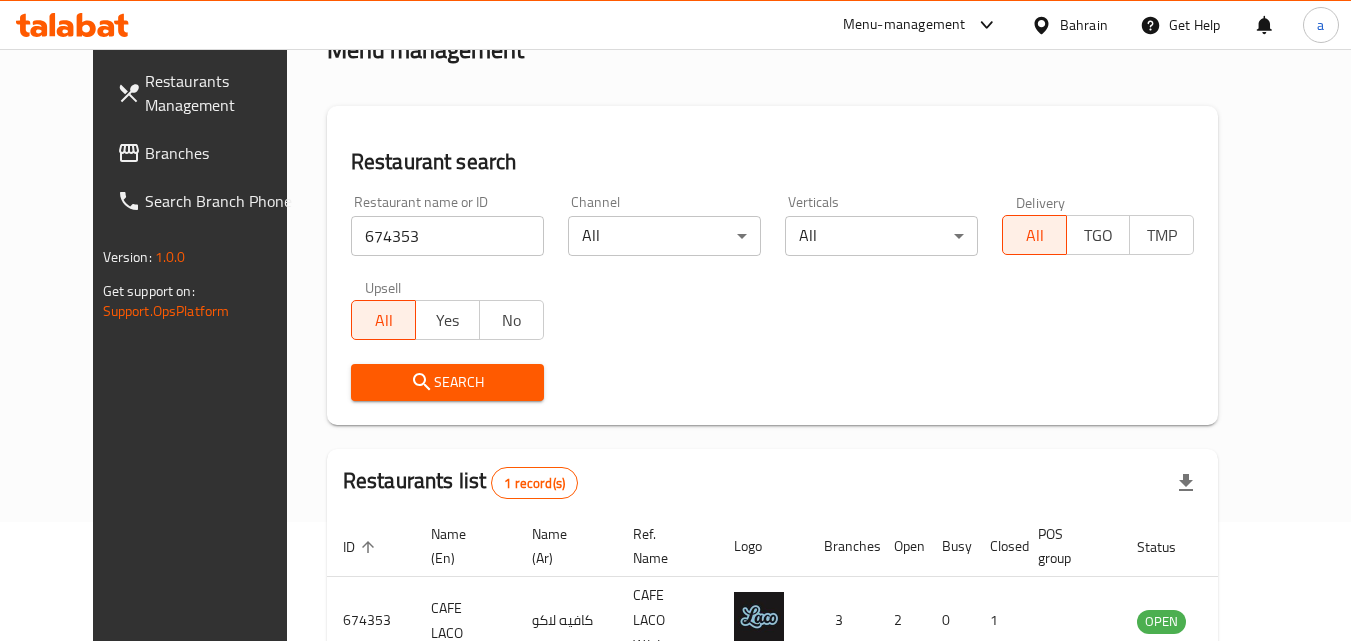 scroll, scrollTop: 0, scrollLeft: 0, axis: both 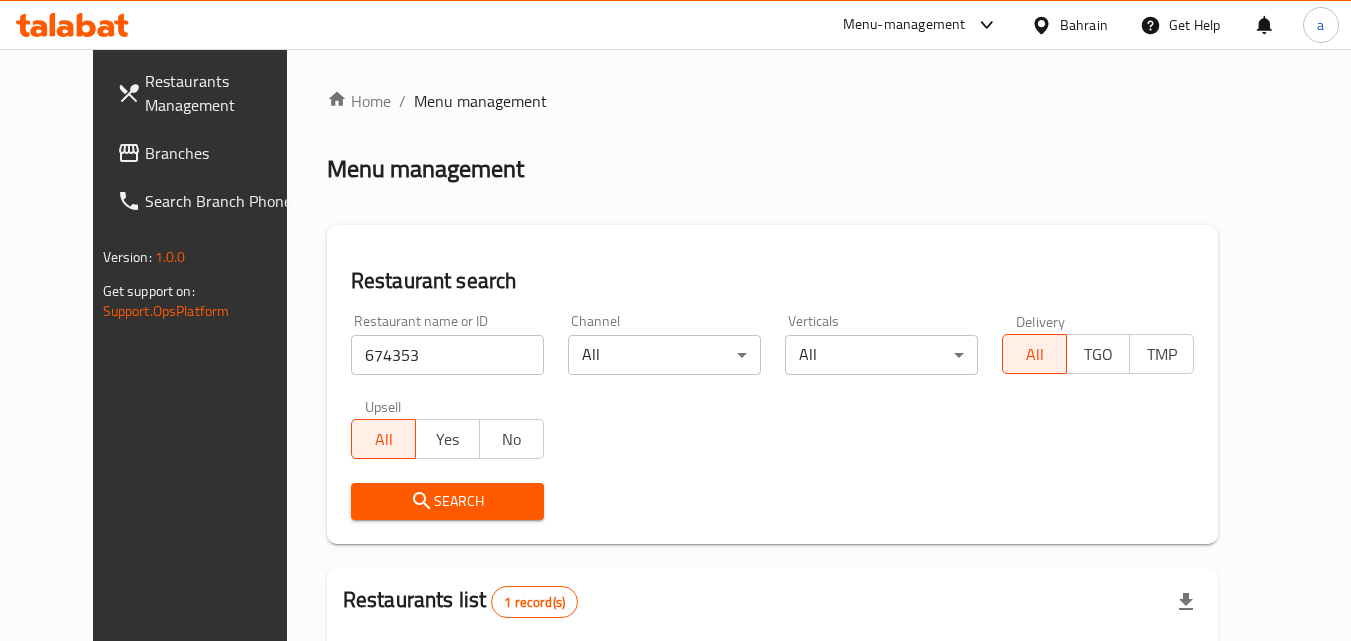 click on "Branches" at bounding box center [224, 153] 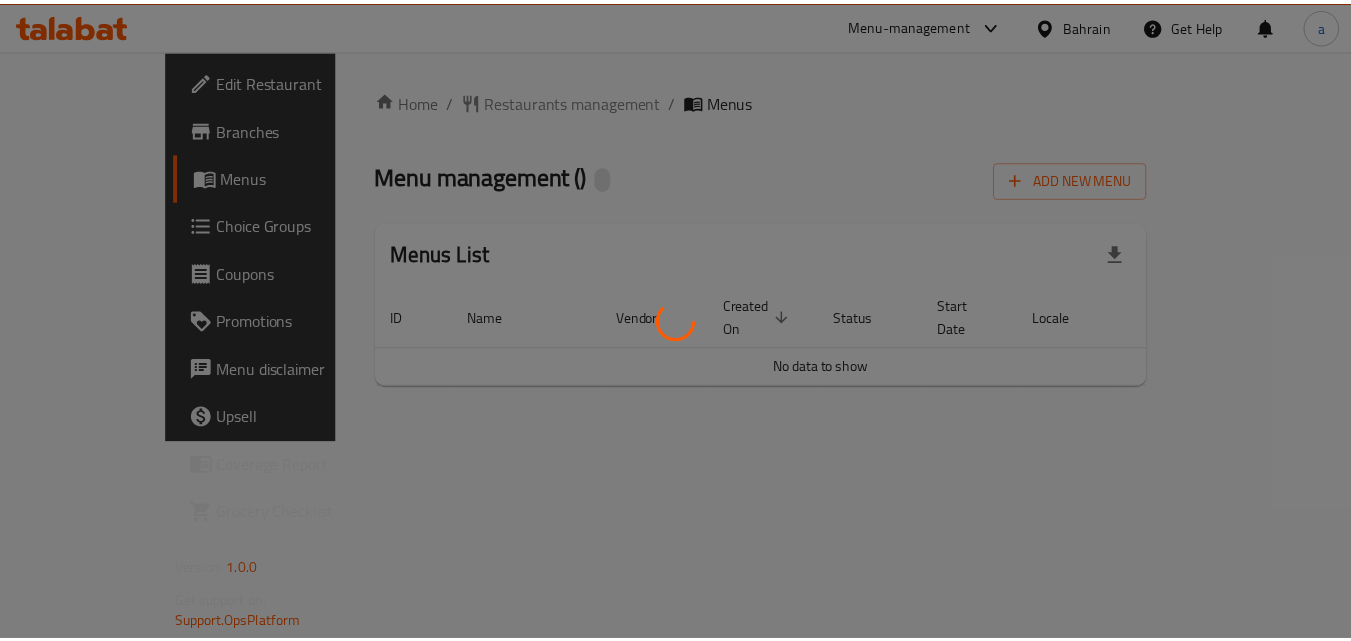 scroll, scrollTop: 0, scrollLeft: 0, axis: both 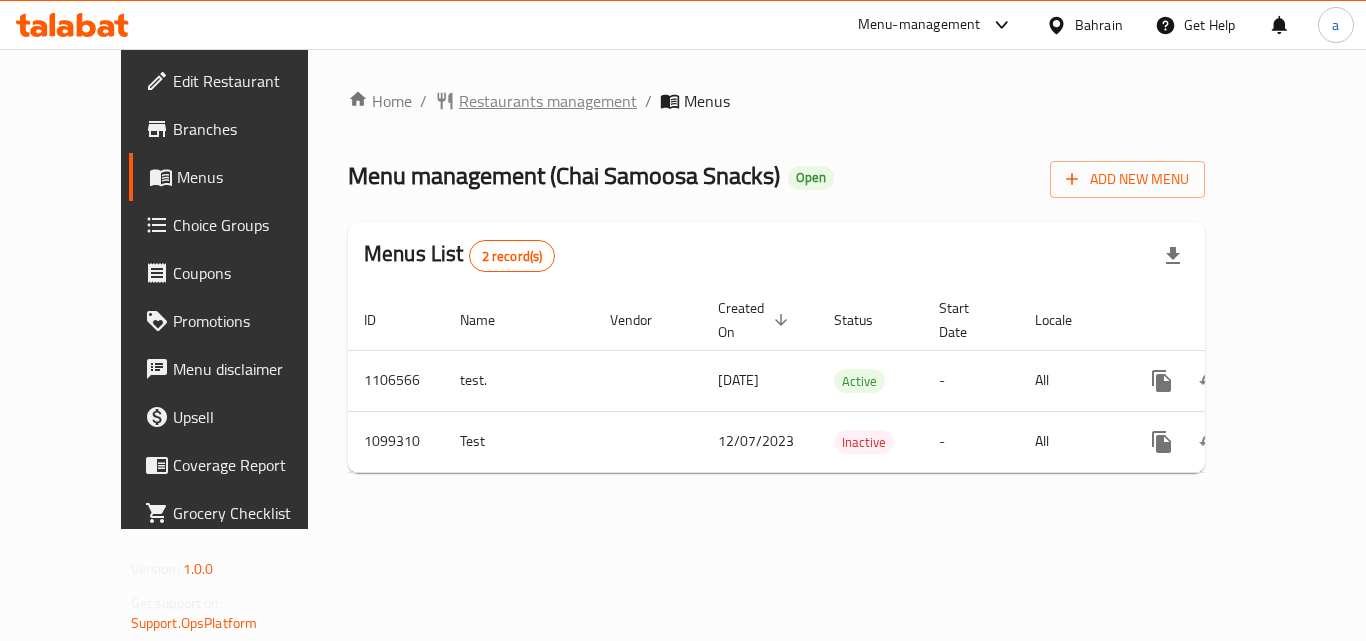 click on "Restaurants management" at bounding box center [548, 101] 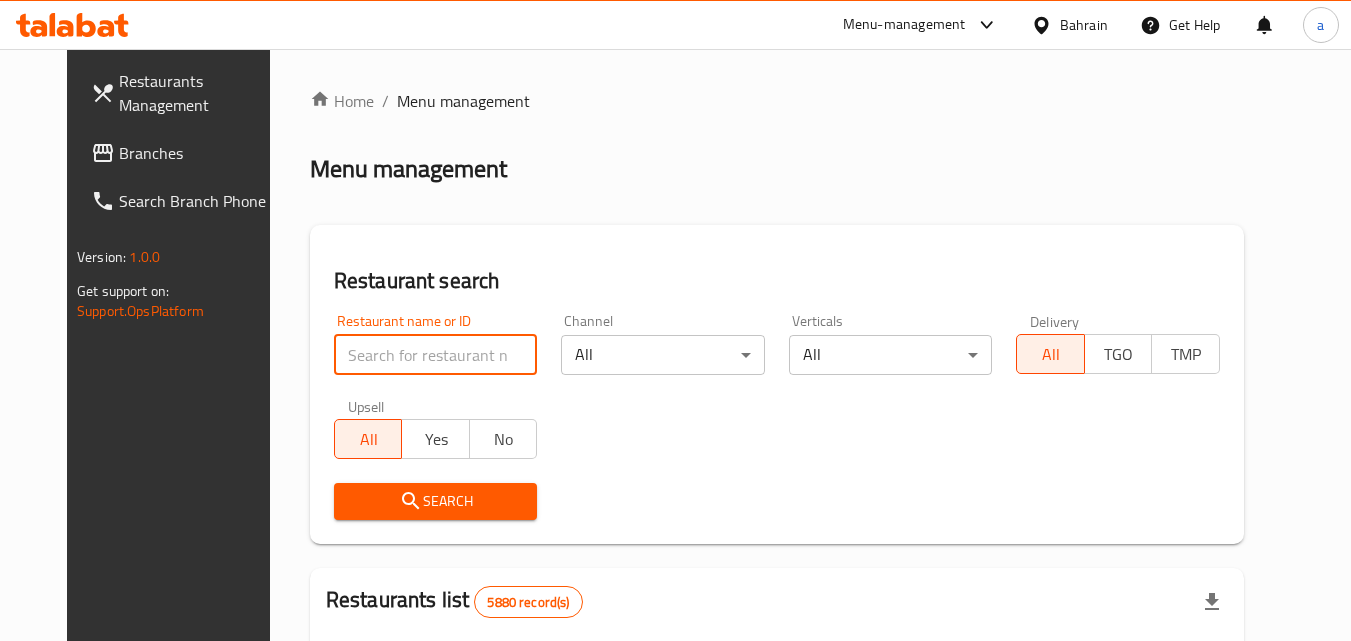 click at bounding box center (436, 355) 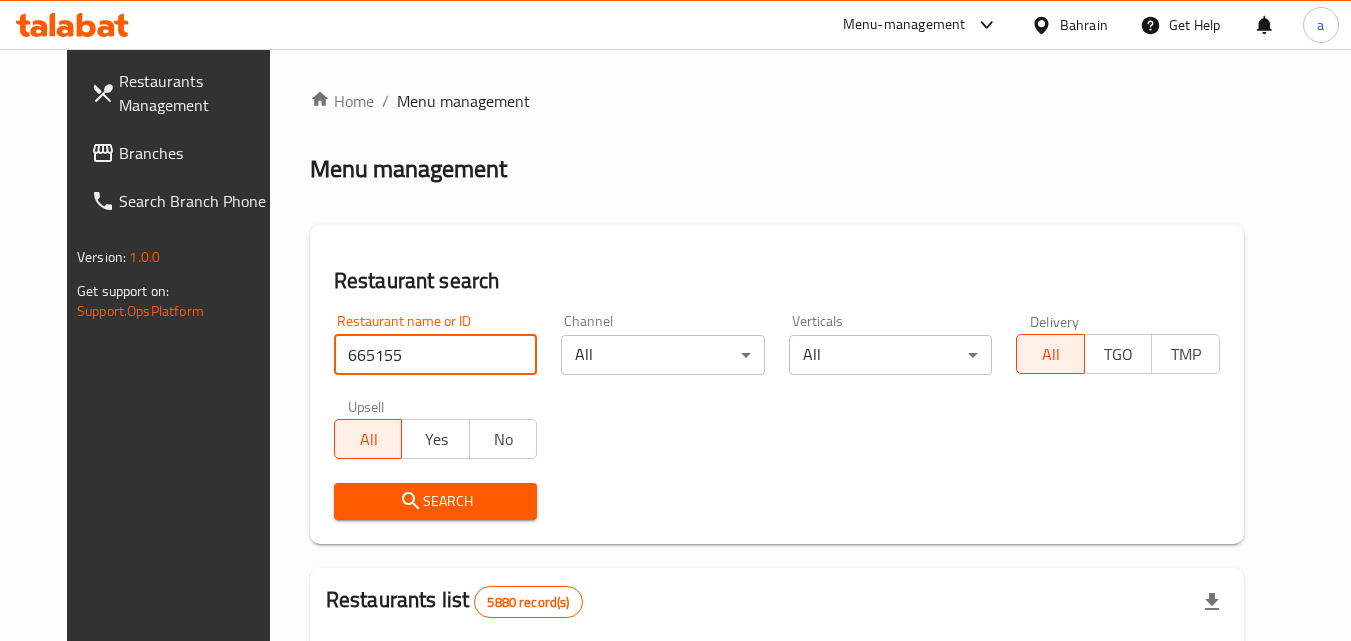 type on "665155" 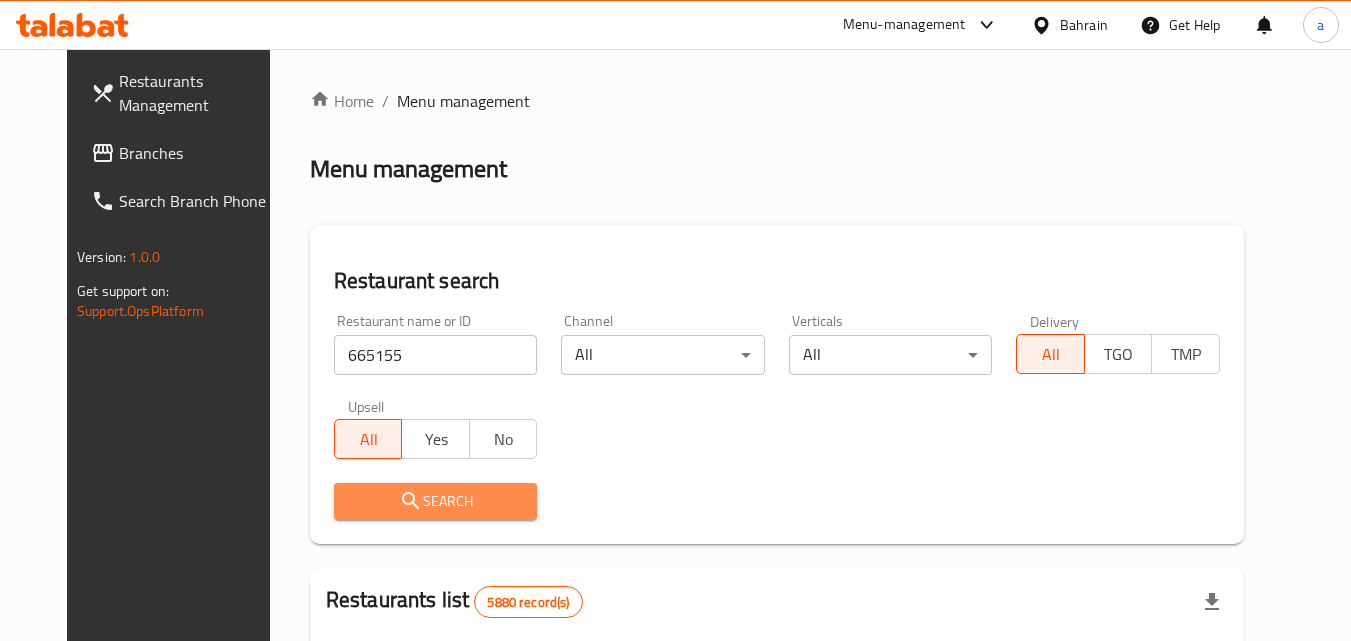 click 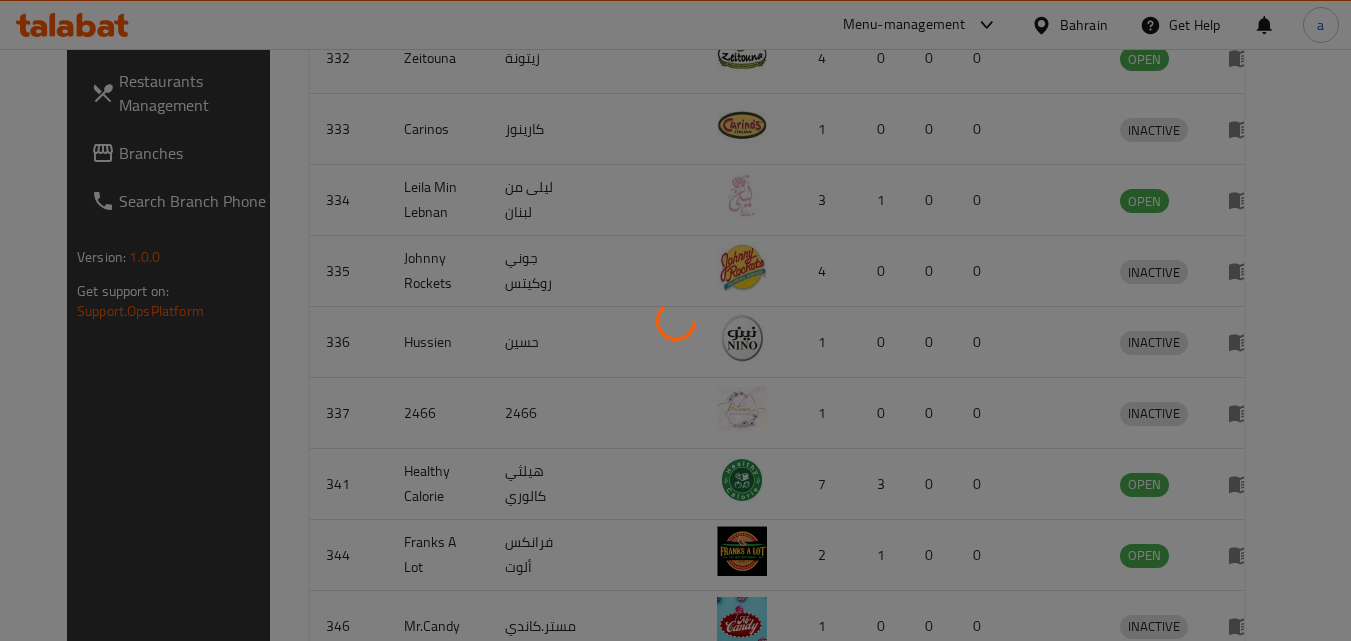 scroll, scrollTop: 276, scrollLeft: 0, axis: vertical 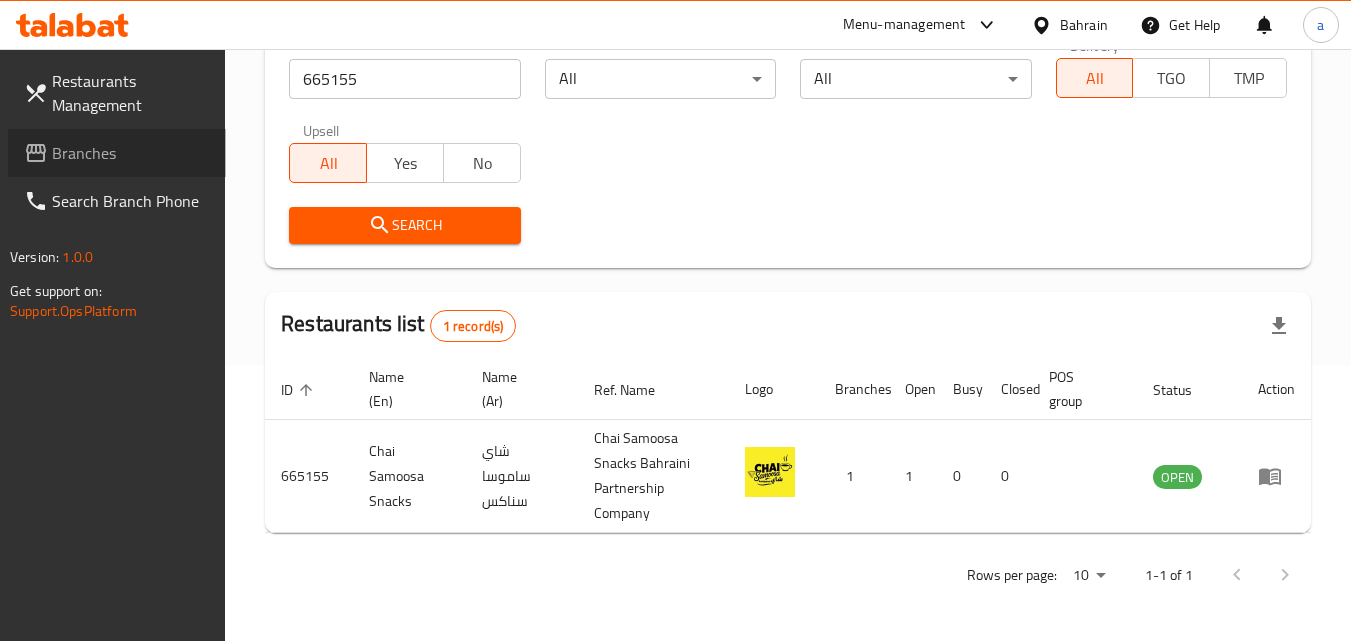 click on "Branches" at bounding box center (117, 153) 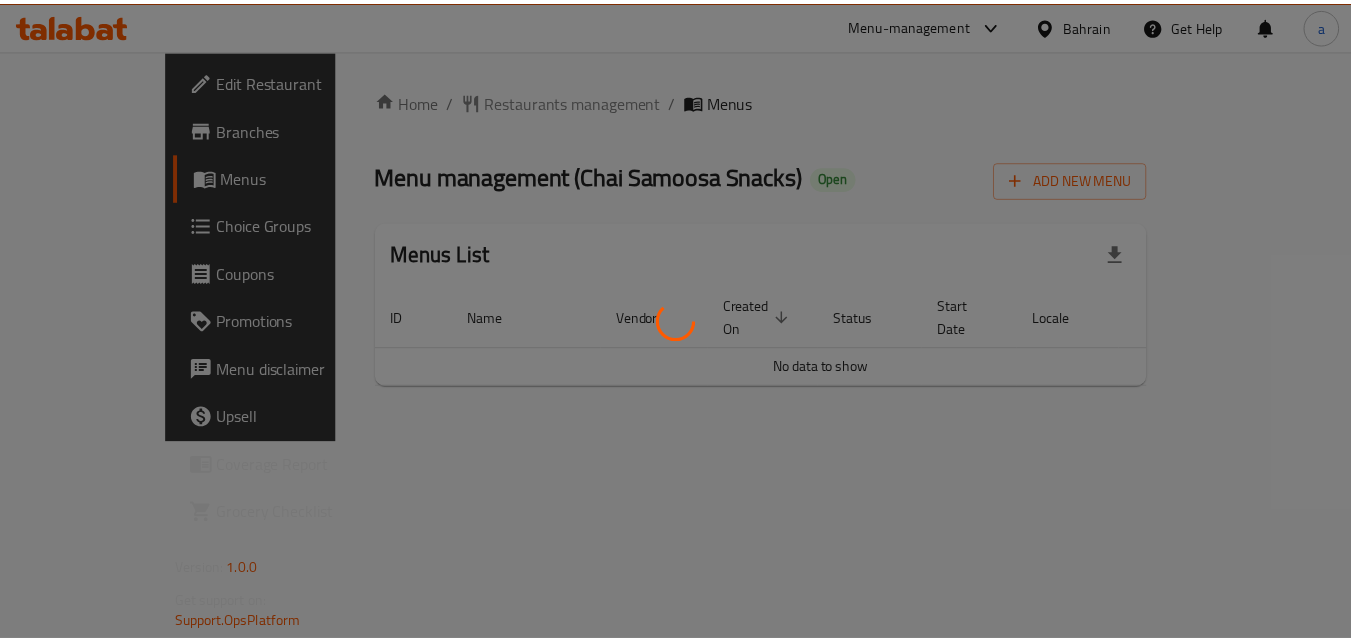 scroll, scrollTop: 0, scrollLeft: 0, axis: both 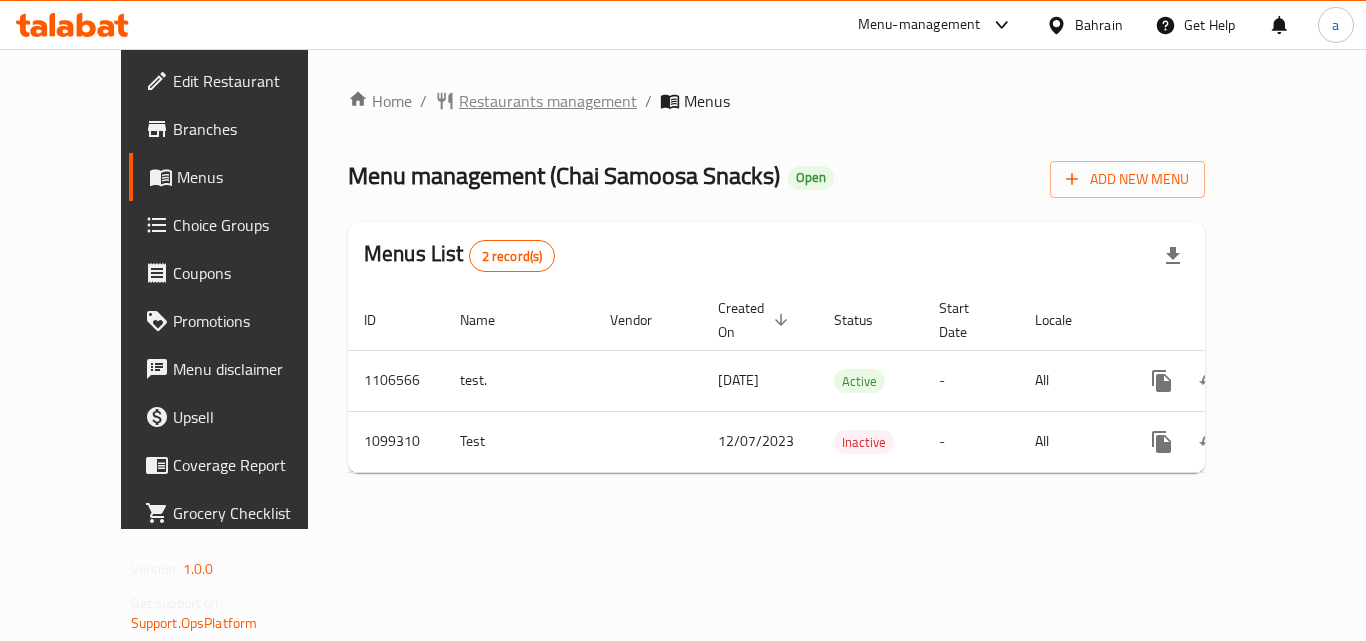 click on "Restaurants management" at bounding box center (548, 101) 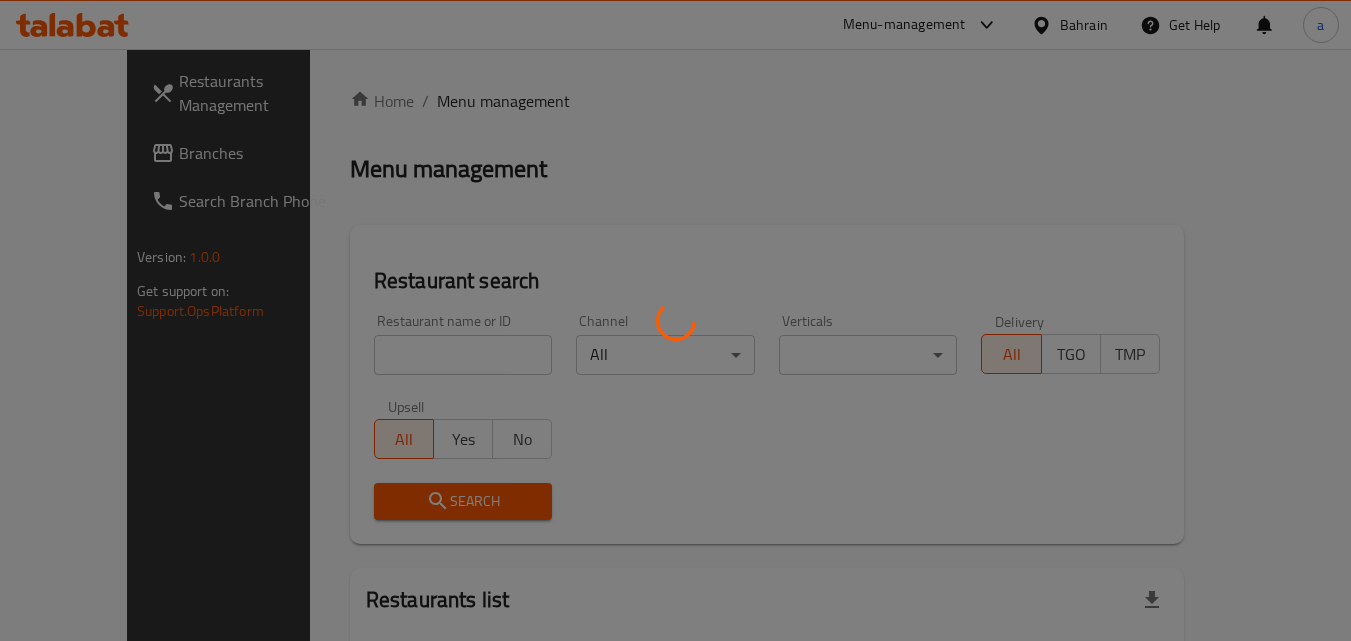 click at bounding box center [675, 320] 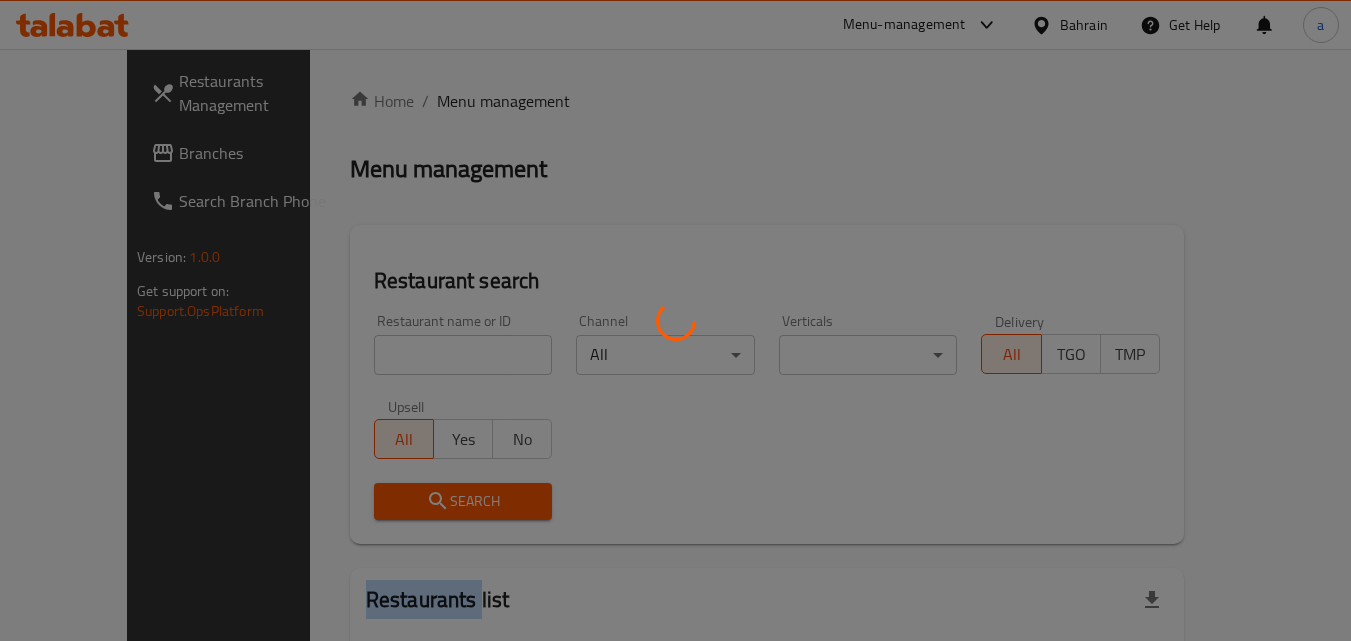 click at bounding box center [675, 320] 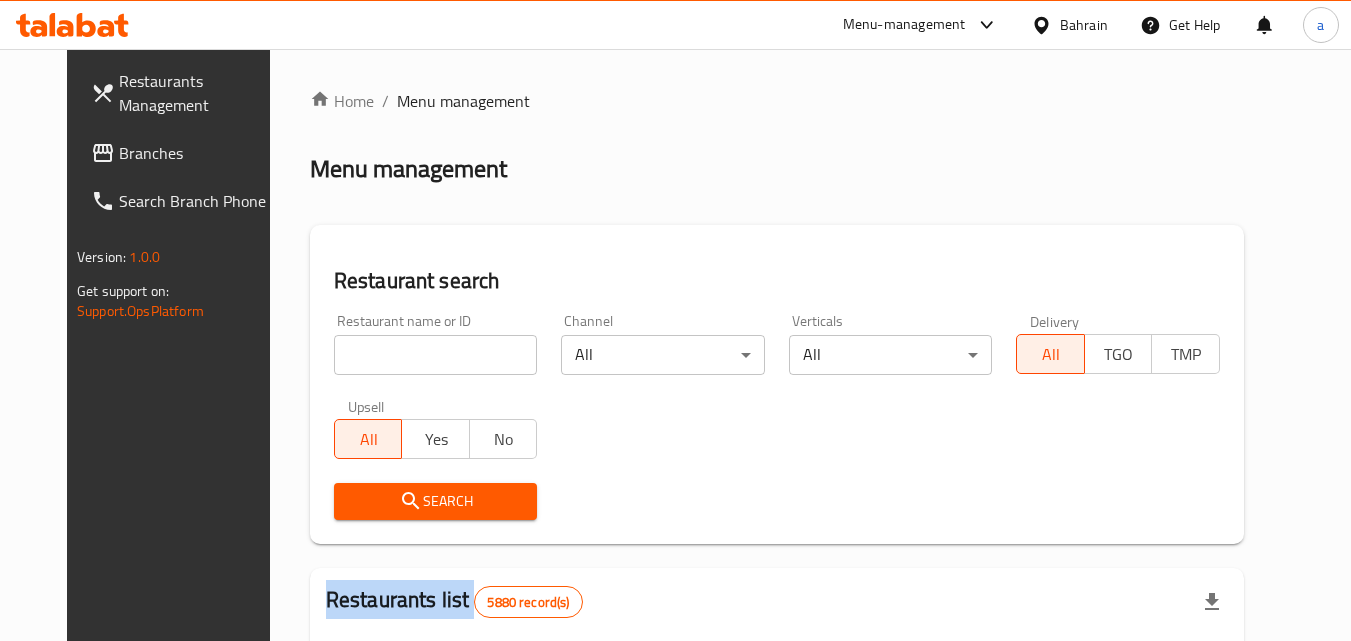 click at bounding box center [675, 320] 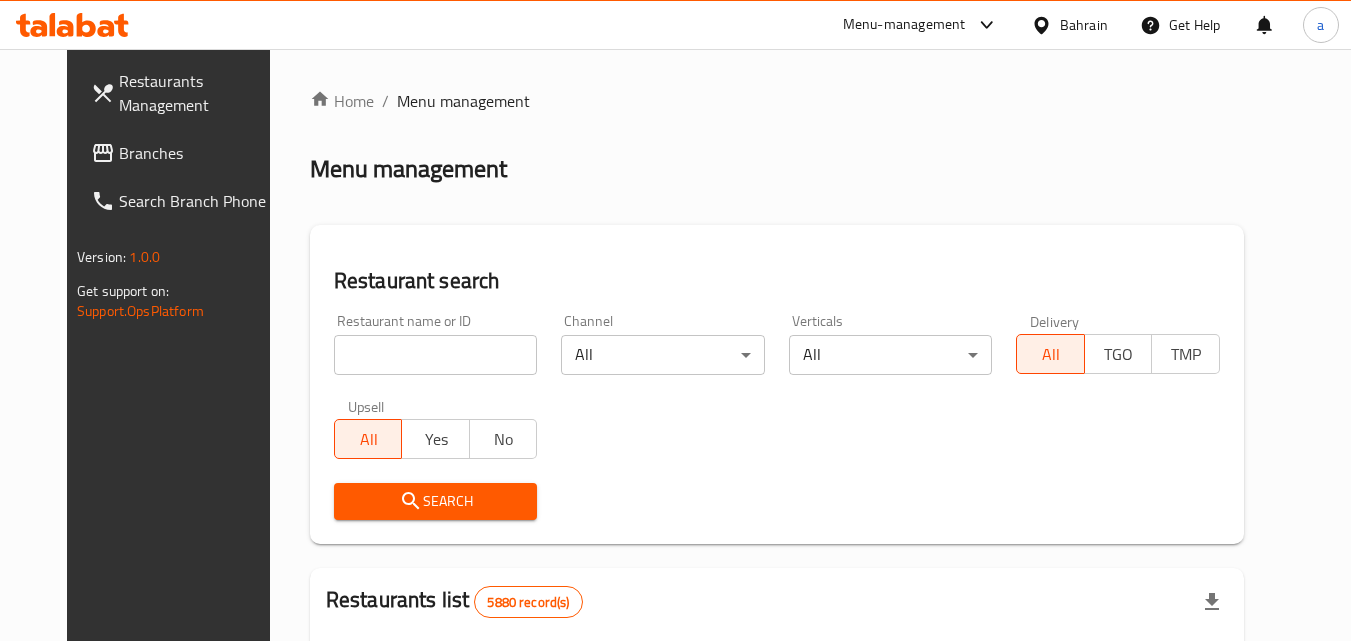 click at bounding box center (436, 355) 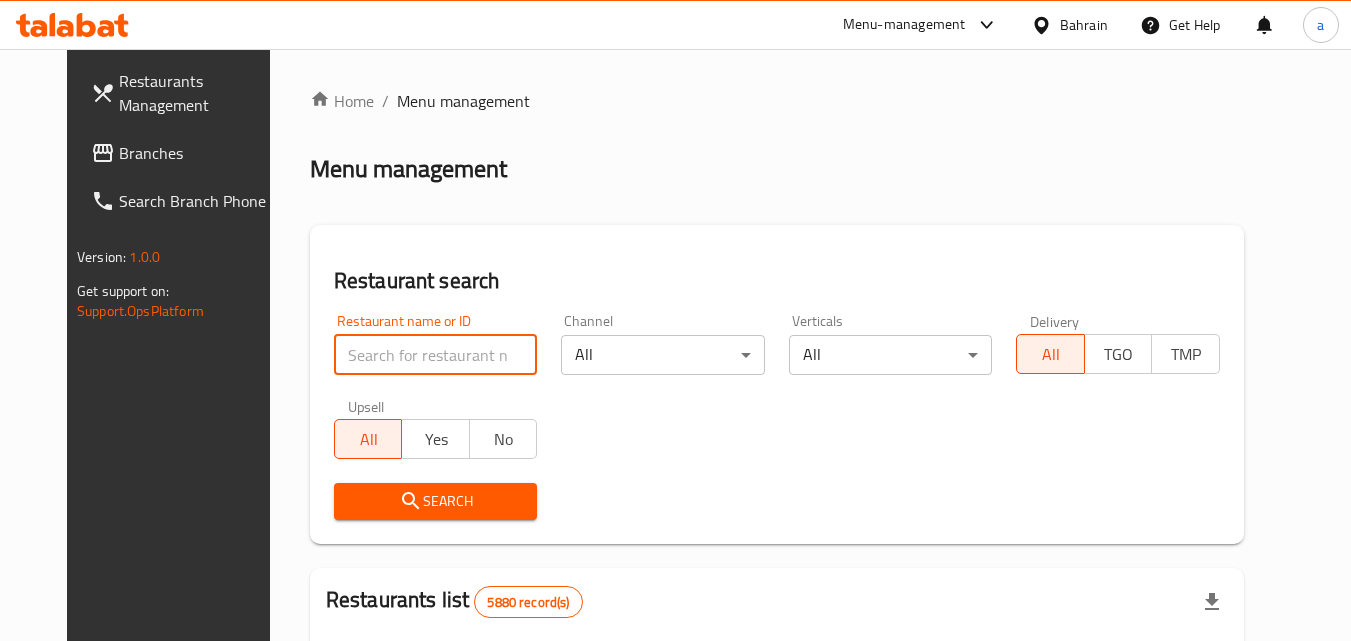 click at bounding box center (436, 355) 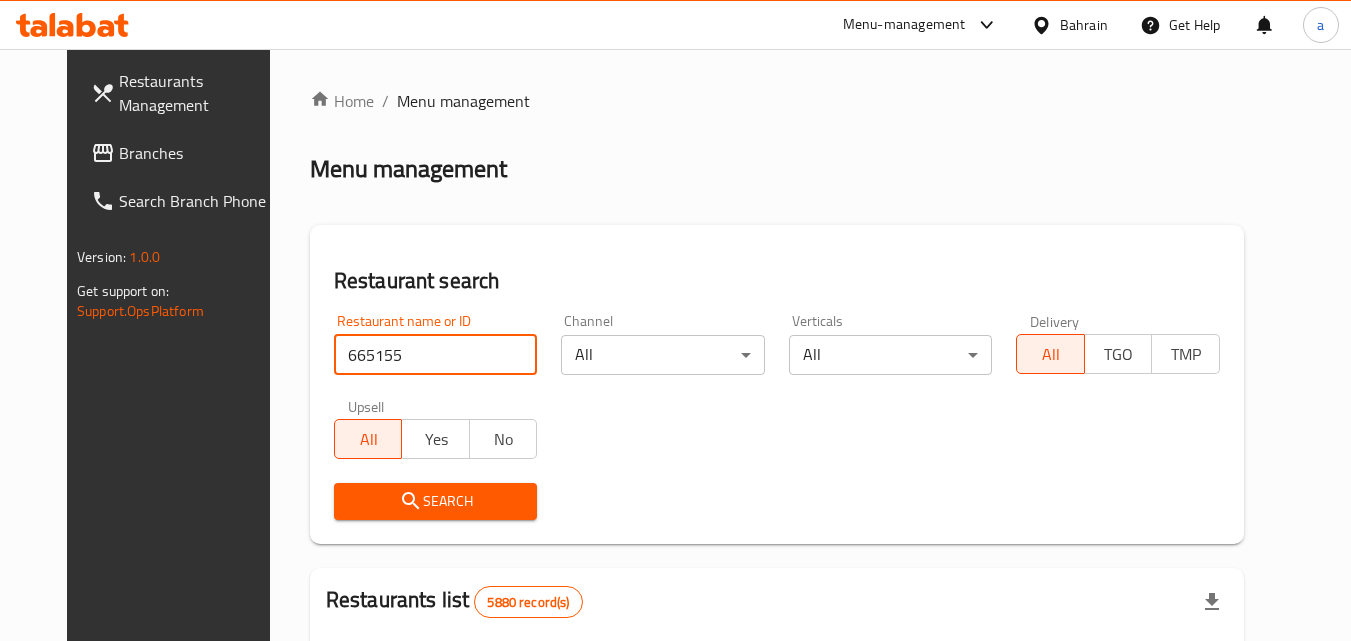 type on "665155" 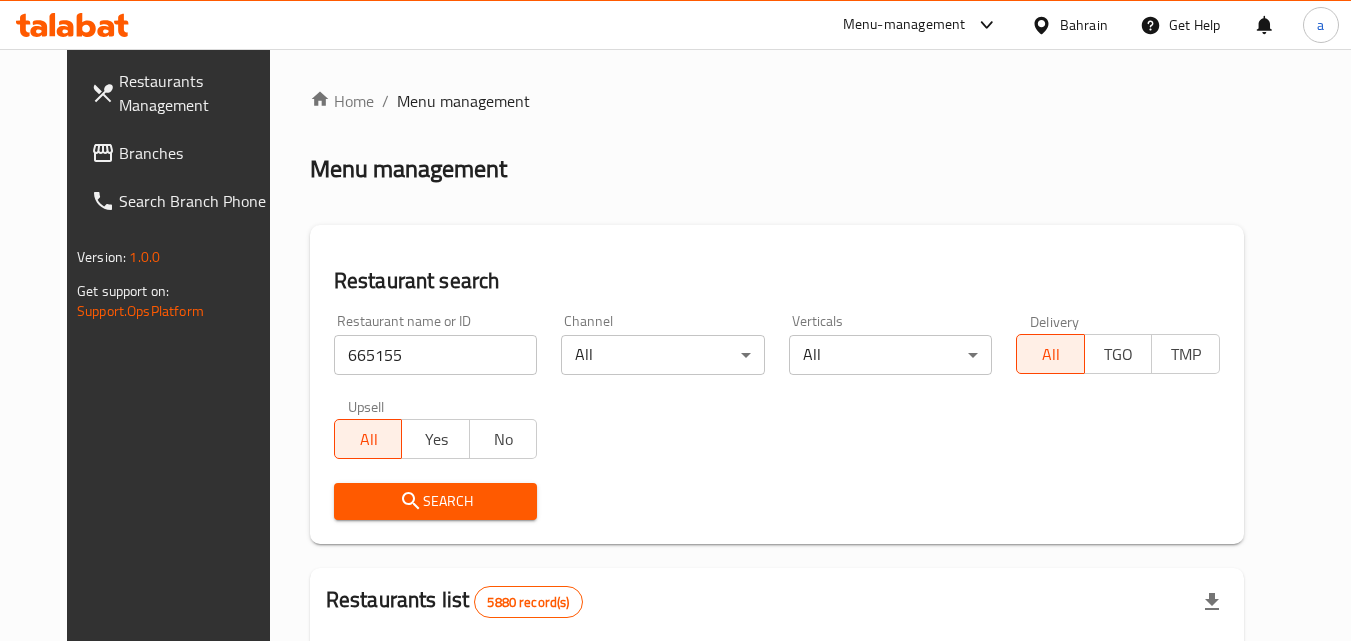 click 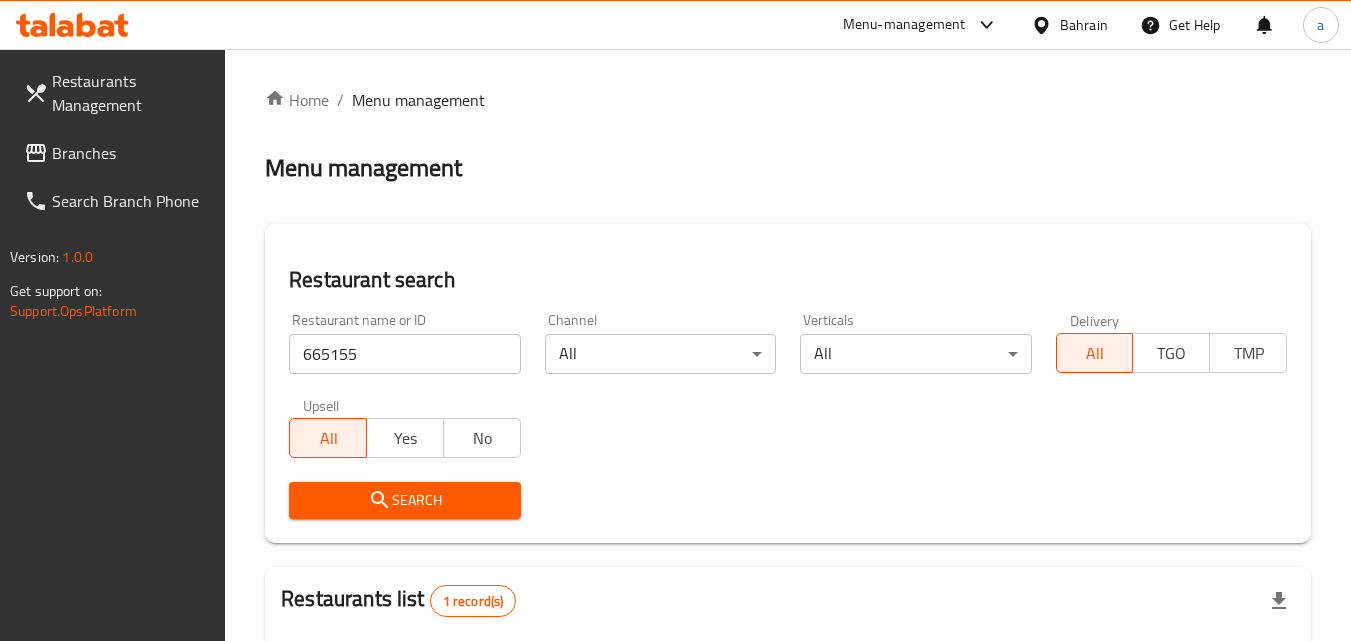 scroll, scrollTop: 0, scrollLeft: 0, axis: both 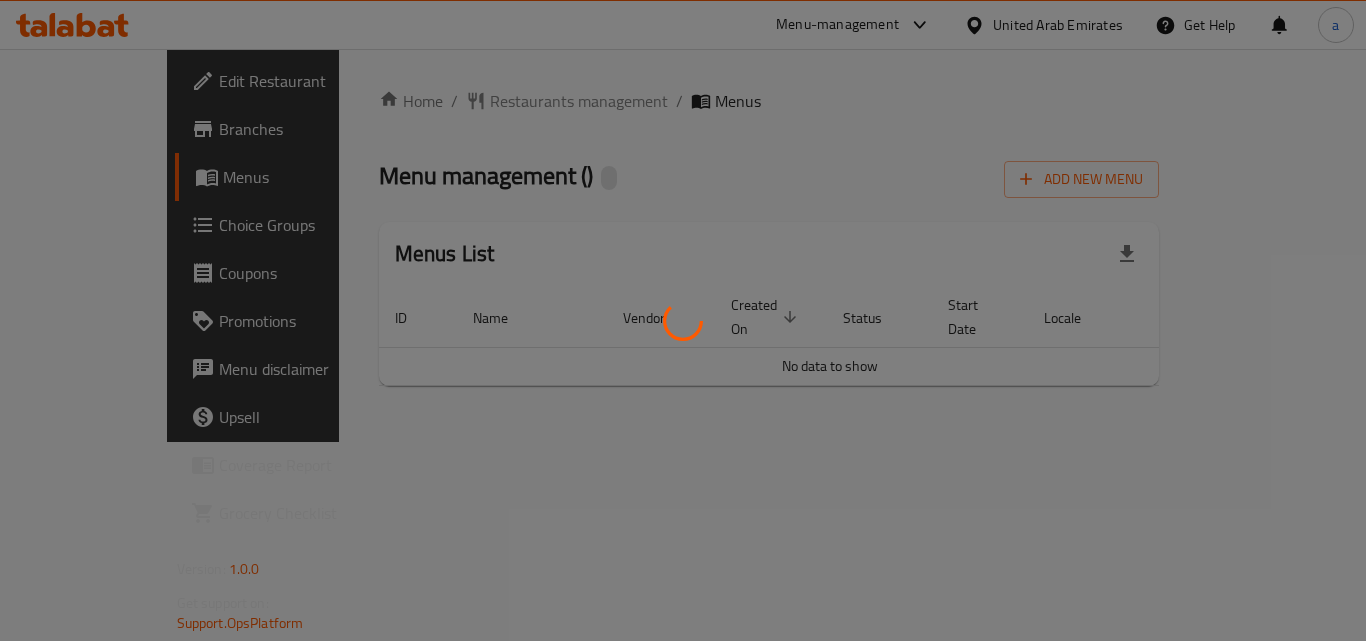 click at bounding box center (683, 320) 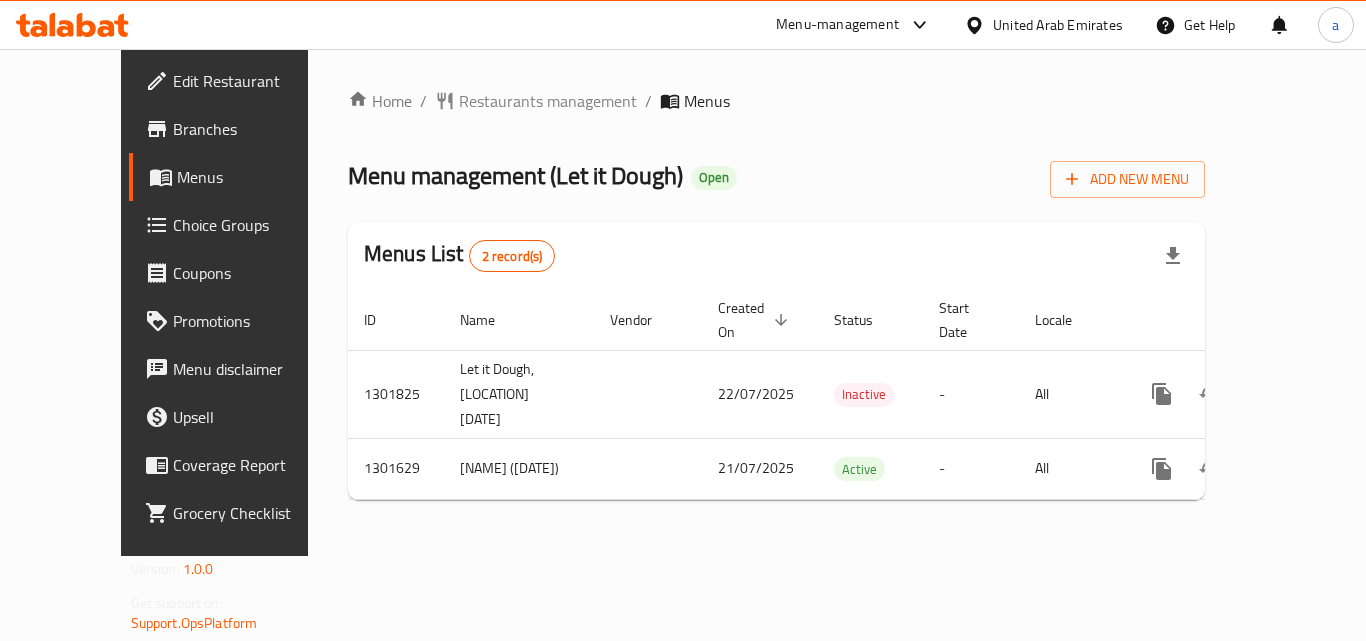 click on "Restaurants management" at bounding box center (548, 101) 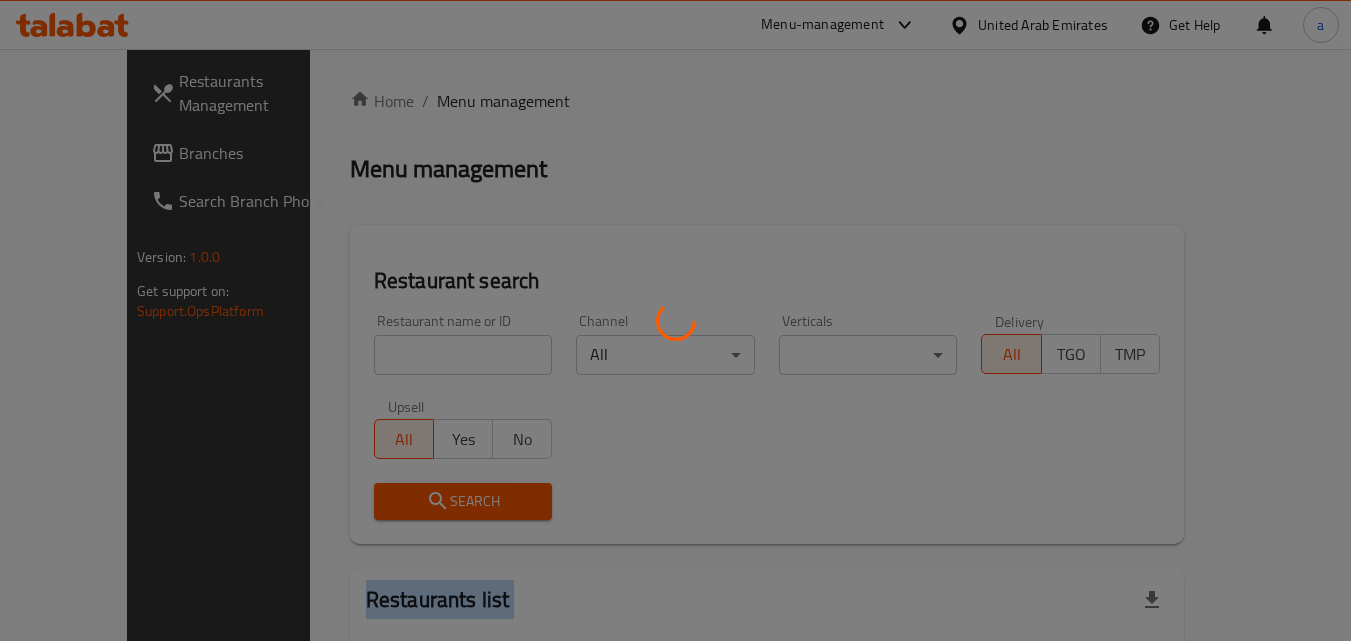 click at bounding box center [675, 320] 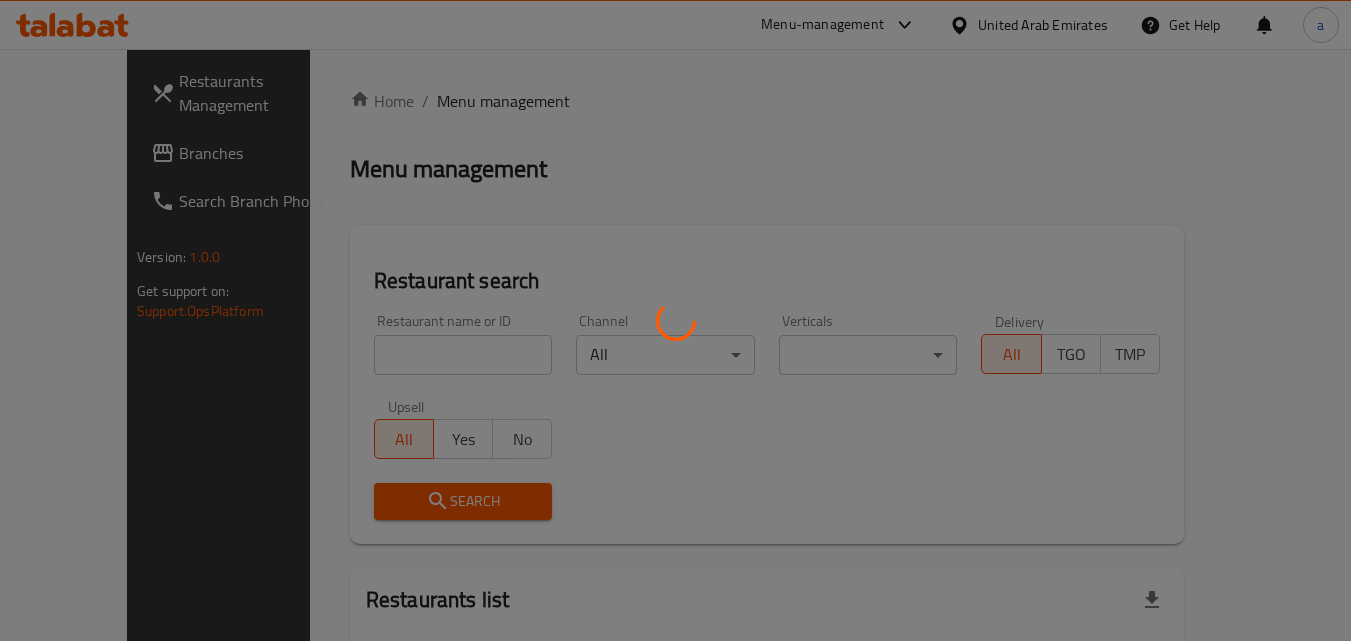 click at bounding box center [675, 320] 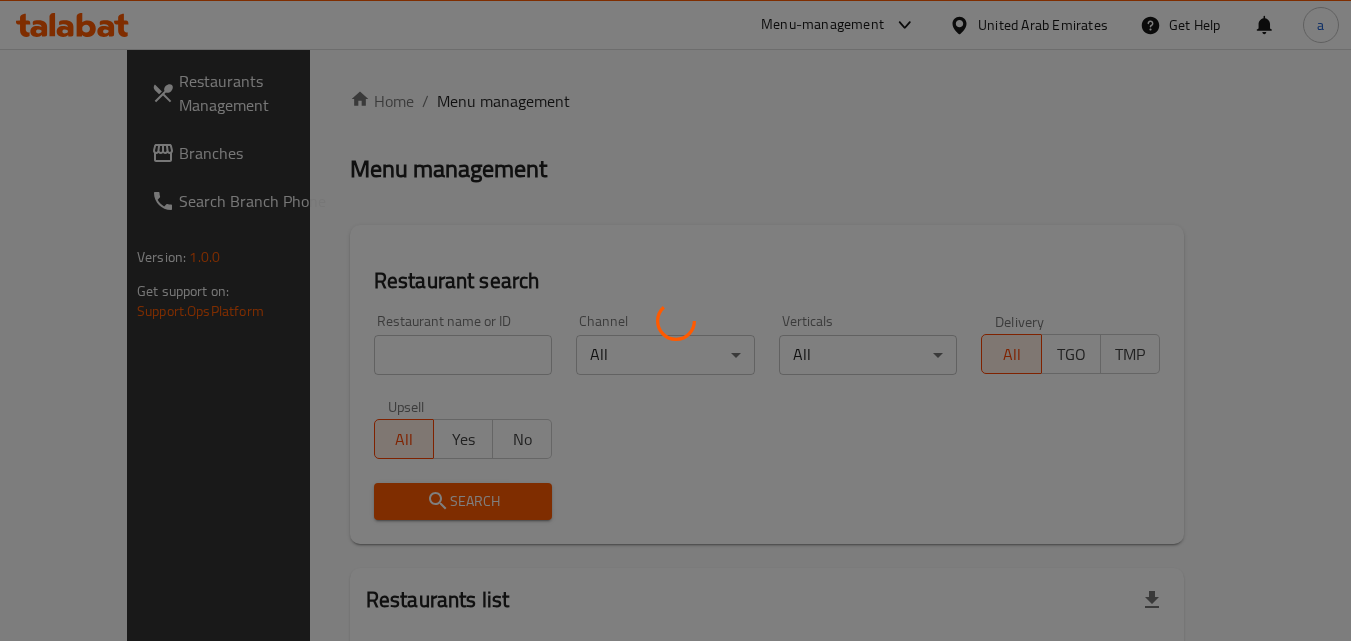 click at bounding box center [675, 320] 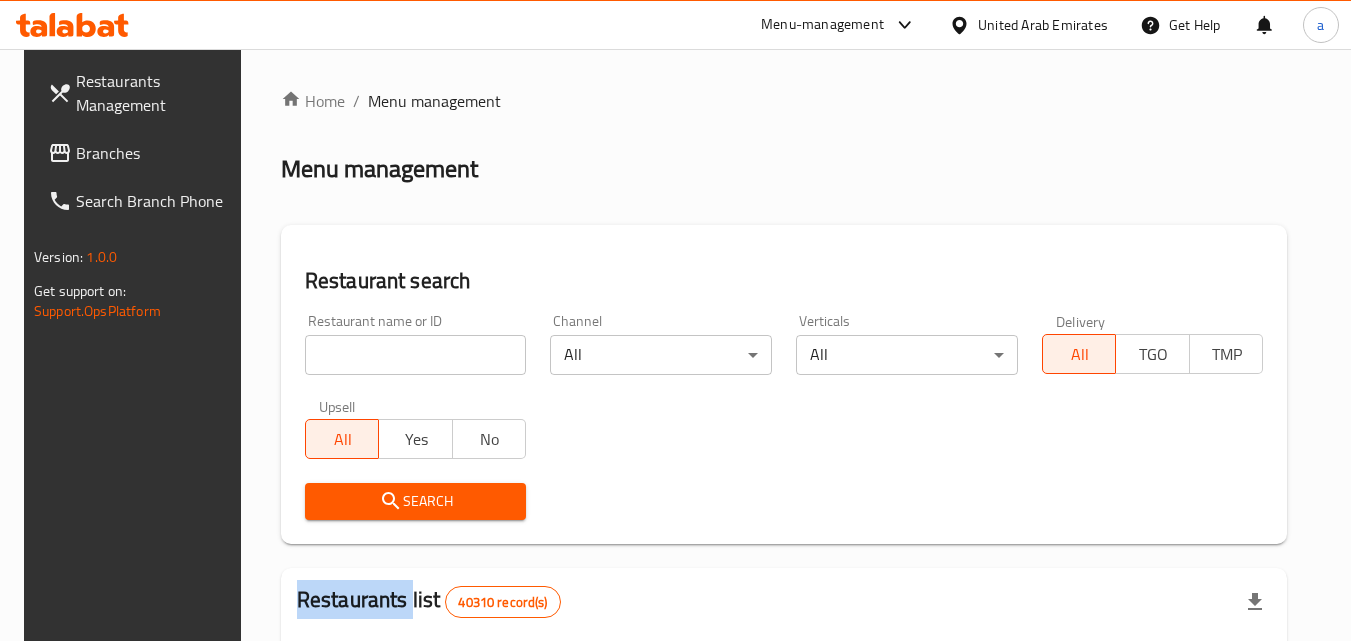 click on "Home / Menu management Menu management Restaurant search Restaurant name or ID Restaurant name or ID Channel All ​ Verticals All ​ Delivery All TGO TMP Upsell All Yes No   Search Restaurants list   40310 record(s) ID sorted ascending Name (En) Name (Ar) Ref. Name Logo Branches Open Busy Closed POS group Status Action 328 Johnny Rockets جوني روكيتس 37 0 1 0 OPEN 330 French Connection فرنش كونكشن 1 0 0 0 INACTIVE 339 Arz Lebanon أرز لبنان Al Karama,Al Barsha & Mirdif 9 1 0 2 OPEN 340 Mega Wraps ميجا رابس 3 0 0 0 INACTIVE 342 Sandella's Flatbread Cafe سانديلاز فلات براد 7 0 0 0 INACTIVE 343 Dragon Hut كوخ التنين 1 0 0 0 INACTIVE 348 Thai Kitchen المطبخ التايلندى 1 0 0 0 INACTIVE 349 Mughal  موغل 1 0 0 0 HIDDEN 350 HOT N COOL (Old) هوت و كول 1 0 0 0 INACTIVE 355 Al Habasha  الحبشة 11 1 0 0 HIDDEN Rows per page: 10 1-10 of 40310" at bounding box center [784, 721] 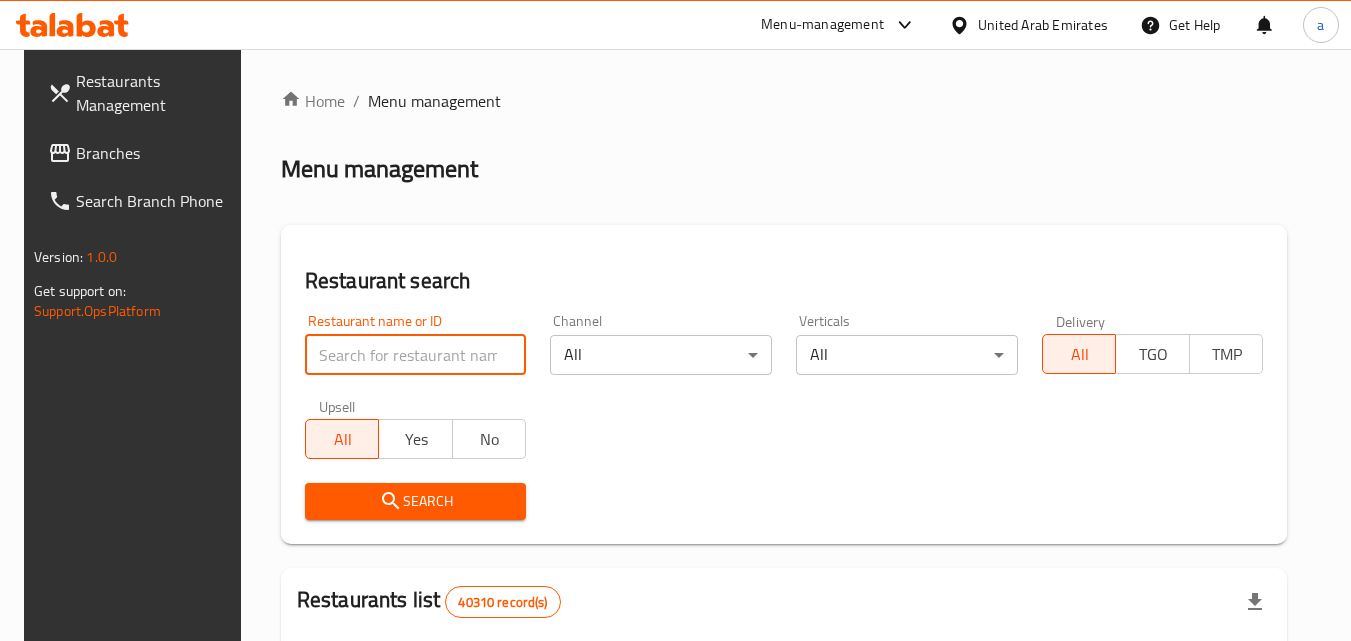 click at bounding box center [416, 355] 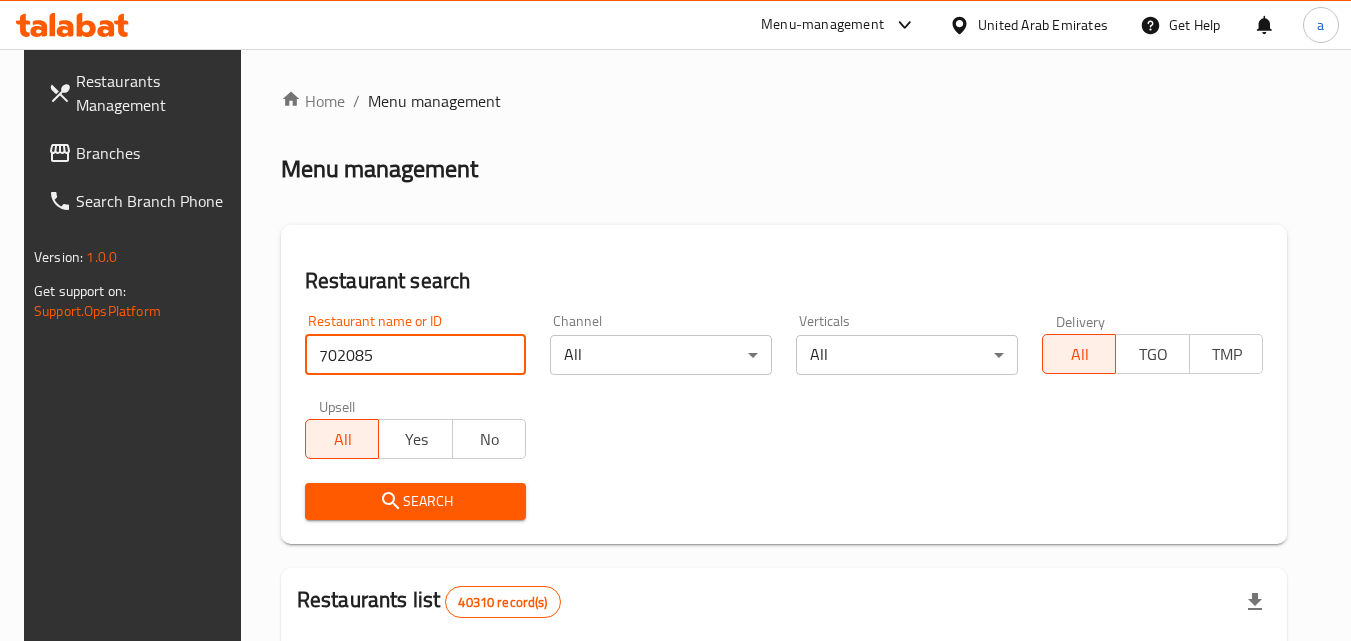 type on "702085" 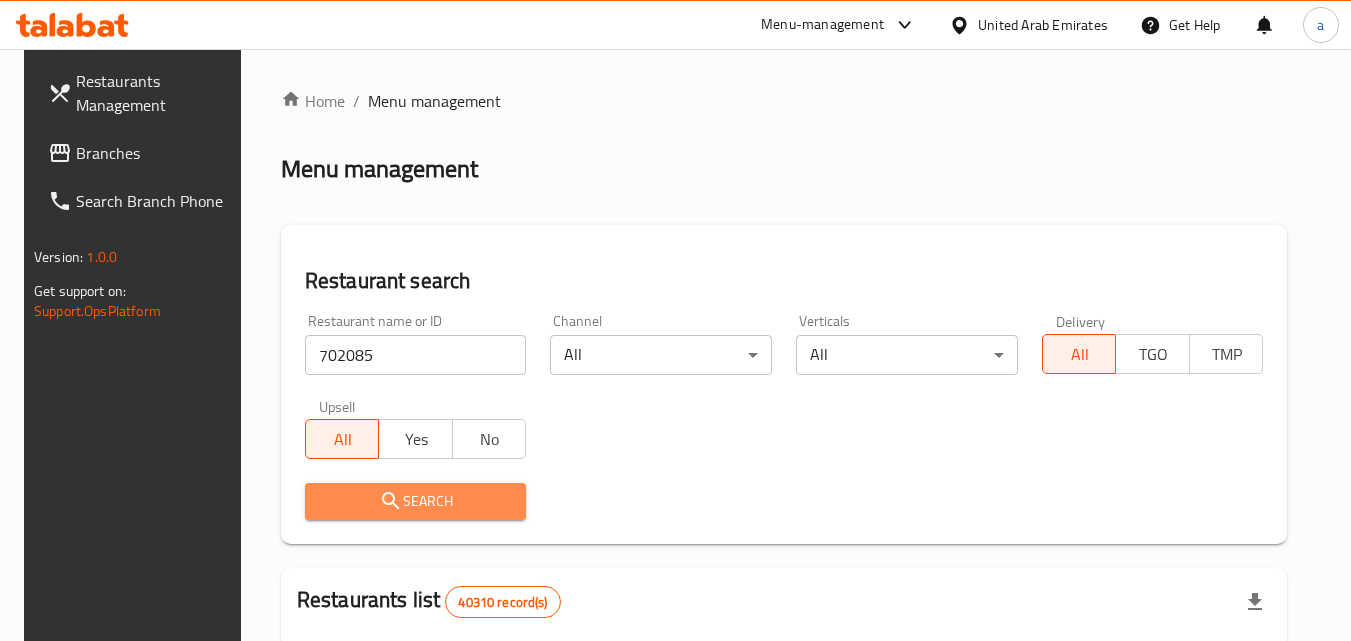 click on "Search" at bounding box center [416, 501] 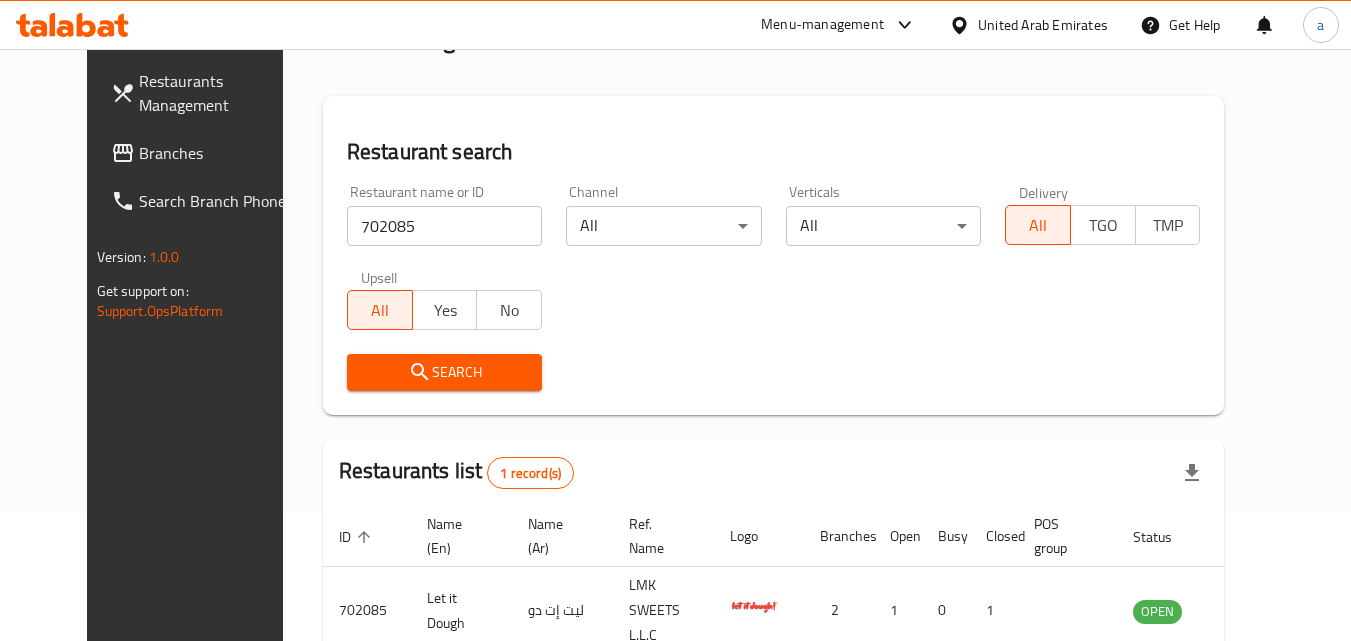 scroll, scrollTop: 0, scrollLeft: 0, axis: both 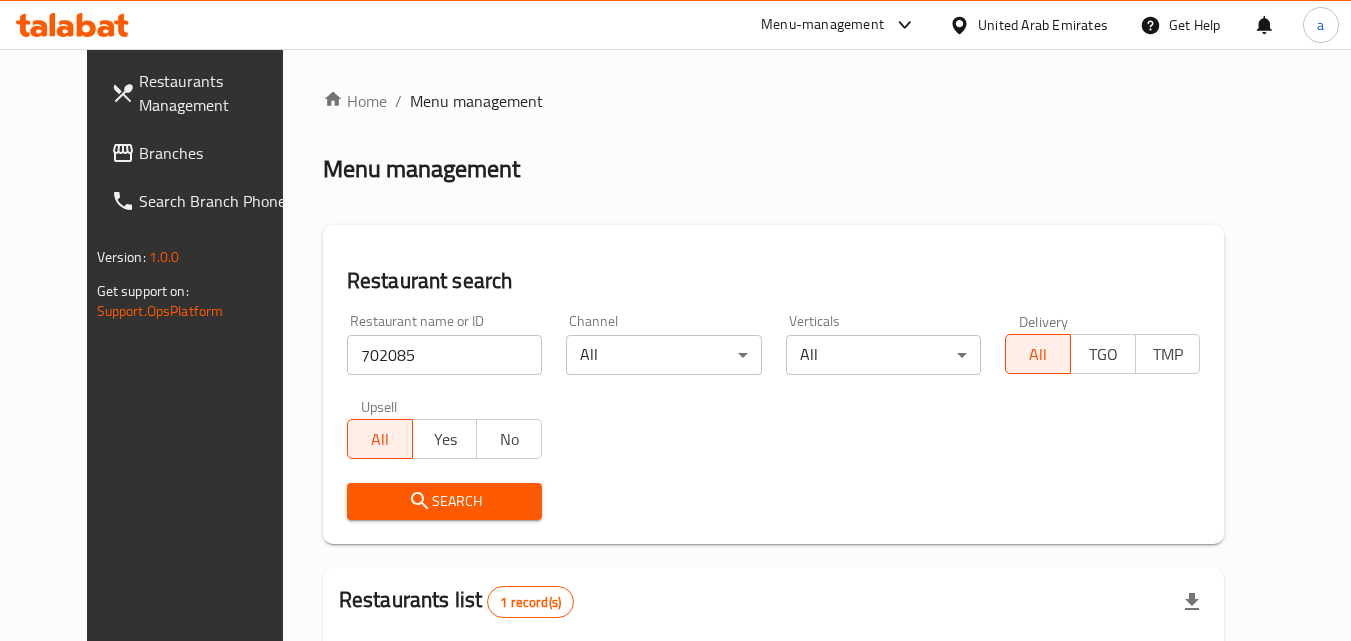 click on "Branches" at bounding box center (218, 153) 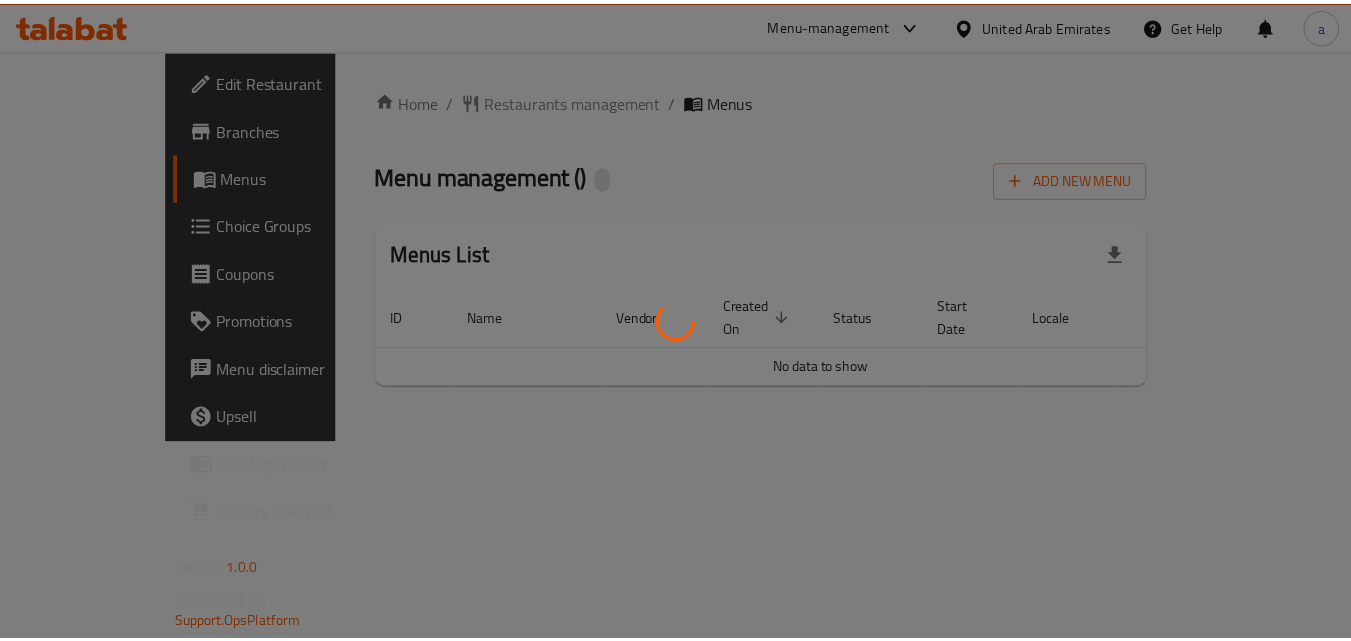scroll, scrollTop: 0, scrollLeft: 0, axis: both 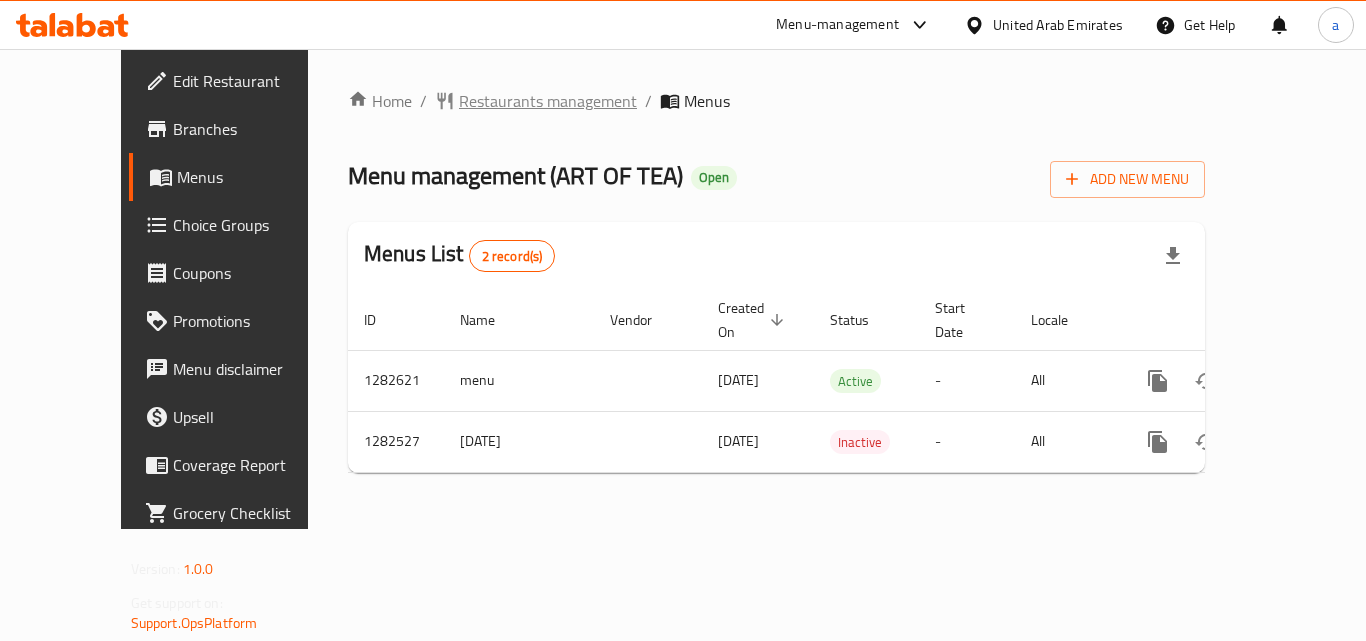 click on "Restaurants management" at bounding box center (548, 101) 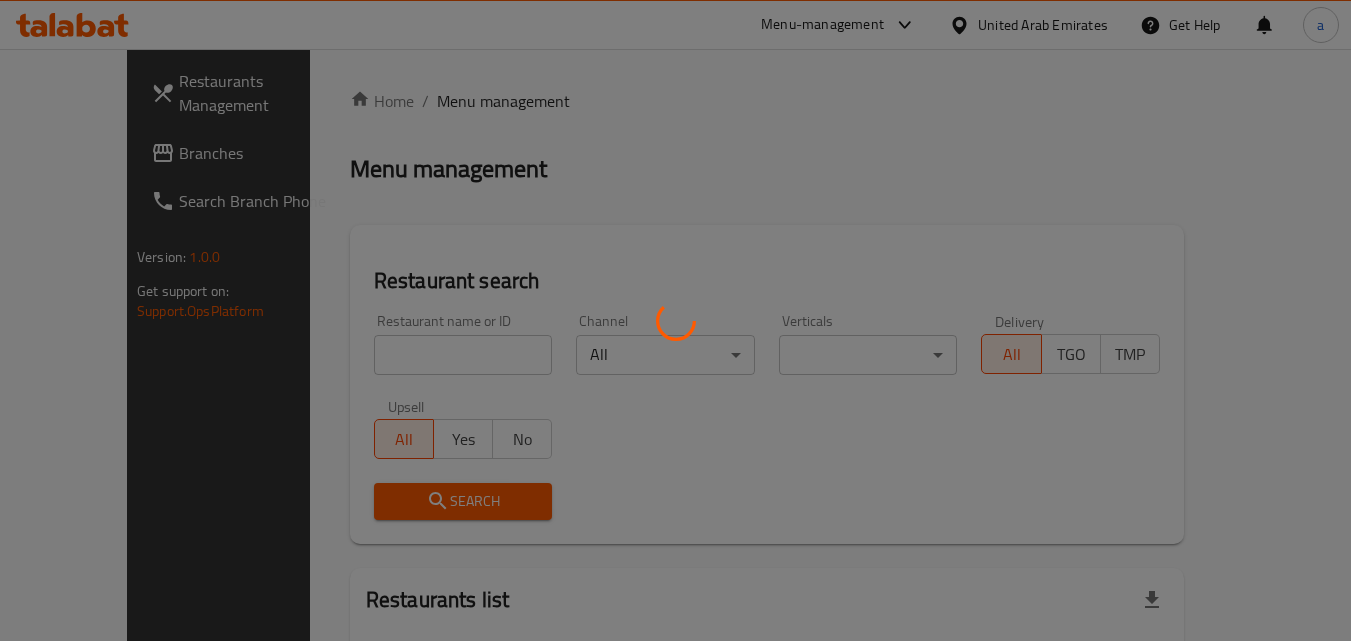 click at bounding box center [675, 320] 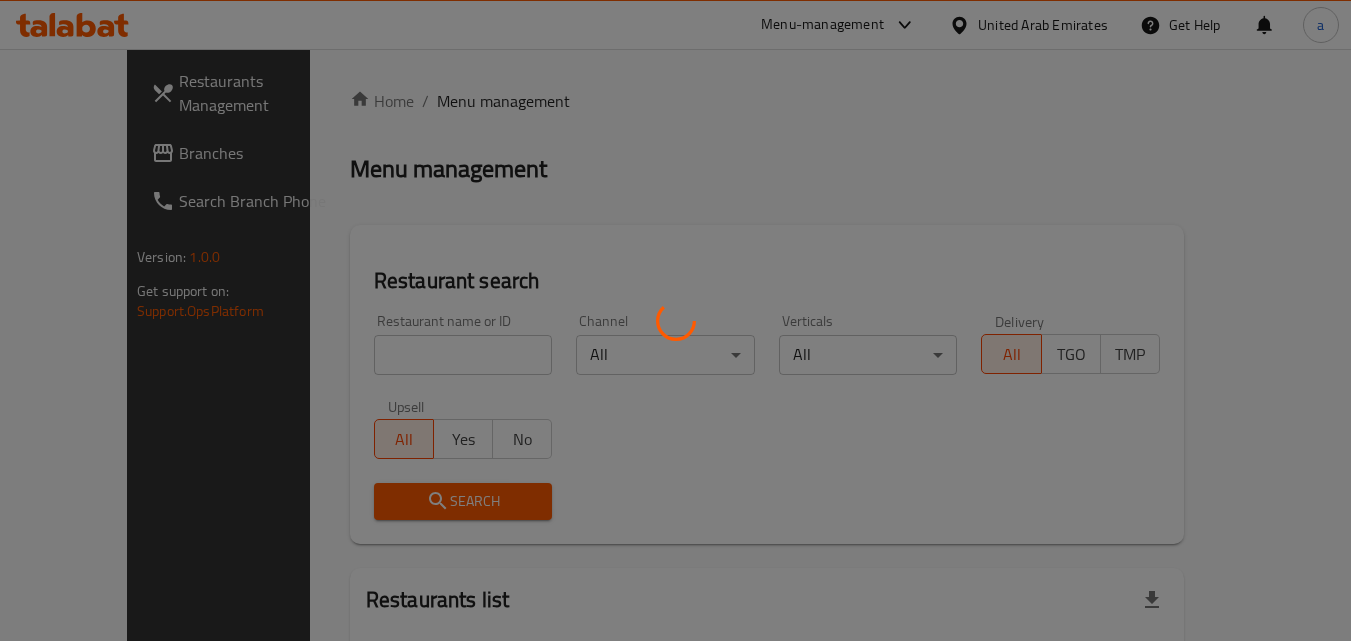 click at bounding box center (675, 320) 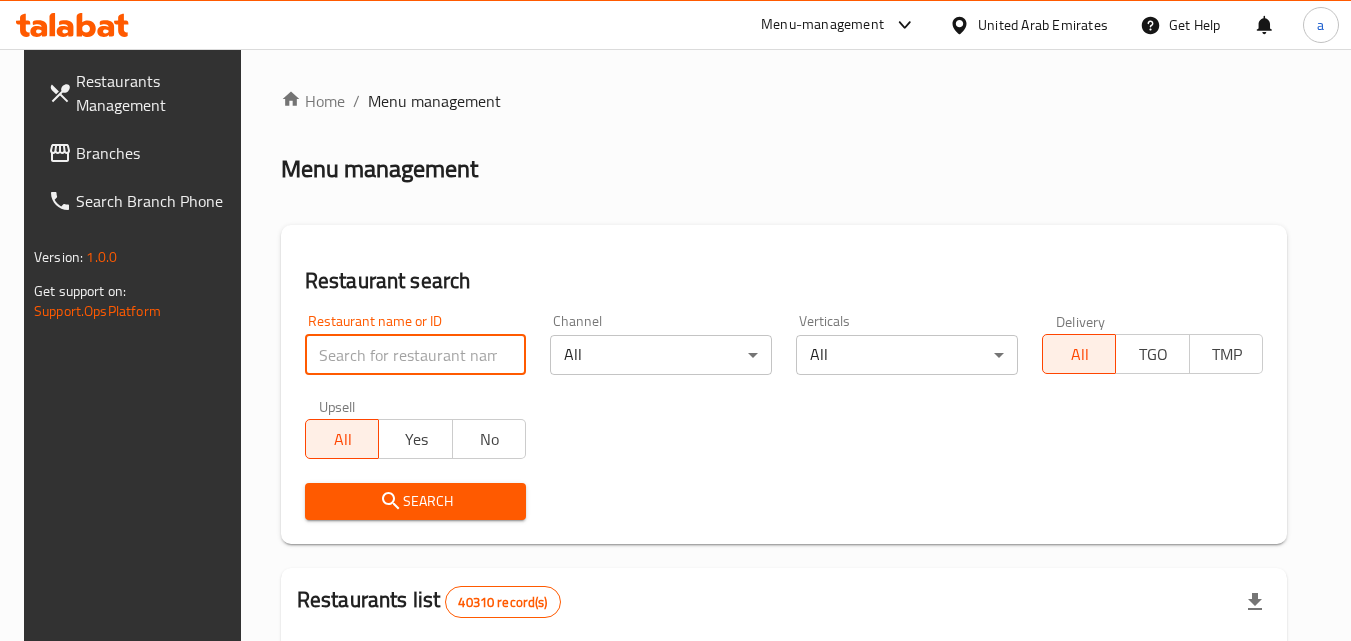 click at bounding box center (416, 355) 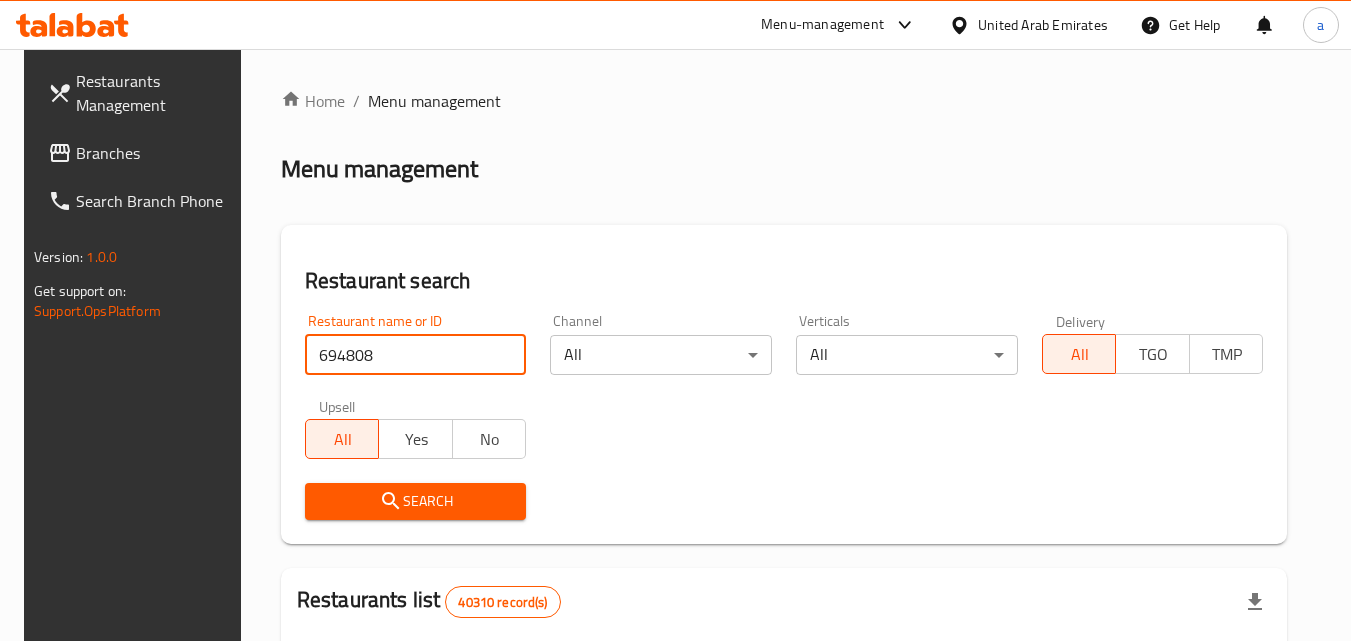 type on "694808" 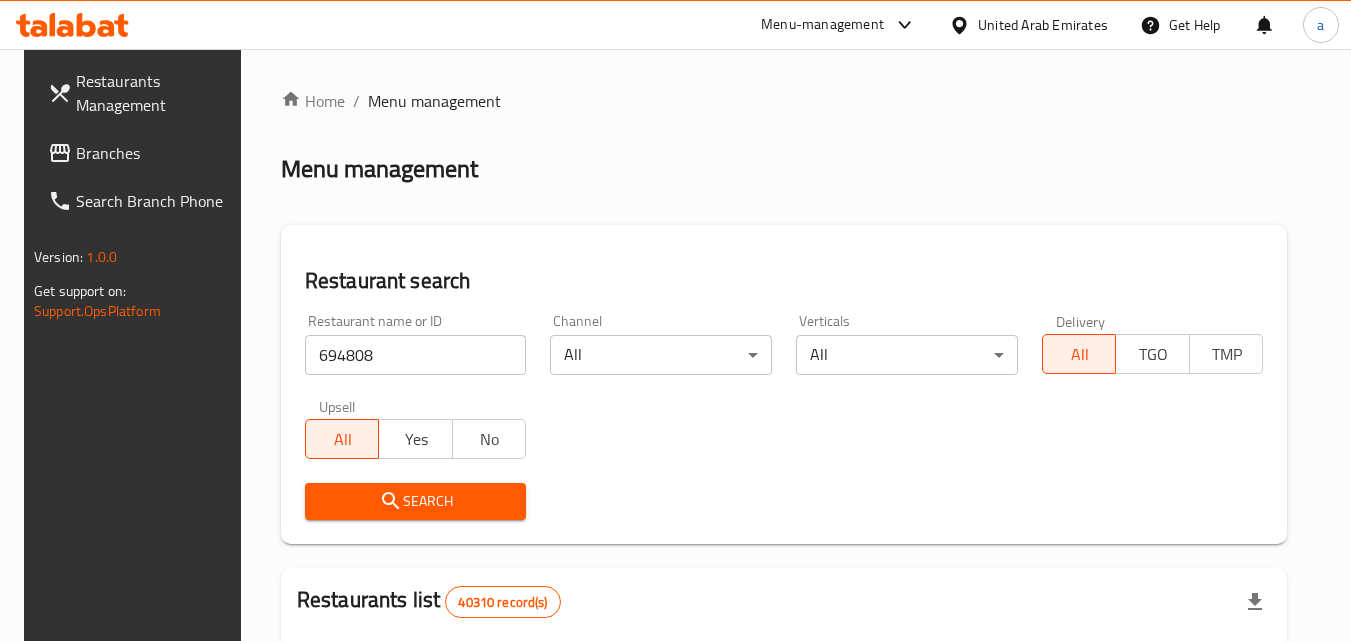 click on "Search" at bounding box center [416, 501] 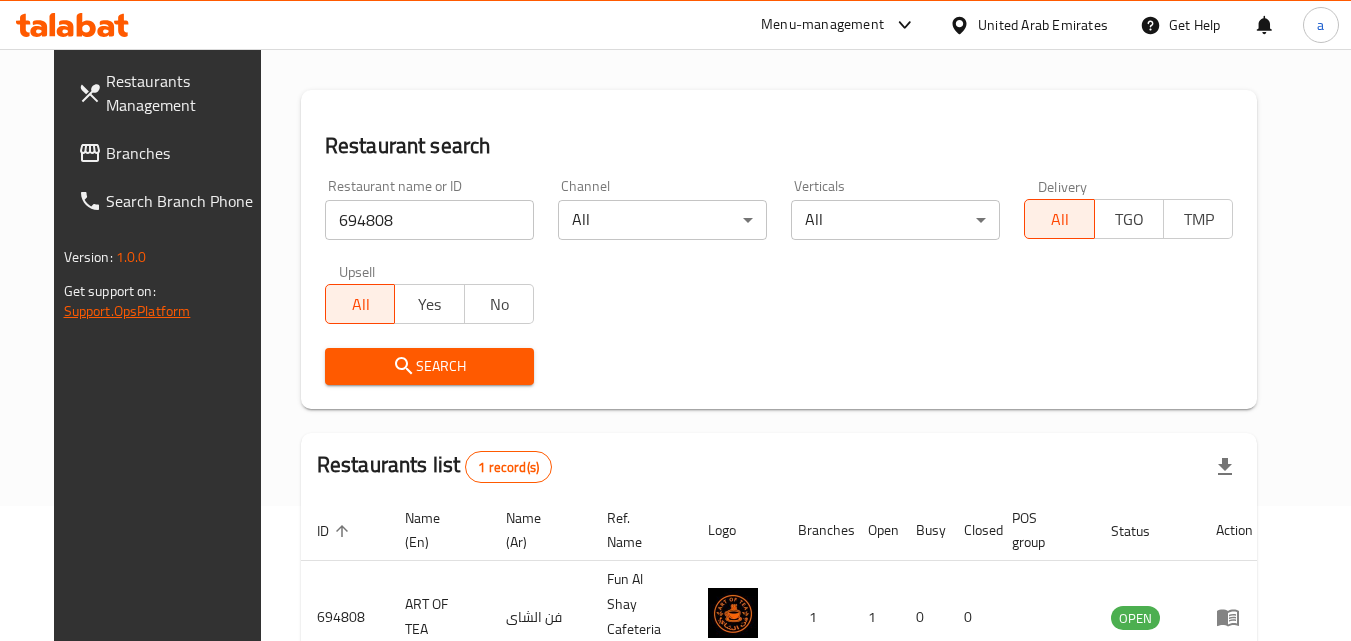 scroll, scrollTop: 0, scrollLeft: 0, axis: both 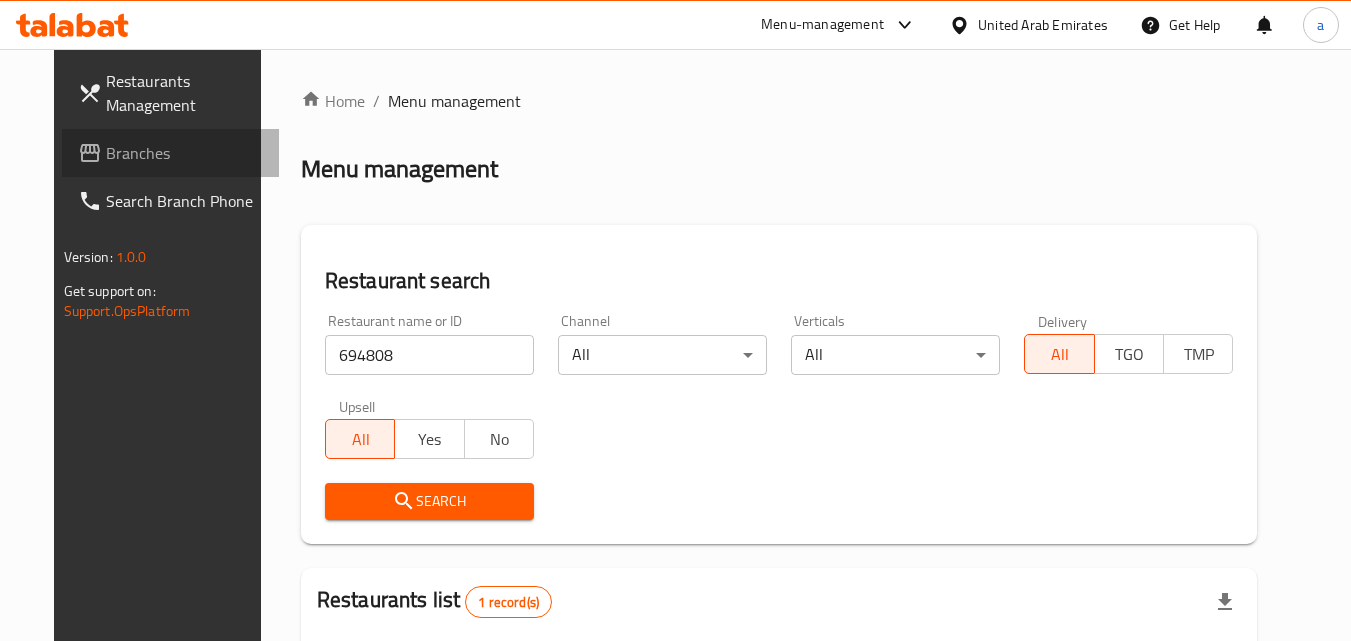 click on "Branches" at bounding box center [171, 153] 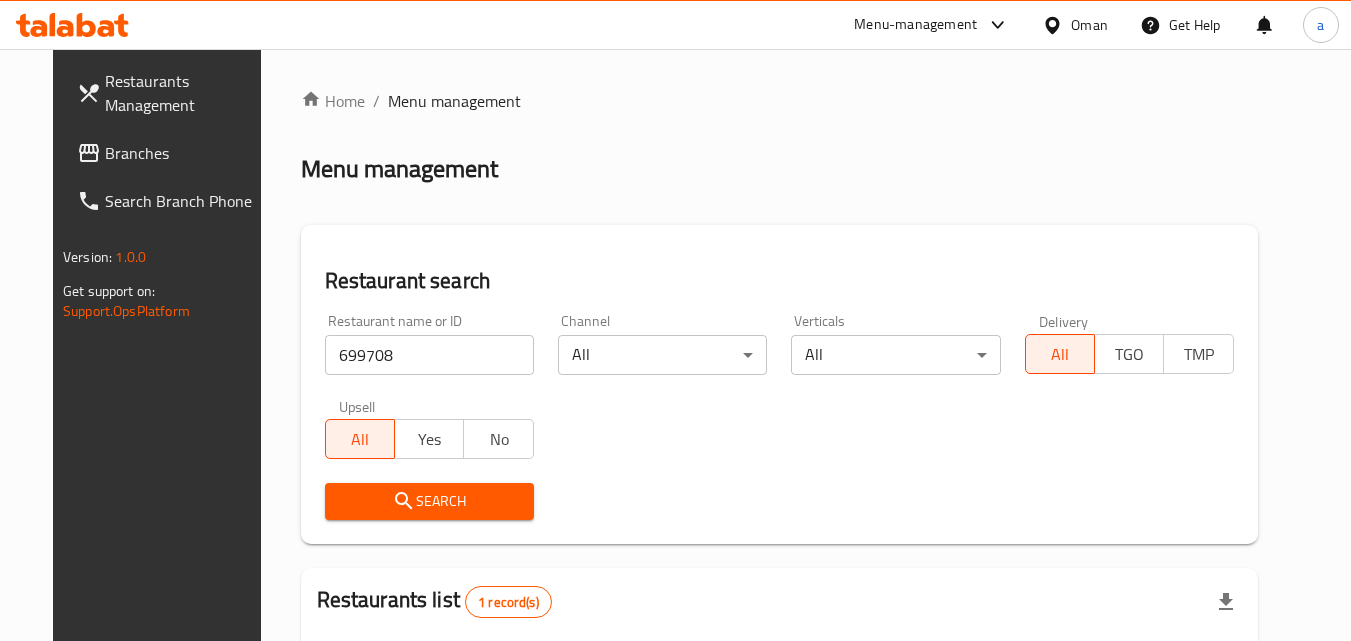 scroll, scrollTop: 0, scrollLeft: 0, axis: both 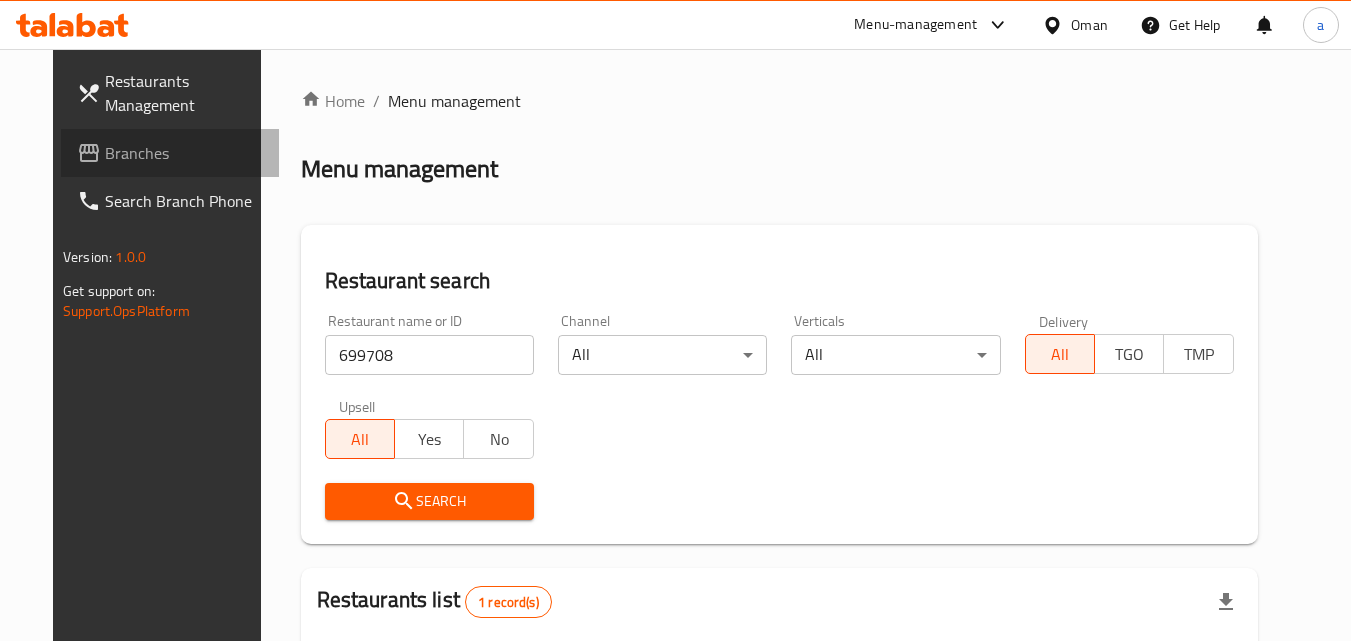 click on "Branches" at bounding box center (184, 153) 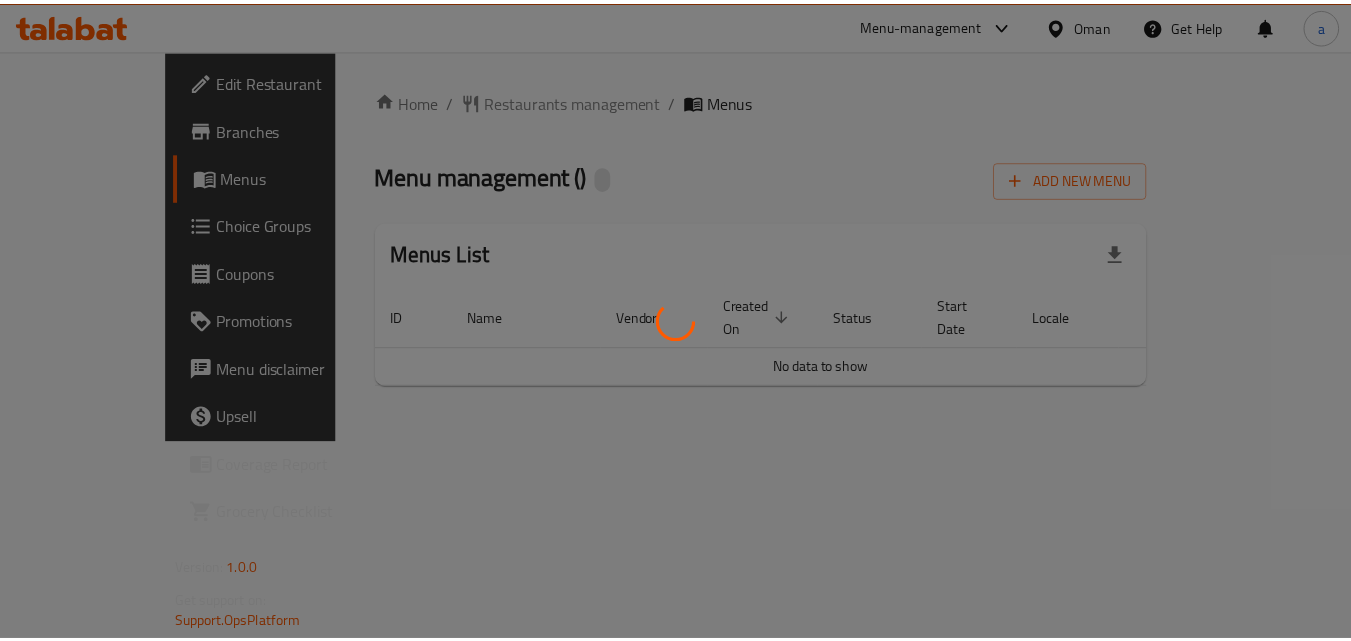 scroll, scrollTop: 0, scrollLeft: 0, axis: both 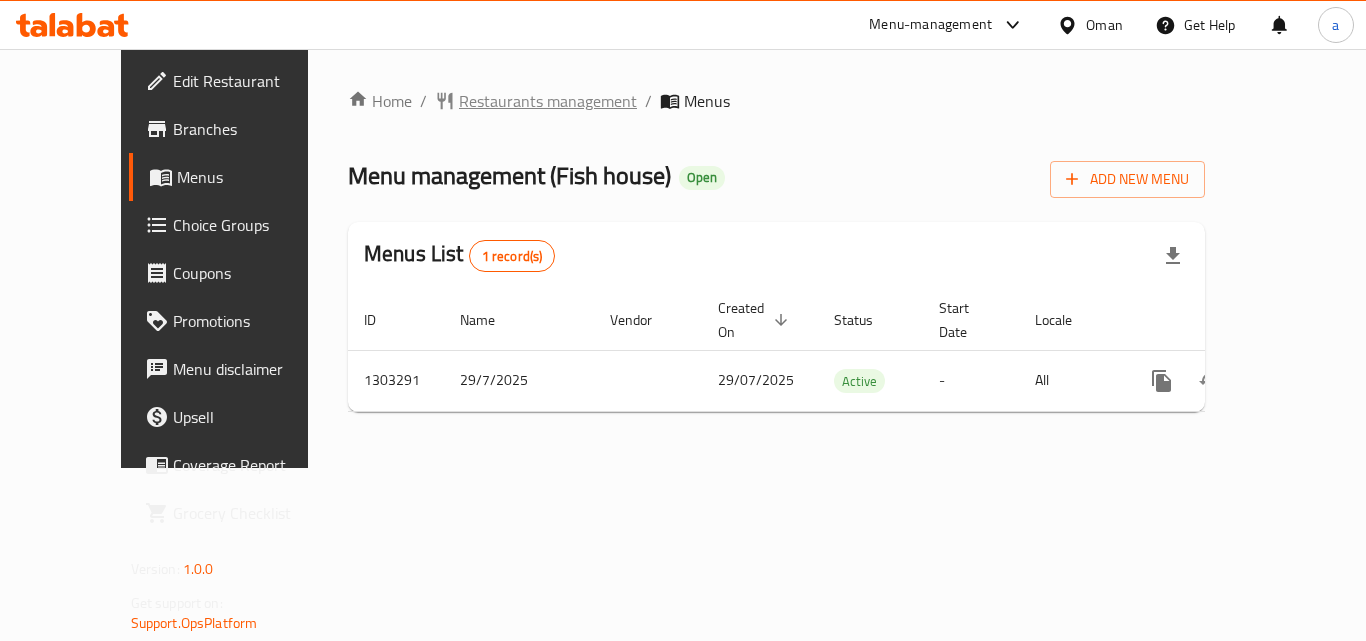 click on "Restaurants management" at bounding box center [548, 101] 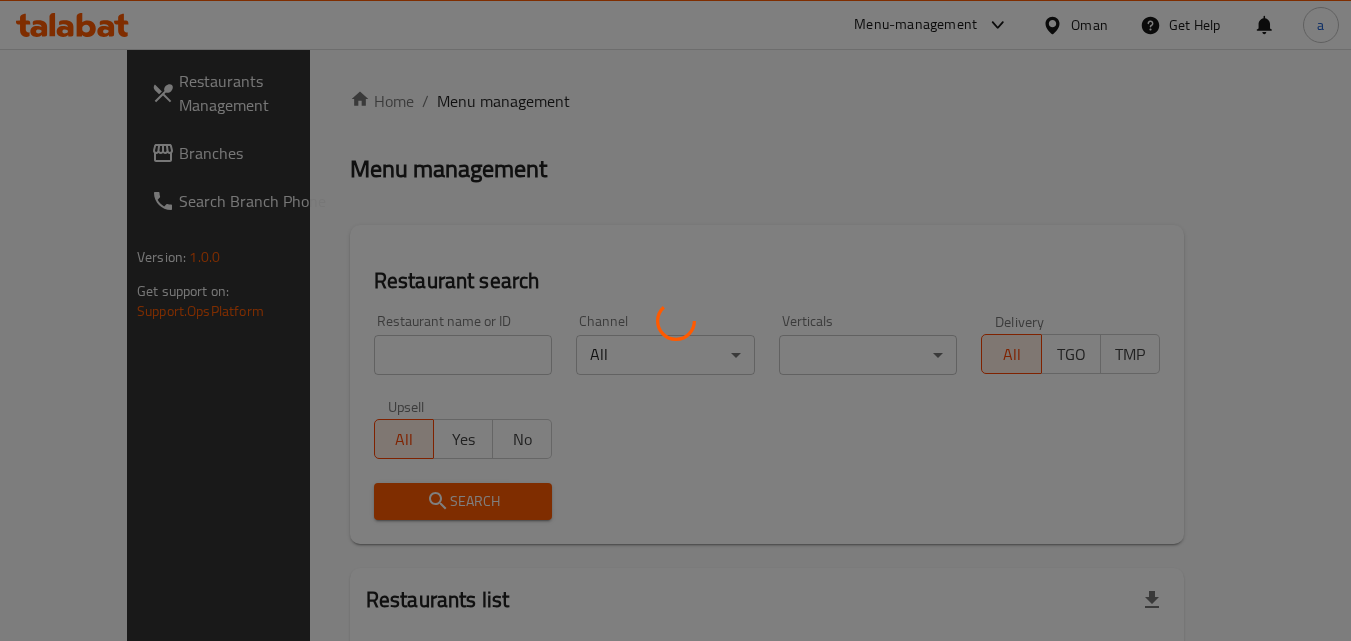 click at bounding box center [675, 320] 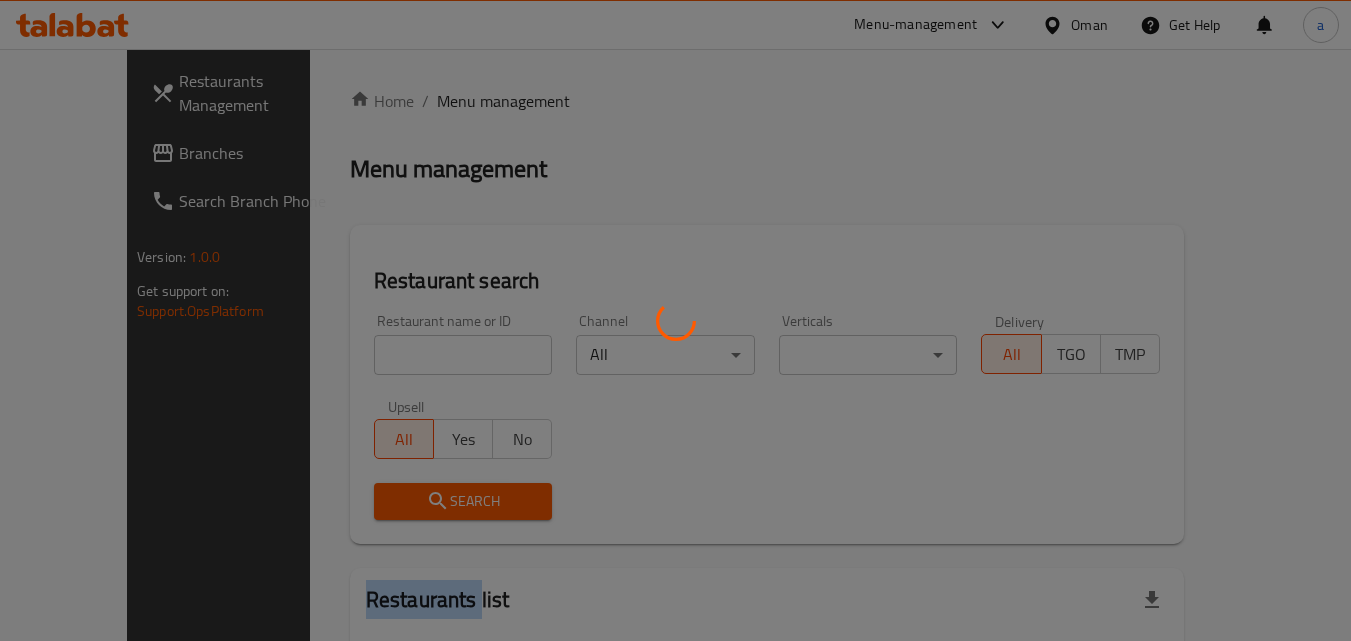 click at bounding box center (675, 320) 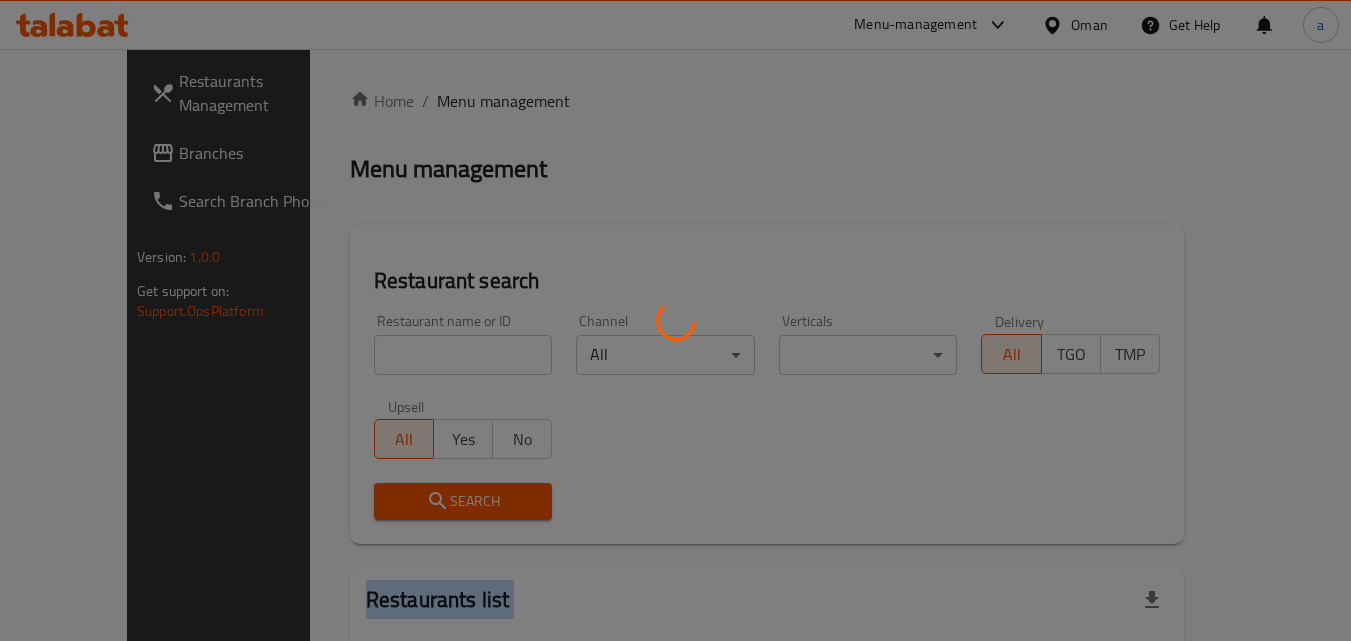 click at bounding box center [675, 320] 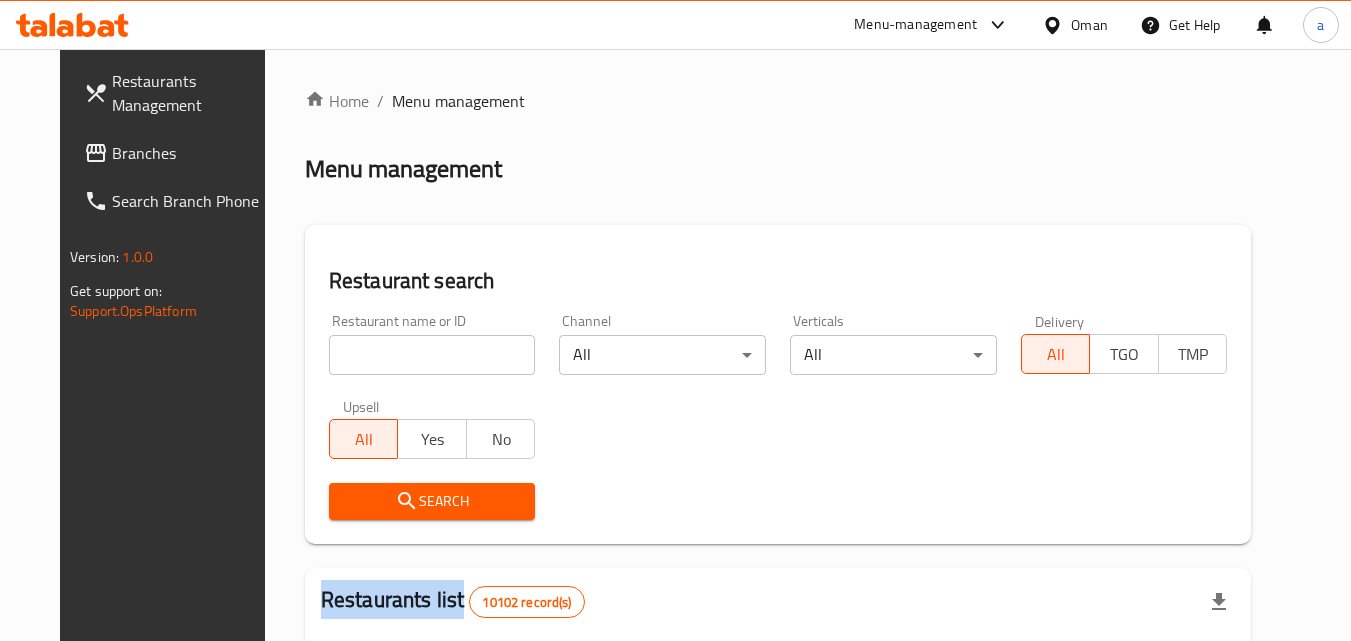 click at bounding box center (675, 320) 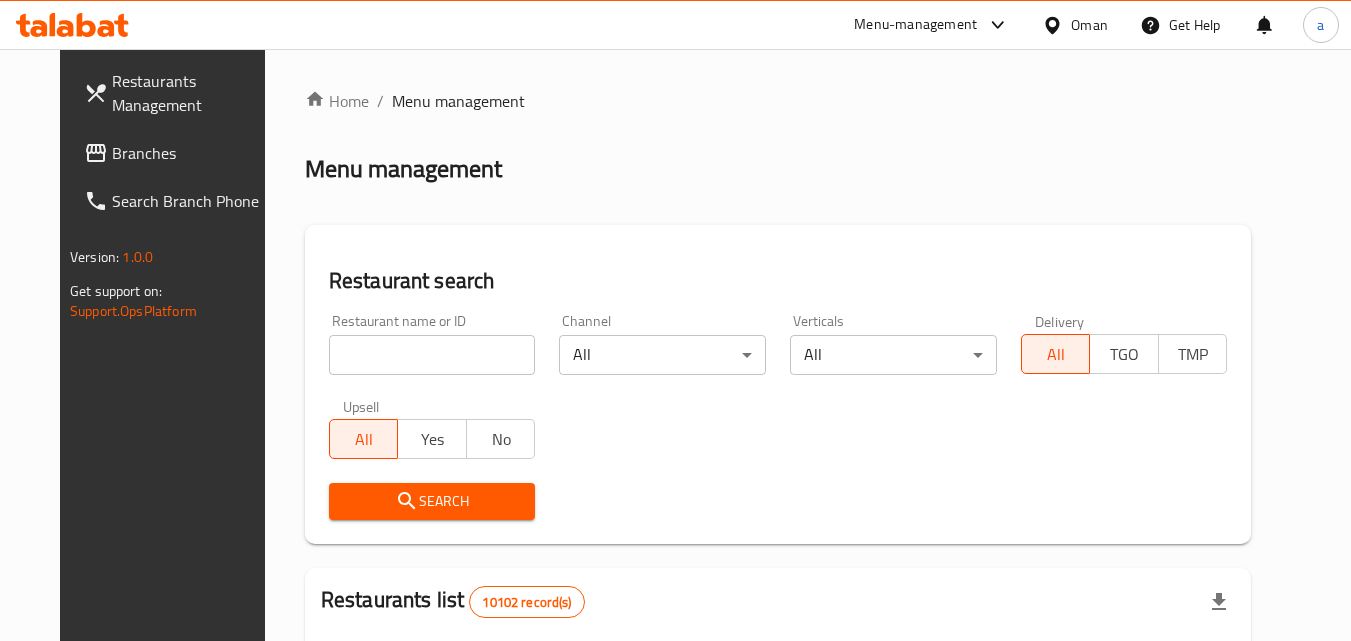 click at bounding box center (432, 355) 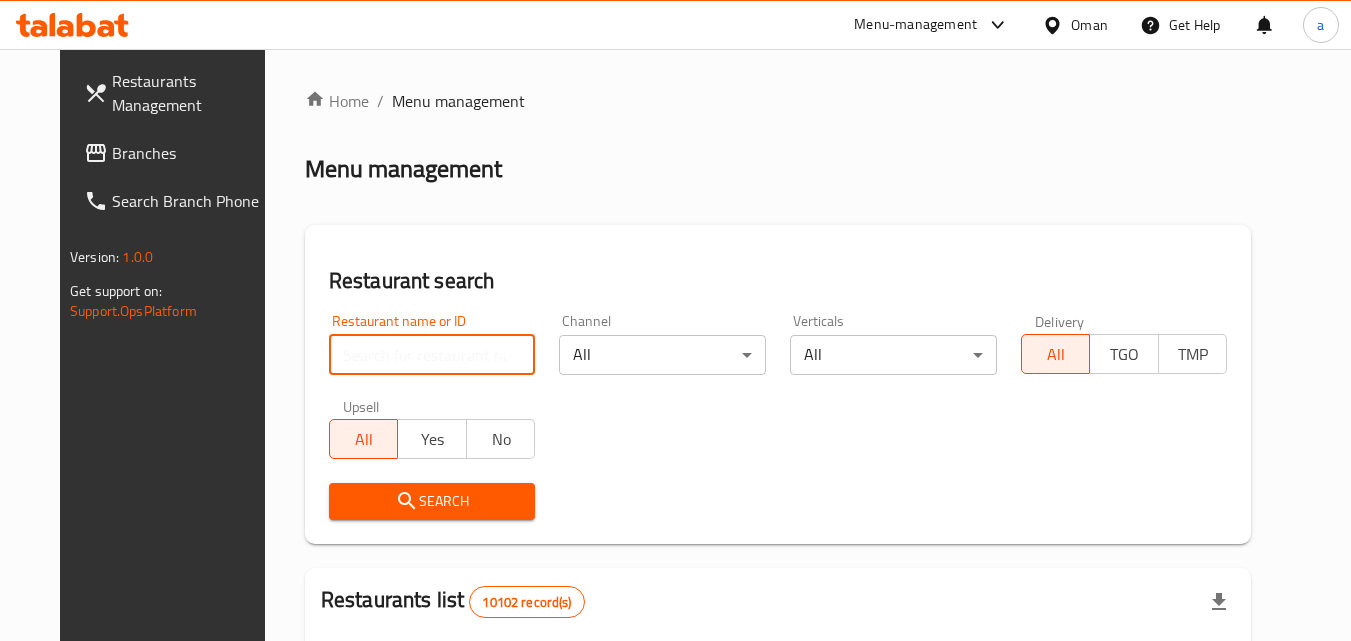 paste on "702599" 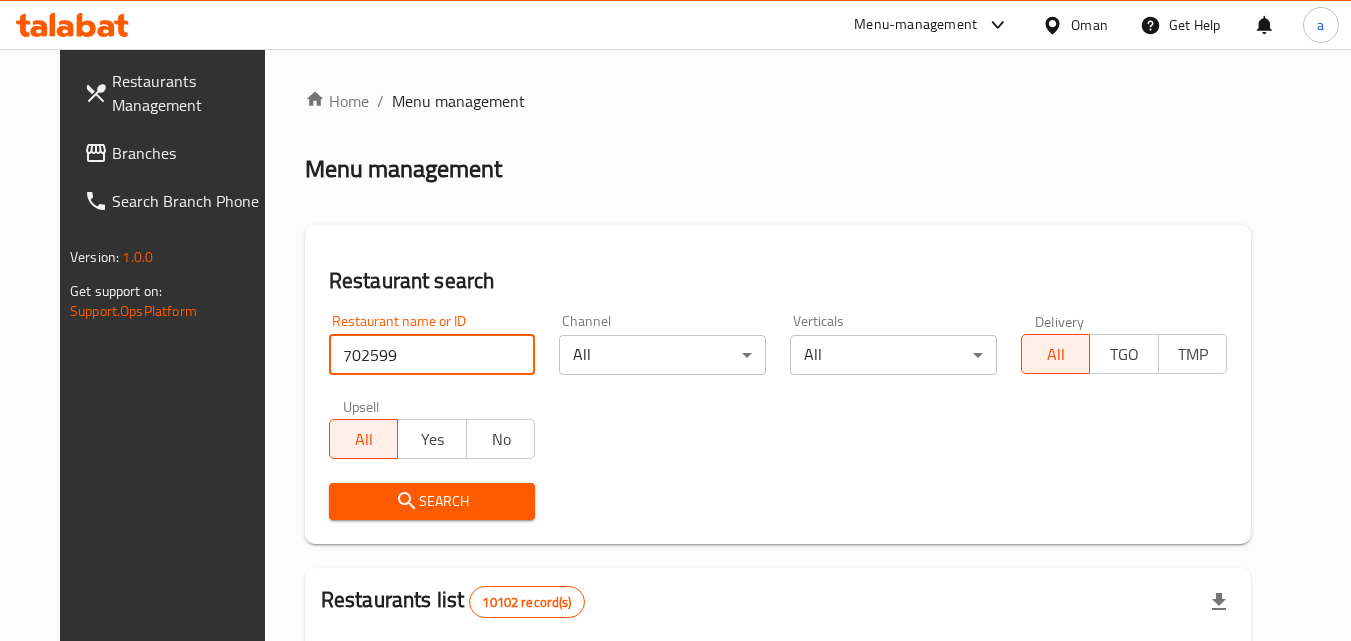 type on "702599" 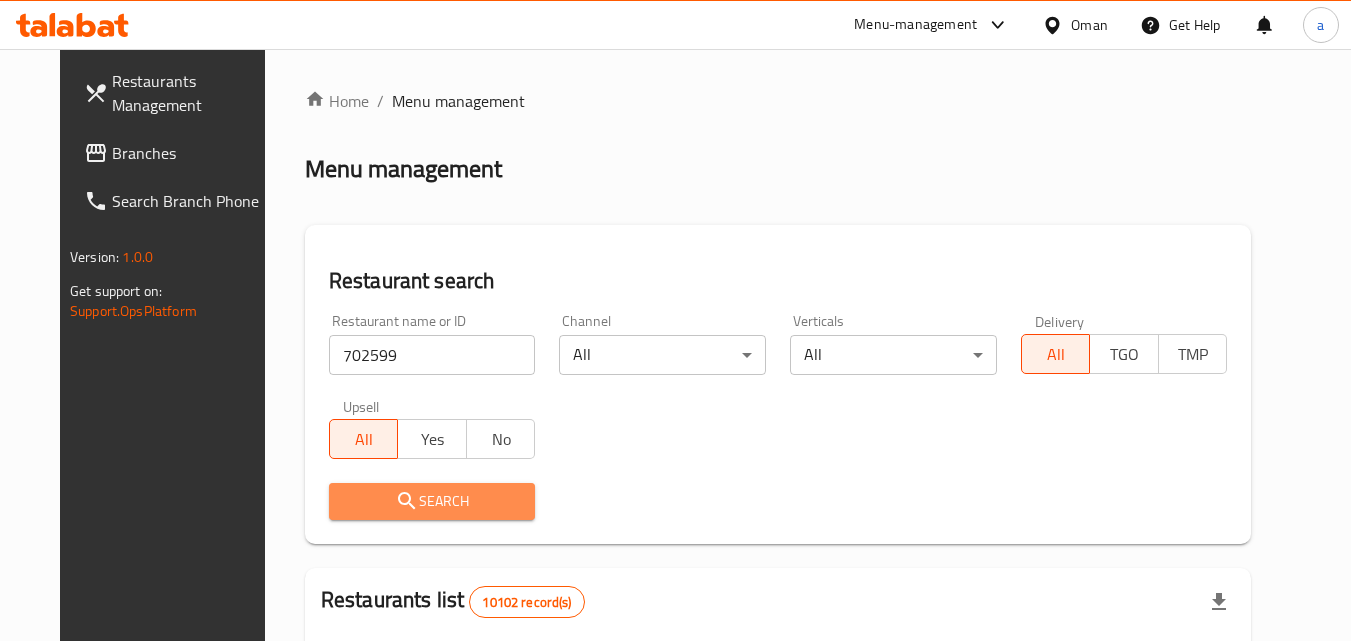 click on "Search" at bounding box center [432, 501] 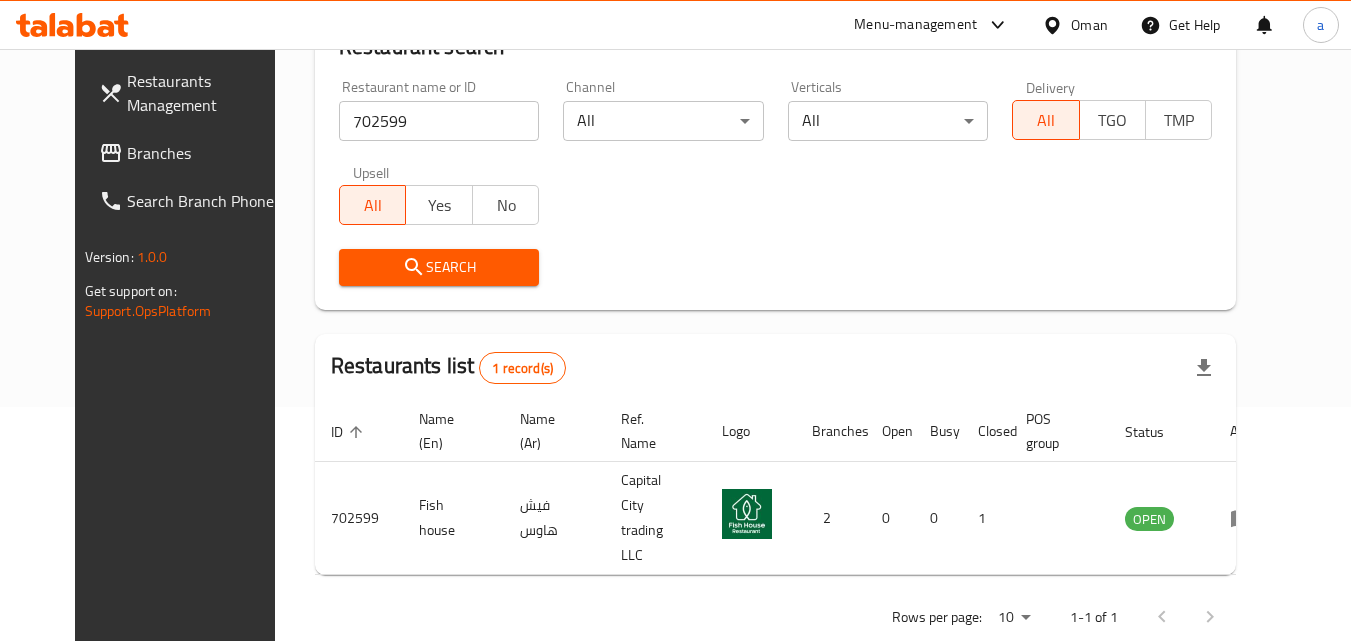 scroll, scrollTop: 0, scrollLeft: 0, axis: both 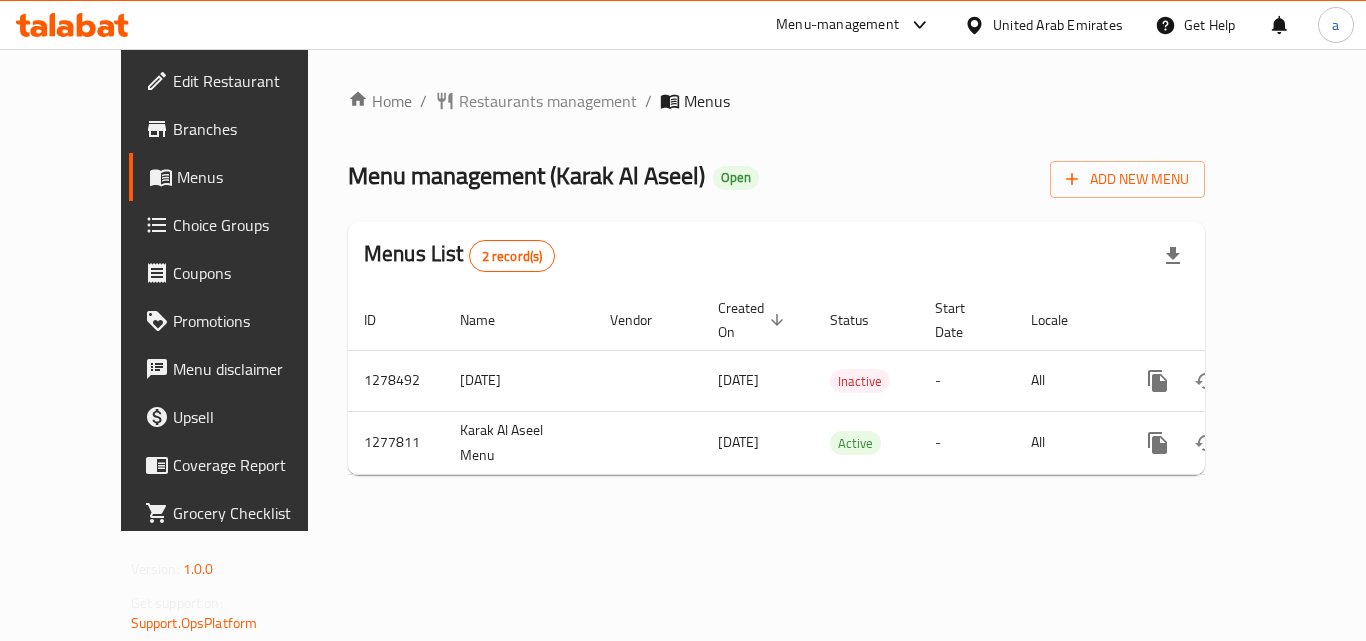 click at bounding box center [683, 320] 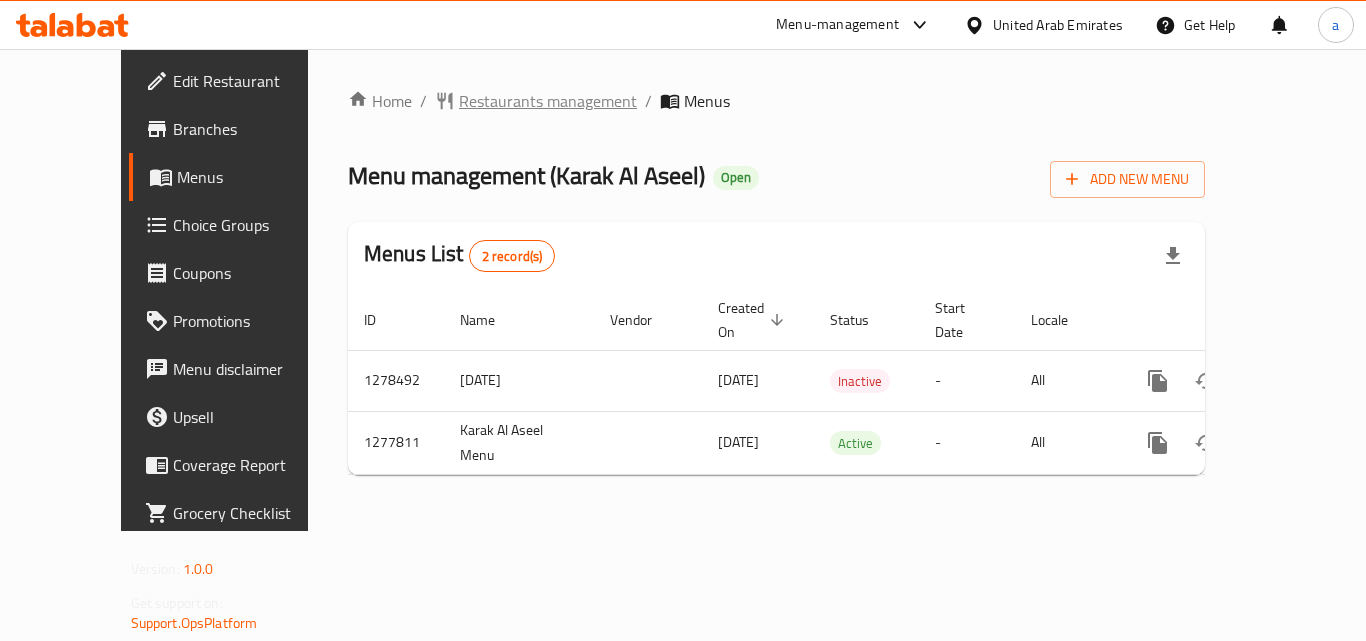 click on "Restaurants management" at bounding box center [548, 101] 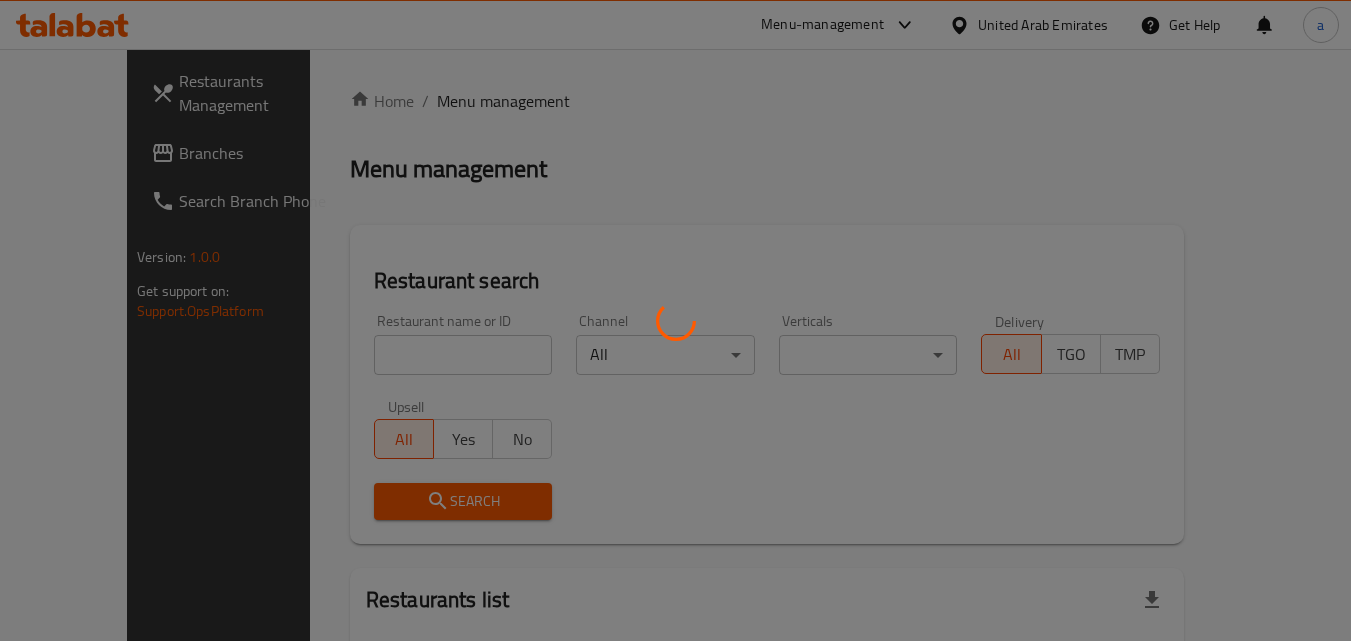 click at bounding box center [675, 320] 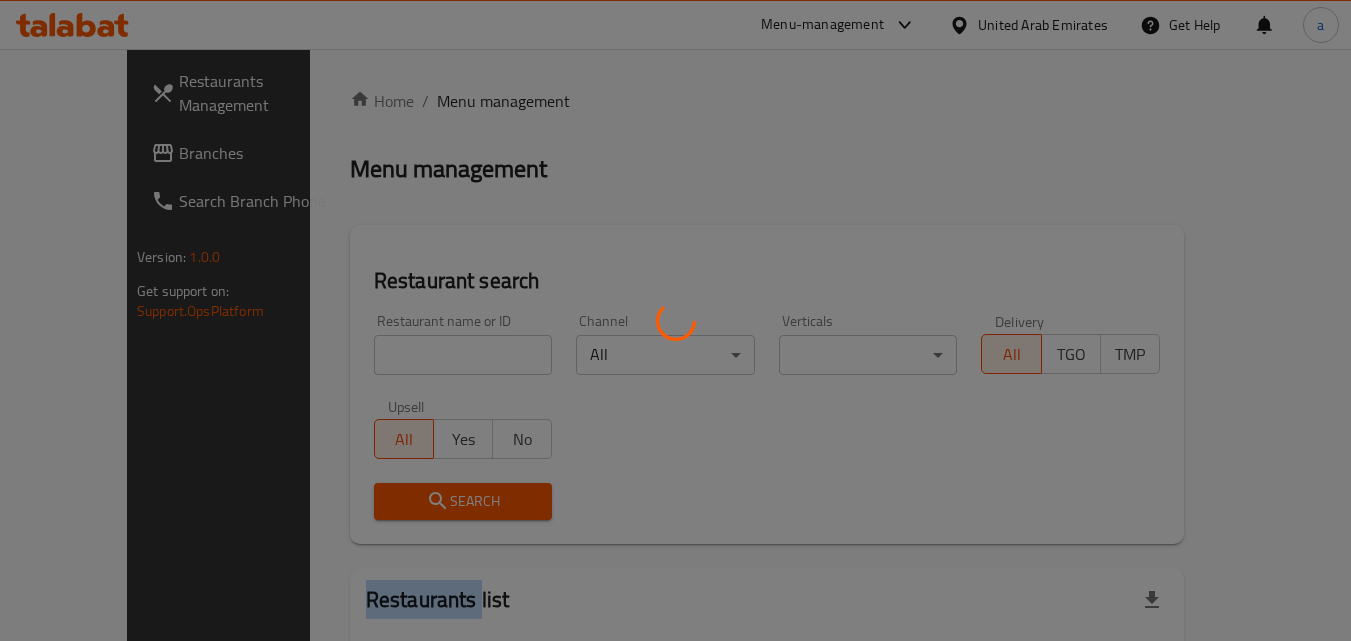 click at bounding box center [675, 320] 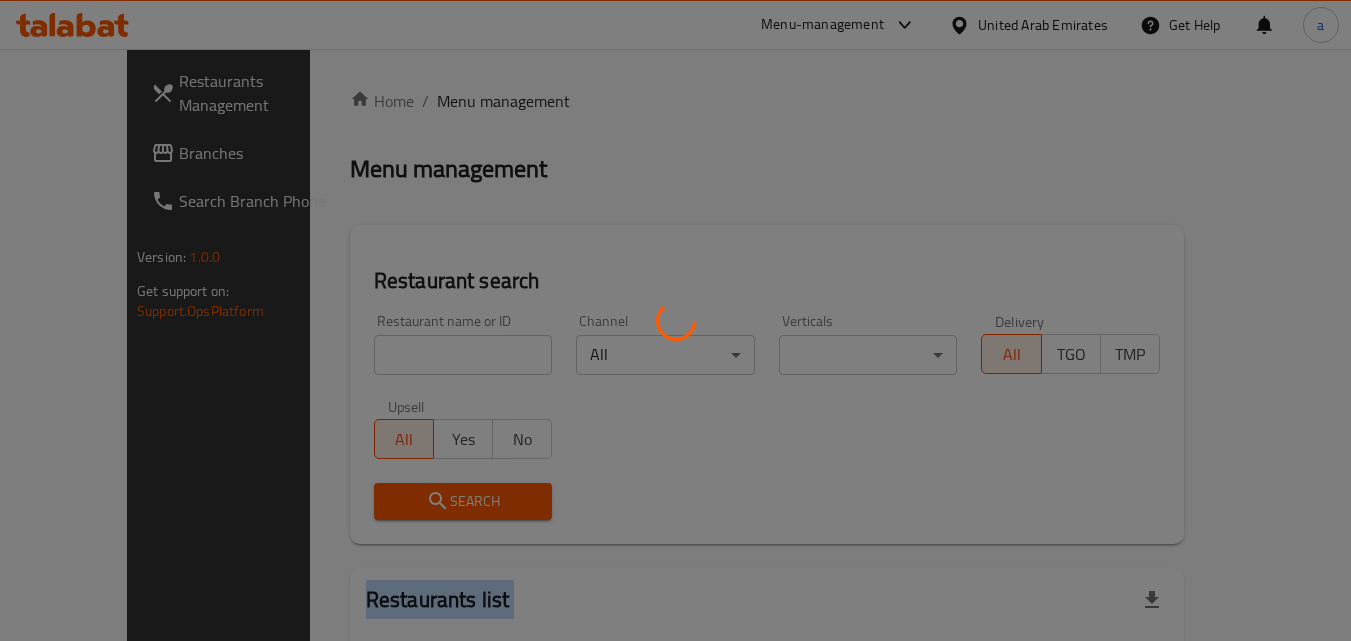 click at bounding box center (675, 320) 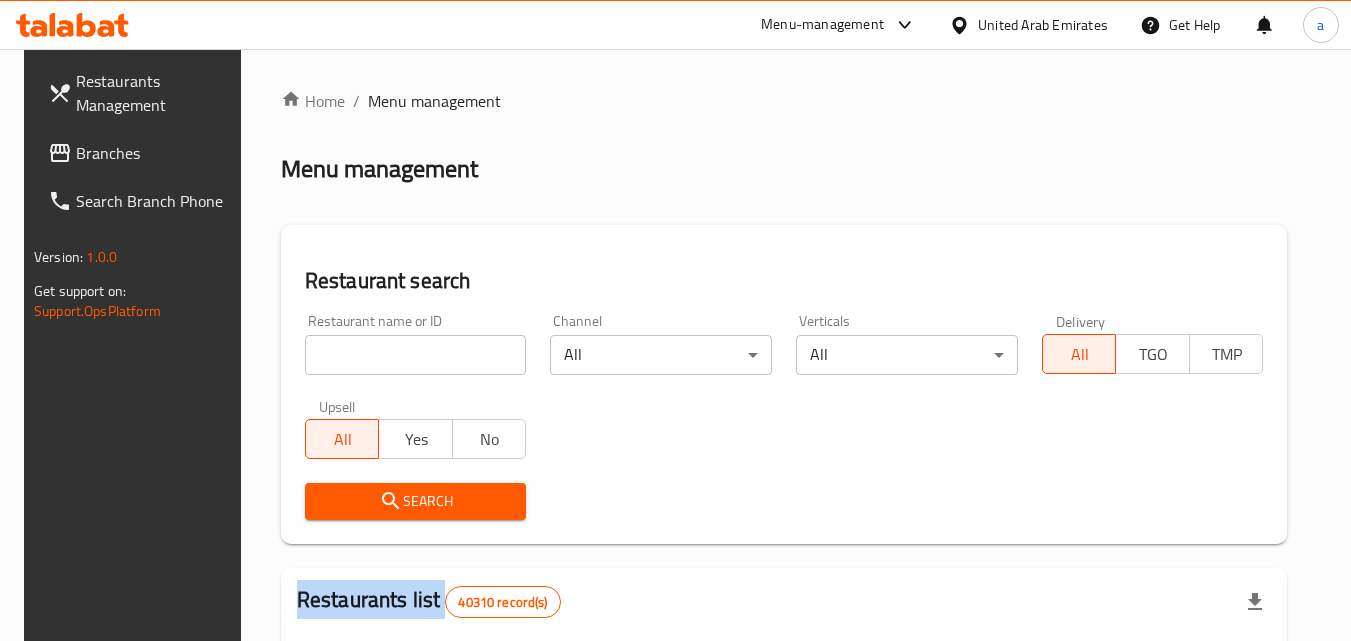 click at bounding box center (675, 320) 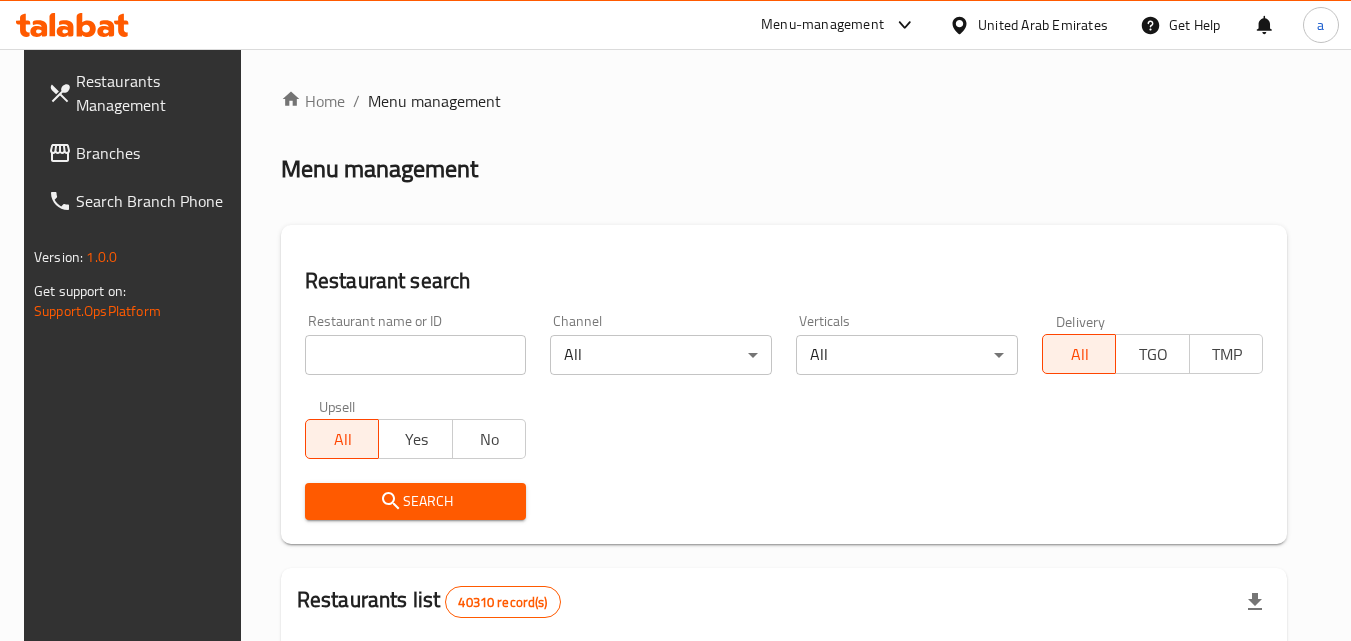 click at bounding box center (416, 355) 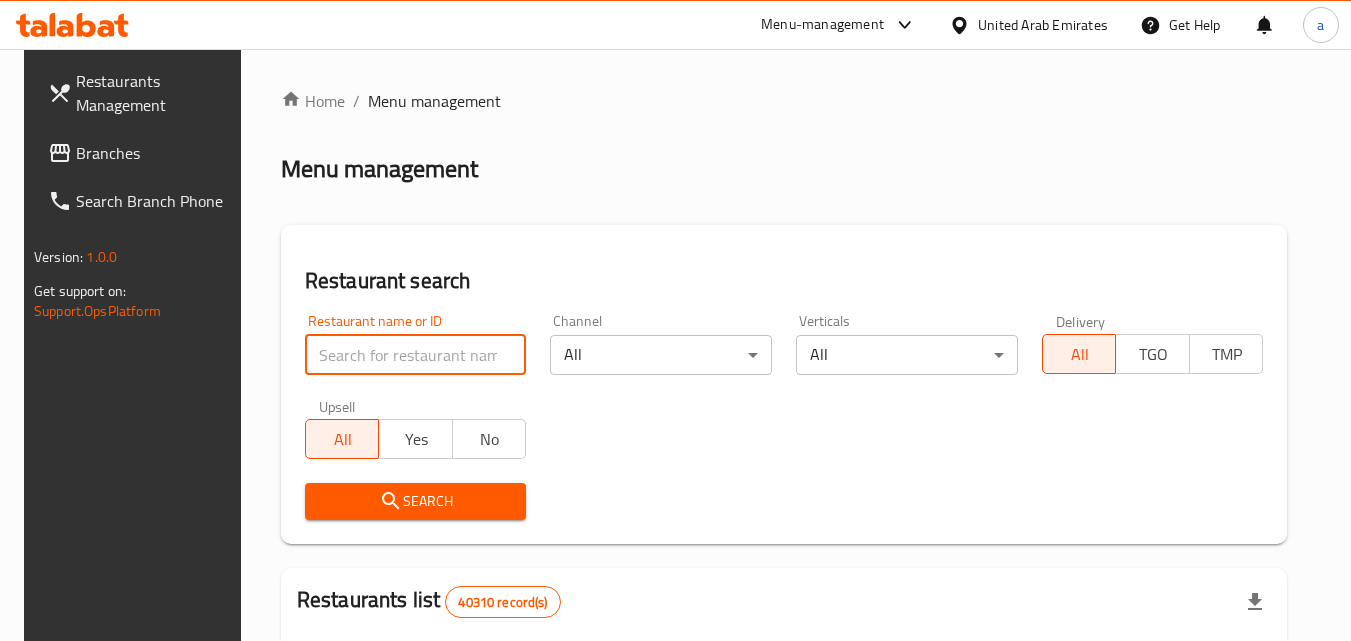 click at bounding box center [416, 355] 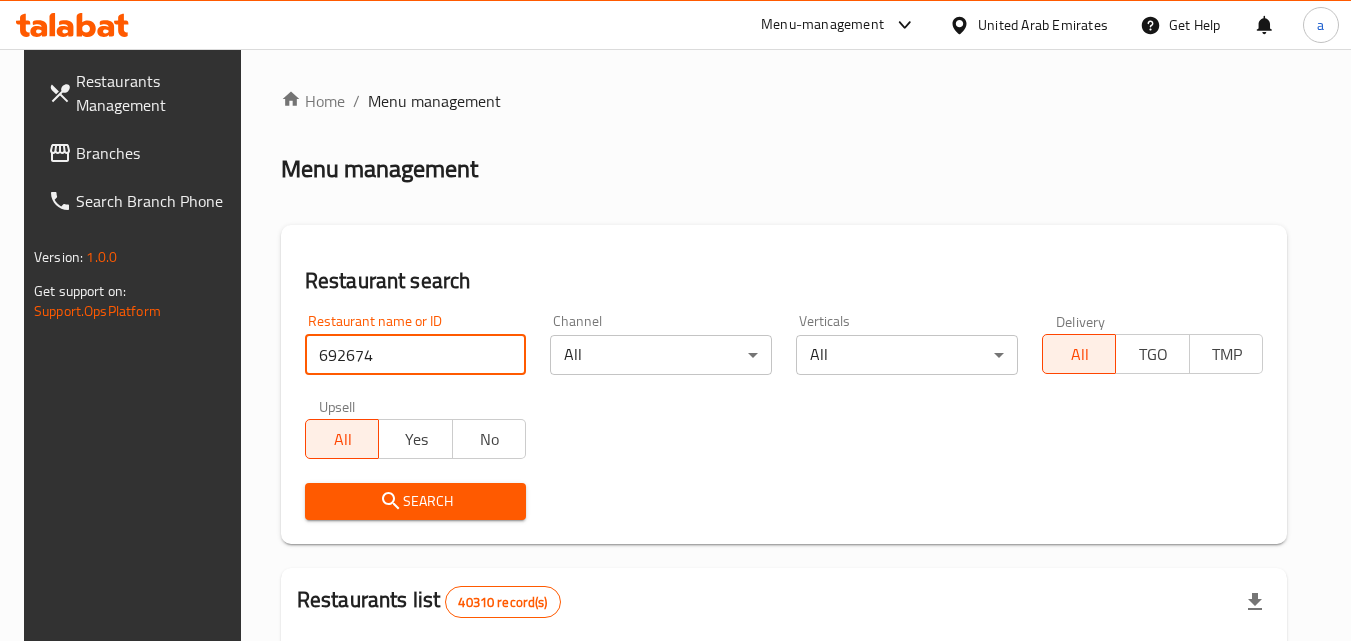 type on "692674" 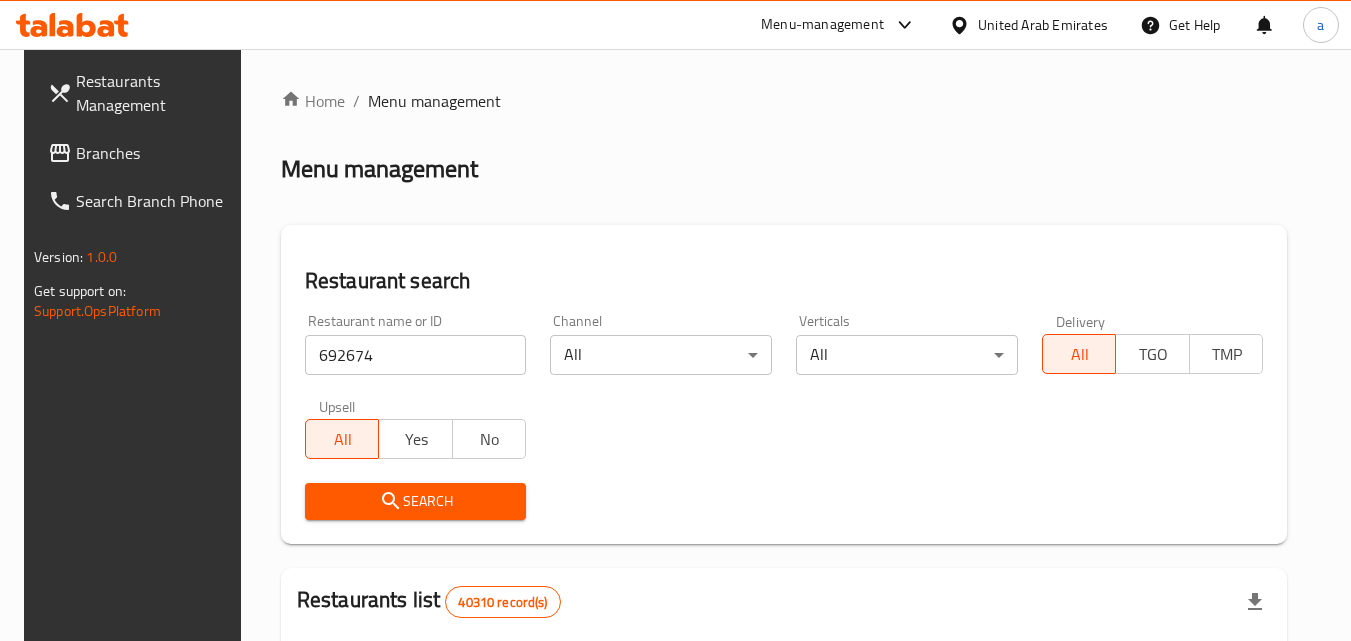 click on "Search" at bounding box center [416, 501] 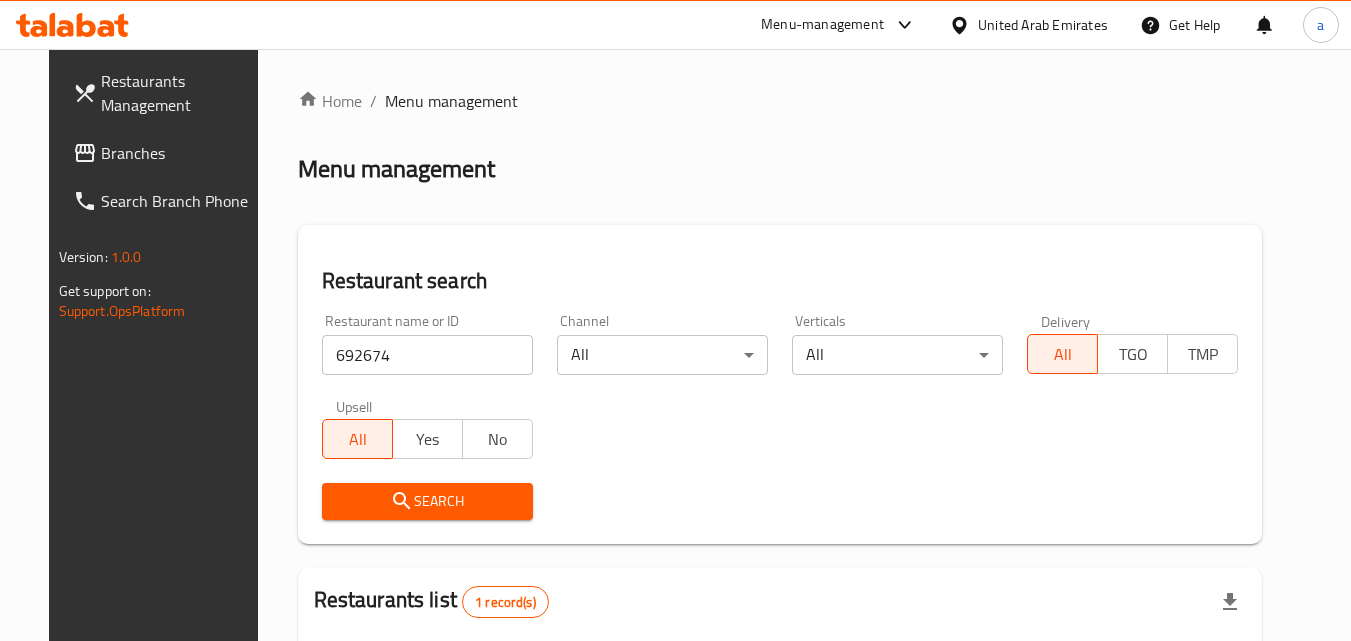 scroll, scrollTop: 234, scrollLeft: 0, axis: vertical 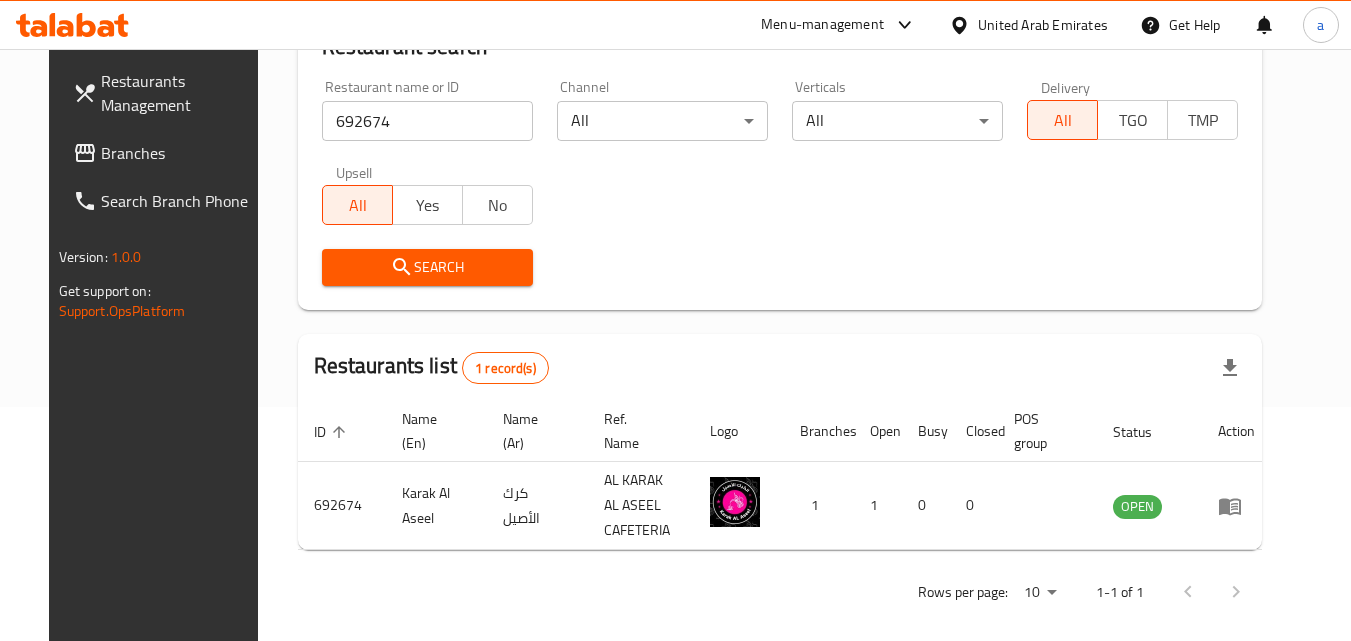 click on "Branches" at bounding box center [180, 153] 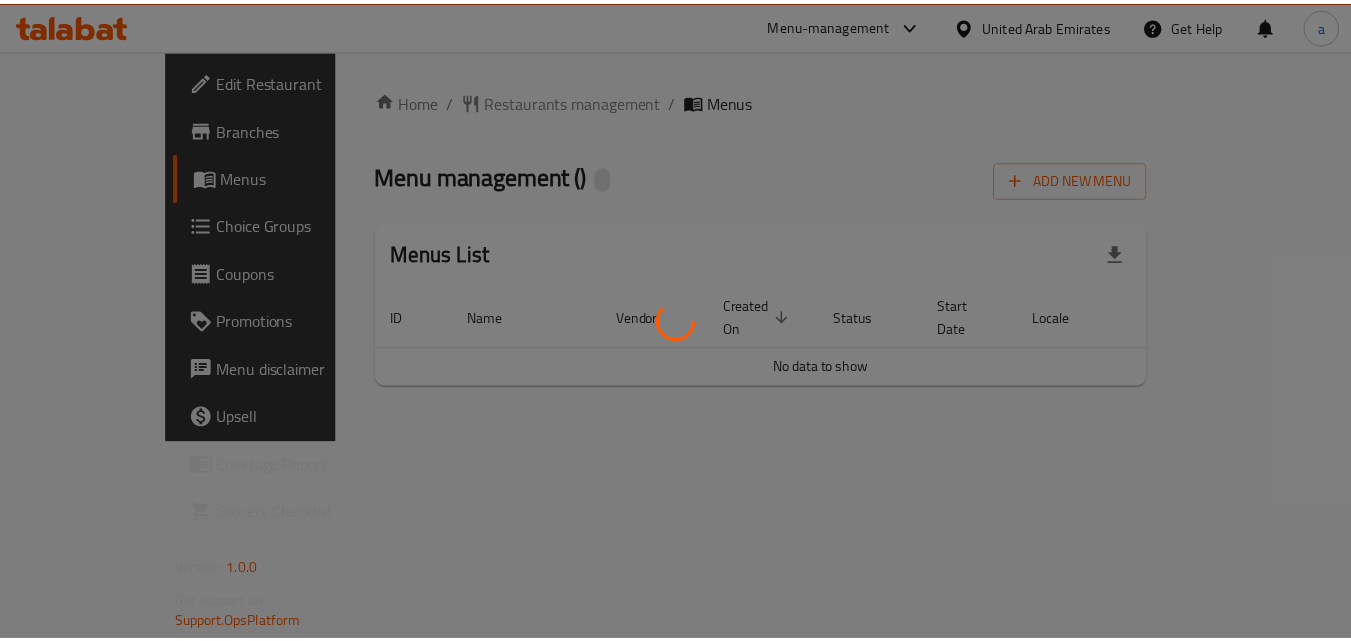 scroll, scrollTop: 0, scrollLeft: 0, axis: both 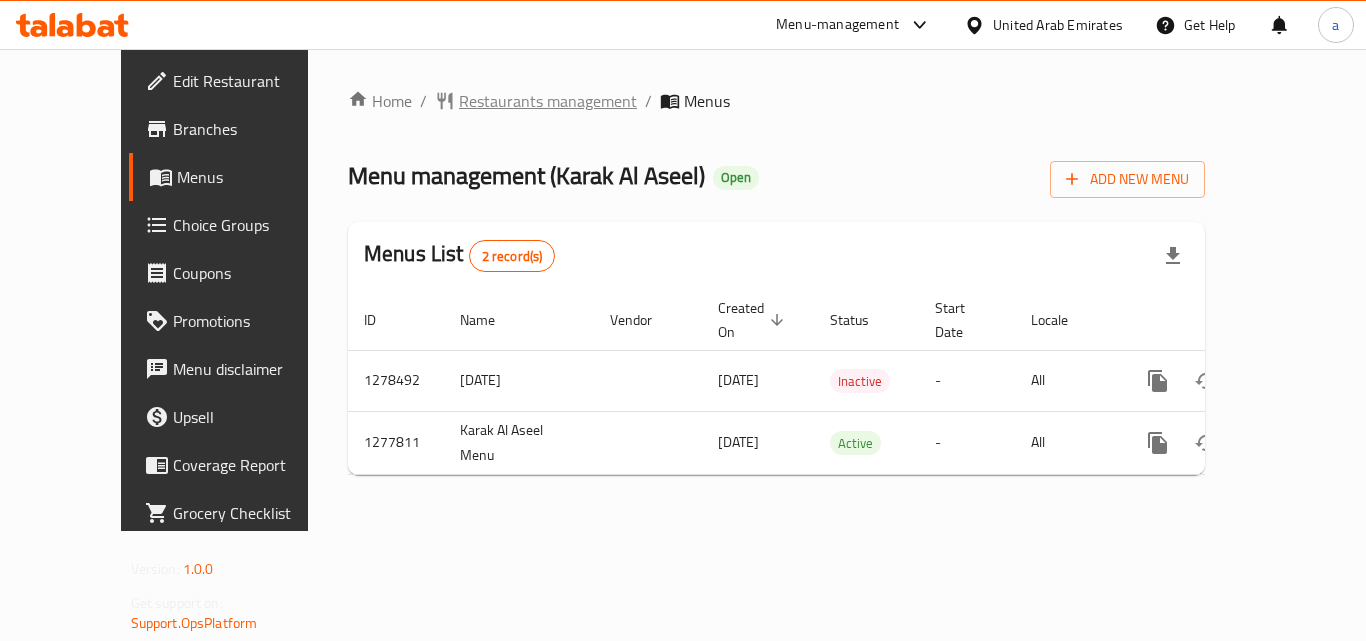 click on "Restaurants management" at bounding box center (548, 101) 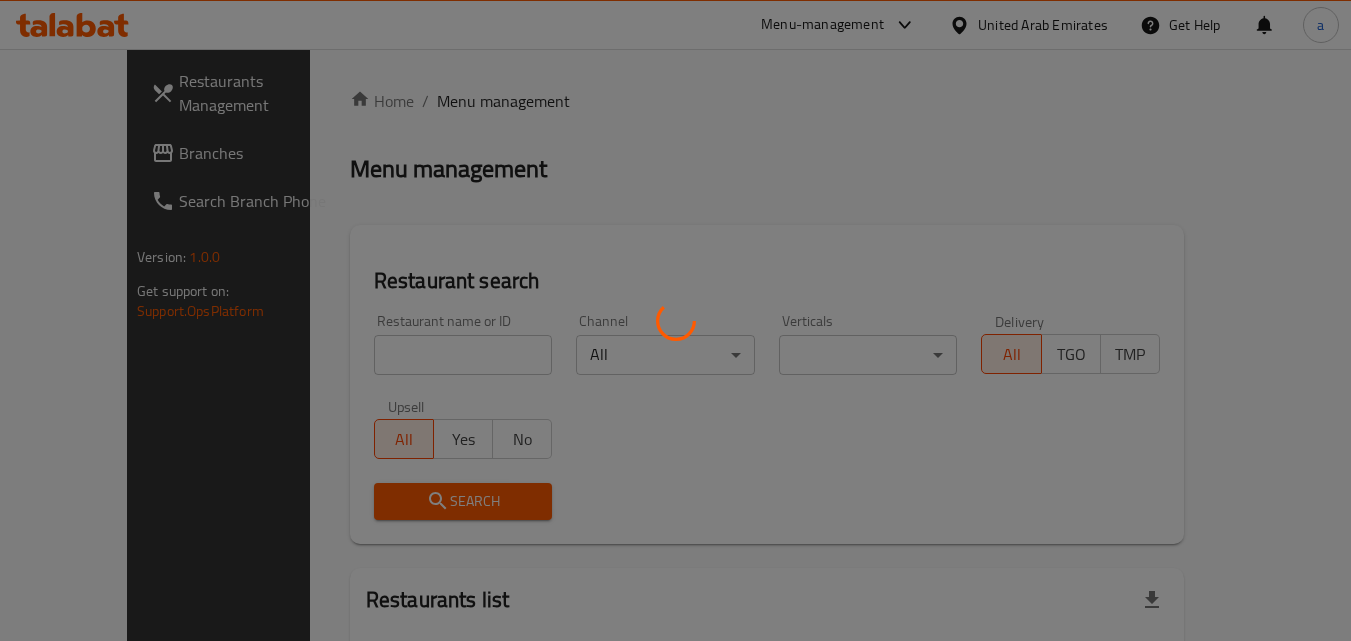 click at bounding box center [675, 320] 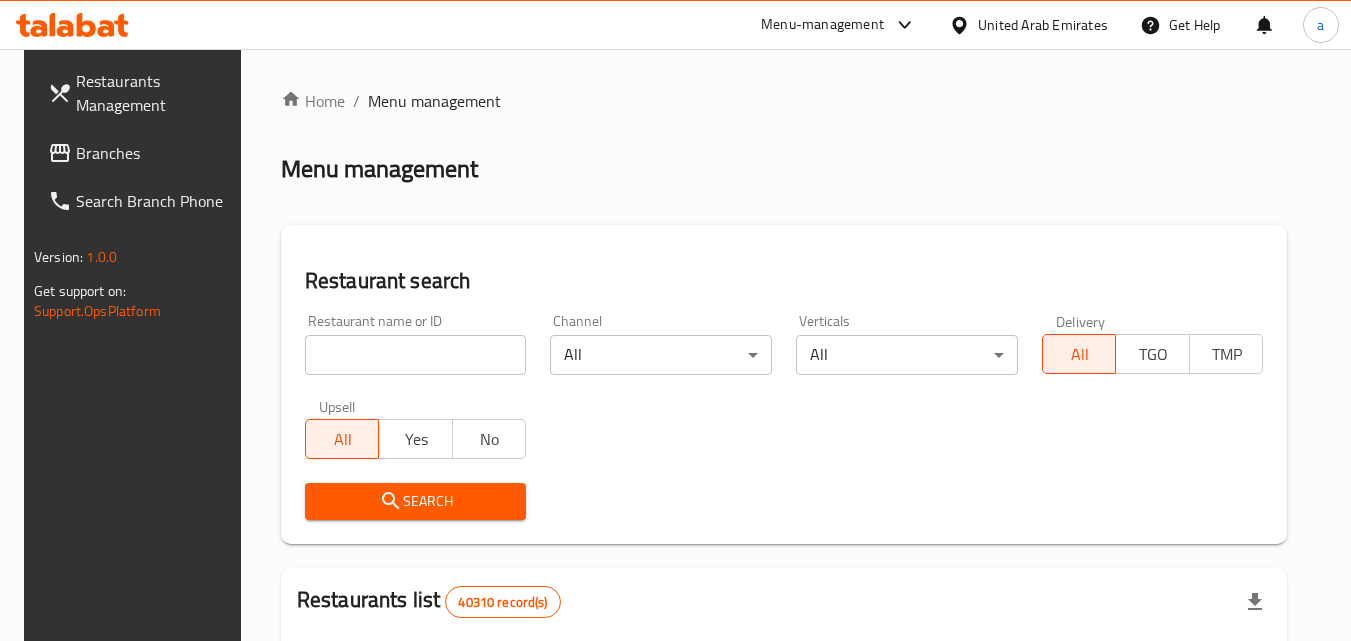 click on "Home / Menu management Menu management Restaurant search Restaurant name or ID Restaurant name or ID Channel All ​ Verticals All ​ Delivery All TGO TMP Upsell All Yes No   Search Restaurants list   40310 record(s) ID sorted ascending Name (En) Name (Ar) Ref. Name Logo Branches Open Busy Closed POS group Status Action 328 Johnny Rockets جوني روكيتس 37 0 1 0 OPEN 330 French Connection فرنش كونكشن 1 0 0 0 INACTIVE 339 Arz Lebanon أرز لبنان Al Karama,Al Barsha & Mirdif 9 1 0 2 OPEN 340 Mega Wraps ميجا رابس 3 0 0 0 INACTIVE 342 Sandella's Flatbread Cafe سانديلاز فلات براد 7 0 0 0 INACTIVE 343 Dragon Hut كوخ التنين 1 0 0 0 INACTIVE 348 Thai Kitchen المطبخ التايلندى 1 0 0 0 INACTIVE 349 Mughal  موغل 1 0 0 0 HIDDEN 350 HOT N COOL (Old) هوت و كول 1 0 0 0 INACTIVE 355 Al Habasha  الحبشة 11 1 0 0 HIDDEN Rows per page: 10 1-10 of 40310" at bounding box center [784, 721] 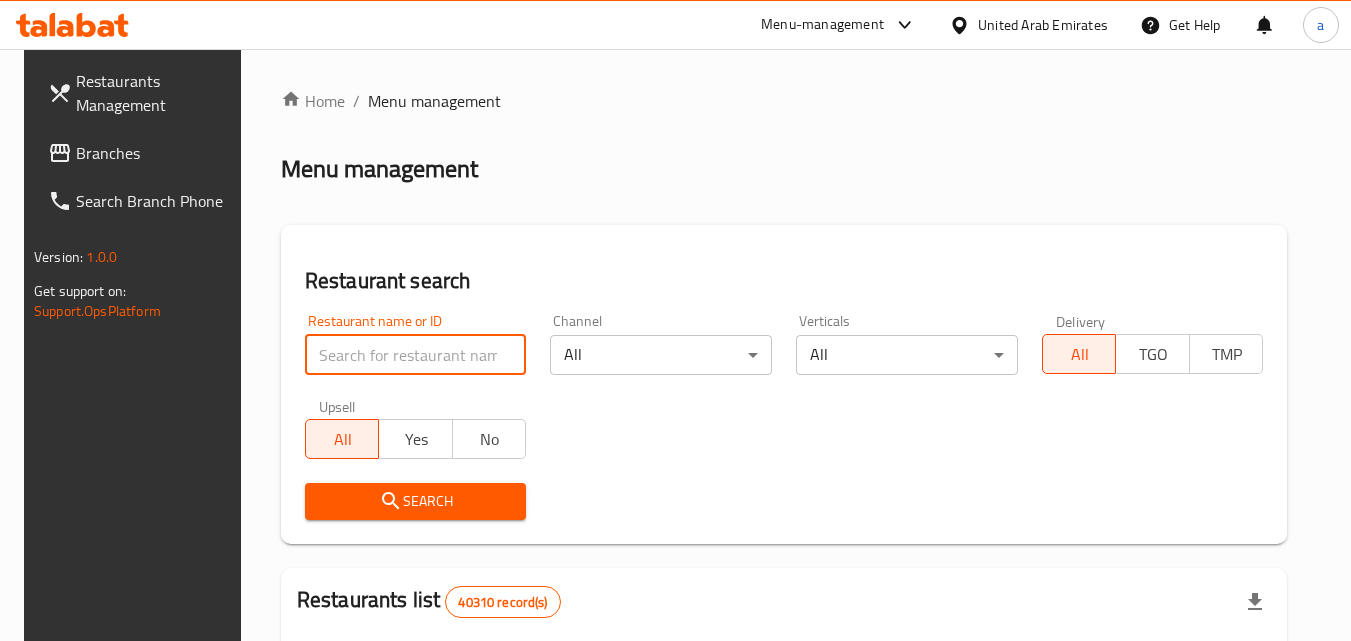 paste on "692674" 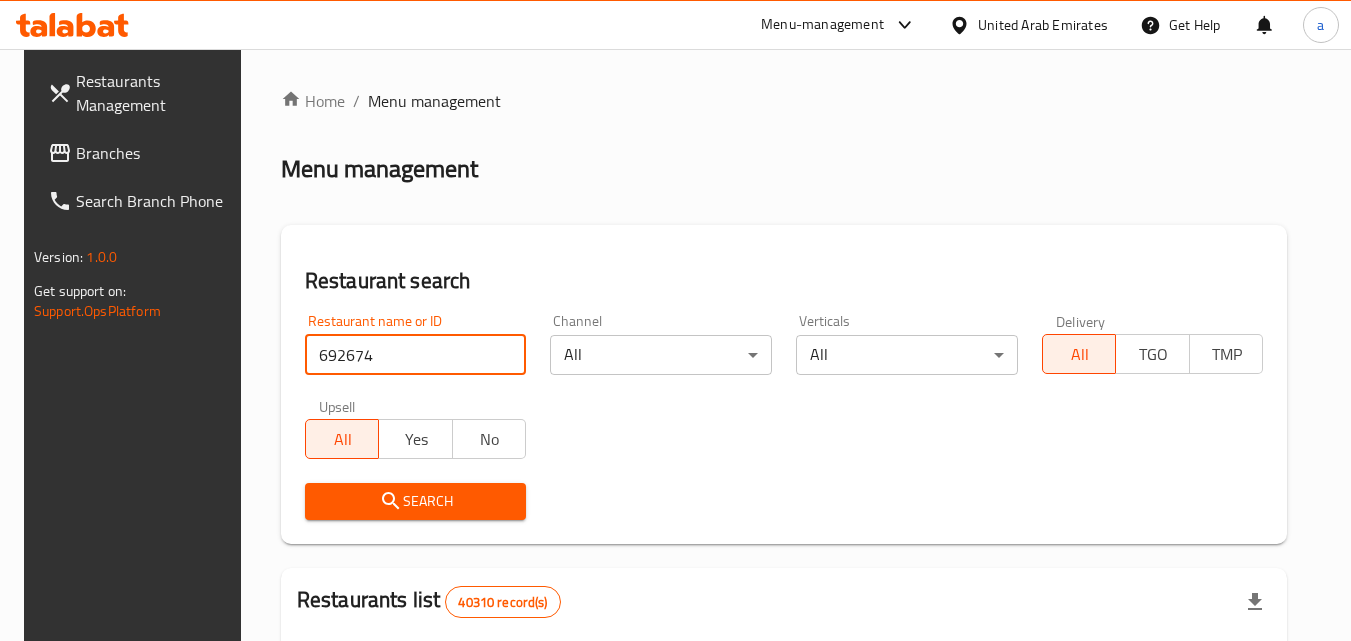 type on "692674" 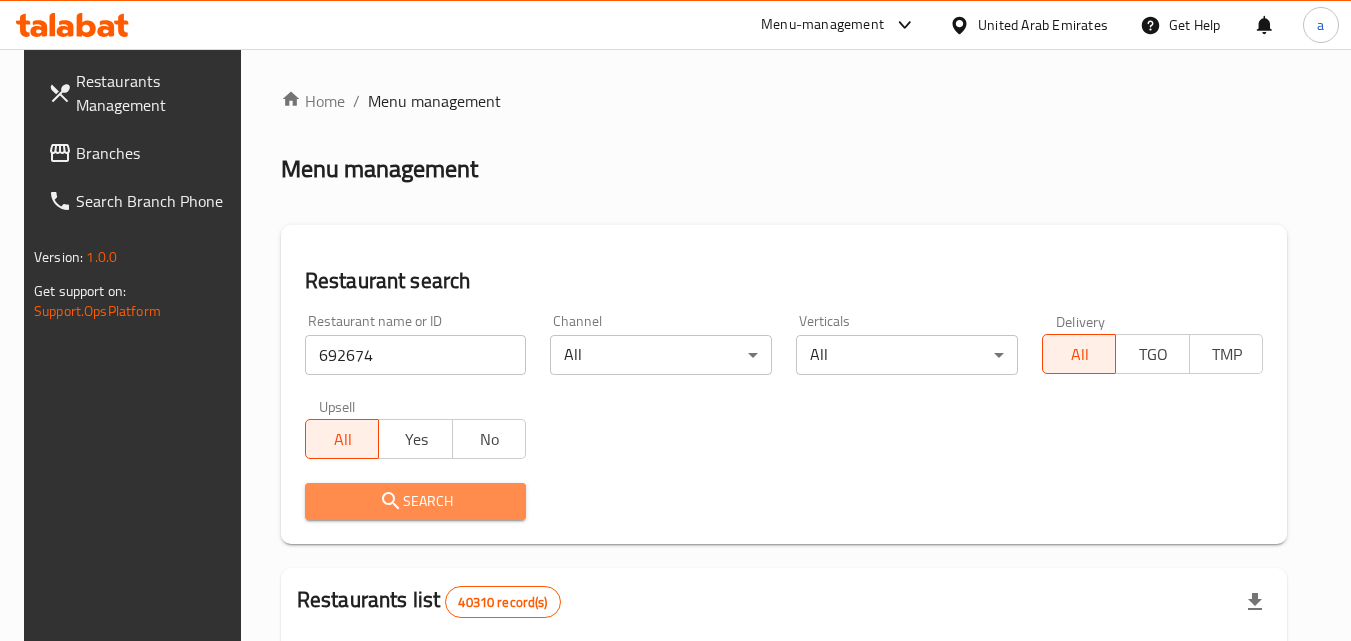 drag, startPoint x: 351, startPoint y: 494, endPoint x: 47, endPoint y: 393, distance: 320.3389 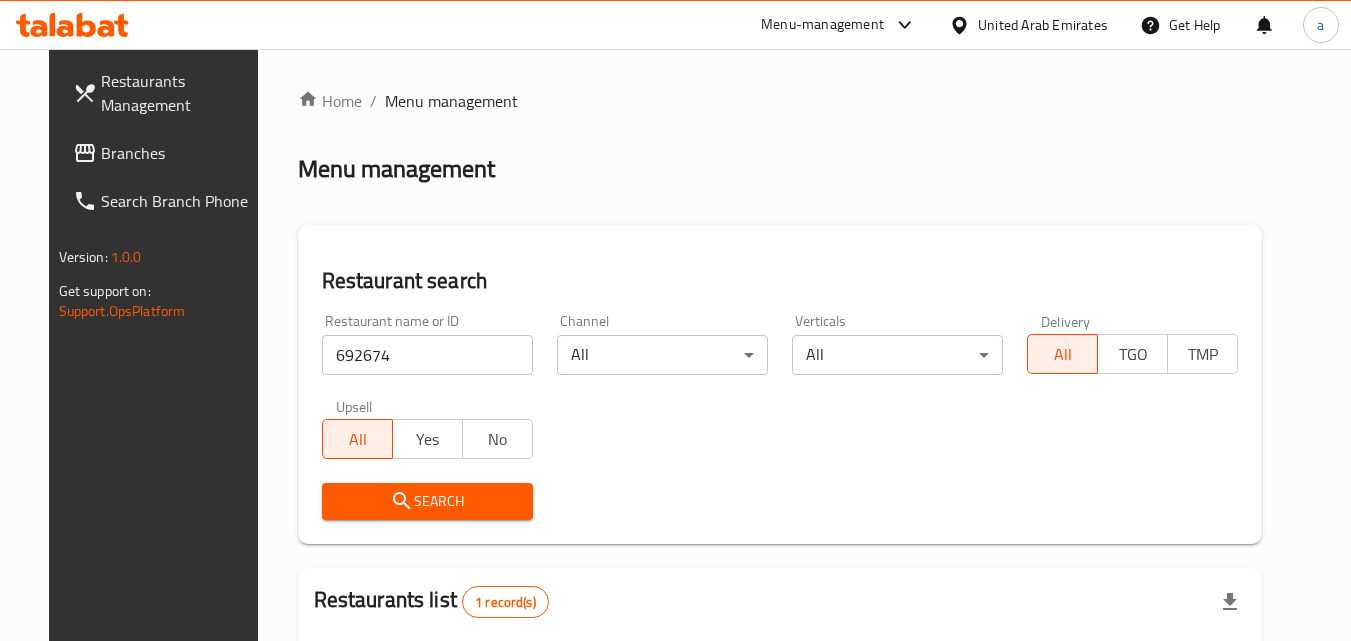 click on "United Arab Emirates" at bounding box center (1043, 25) 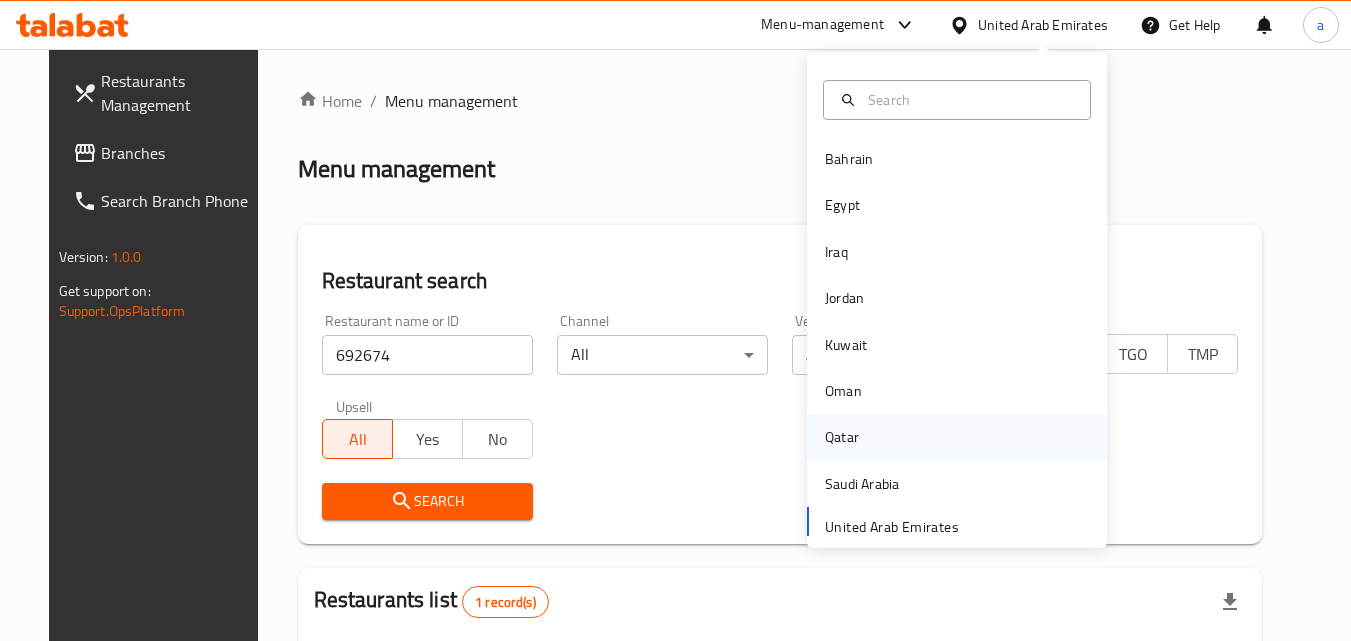click on "Qatar" at bounding box center [842, 437] 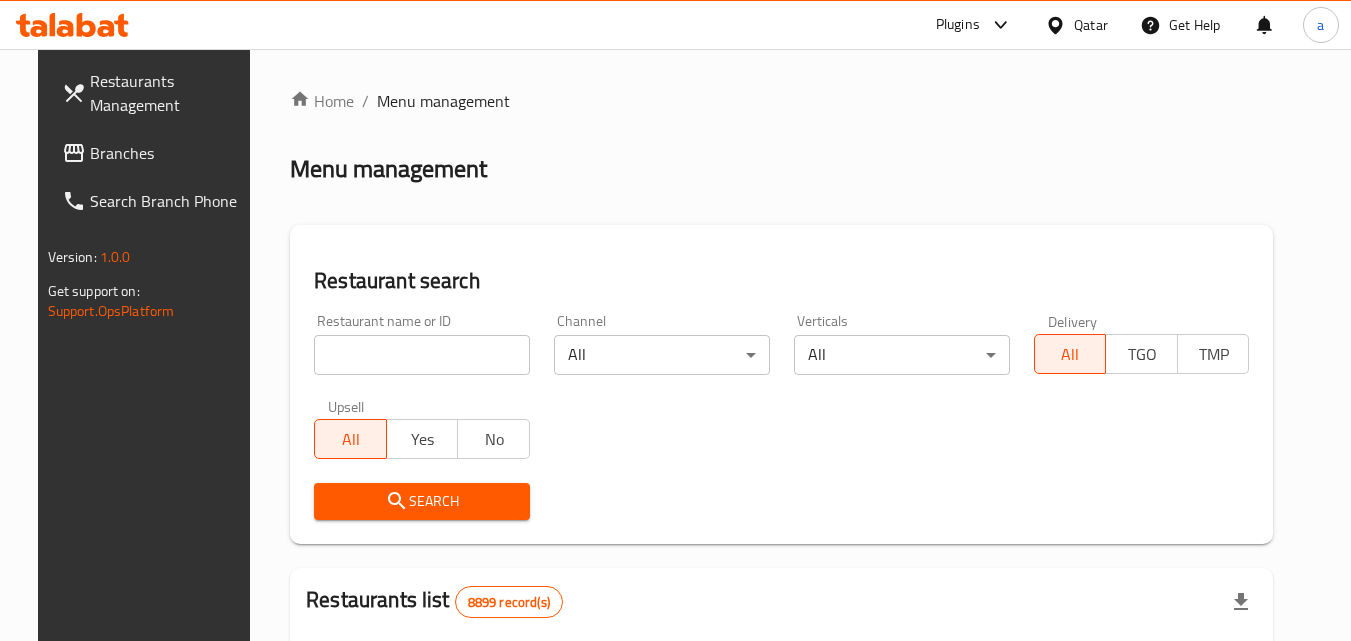 click on "Branches" at bounding box center (169, 153) 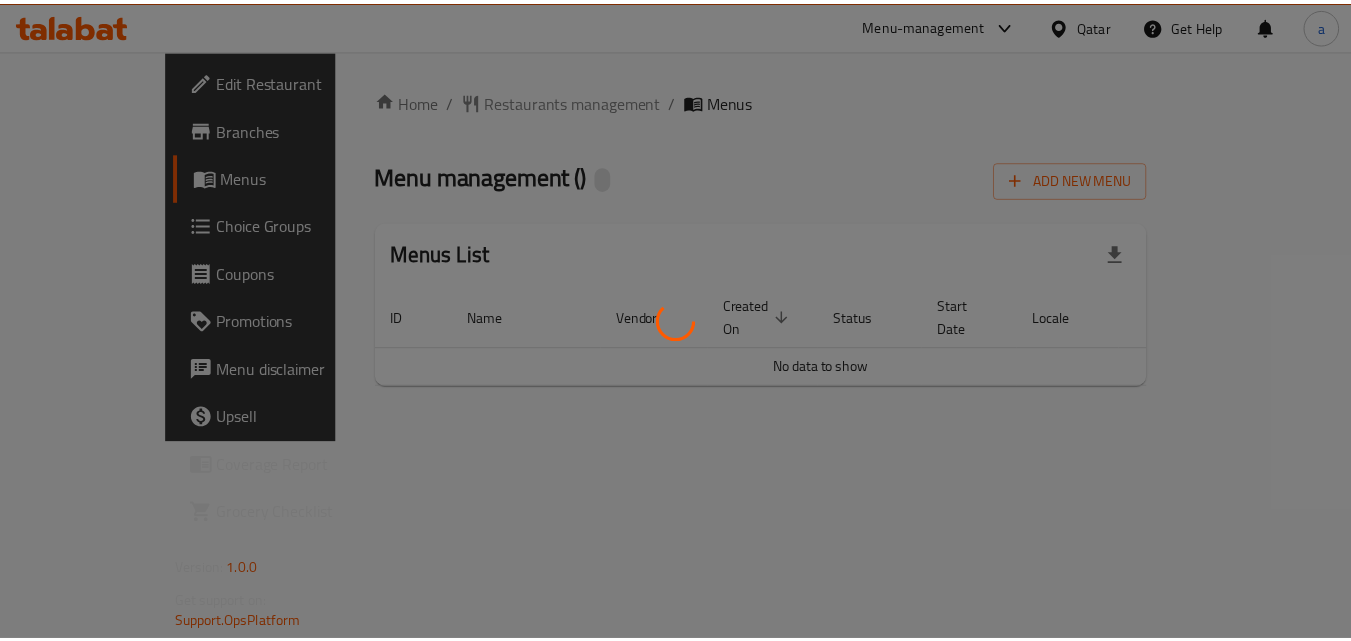 scroll, scrollTop: 0, scrollLeft: 0, axis: both 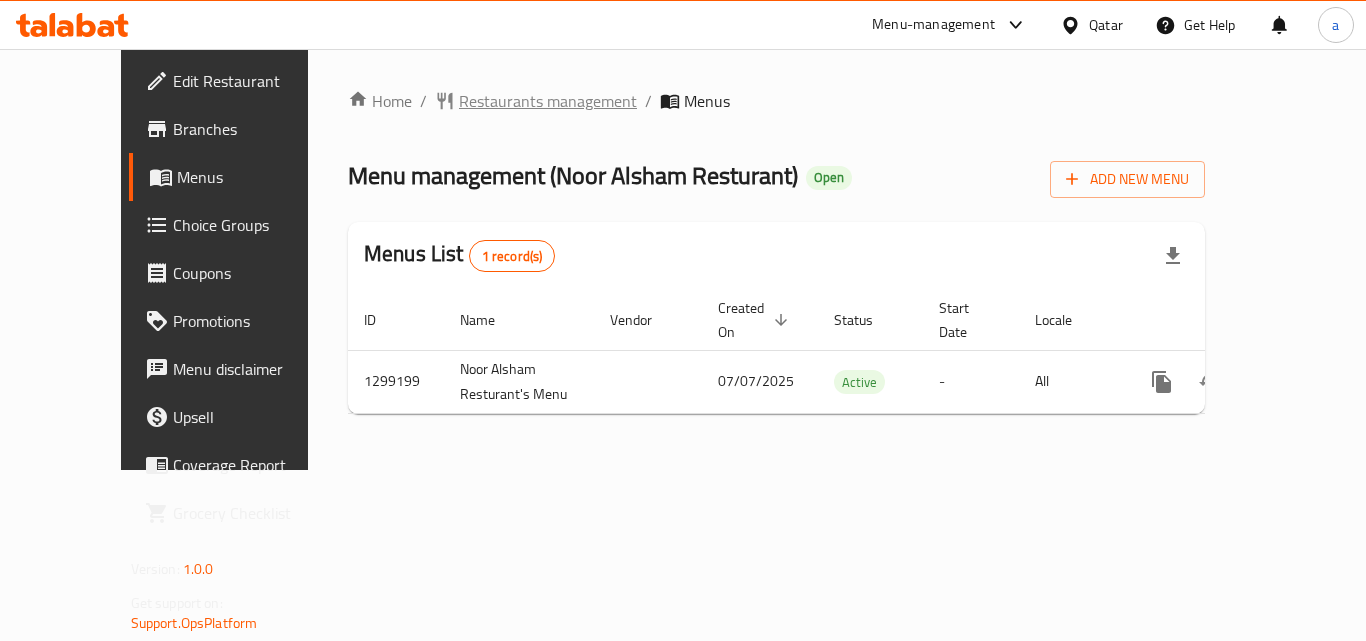 click on "Restaurants management" at bounding box center [548, 101] 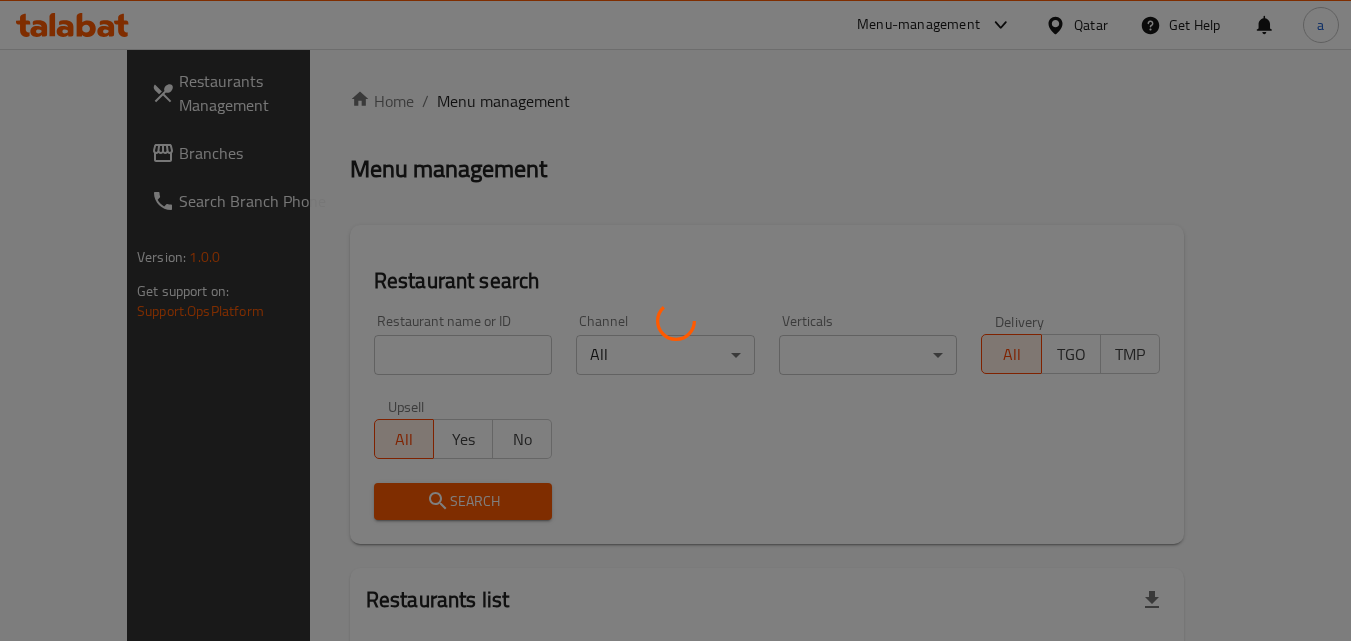 click at bounding box center (675, 320) 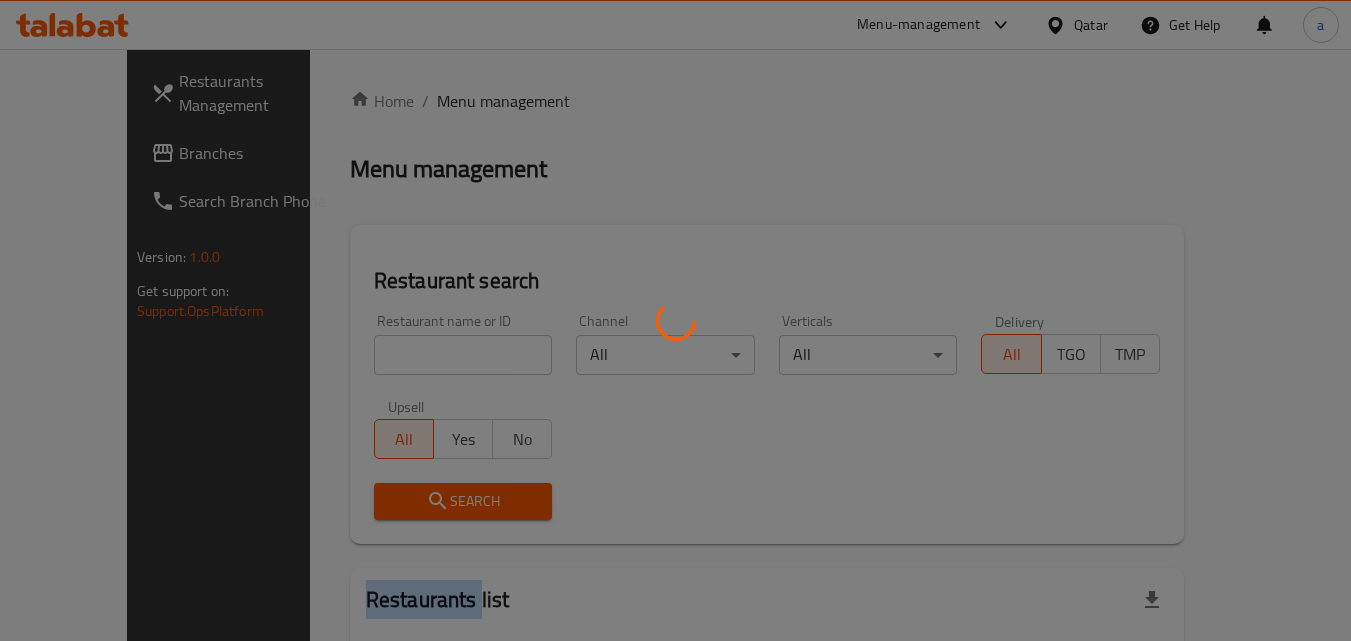 click at bounding box center (675, 320) 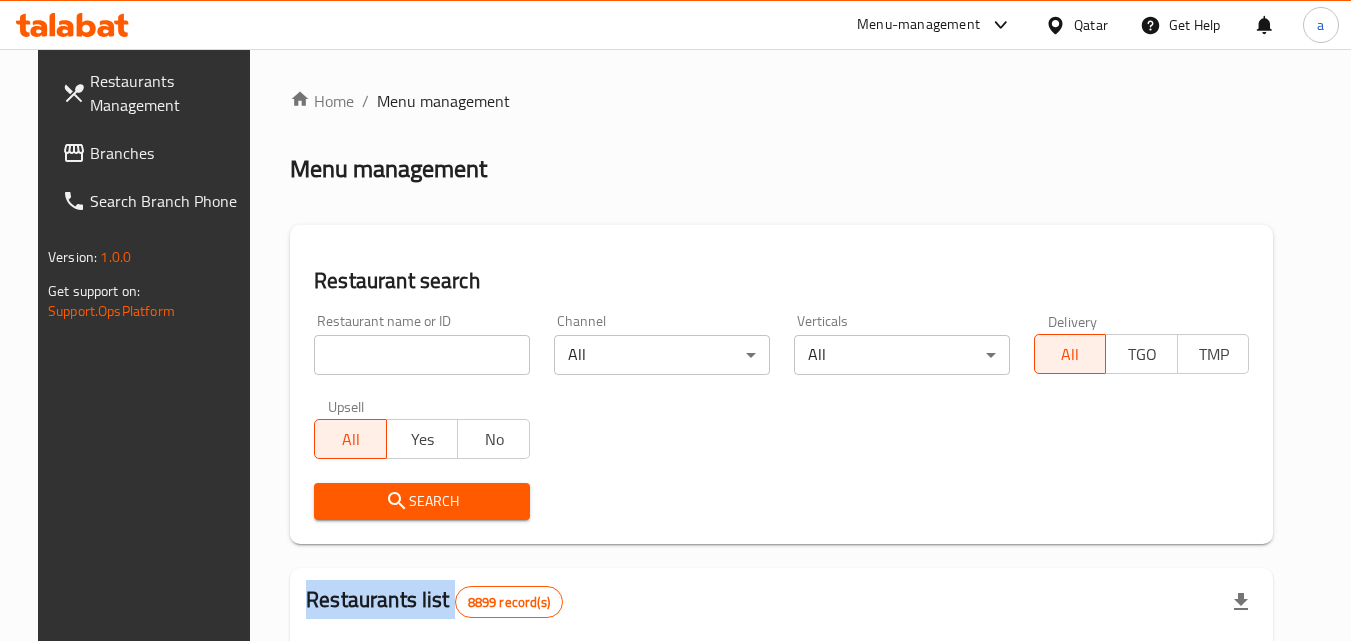 click on "Home / Menu management Menu management Restaurant search Restaurant name or ID Restaurant name or ID Channel All ​ Verticals All ​ Delivery All TGO TMP Upsell All Yes No   Search Restaurants list   8899 record(s) ID sorted ascending Name (En) Name (Ar) Ref. Name Logo Branches Open Busy Closed POS group Status Action 639 Hardee's هارديز TMP 23 18 0 0 Americana-Digital OPEN 663 Jabal Lebnan جبل لبنان 1 1 0 0 HIDDEN 664 Kanafji كنفجي 1 1 0 0 HIDDEN 665 Take Away تيك آوي 1 1 0 0 HIDDEN 666 Zaman Al-Khair Restaurant مطعم زمان الخير 1 0 0 0 INACTIVE 667 Al-Rabwah الربوة 1 0 0 0 INACTIVE 672 Bait Jedy بيت جدي 1 1 0 0 HIDDEN 673 Coffee Centre مركز القهوة 1 0 0 0 INACTIVE 676 Morning fresh مورنيج فريش 1 1 0 0 HIDDEN 680 Al-Qarmouty القرموطي 1 0 0 0 HIDDEN Rows per page: 10 1-10 of 8899" at bounding box center [781, 709] 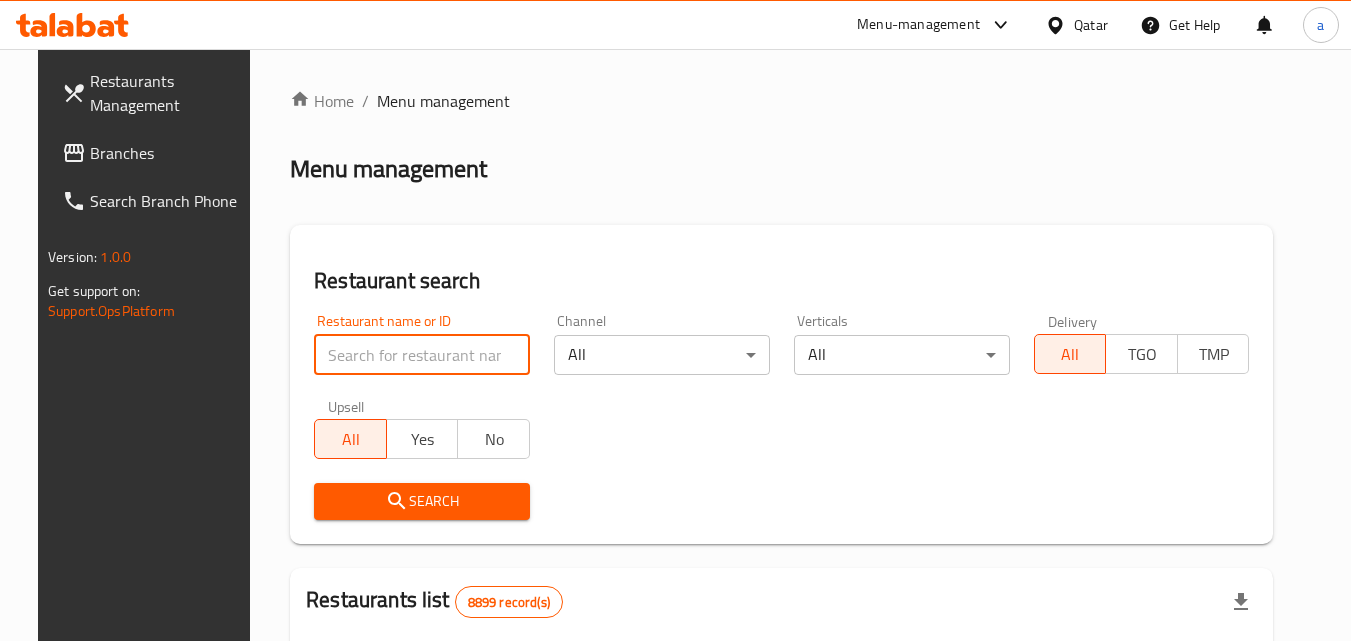 click at bounding box center [422, 355] 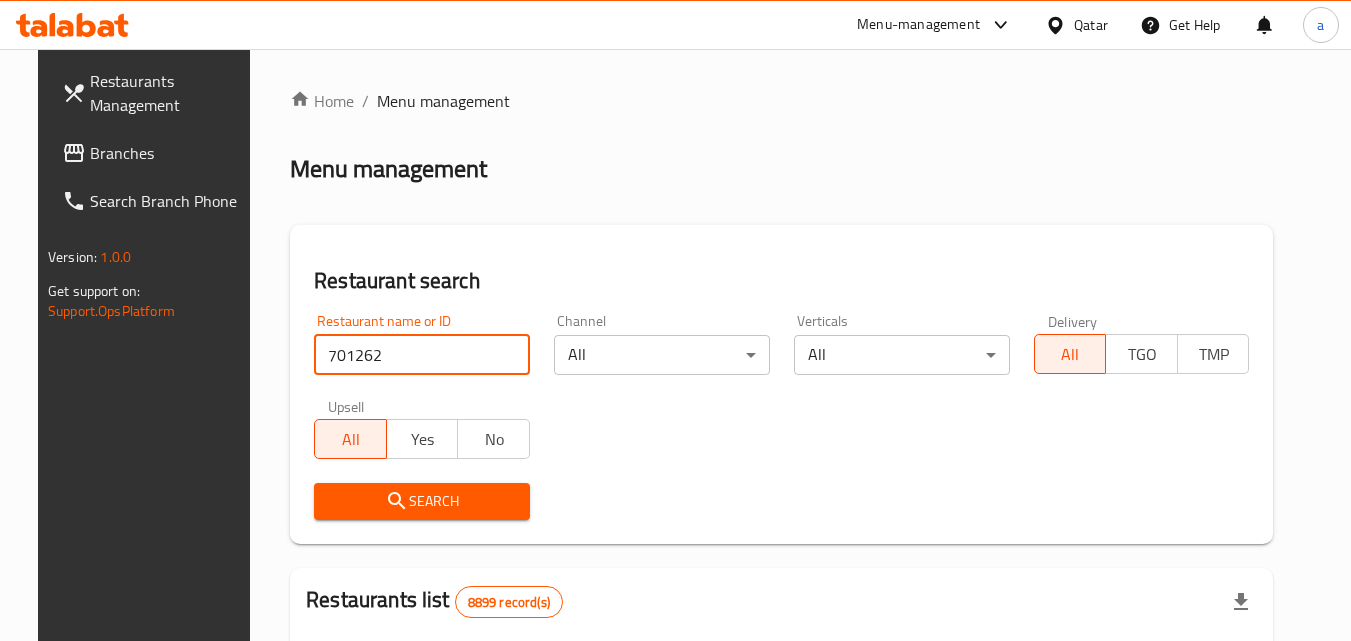 type on "701262" 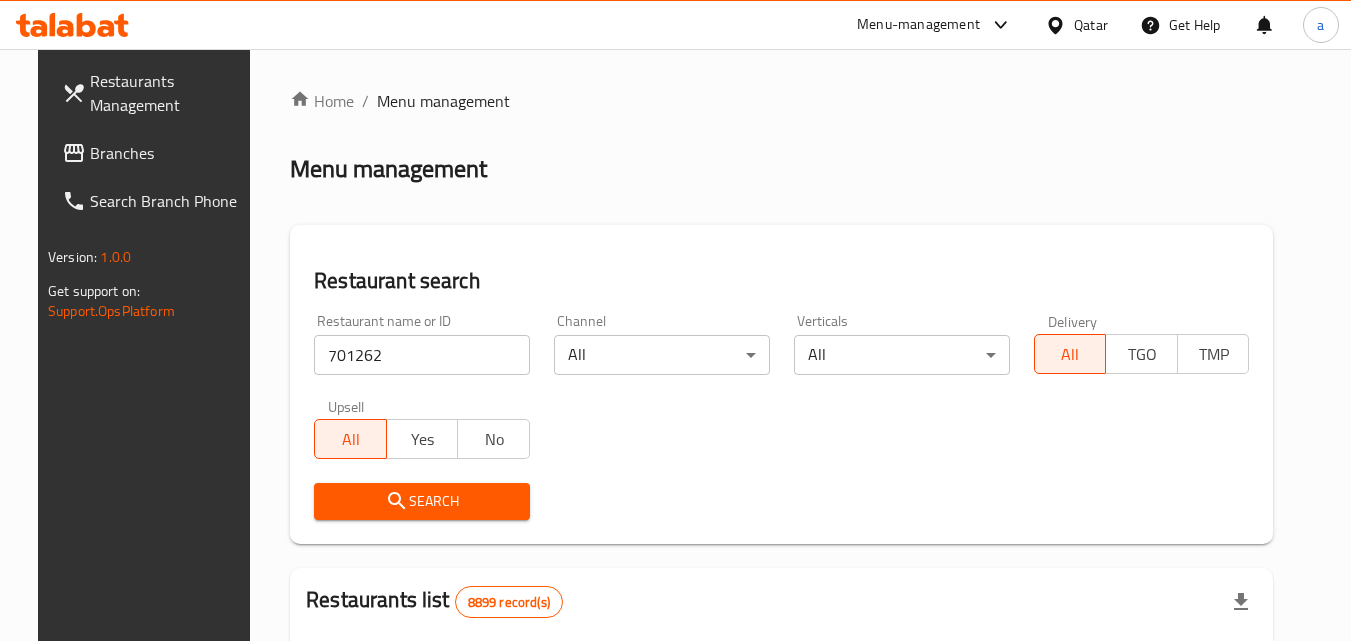 click on "Search" at bounding box center [422, 501] 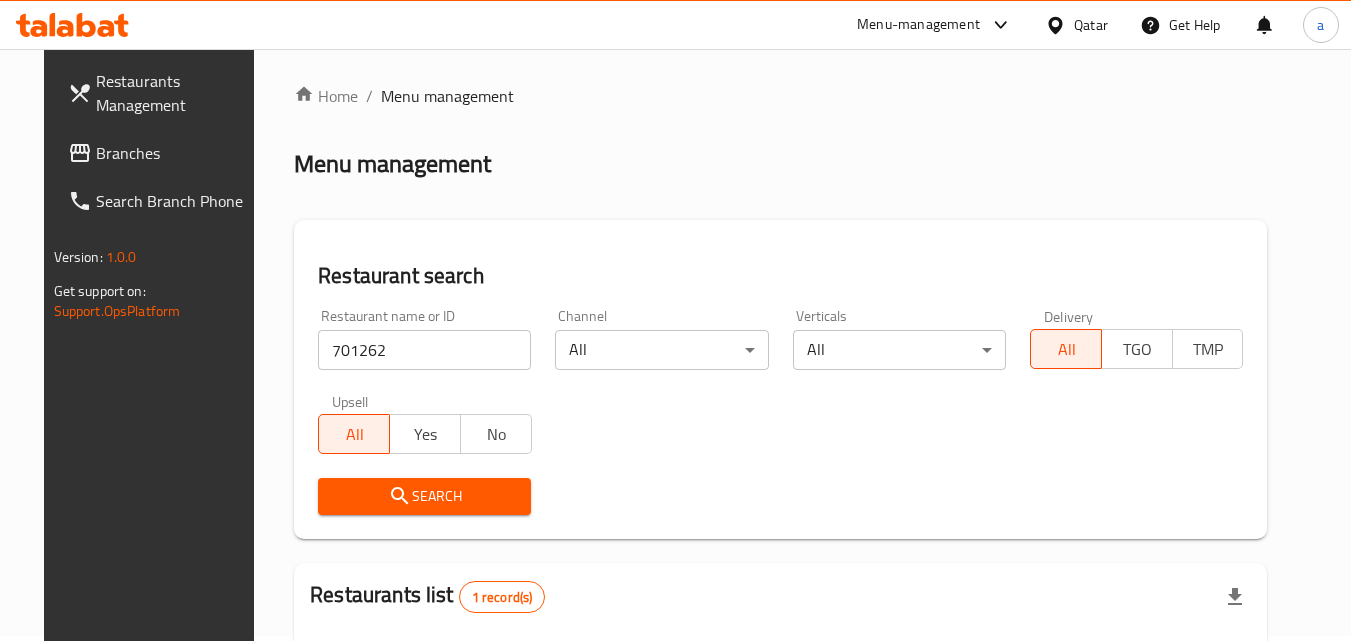 scroll, scrollTop: 0, scrollLeft: 0, axis: both 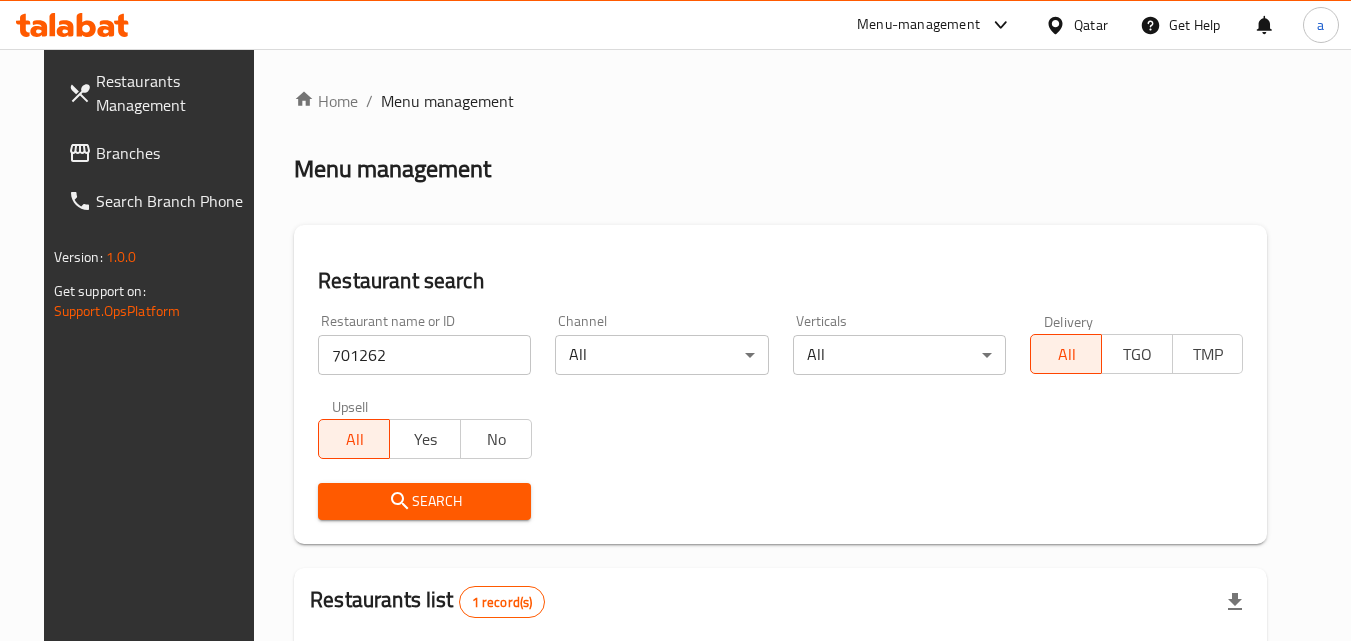 click 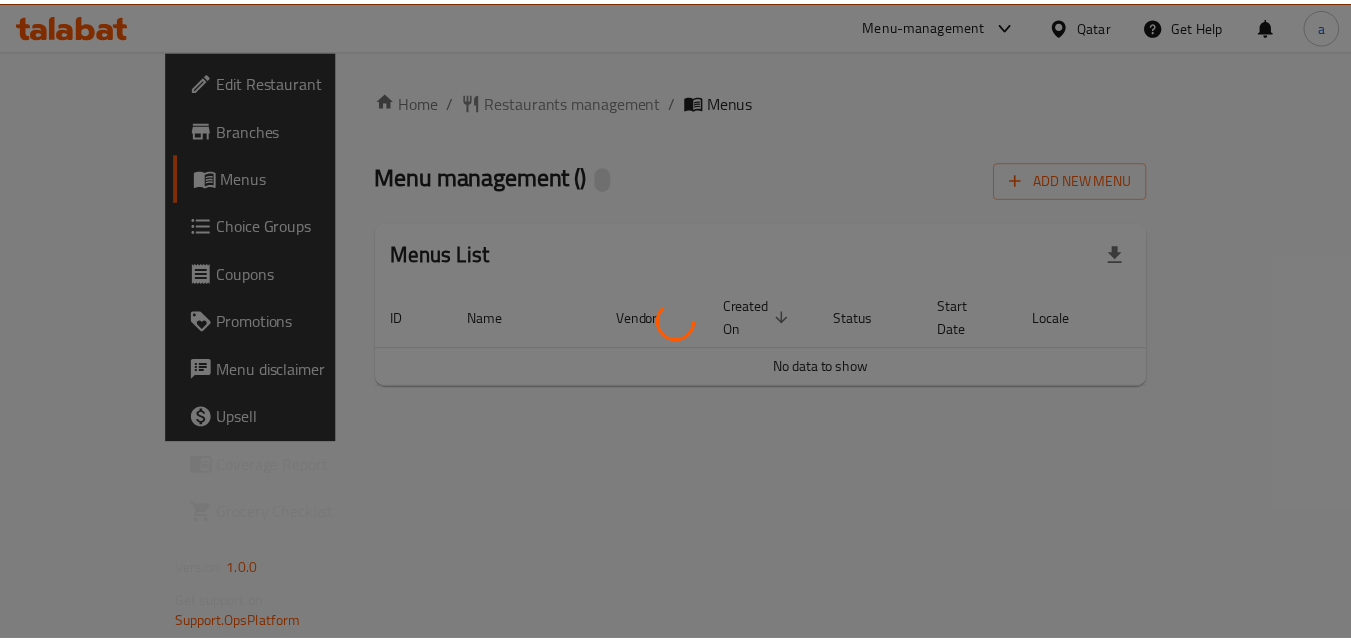 scroll, scrollTop: 0, scrollLeft: 0, axis: both 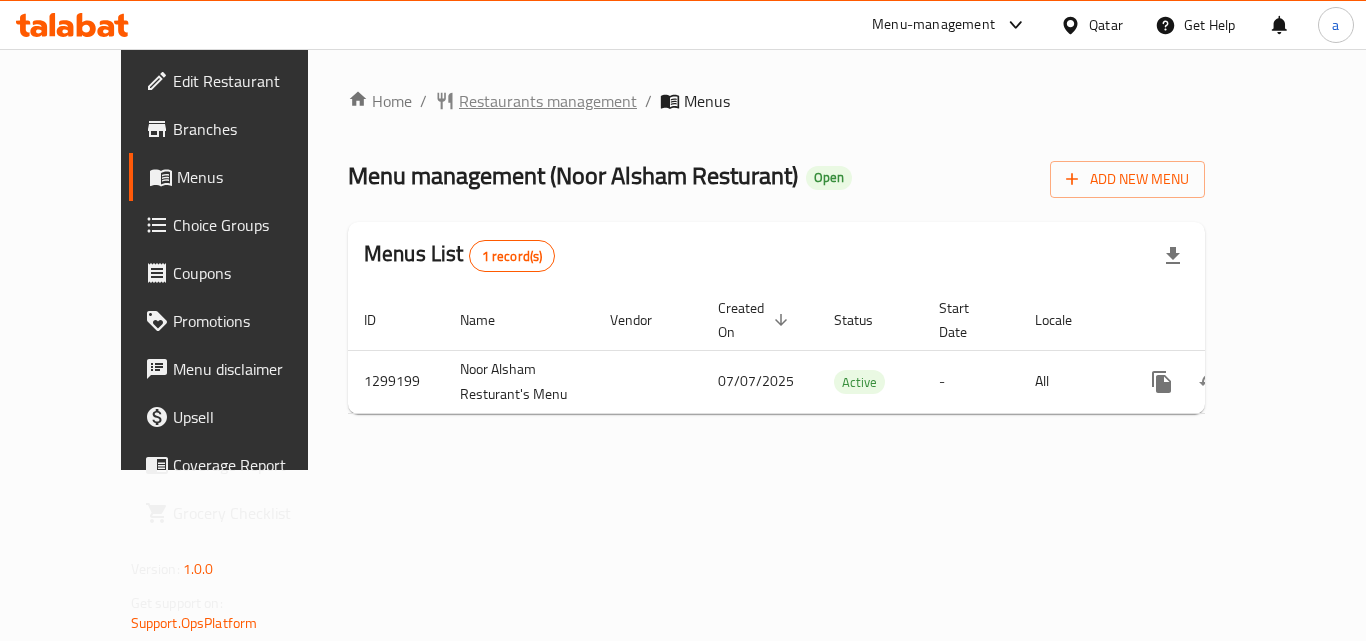 click on "Restaurants management" at bounding box center (548, 101) 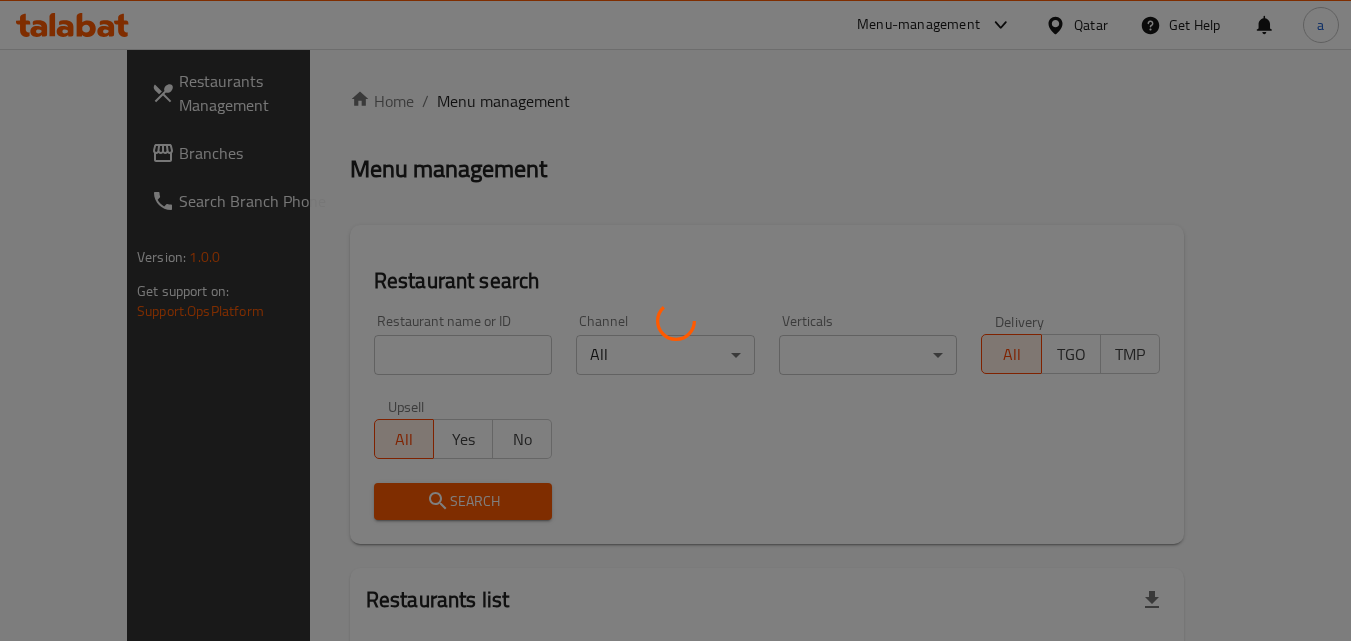 click at bounding box center [675, 320] 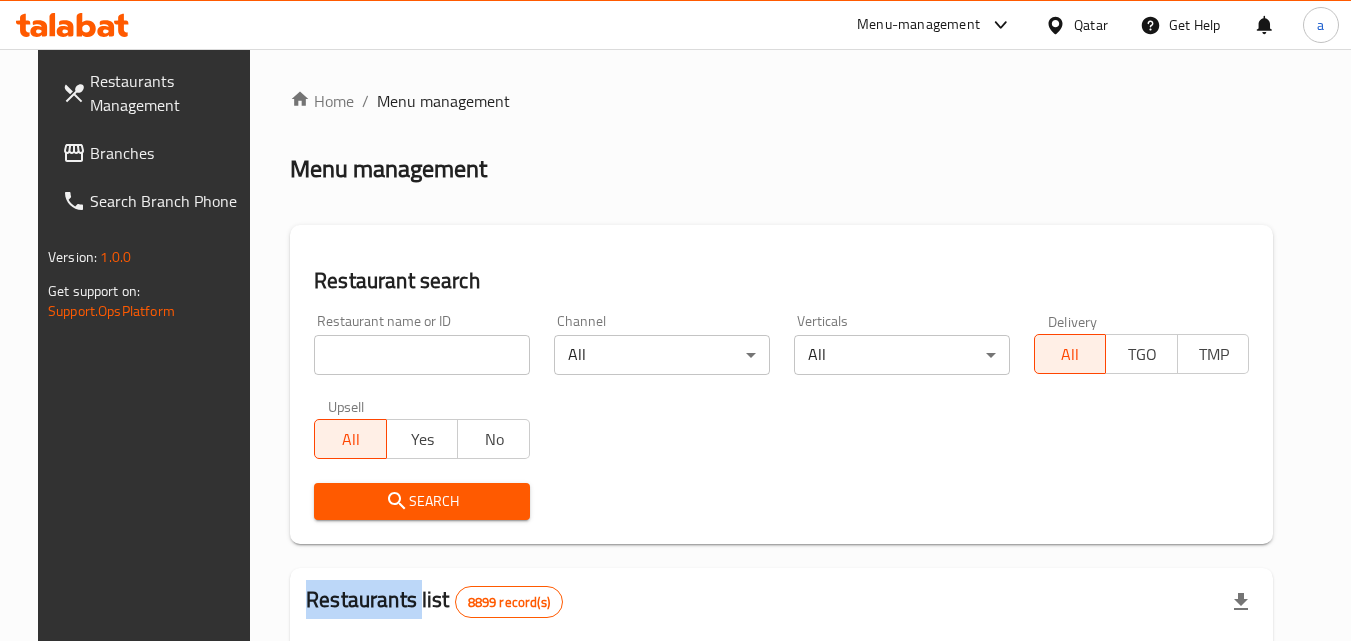 click at bounding box center (675, 320) 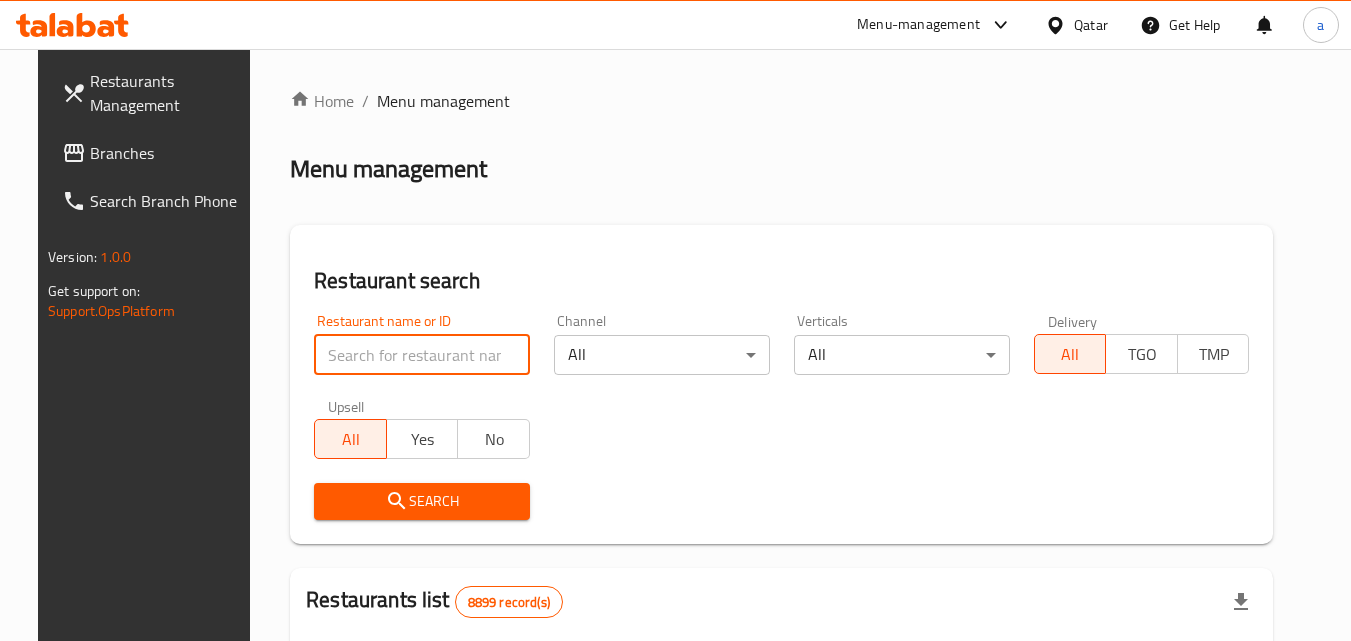 click at bounding box center (422, 355) 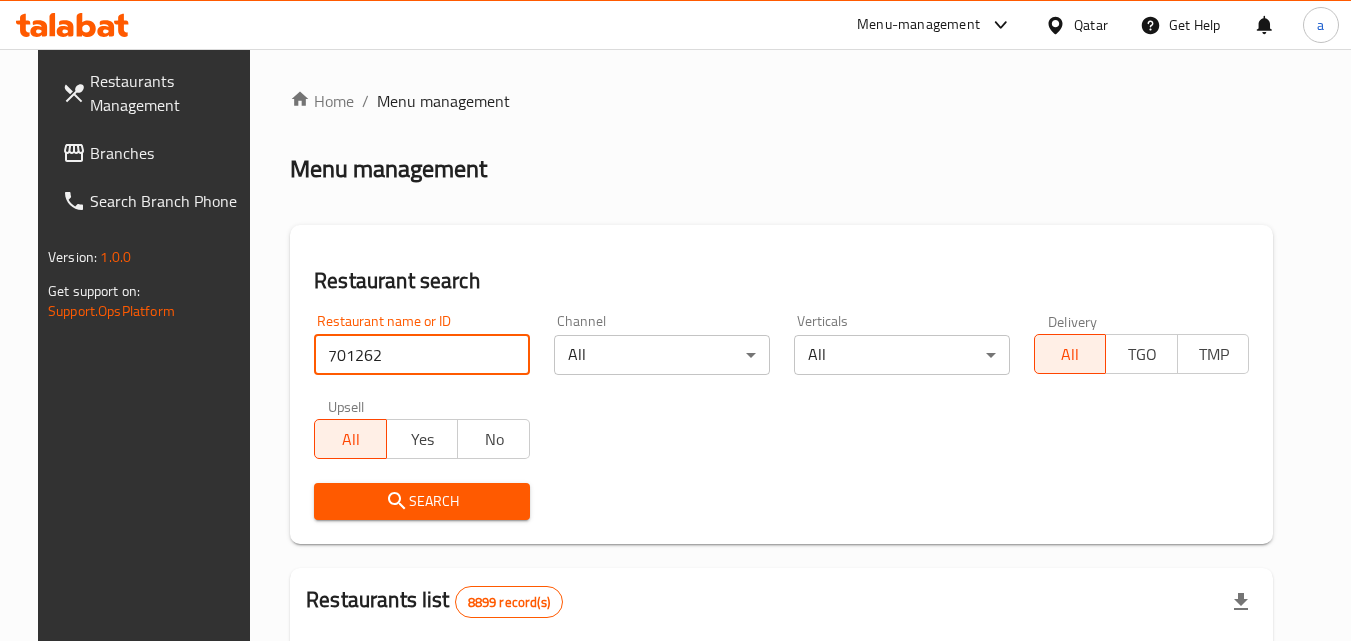 type on "701262" 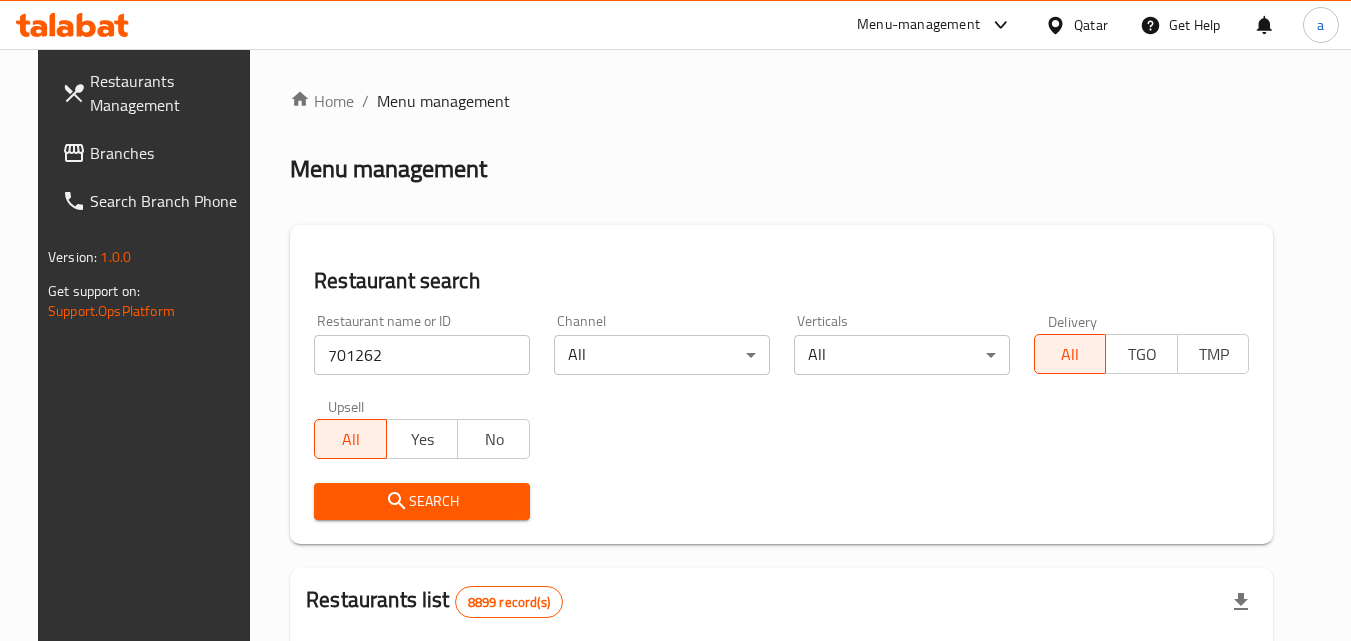 drag, startPoint x: 309, startPoint y: 501, endPoint x: 345, endPoint y: 431, distance: 78.714676 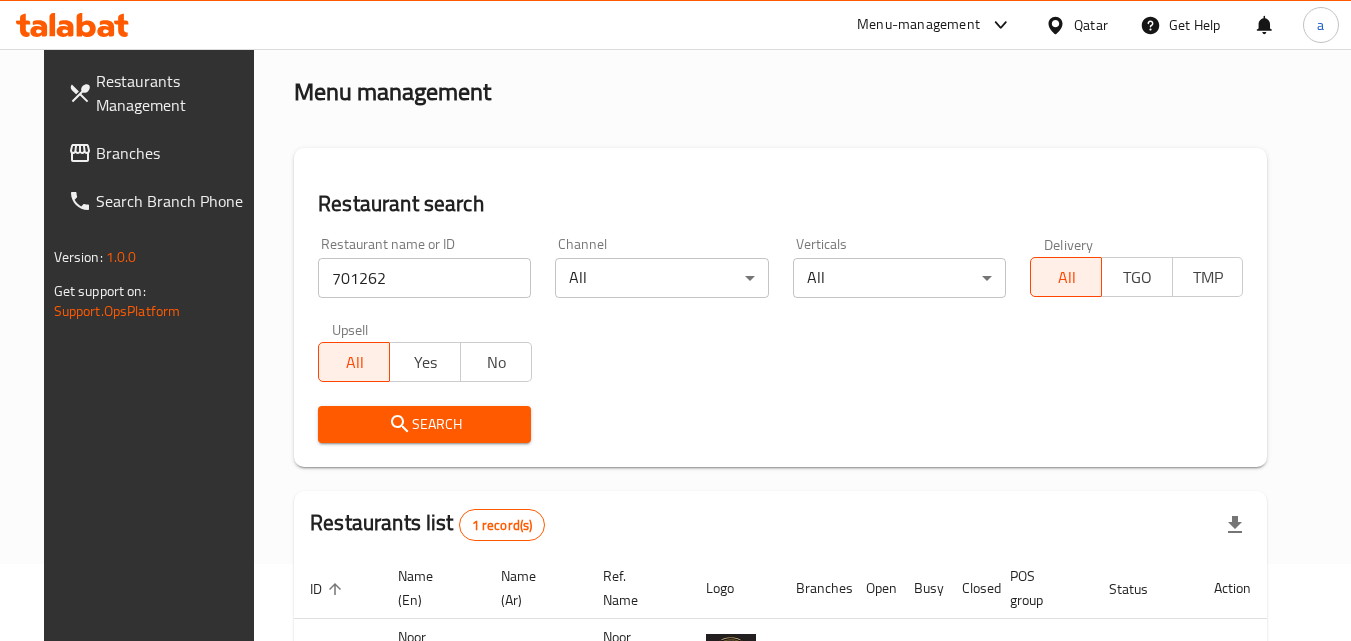 scroll, scrollTop: 0, scrollLeft: 0, axis: both 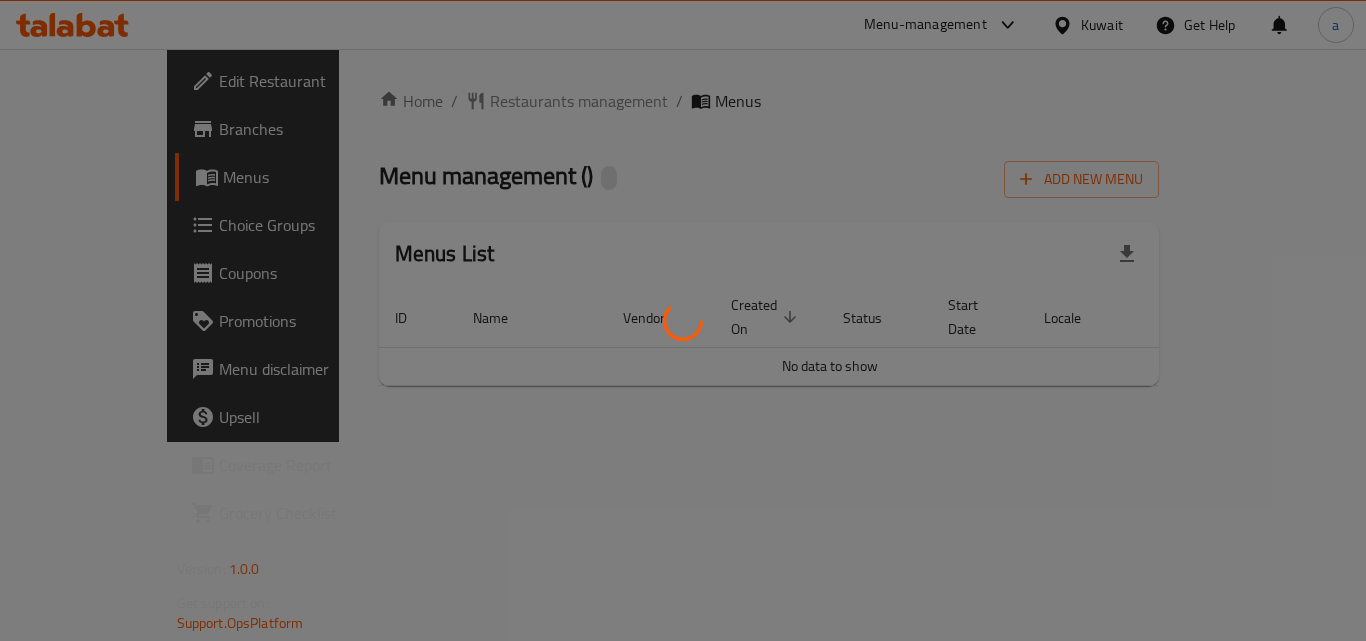 click at bounding box center (683, 320) 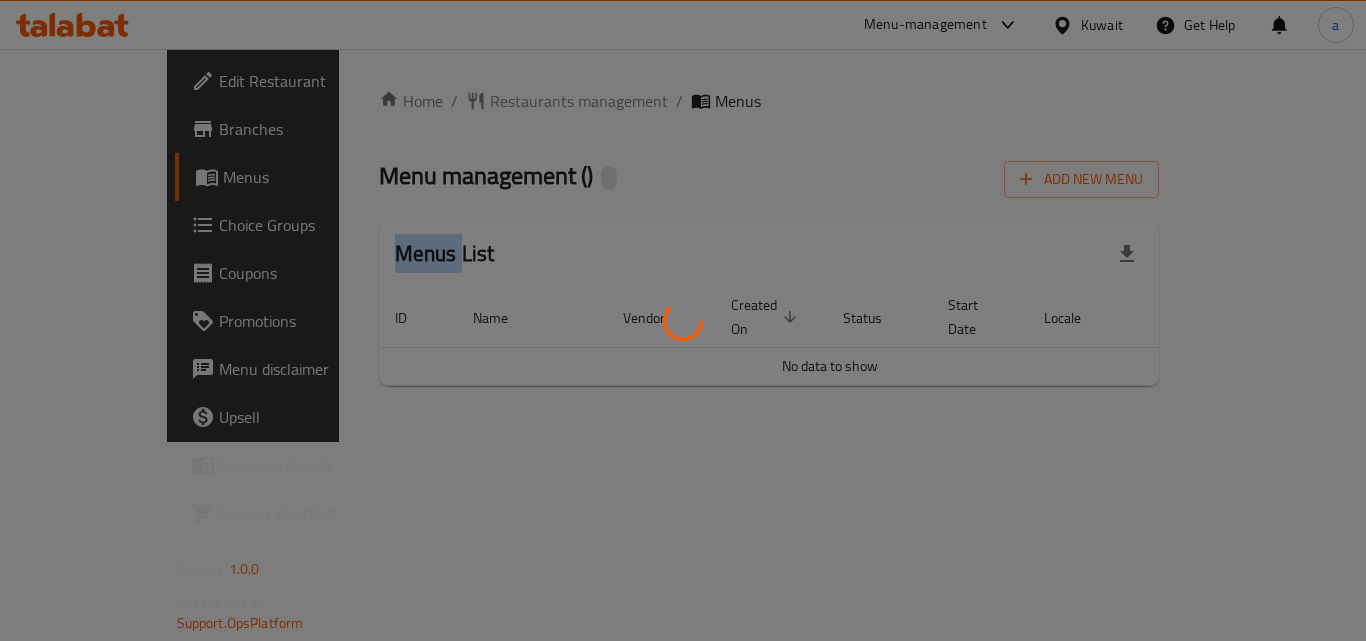 click at bounding box center [683, 320] 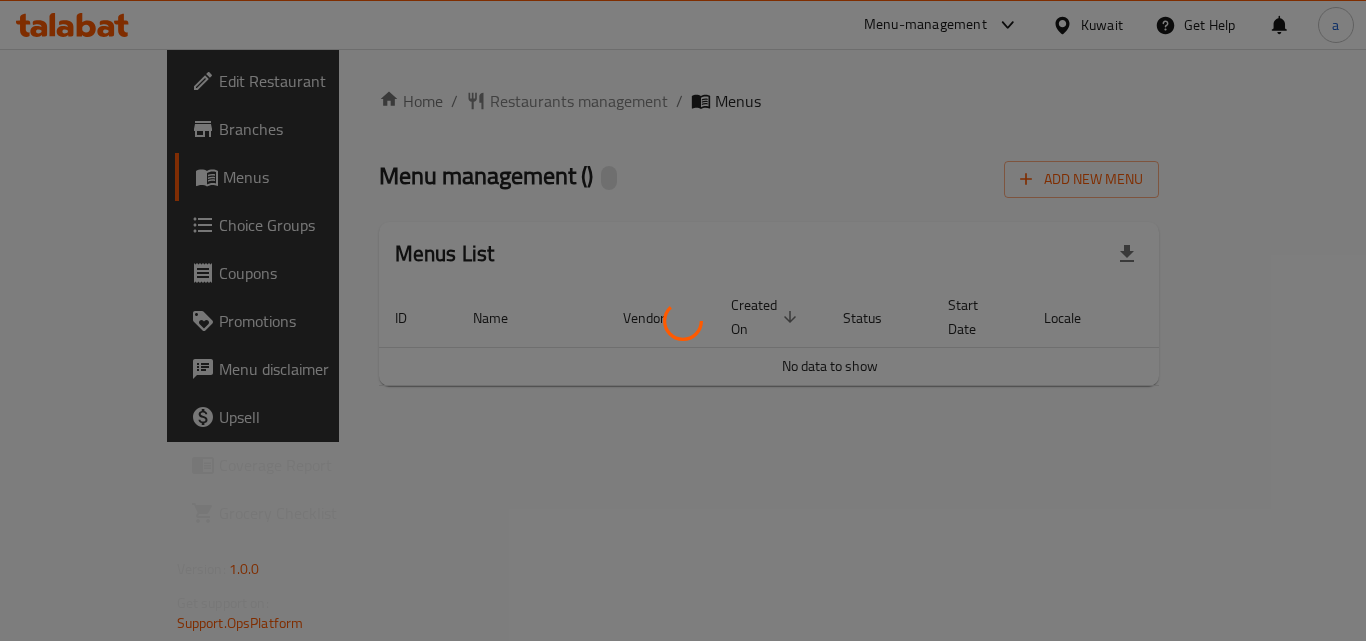 click at bounding box center (683, 320) 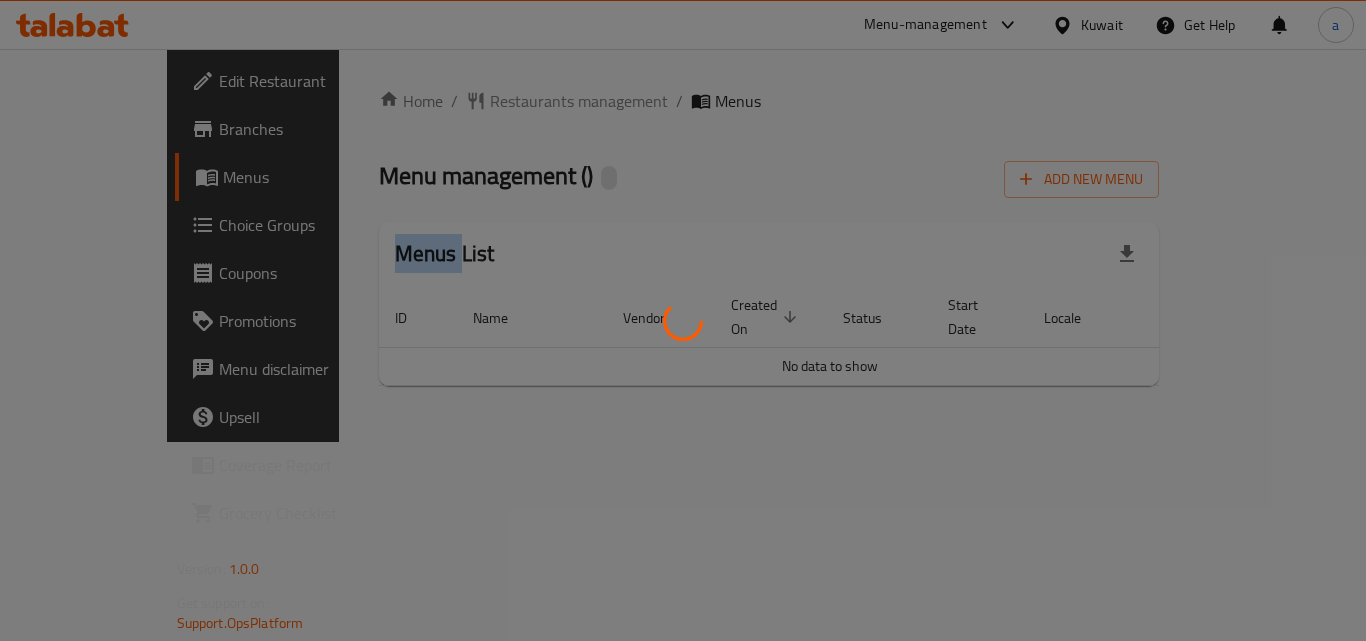 click at bounding box center [683, 320] 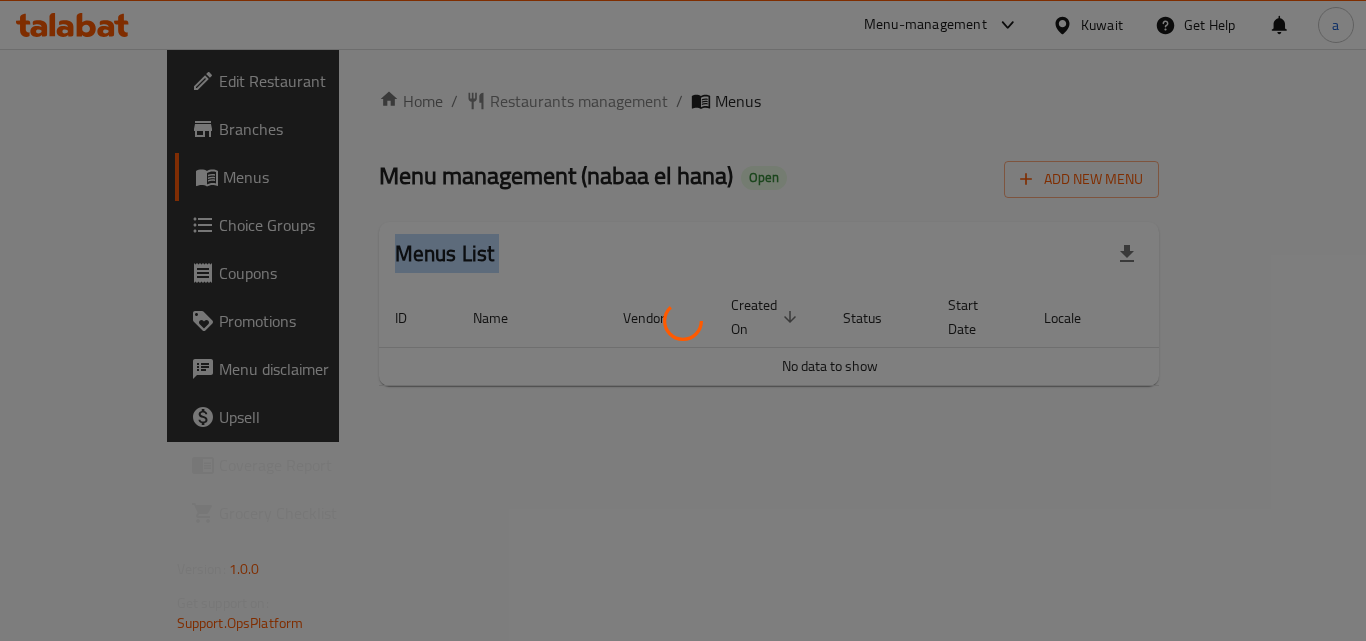 click at bounding box center [683, 320] 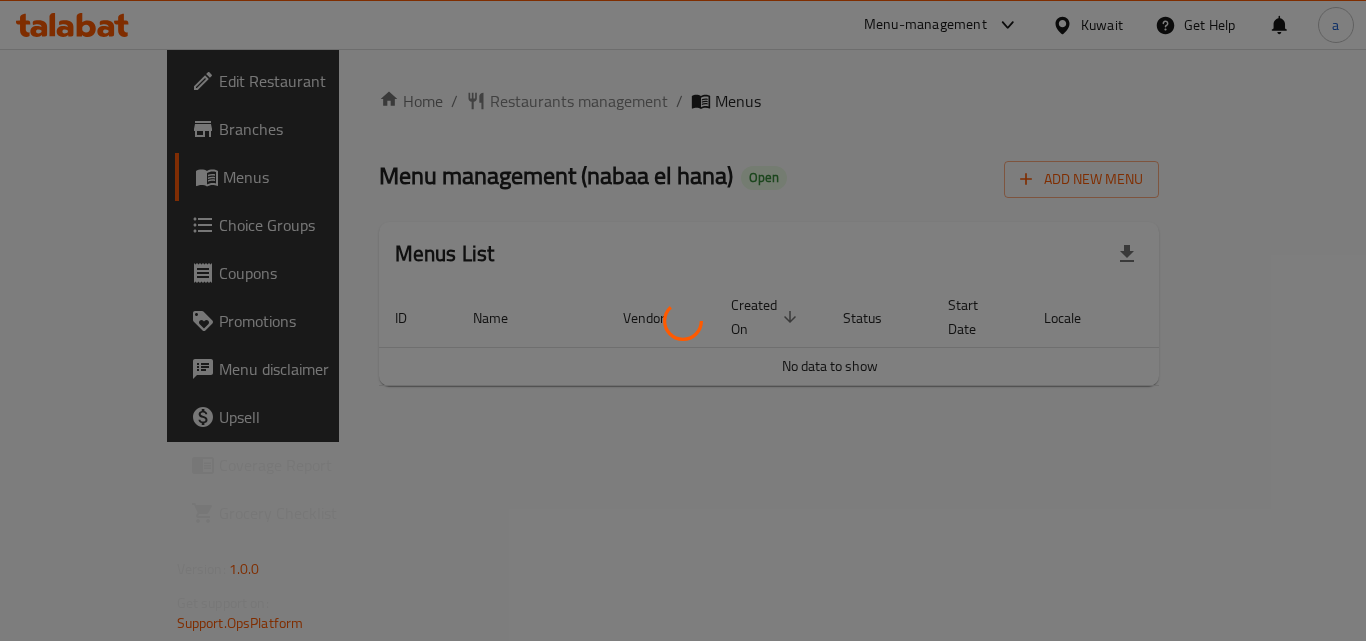 click at bounding box center (683, 320) 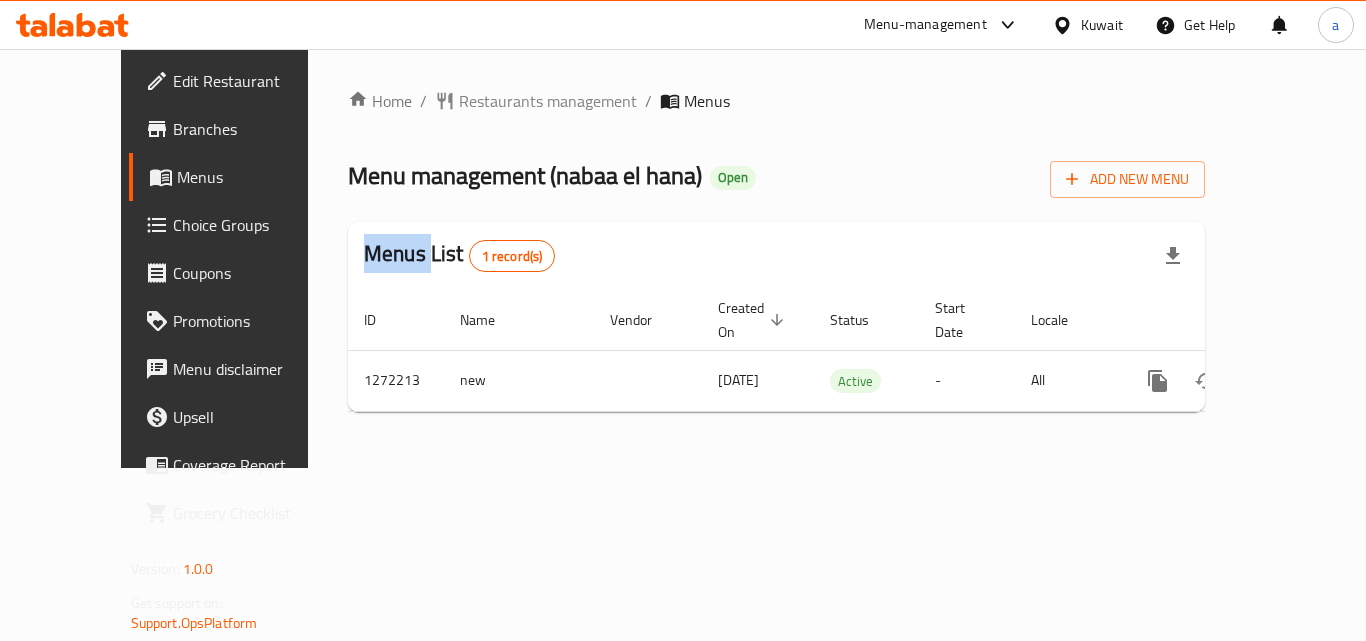 click on "Home / Restaurants management / Menus Menu management ( nabaa el hana )  Open Add New Menu Menus List   1 record(s) ID Name Vendor Created On sorted descending Status Start Date Locale Actions 1272213 new [DATE] Active - All" at bounding box center [776, 258] 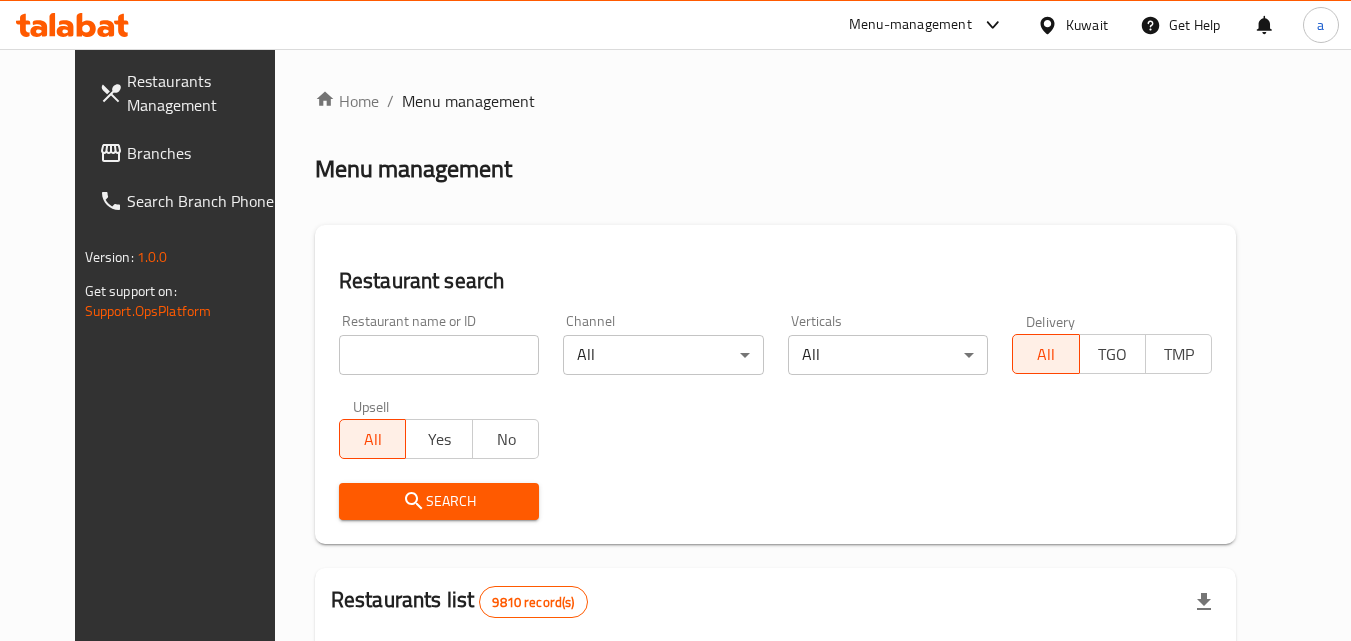 click at bounding box center (439, 355) 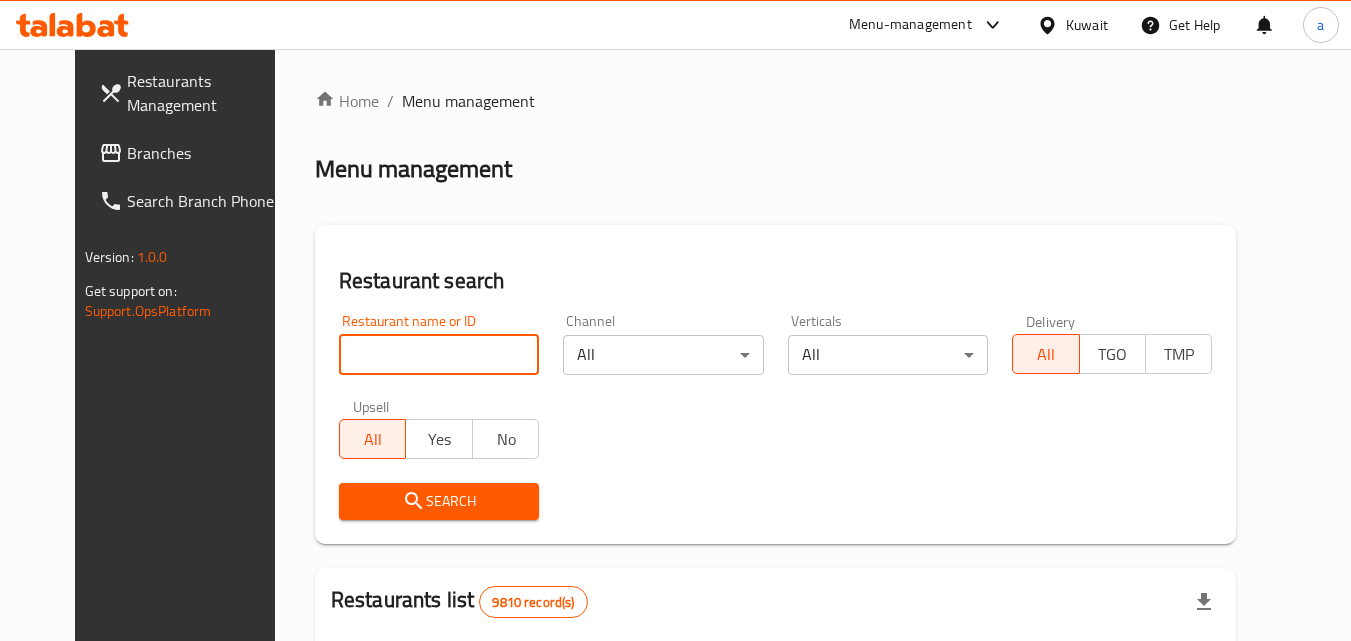paste on "690155" 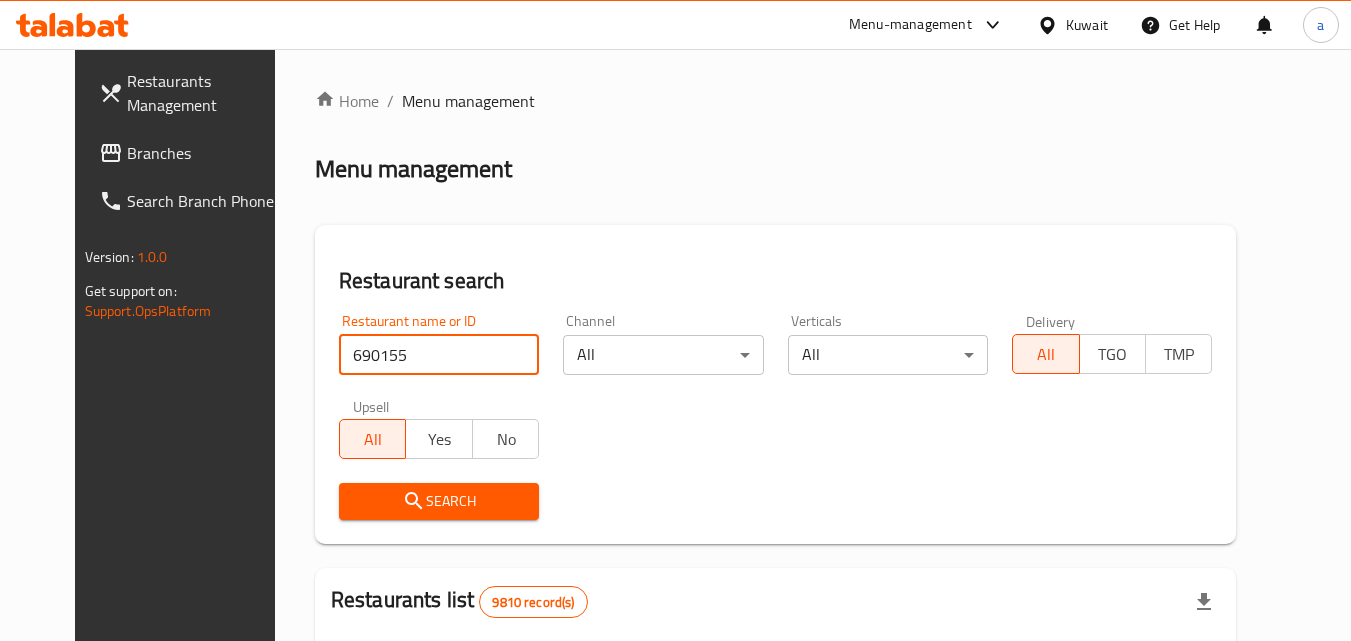 type on "690155" 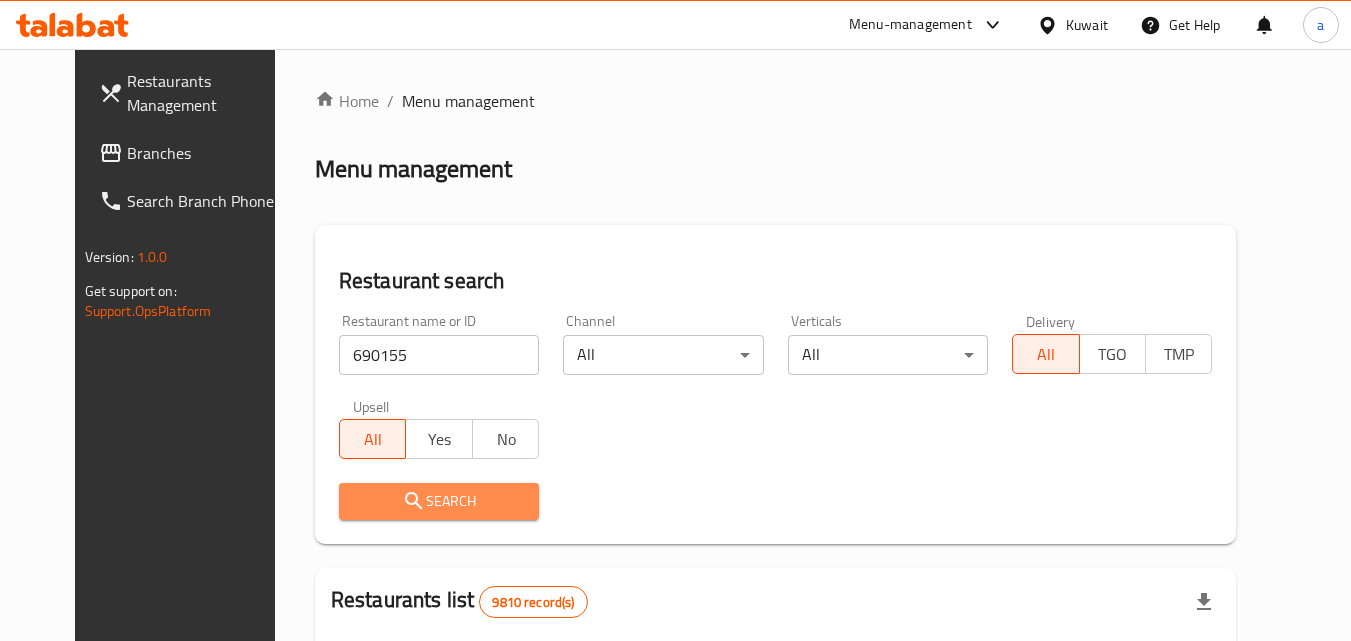 click on "Search" at bounding box center [439, 501] 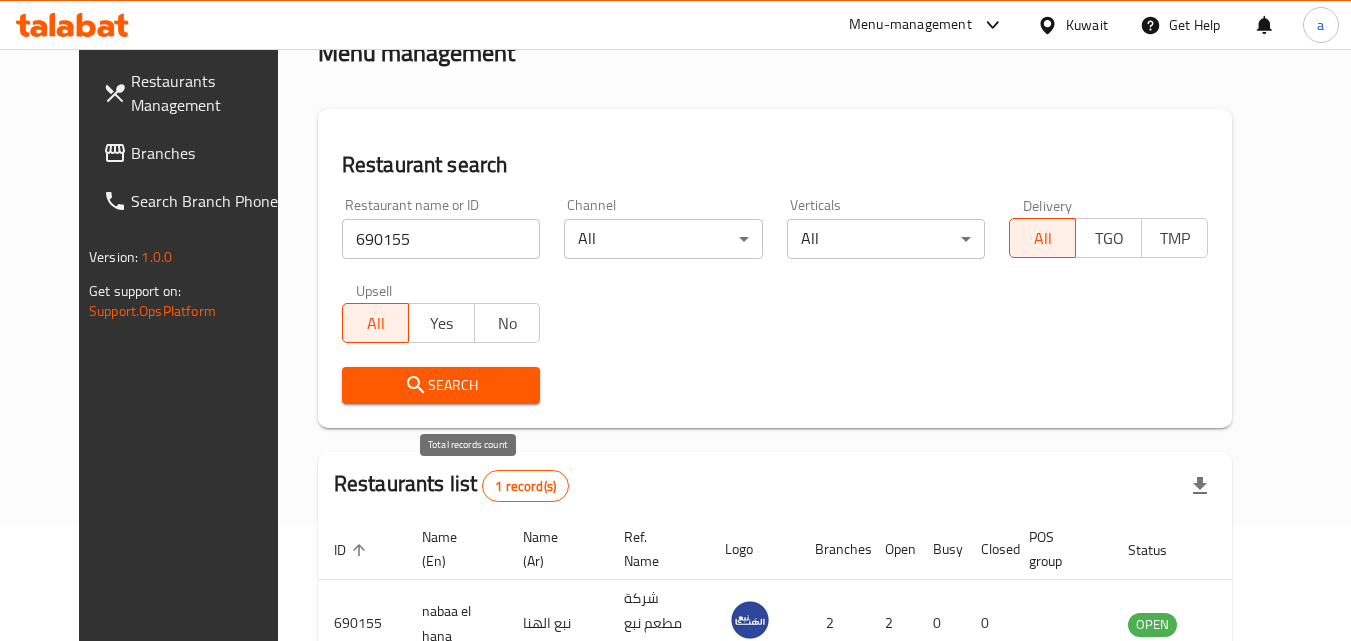 scroll, scrollTop: 0, scrollLeft: 0, axis: both 